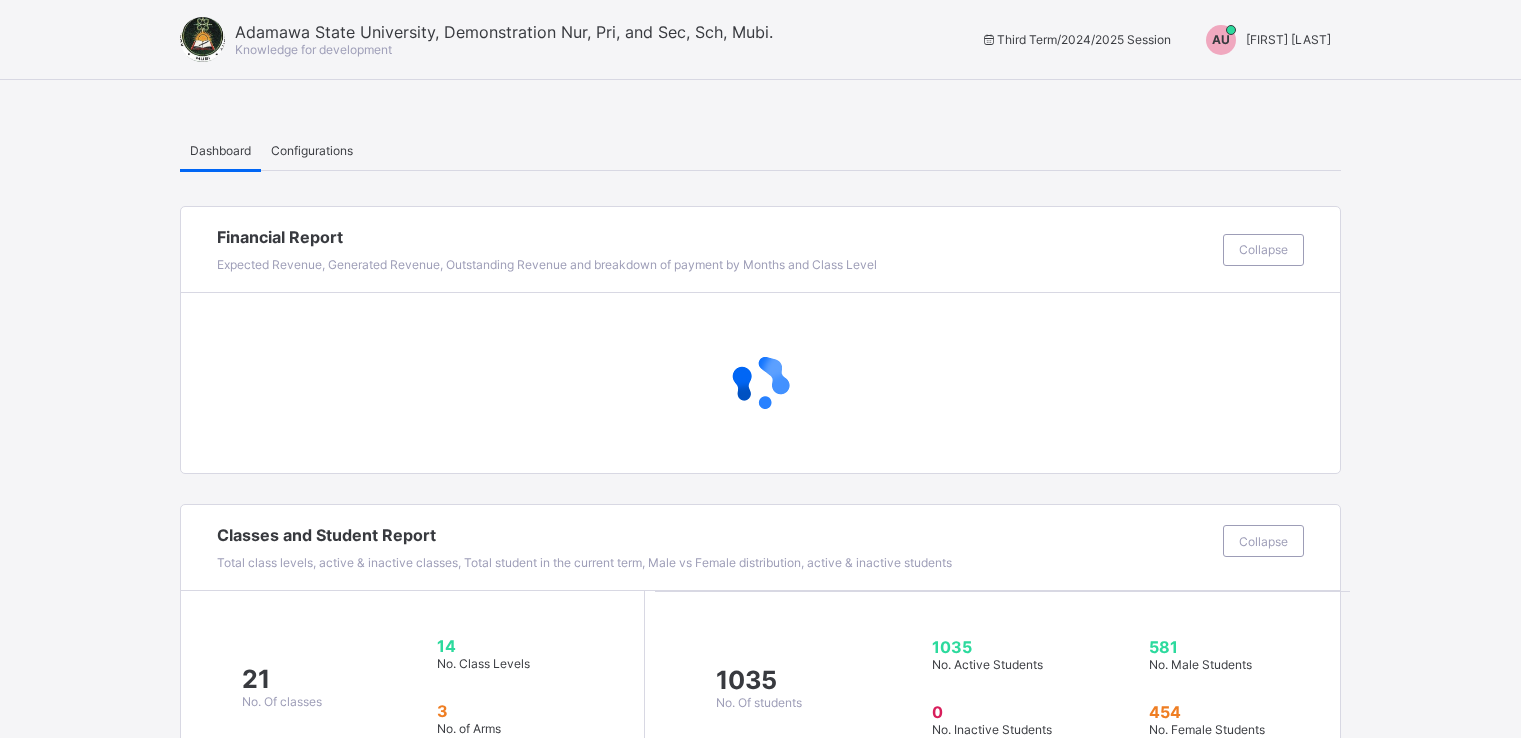 scroll, scrollTop: 0, scrollLeft: 0, axis: both 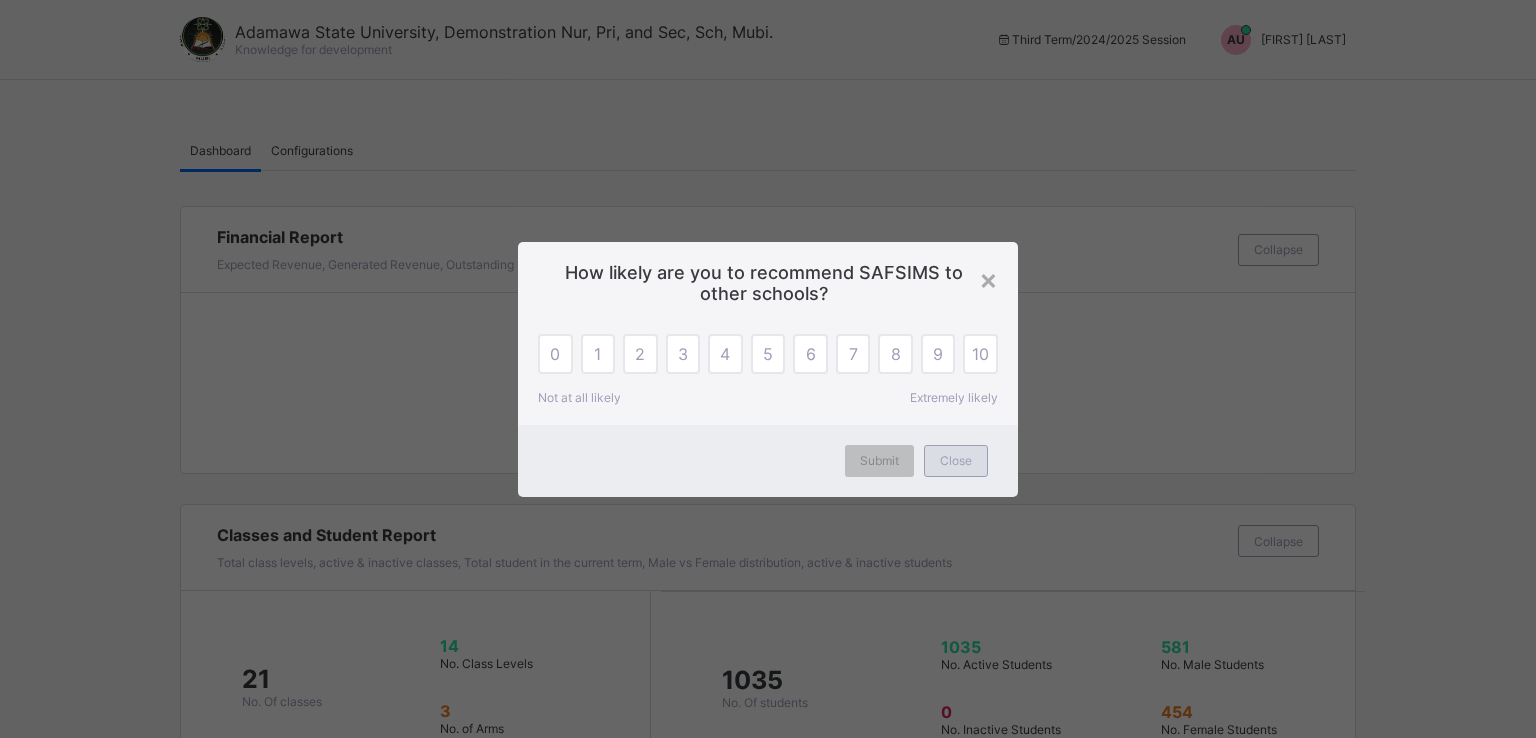 click on "Close" at bounding box center [956, 460] 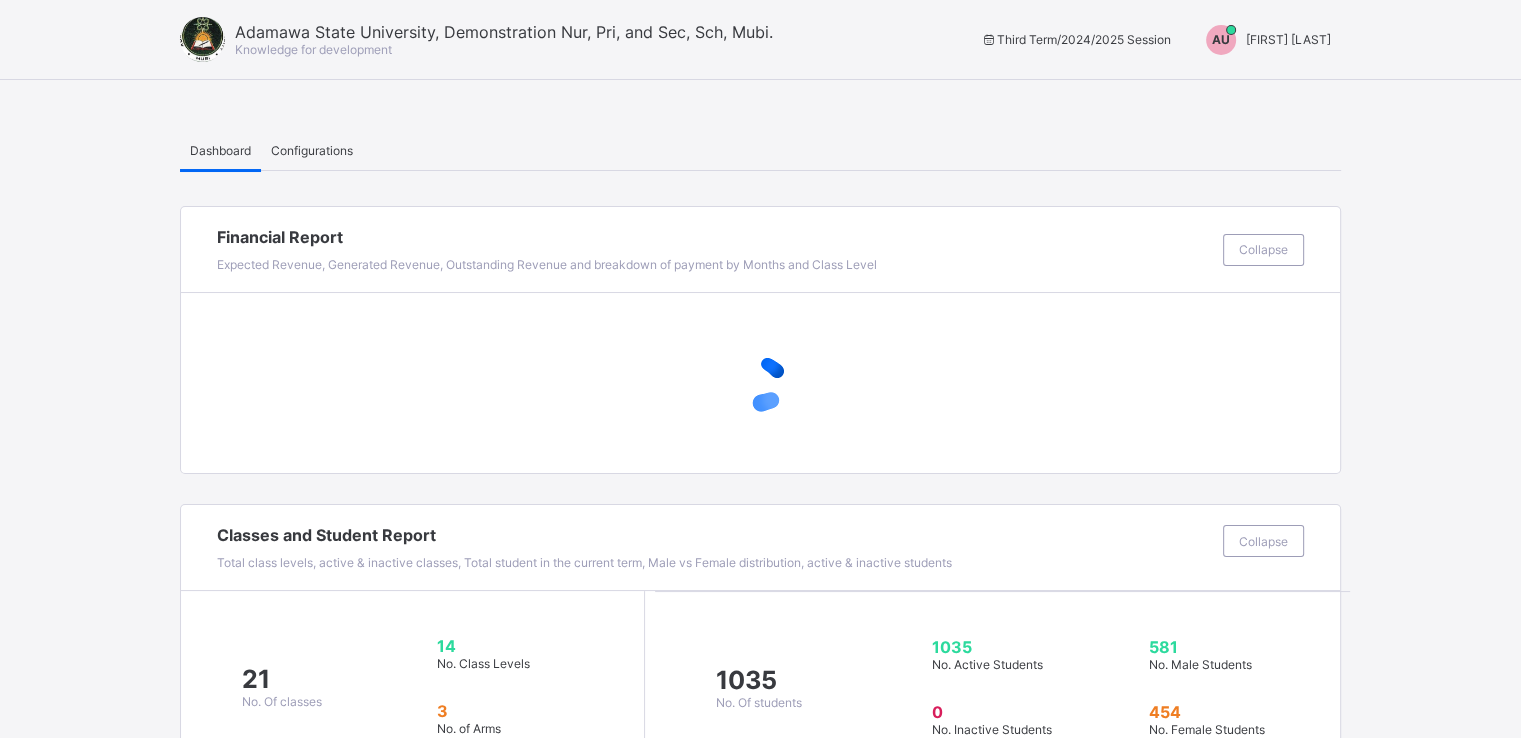 click on "[FIRST] [LAST]" at bounding box center [1288, 39] 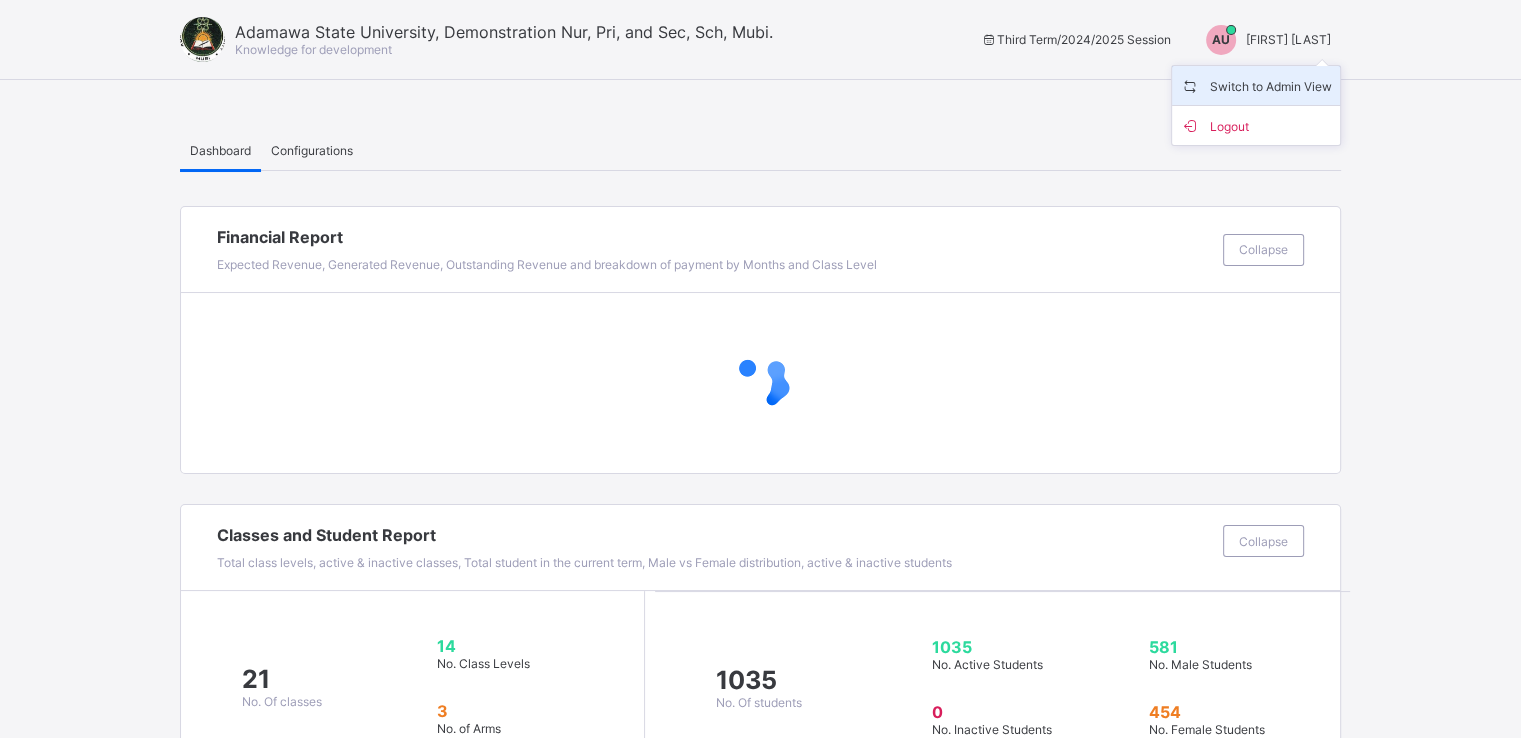 click on "Switch to Admin View" at bounding box center (1256, 85) 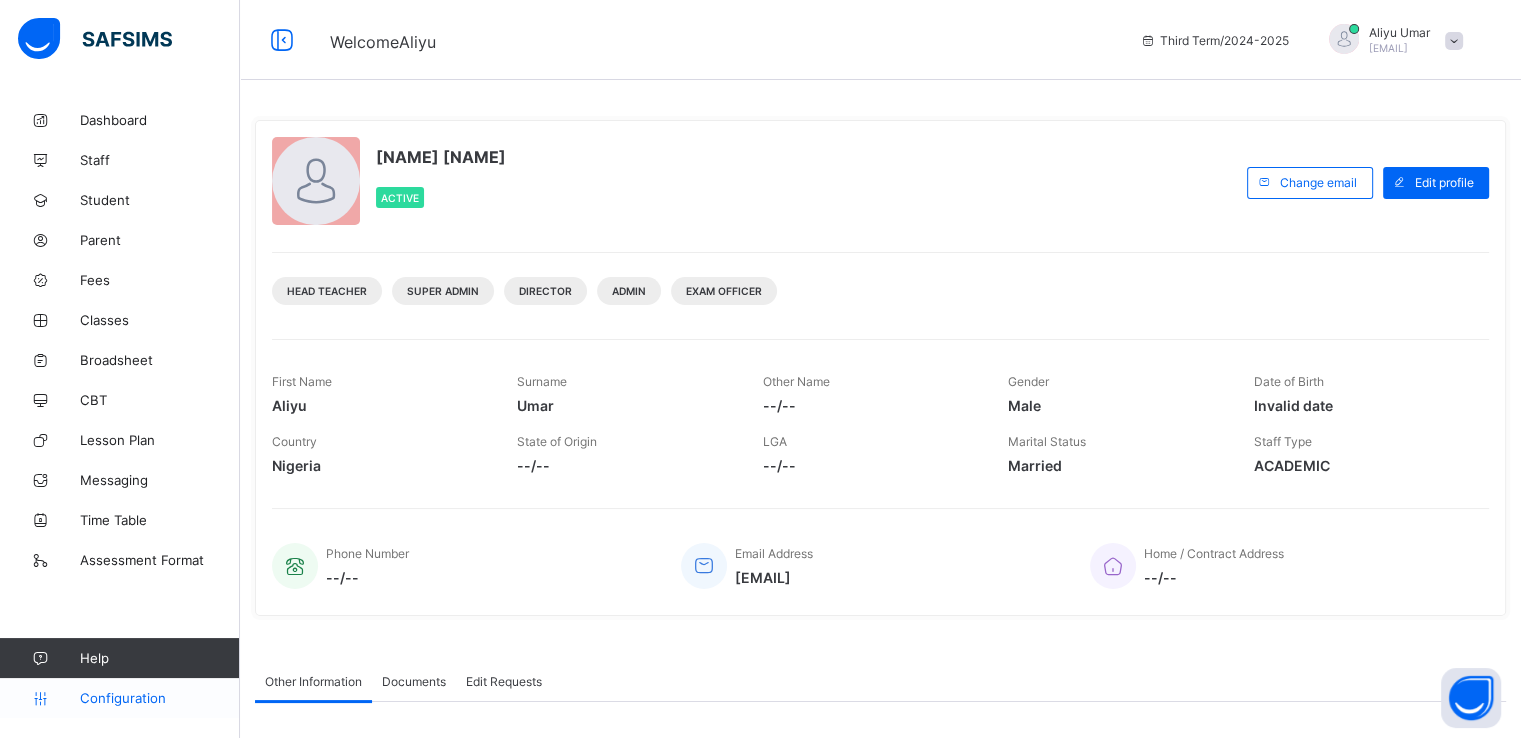 click on "Configuration" at bounding box center [159, 698] 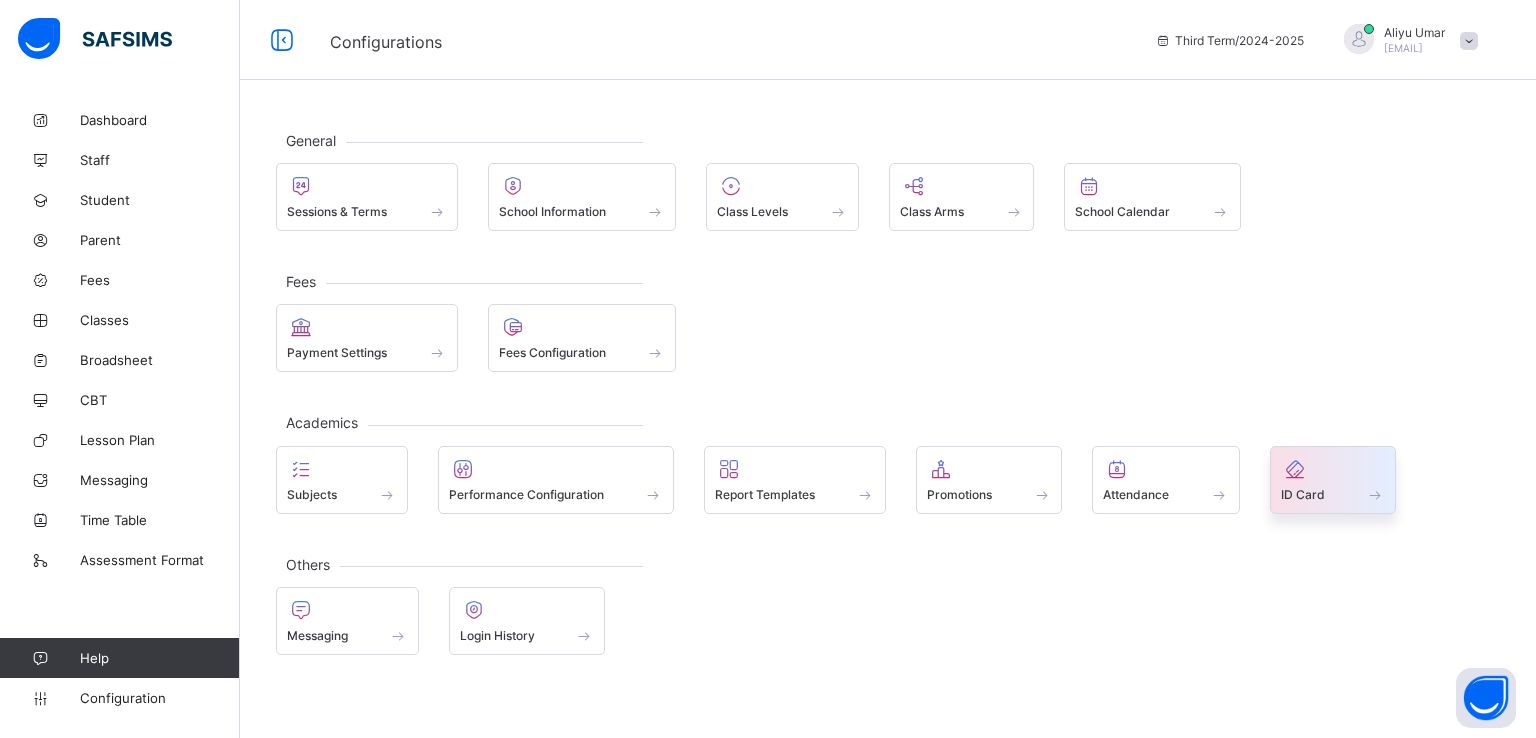 click at bounding box center [1333, 483] 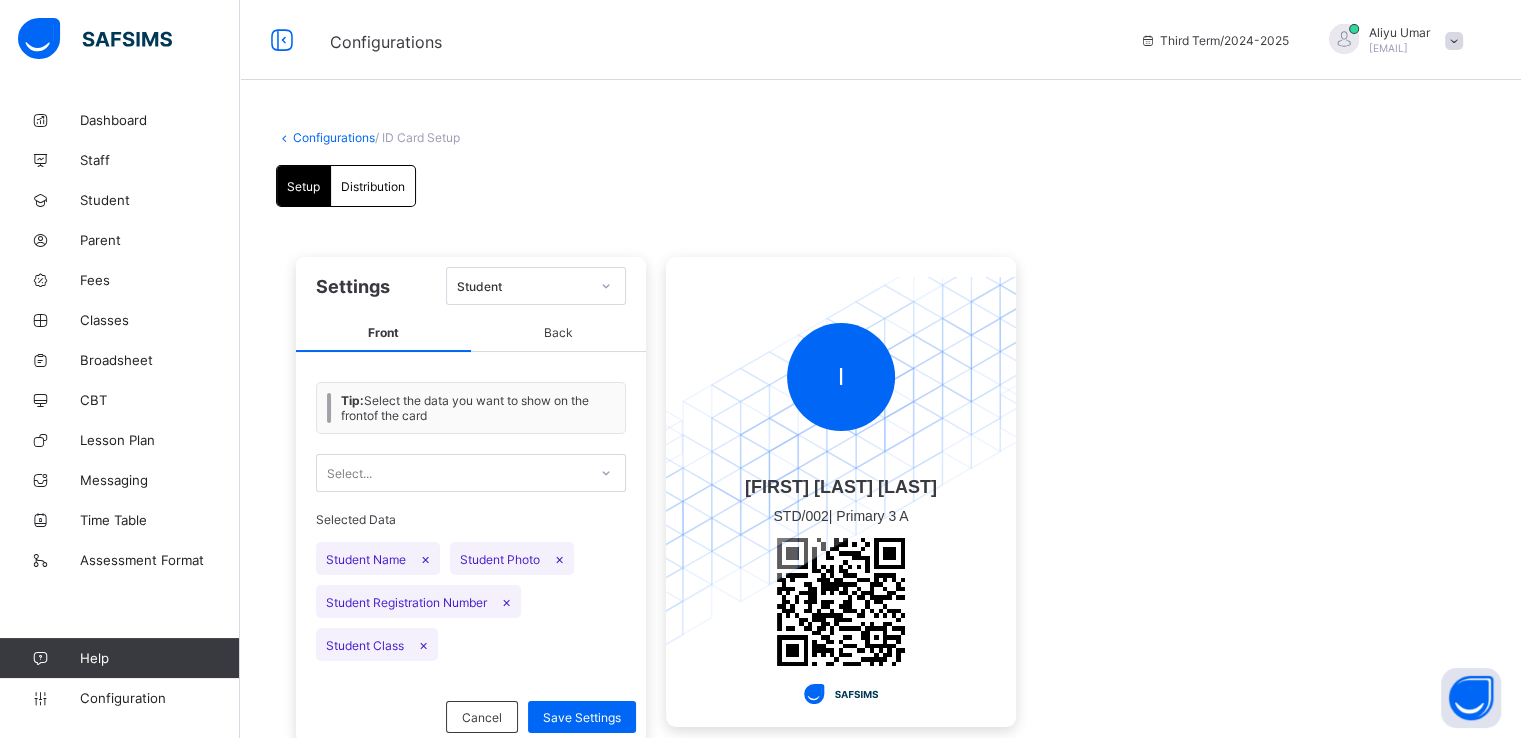 click on "Distribution" at bounding box center [373, 186] 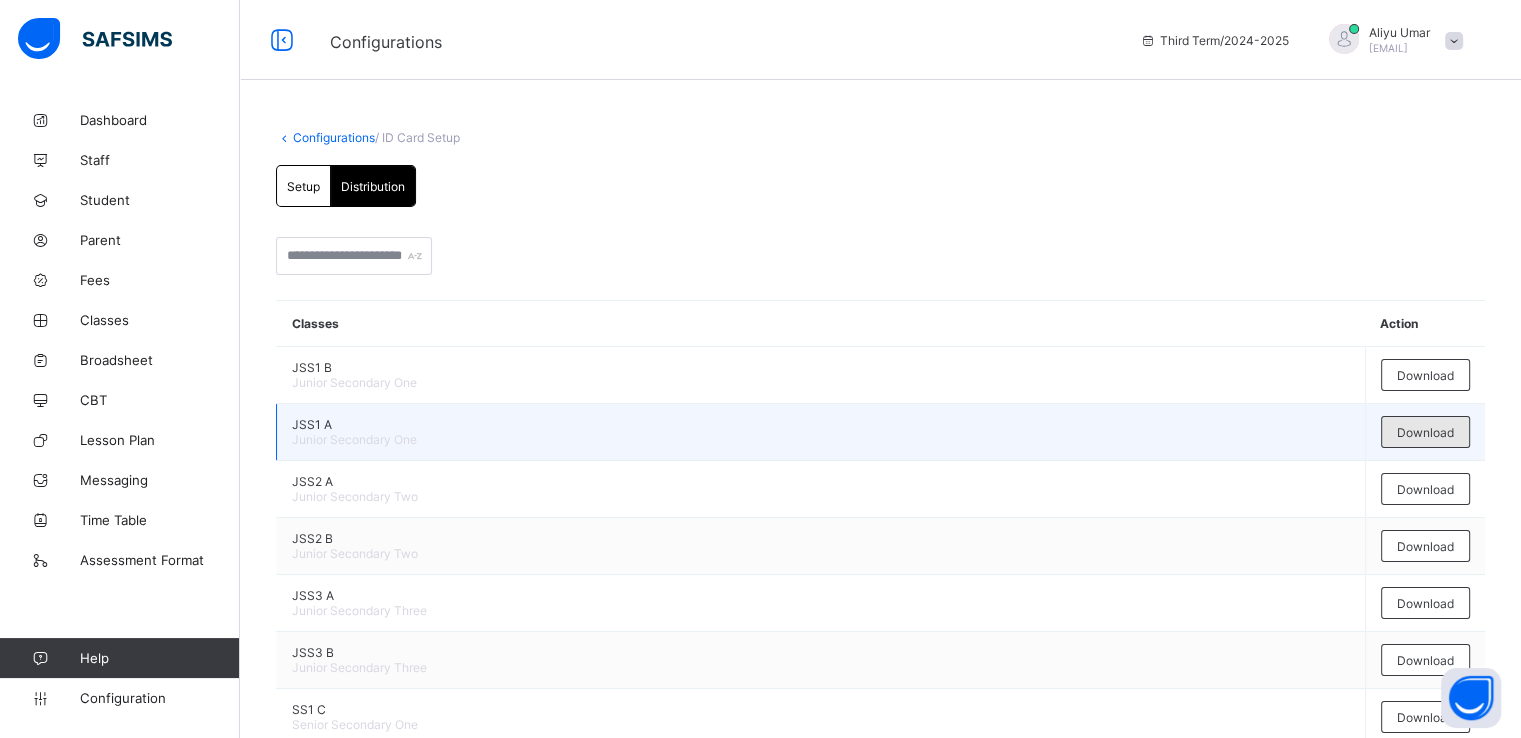 click on "Download" at bounding box center [1425, 432] 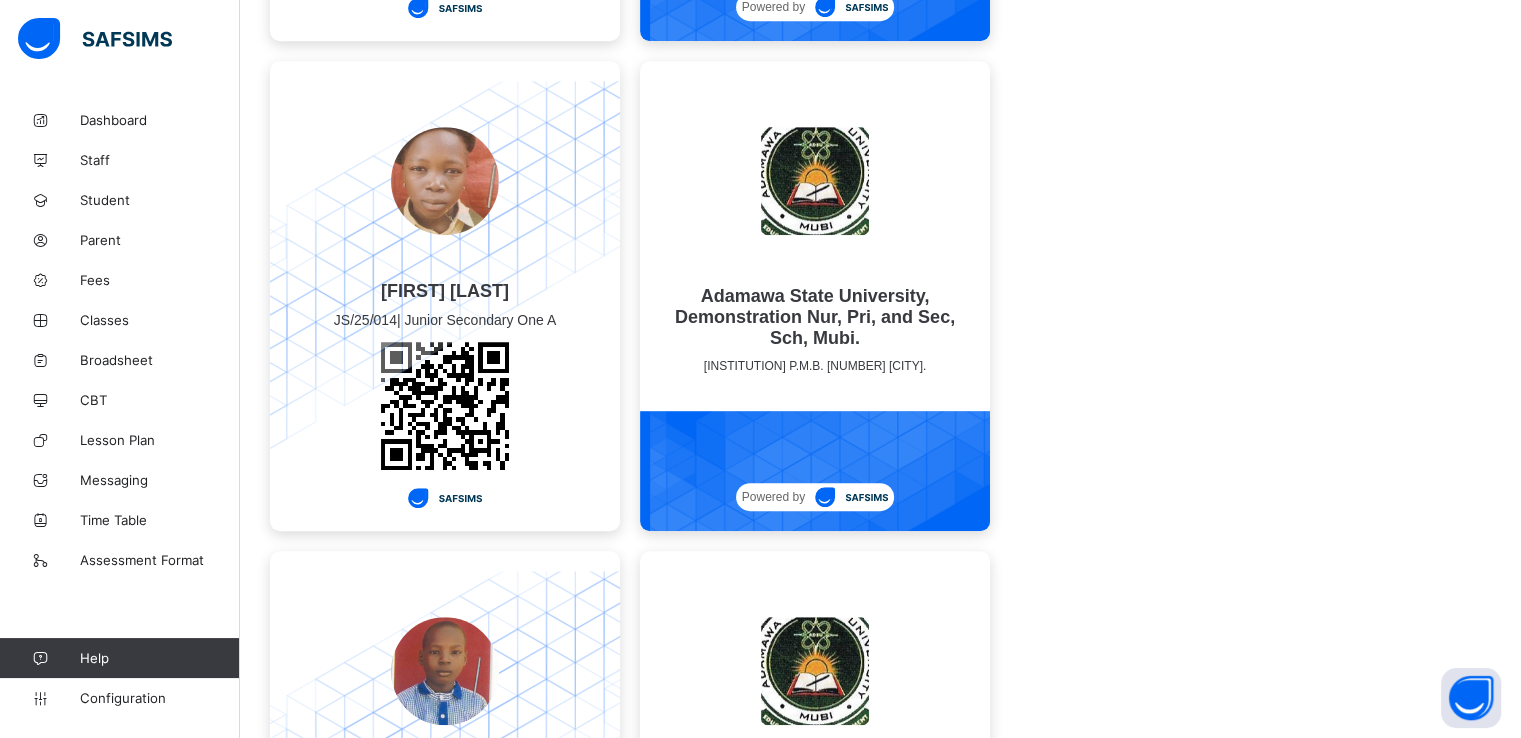 scroll, scrollTop: 0, scrollLeft: 0, axis: both 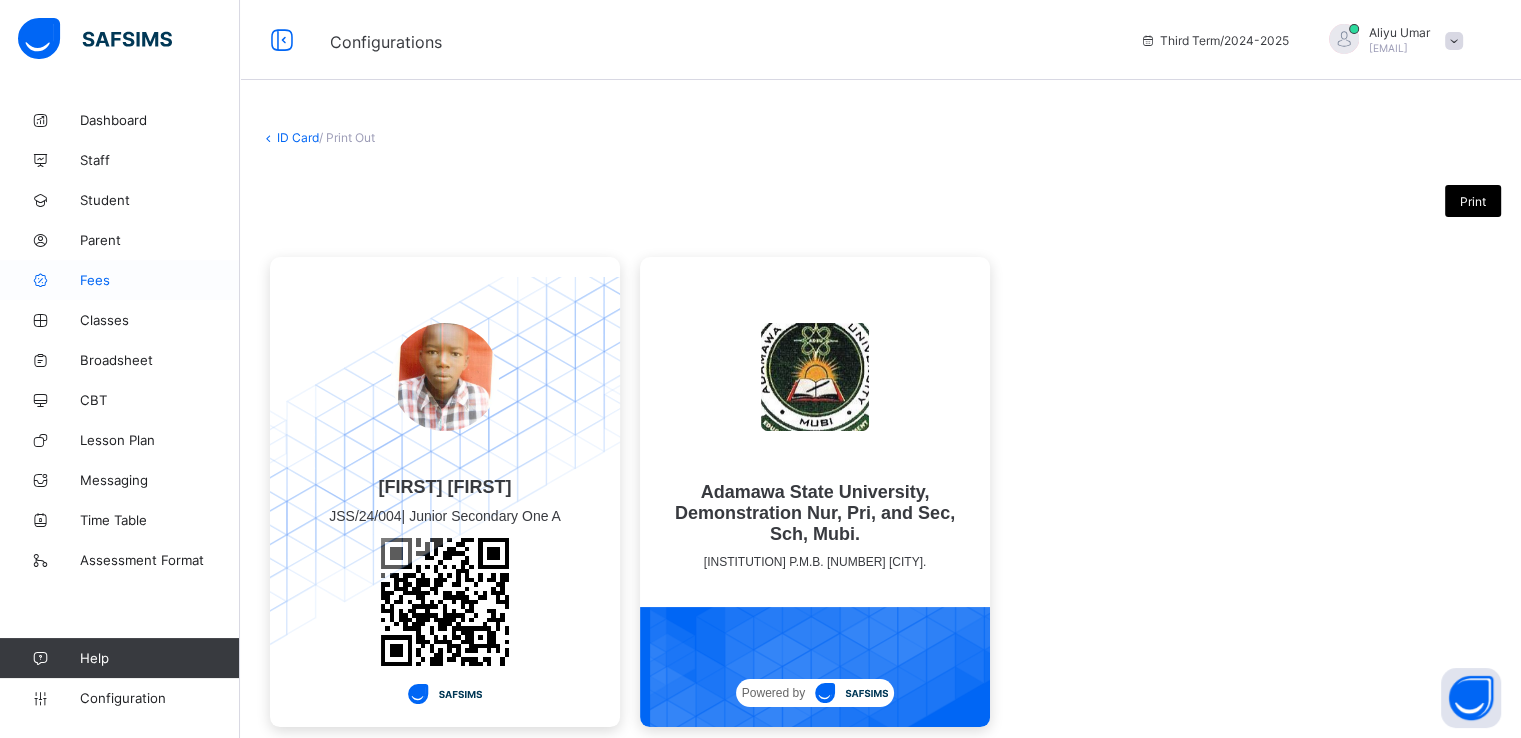 click on "Fees" at bounding box center (160, 280) 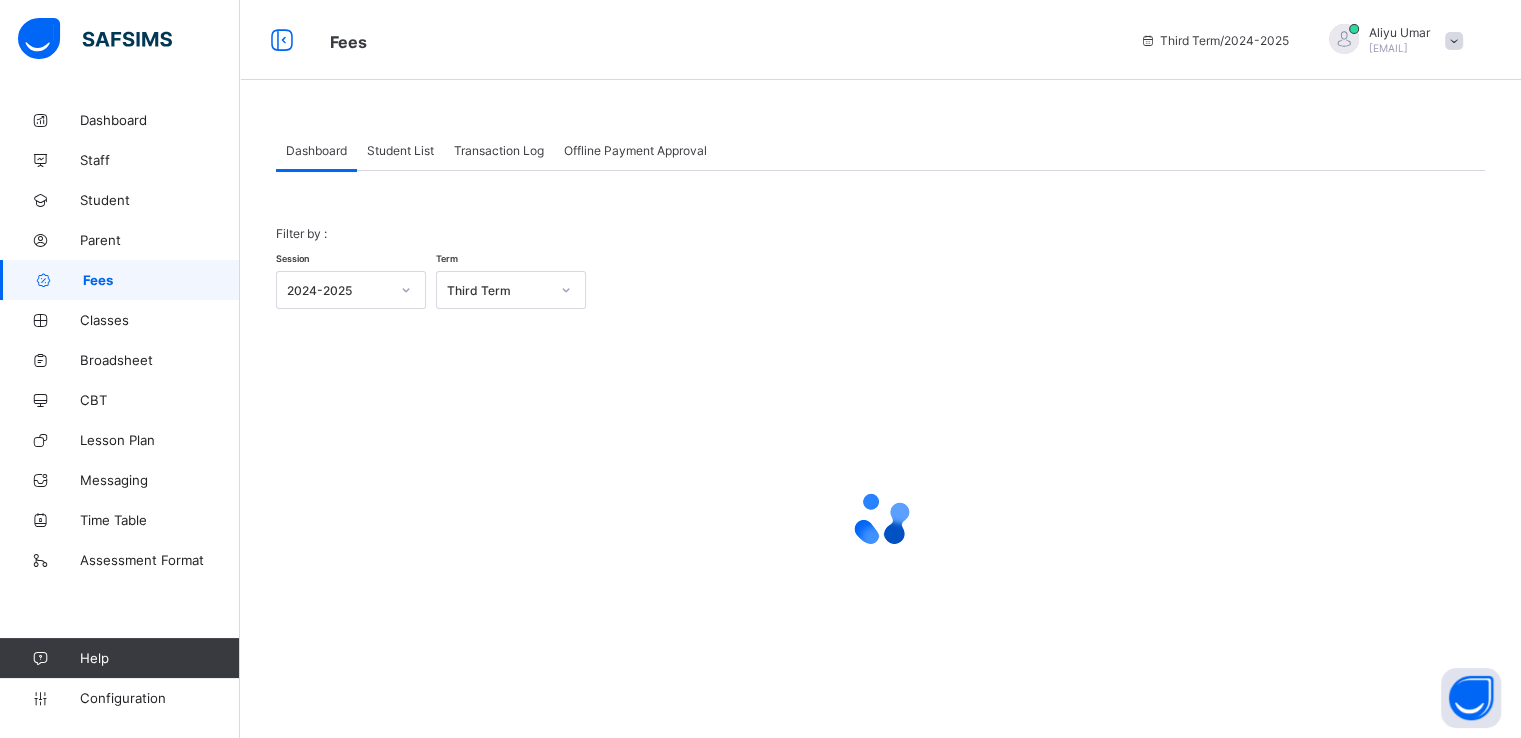 click on "Student List" at bounding box center (400, 150) 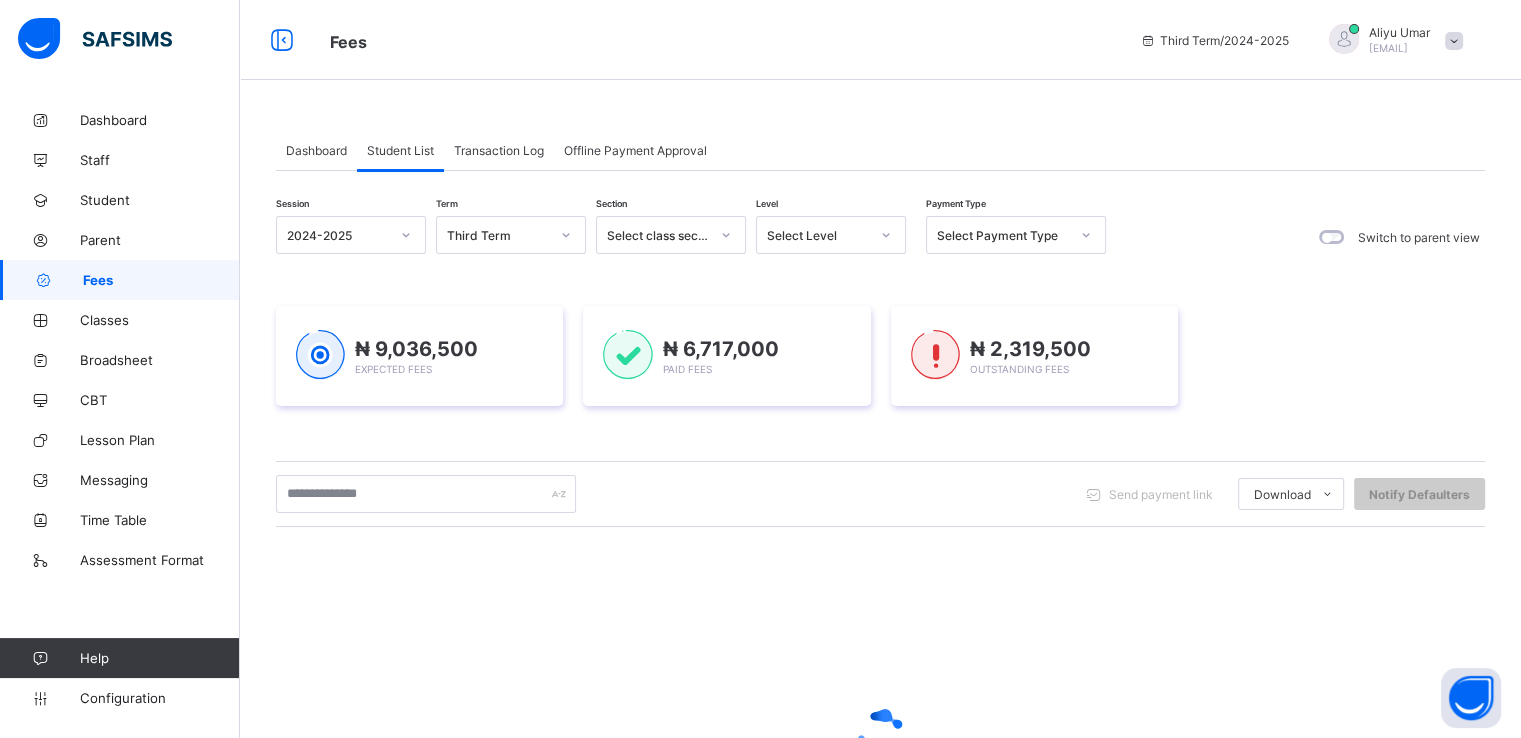 click on "Transaction Log" at bounding box center [499, 150] 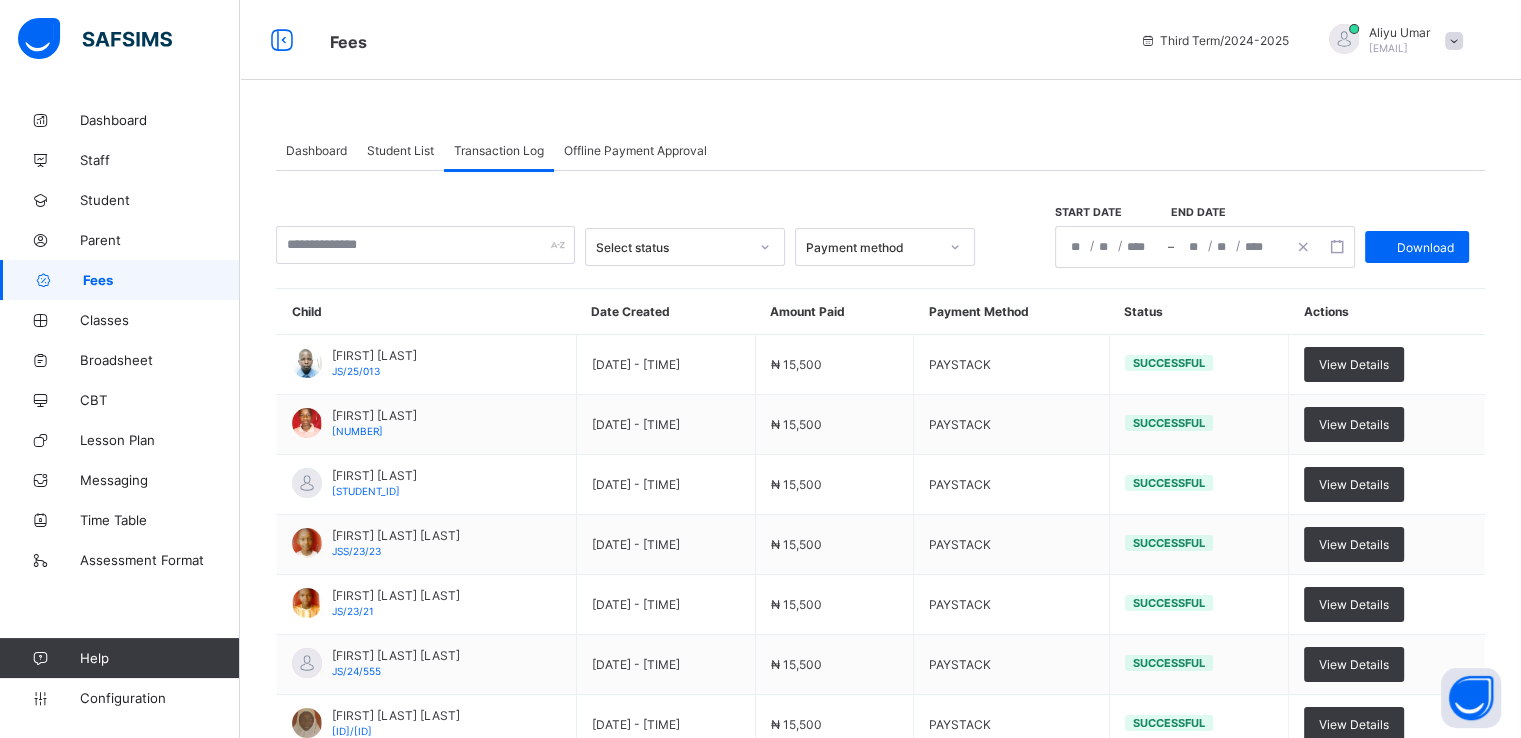 click on "/ /" at bounding box center [1230, 247] 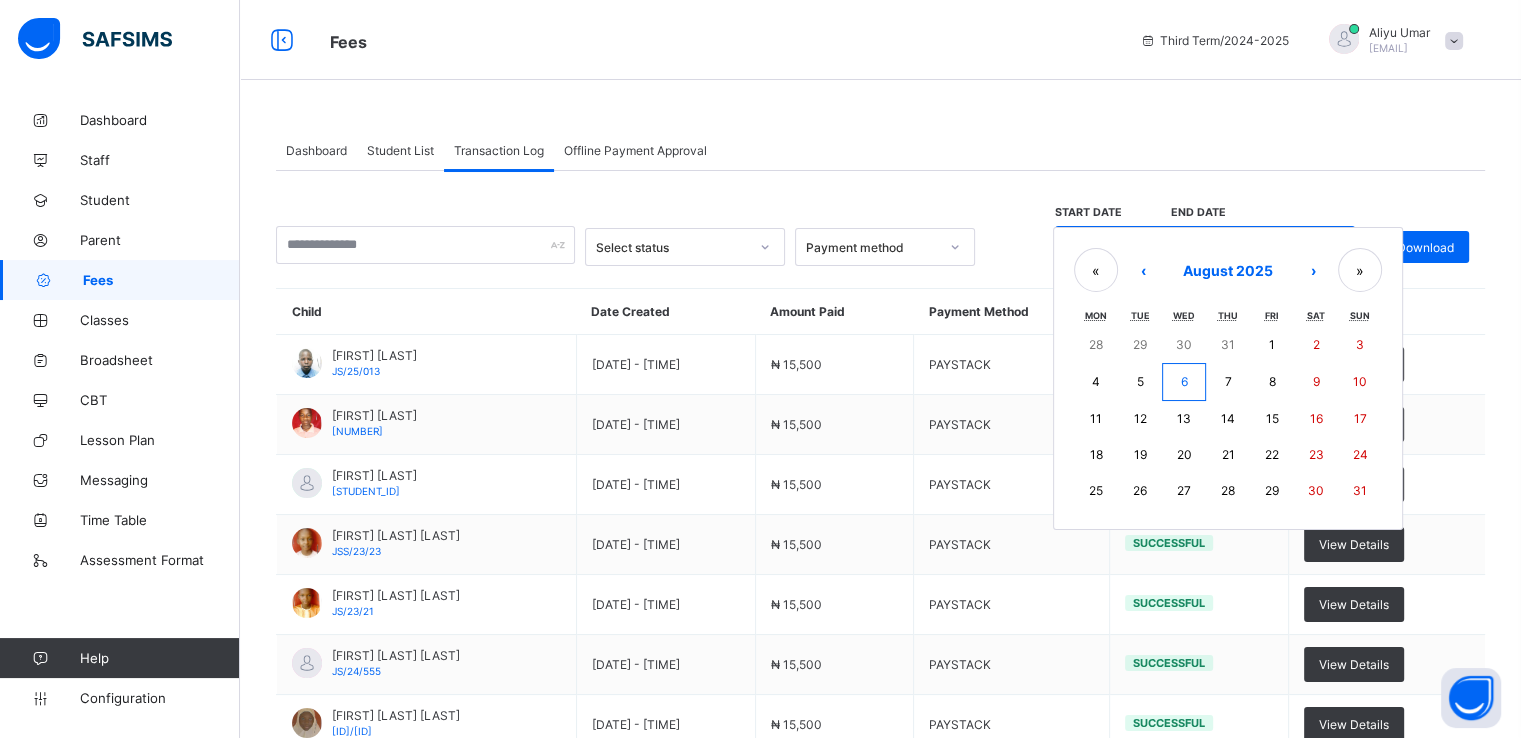 click on "1" at bounding box center (1272, 345) 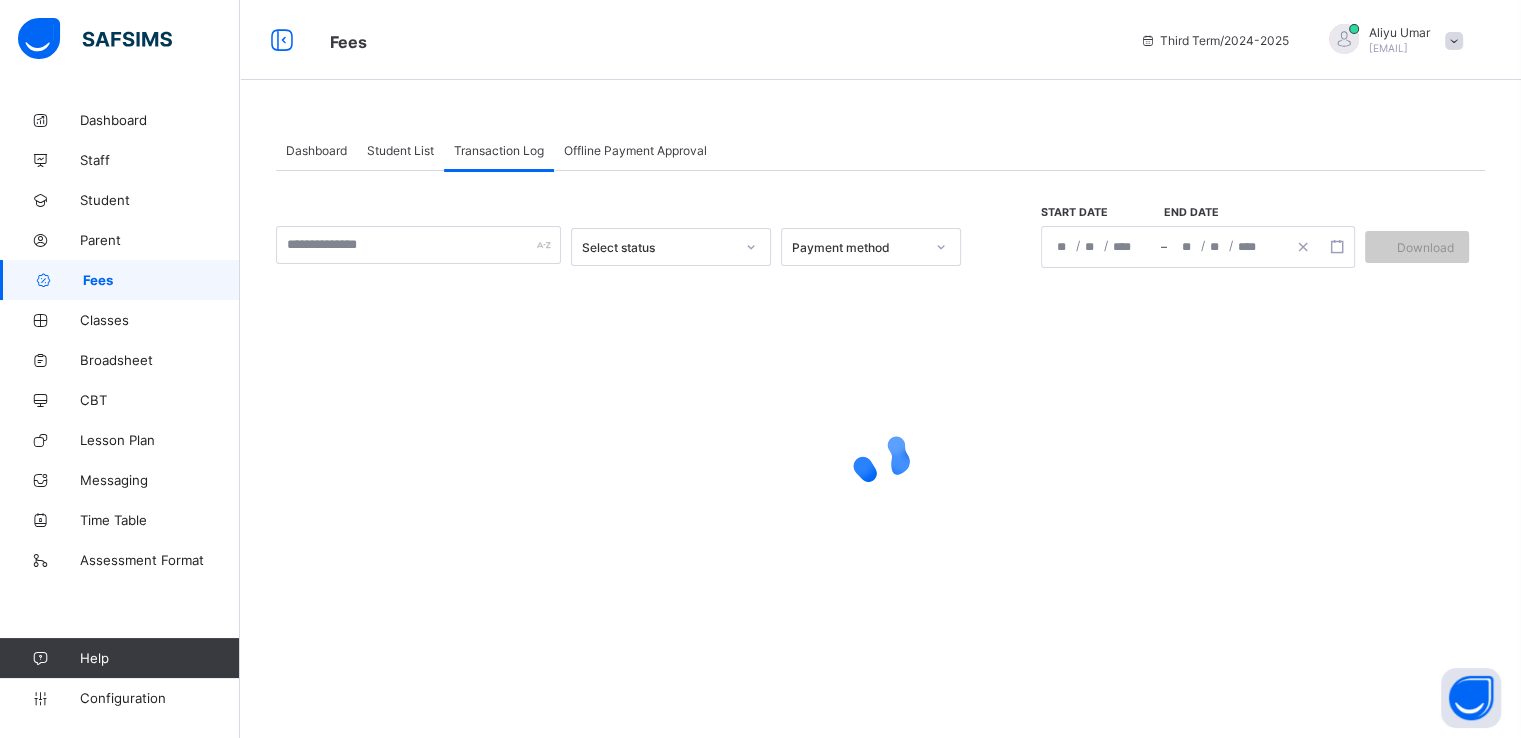 type on "**********" 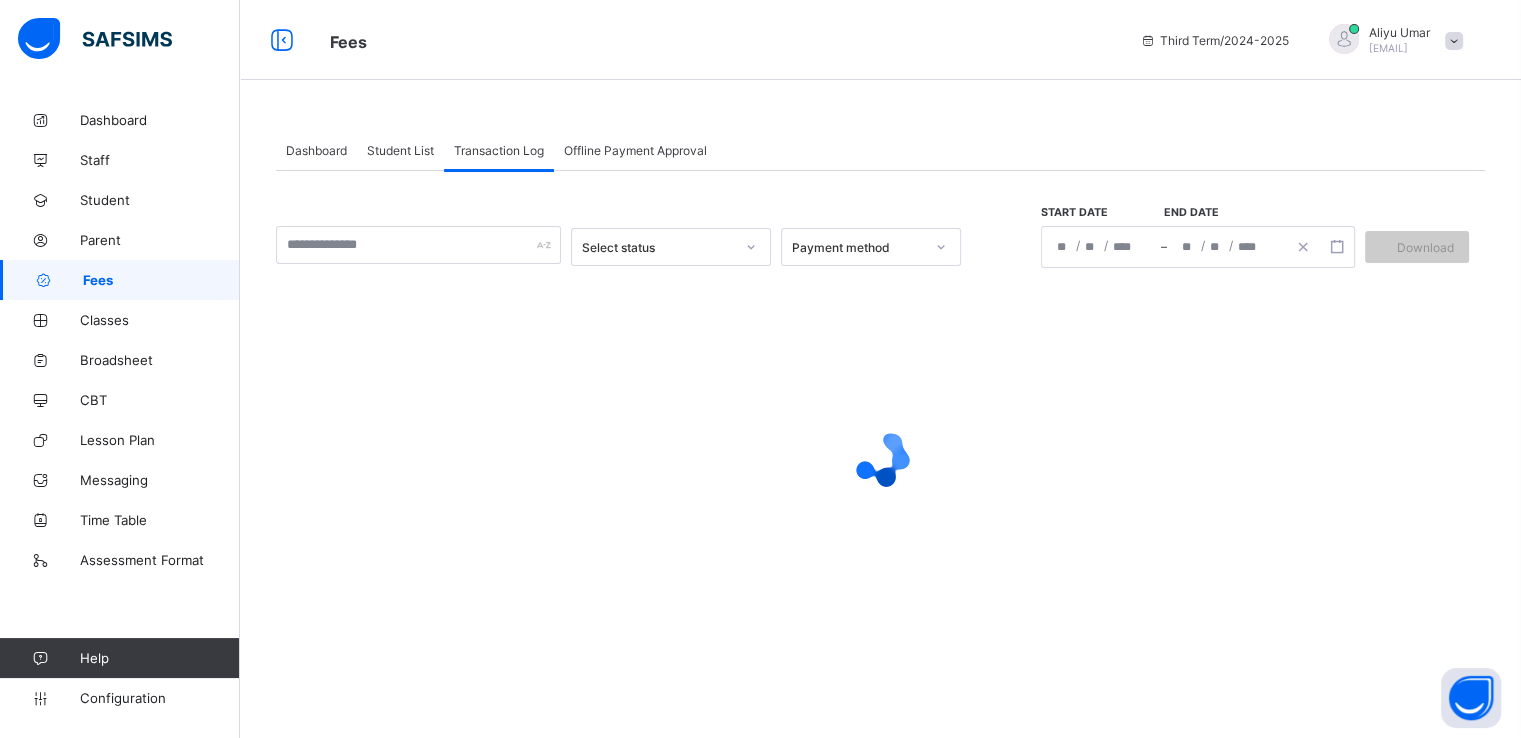 type on "*" 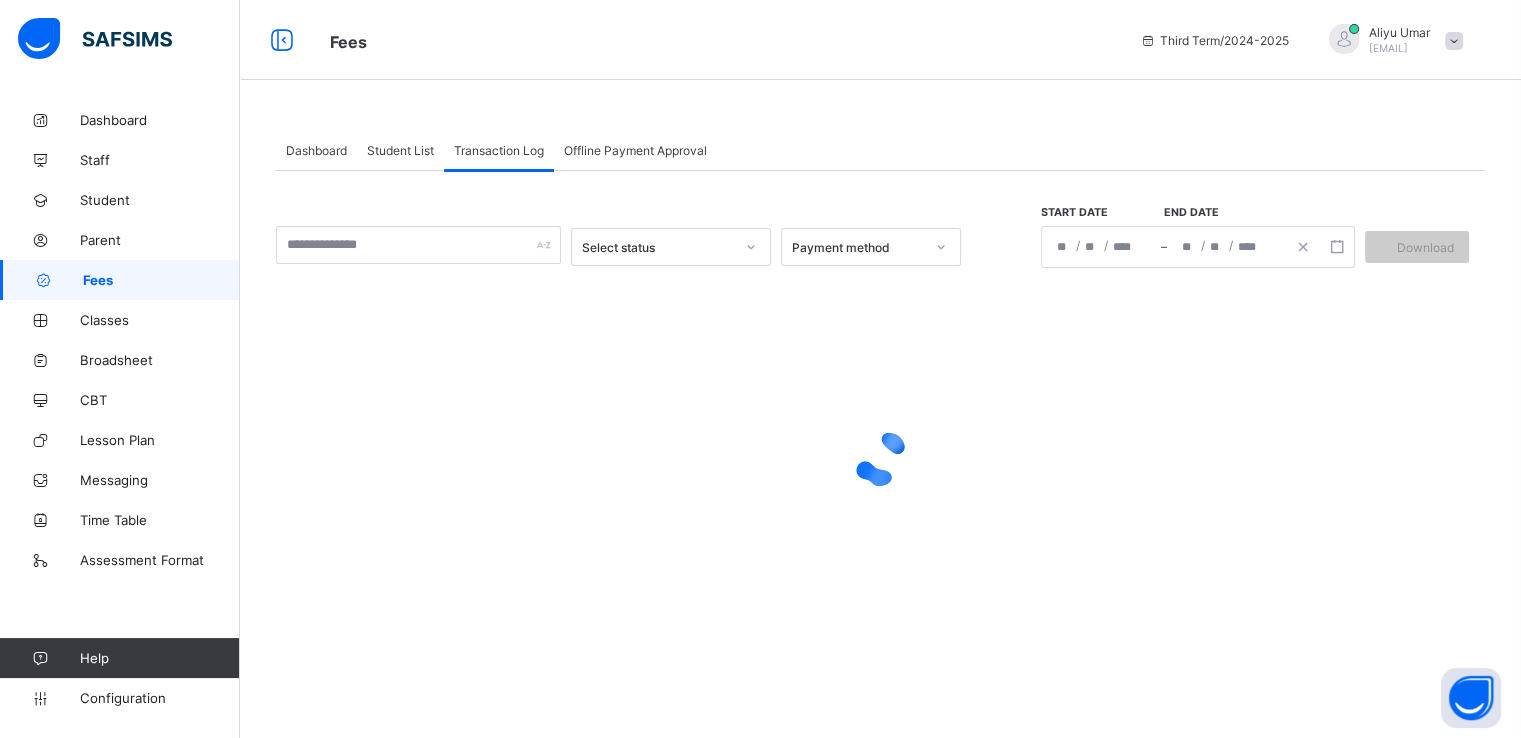 type on "*" 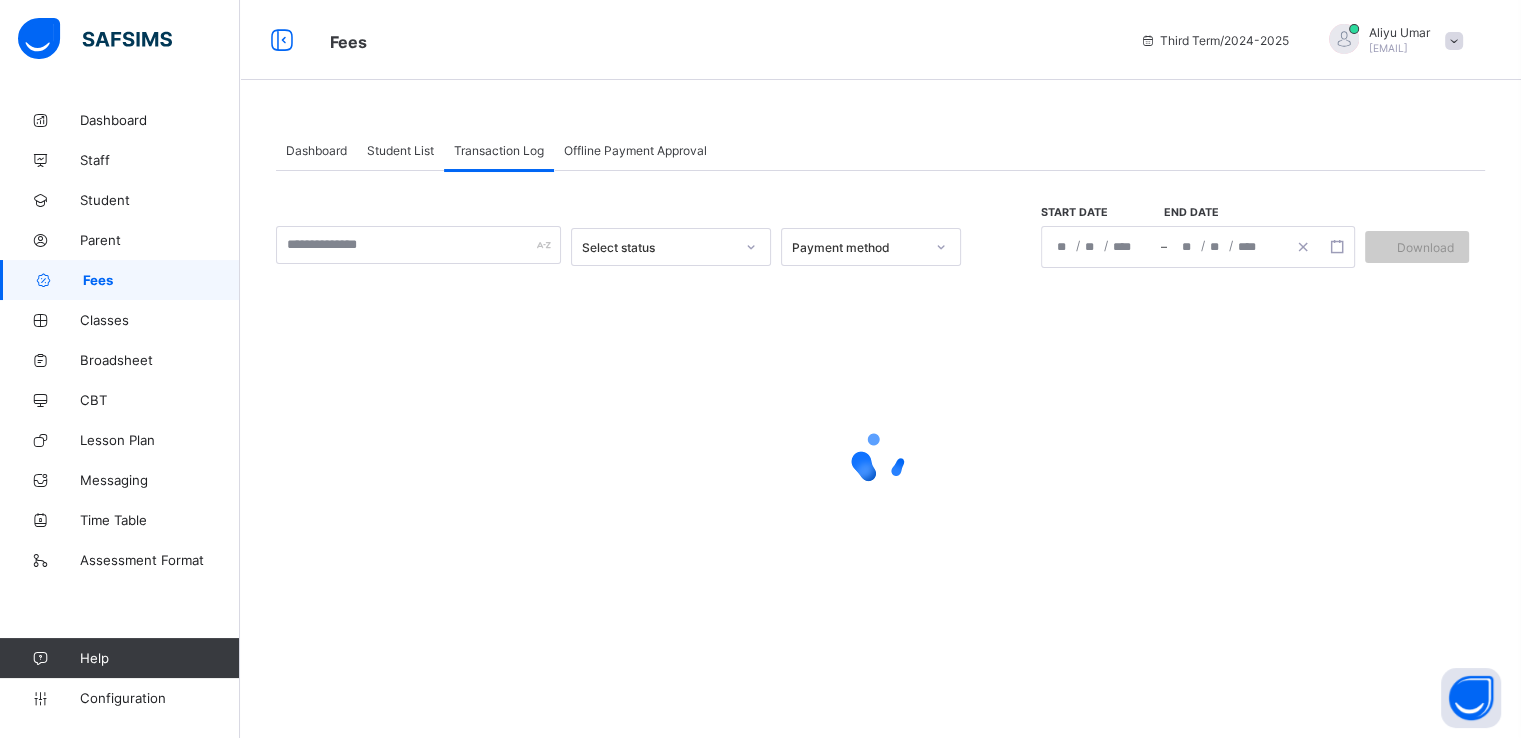 type on "****" 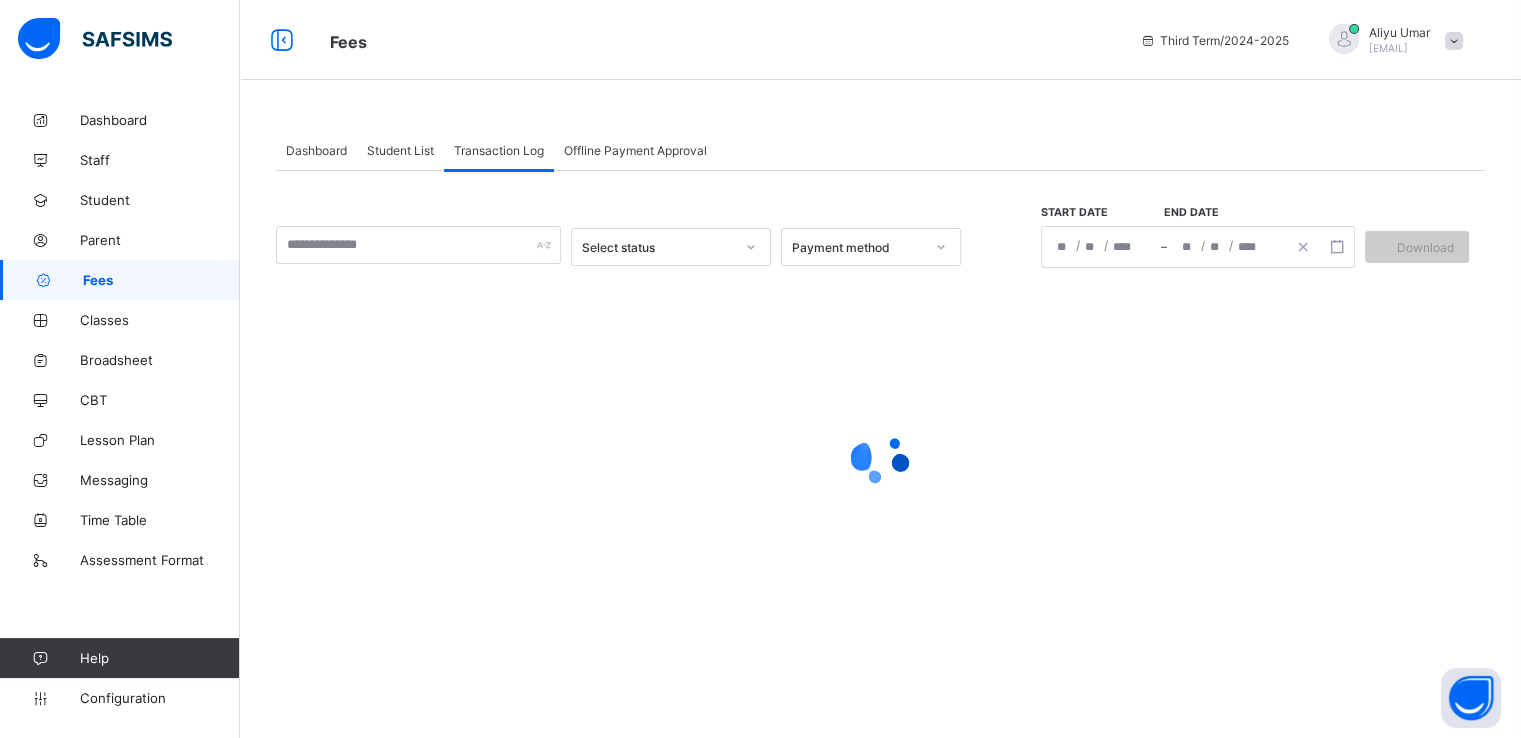 type on "**********" 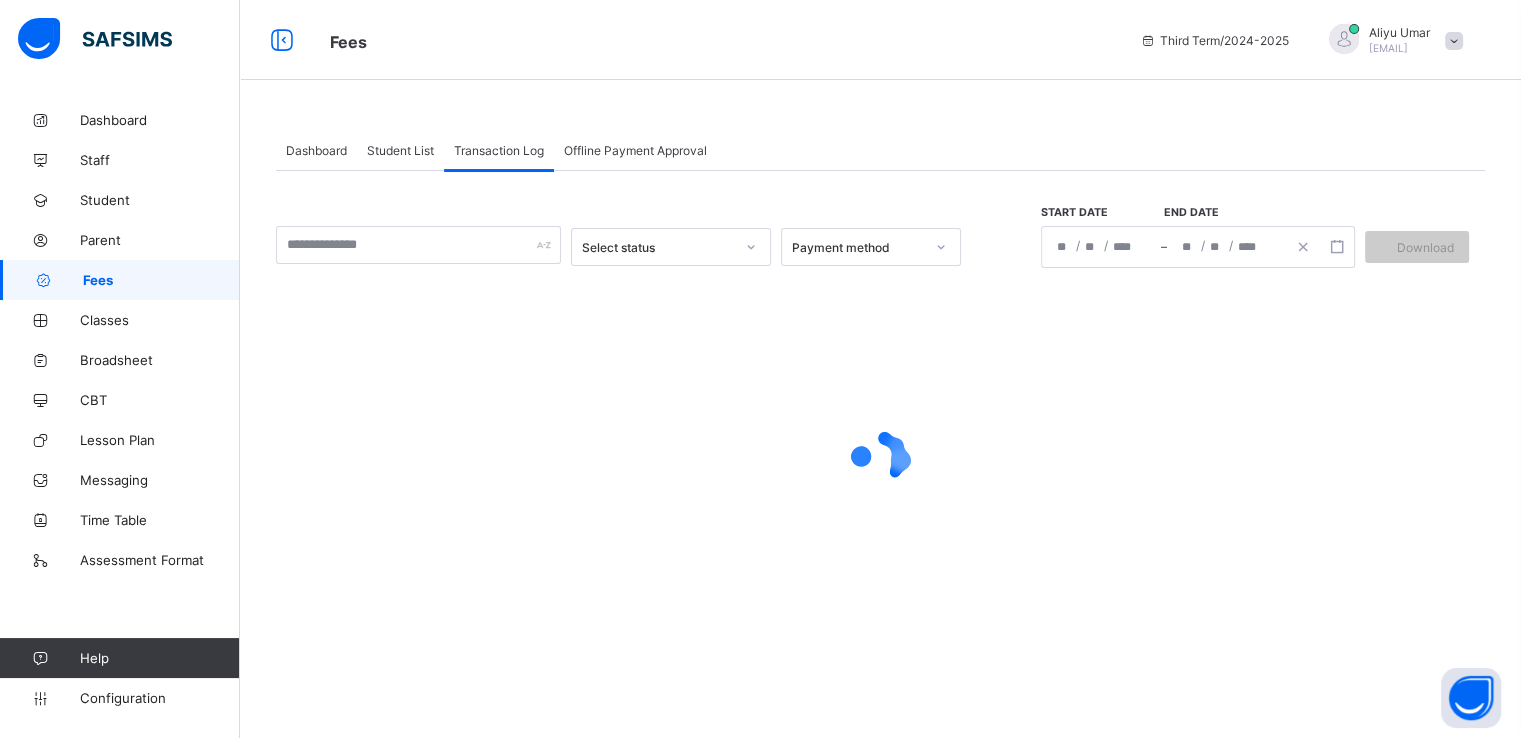 type on "*" 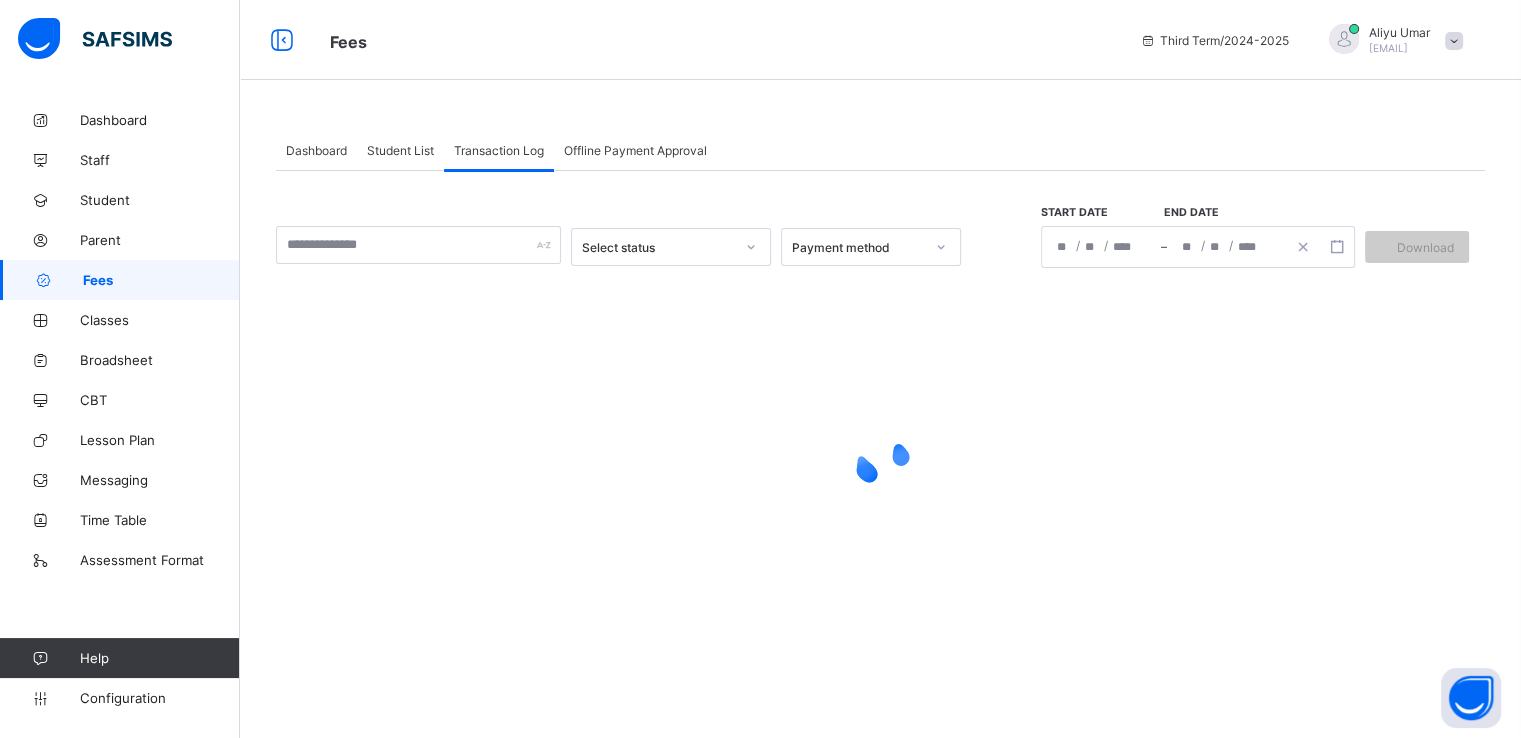 type on "*" 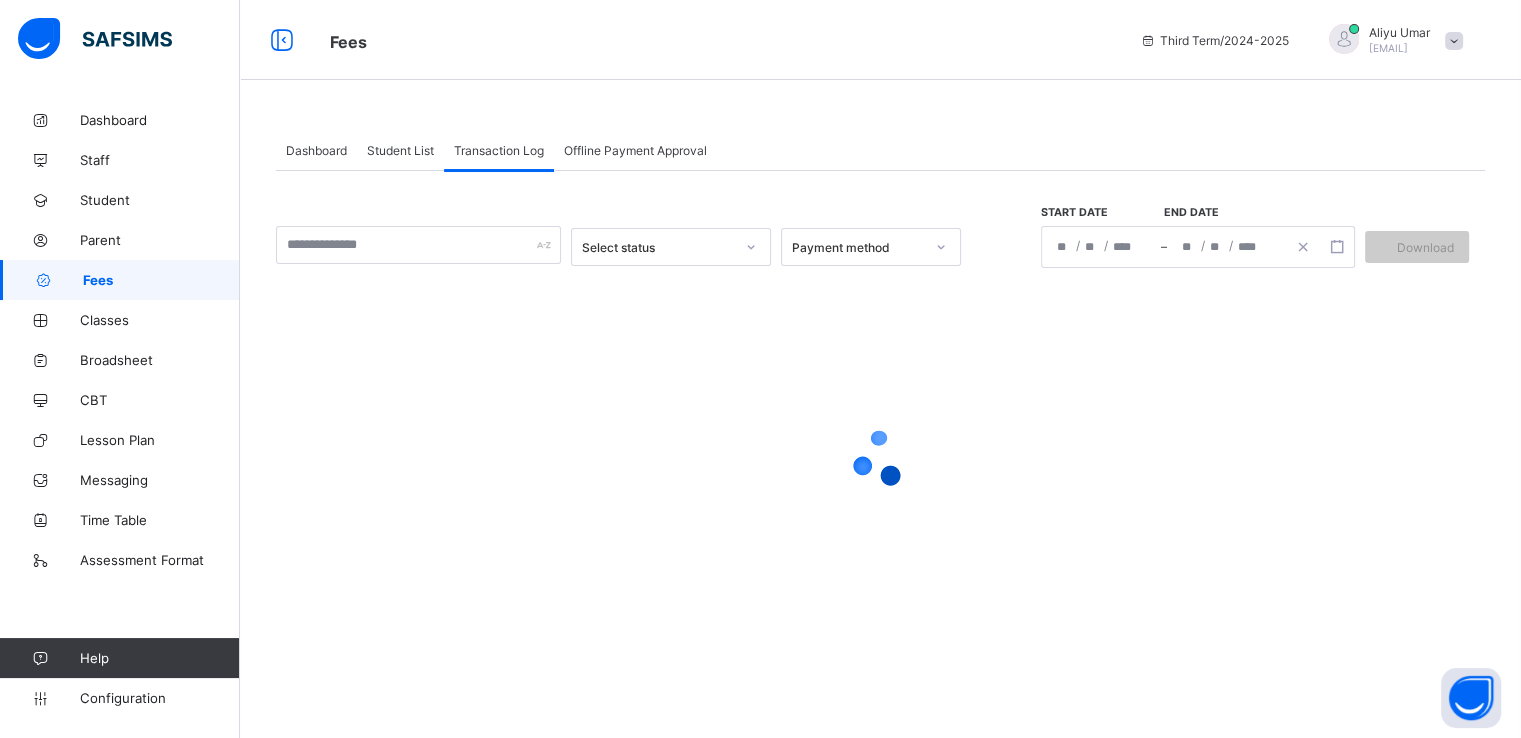type on "****" 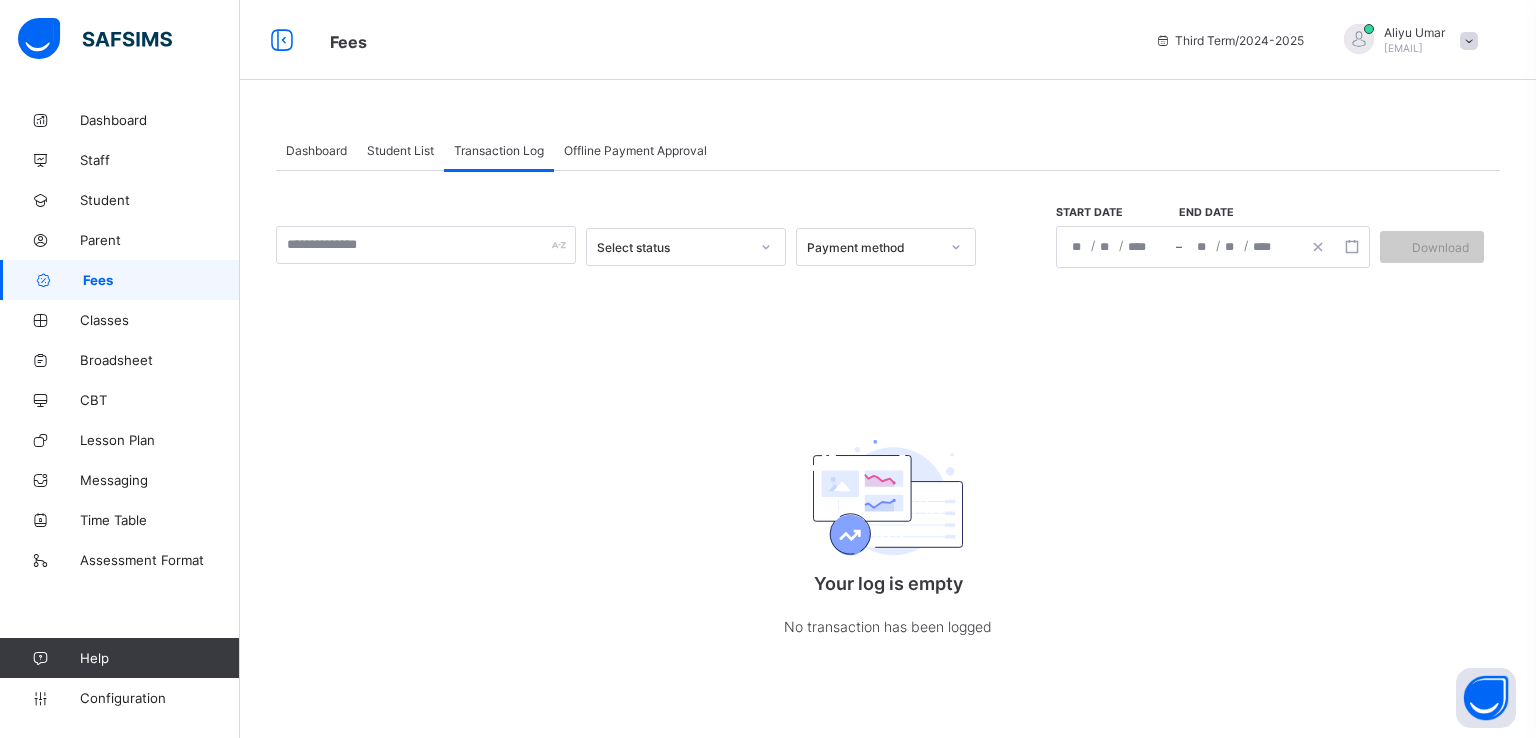 click on "**********" at bounding box center (1116, 247) 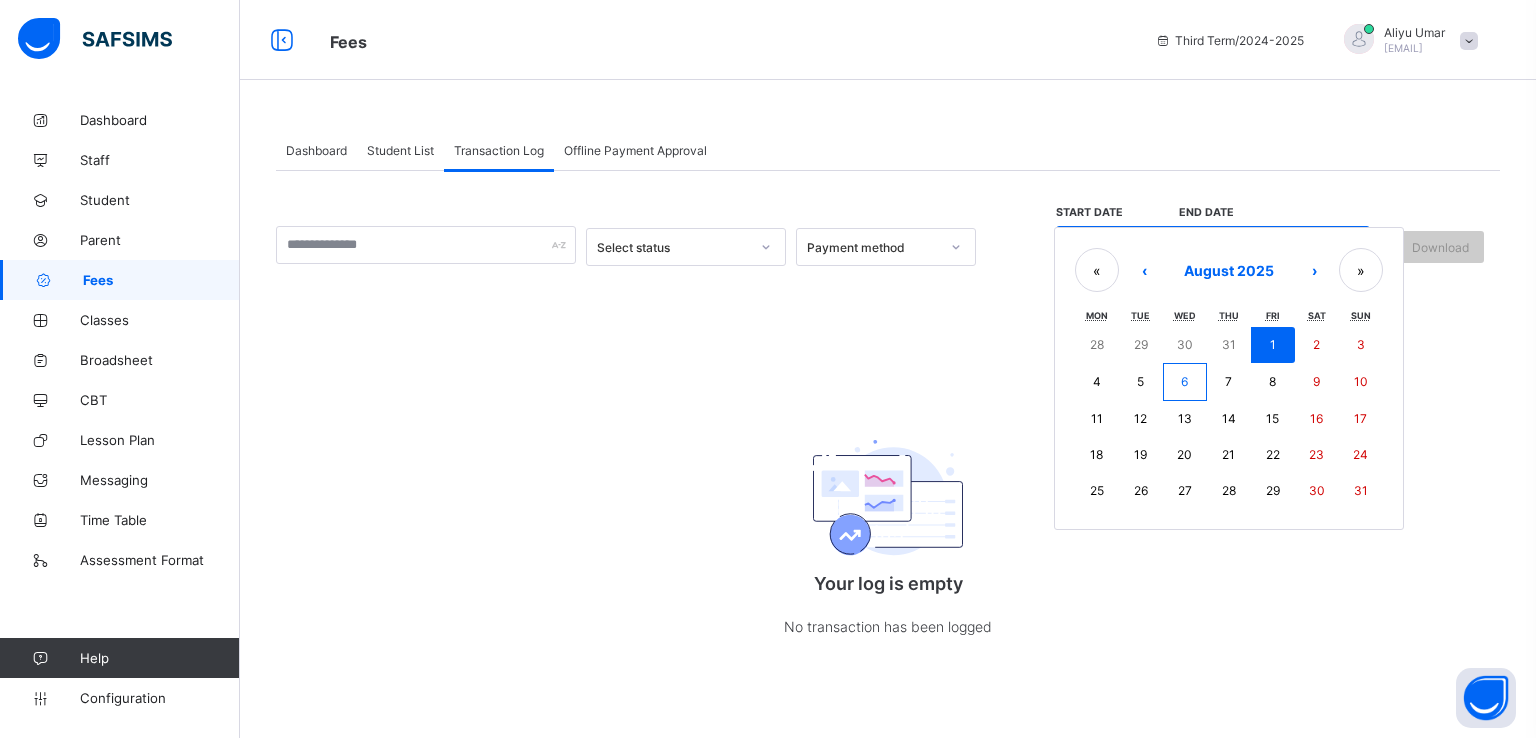 click on "6" at bounding box center [1185, 382] 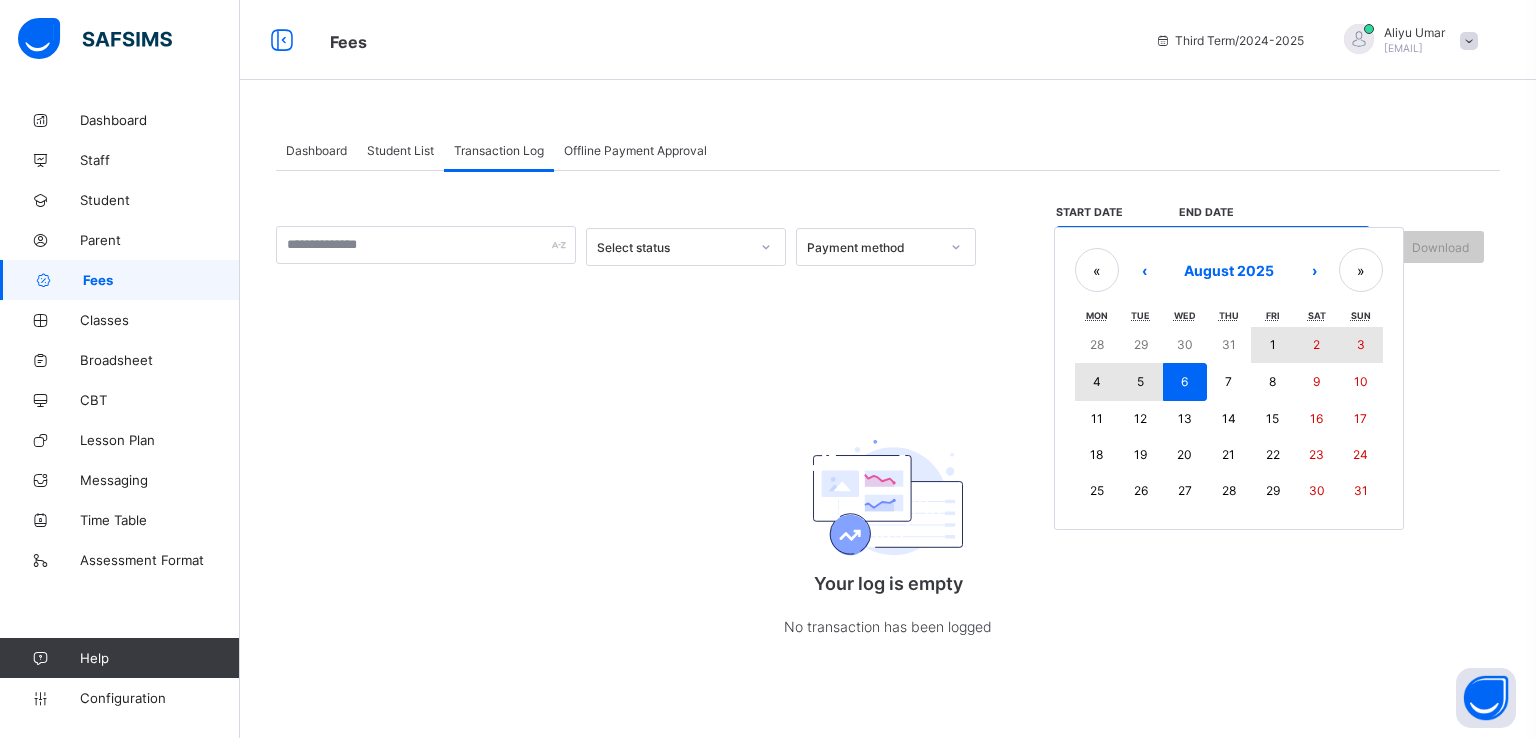 click on "1" at bounding box center [1273, 344] 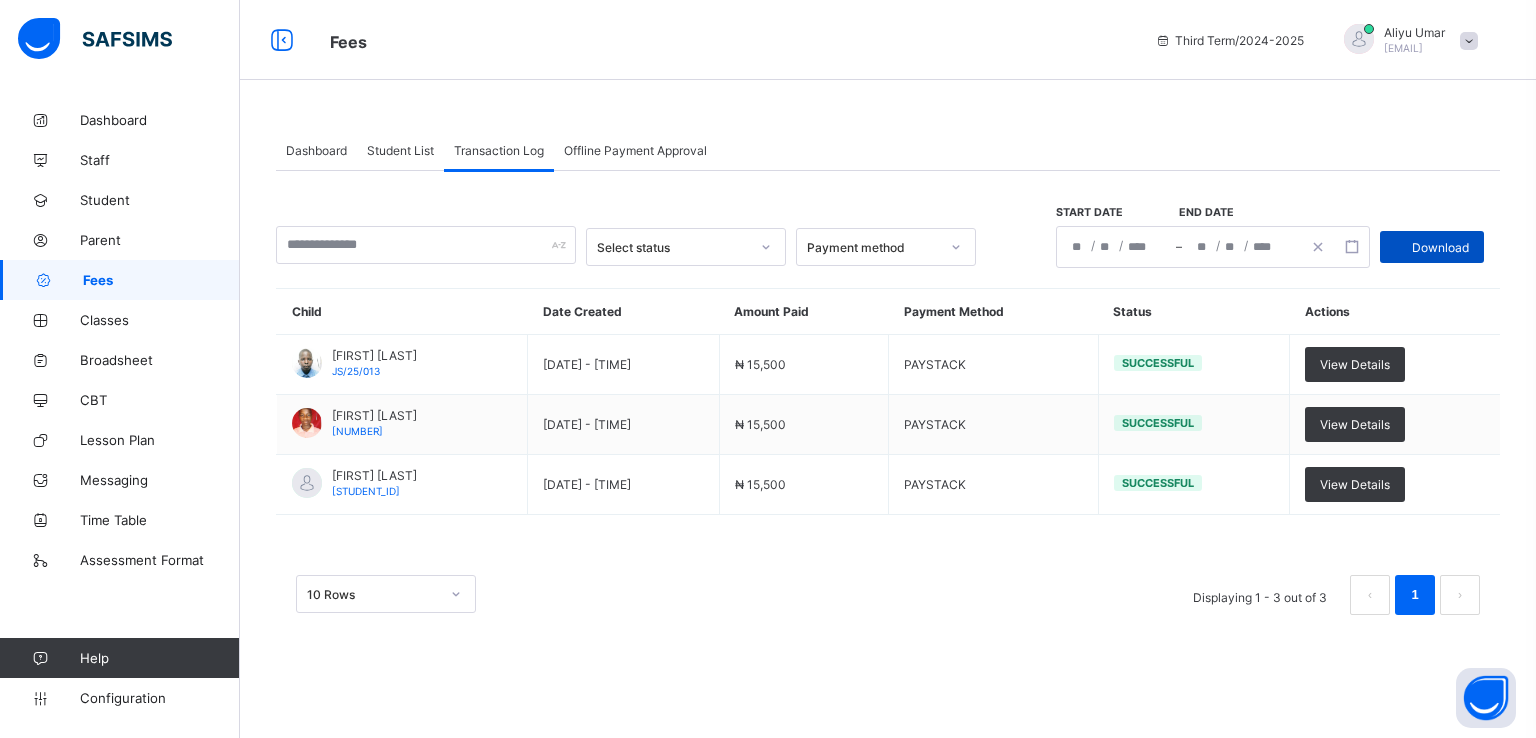 click on "Download" at bounding box center [1440, 247] 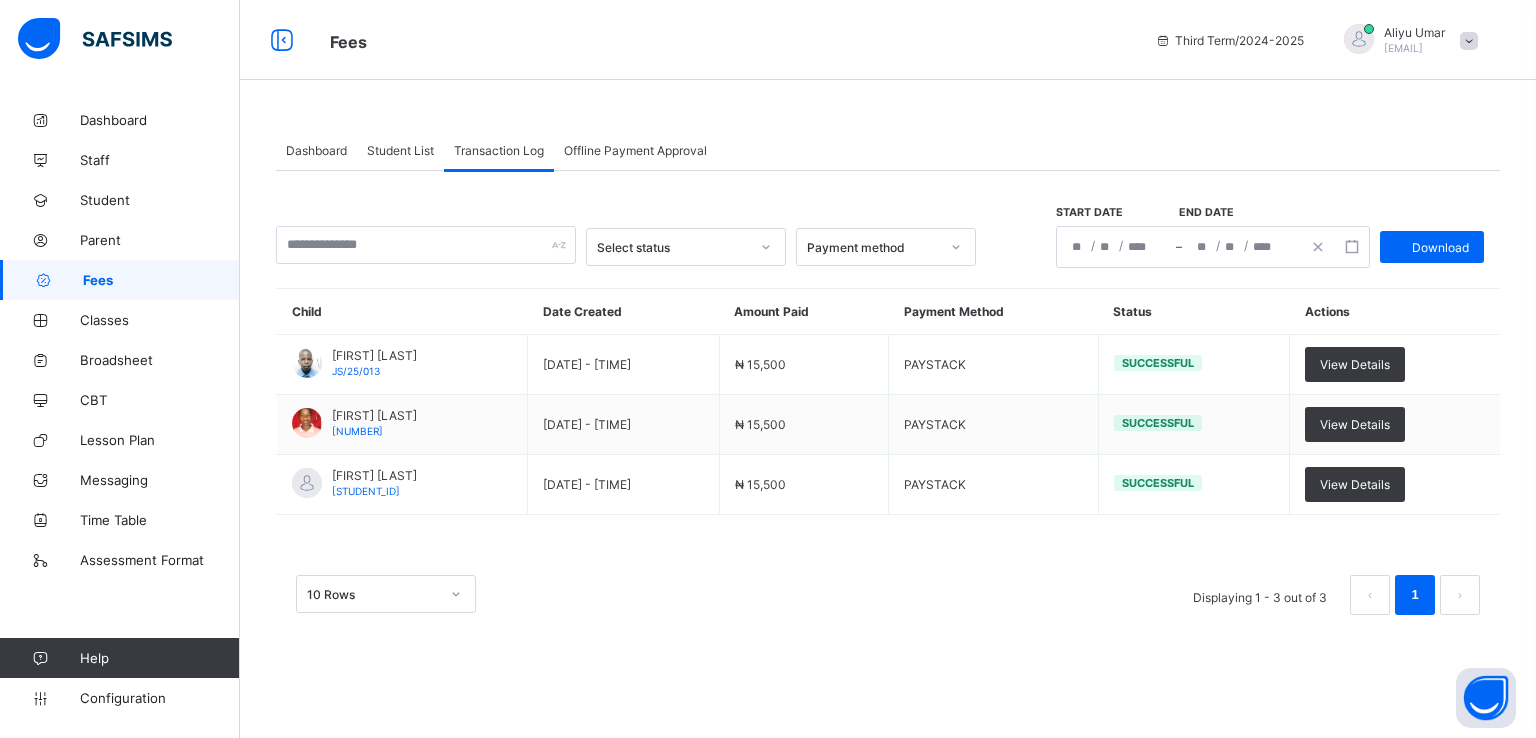 click on "Fees" at bounding box center [161, 280] 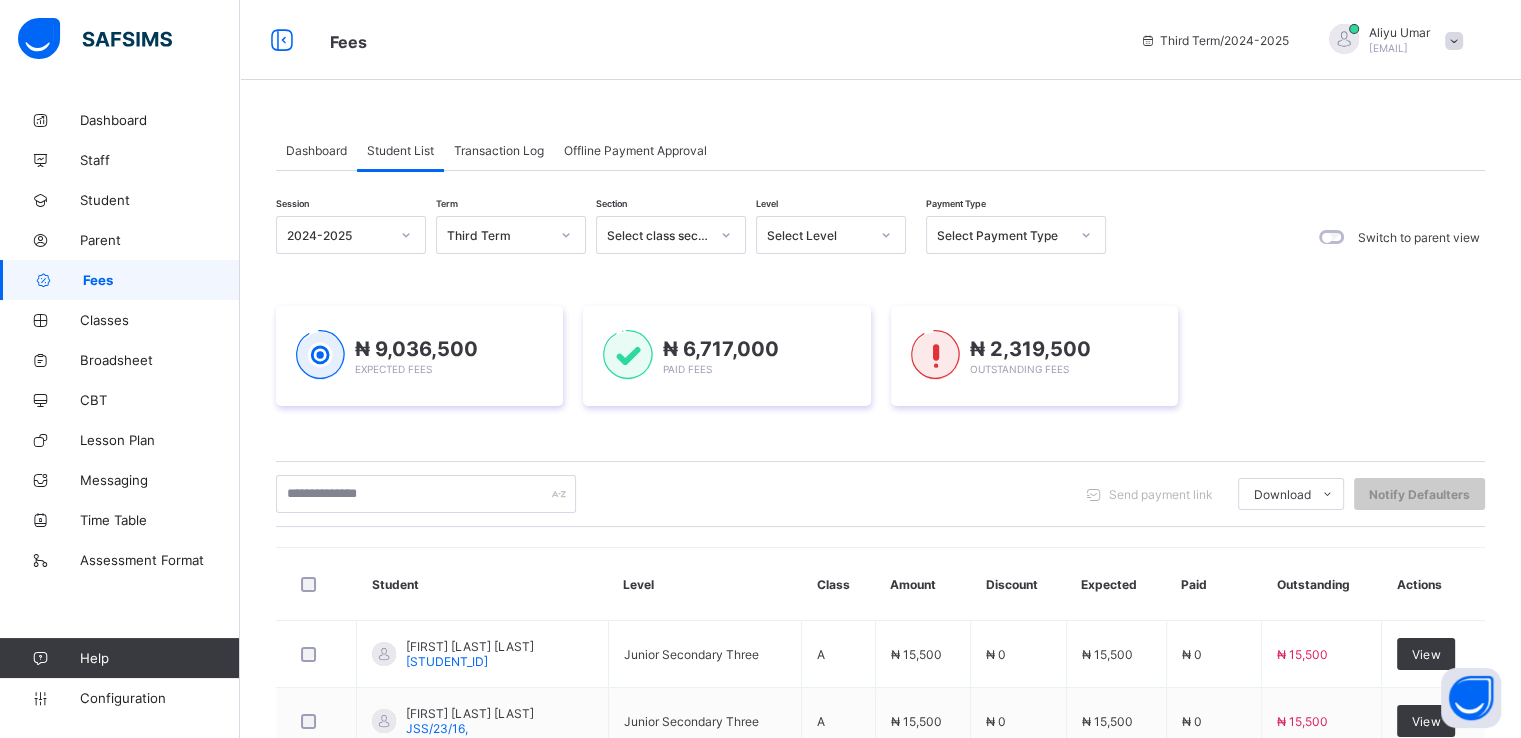 click on "Transaction Log" at bounding box center [499, 150] 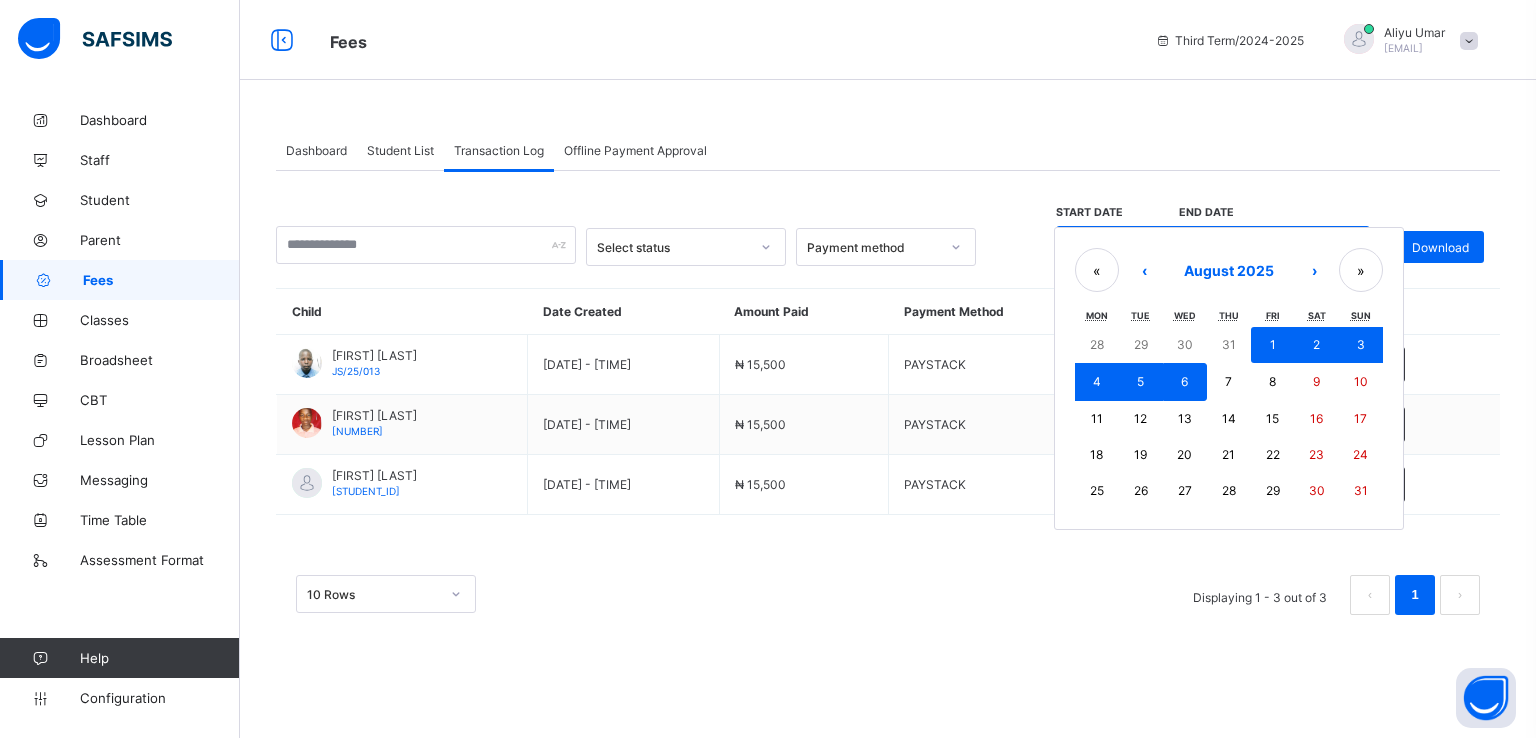 click on "**********" at bounding box center (1213, 247) 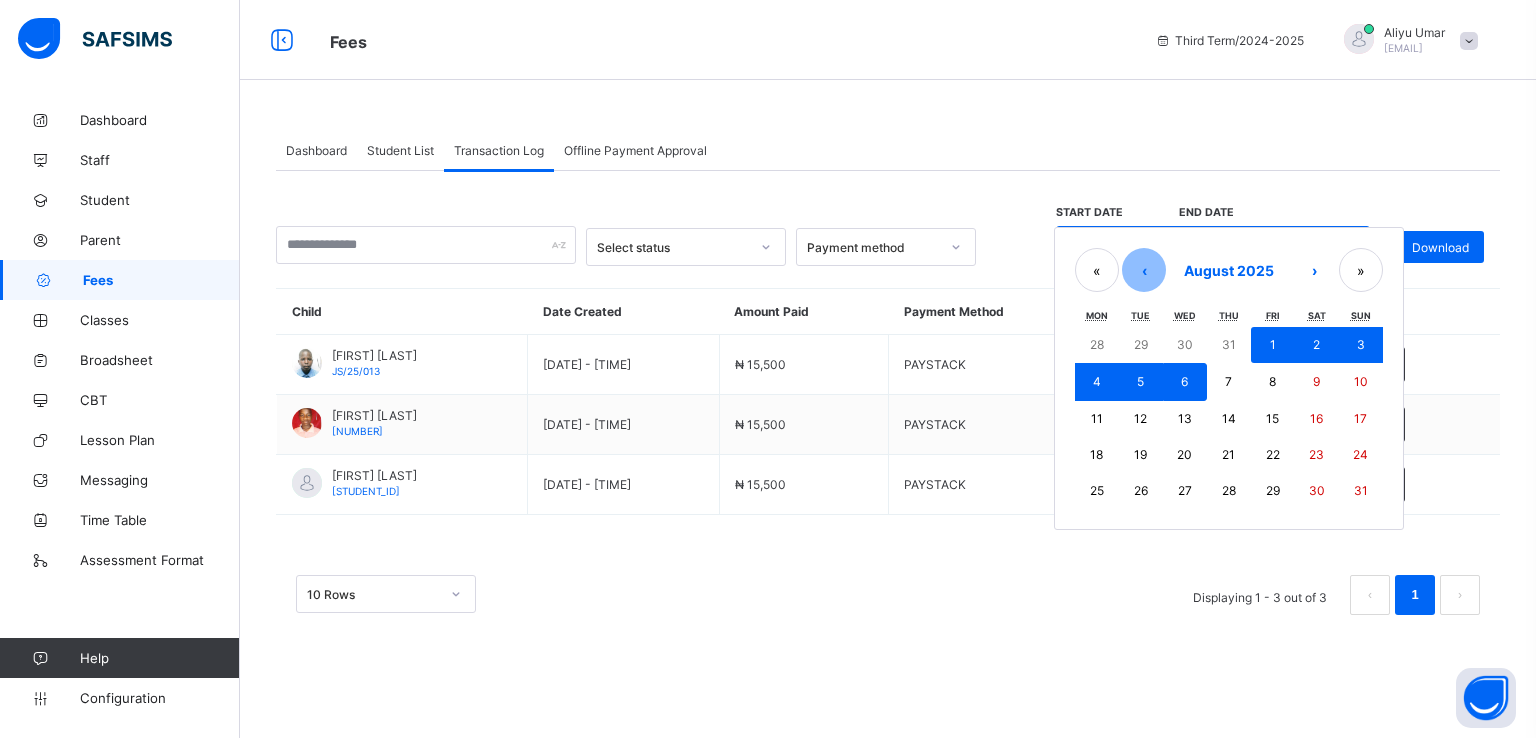 click on "‹" at bounding box center (1144, 270) 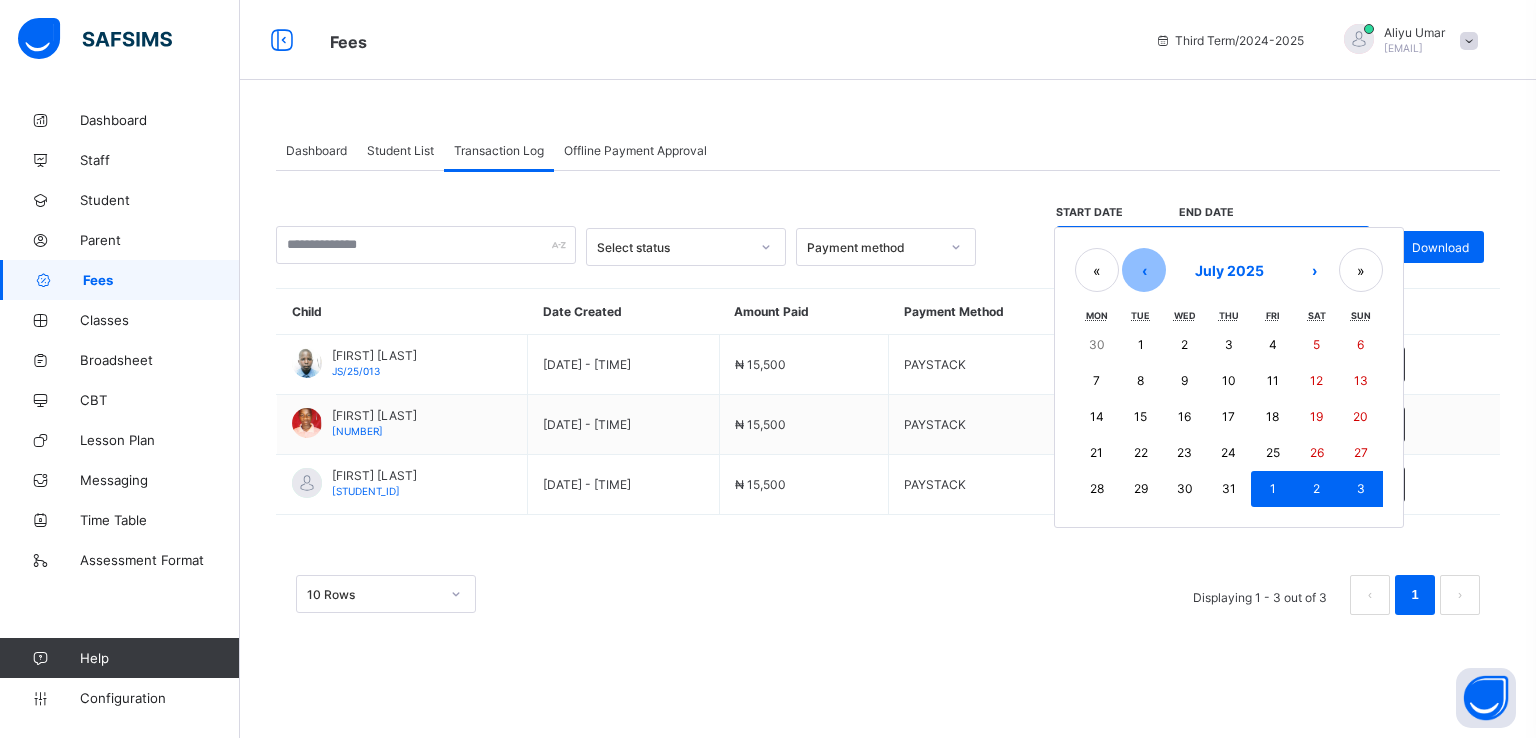 click on "‹" at bounding box center (1144, 270) 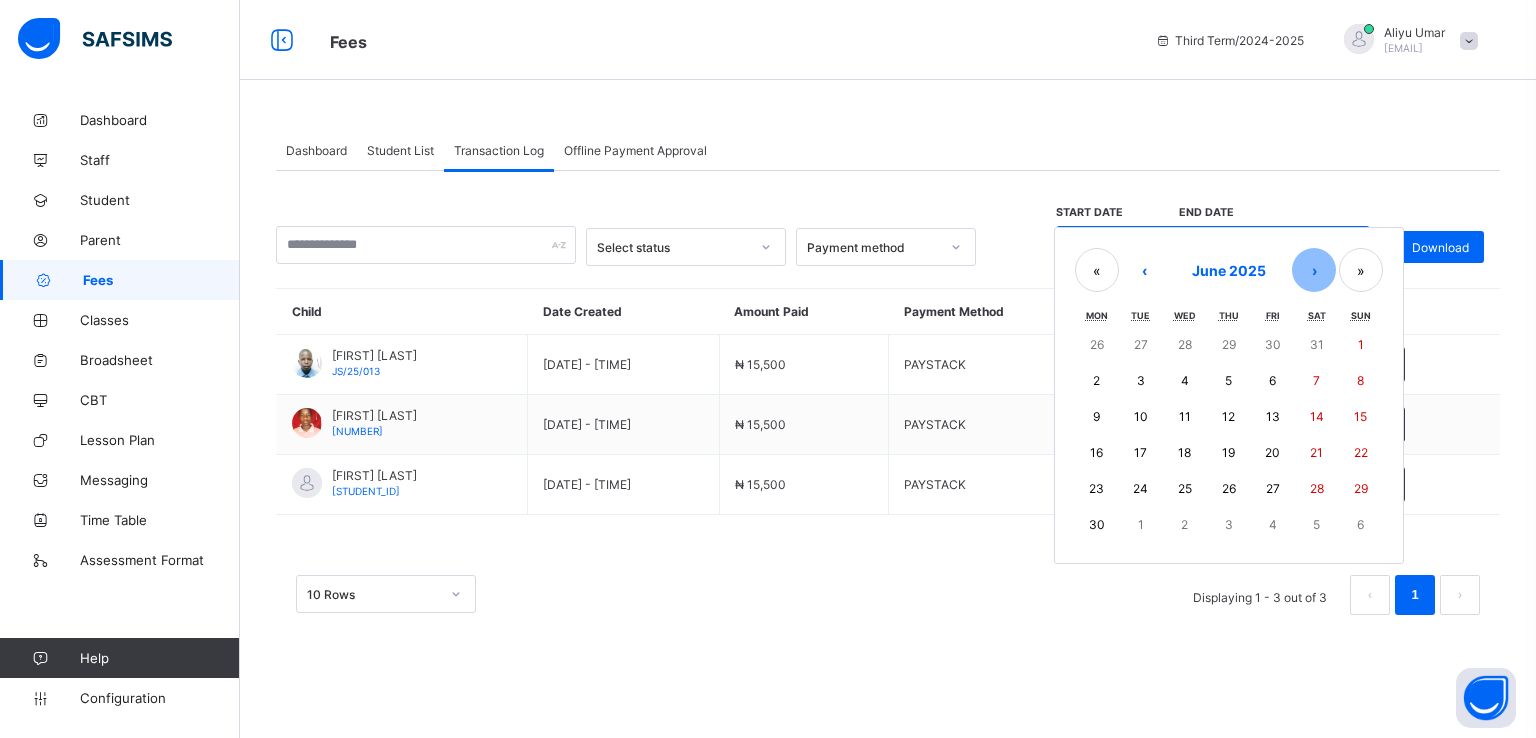 click on "›" at bounding box center (1314, 270) 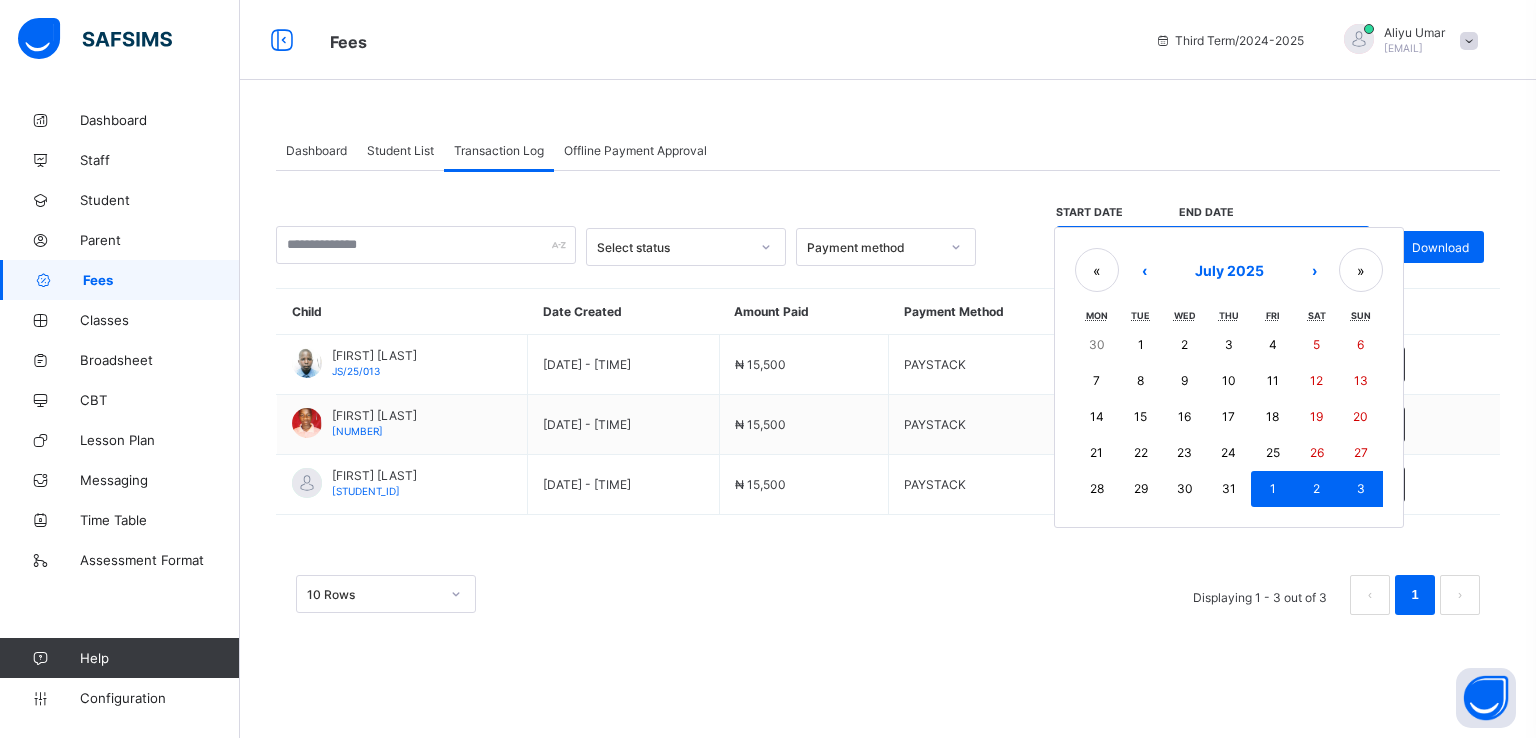 click on "1" at bounding box center (1141, 345) 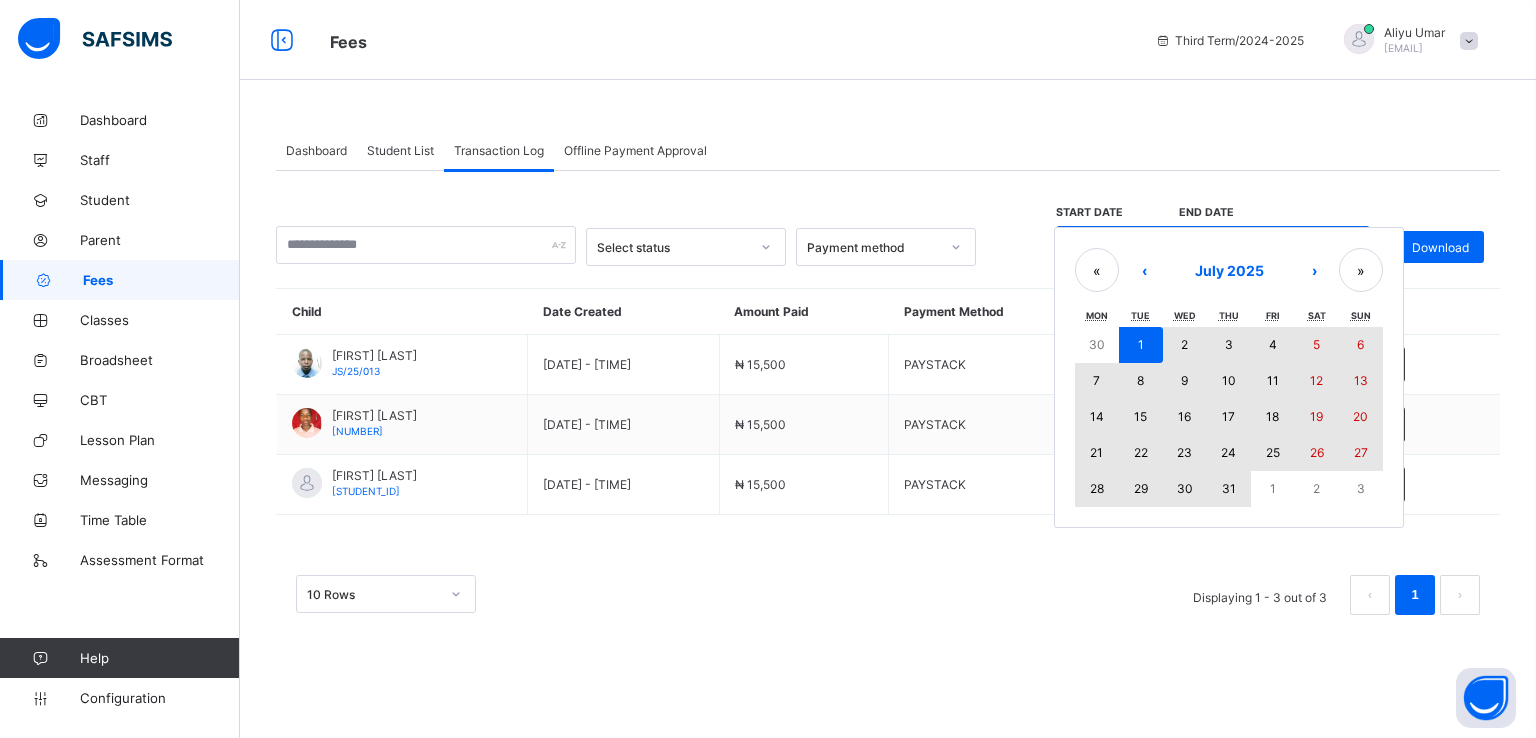 click on "31" at bounding box center [1229, 488] 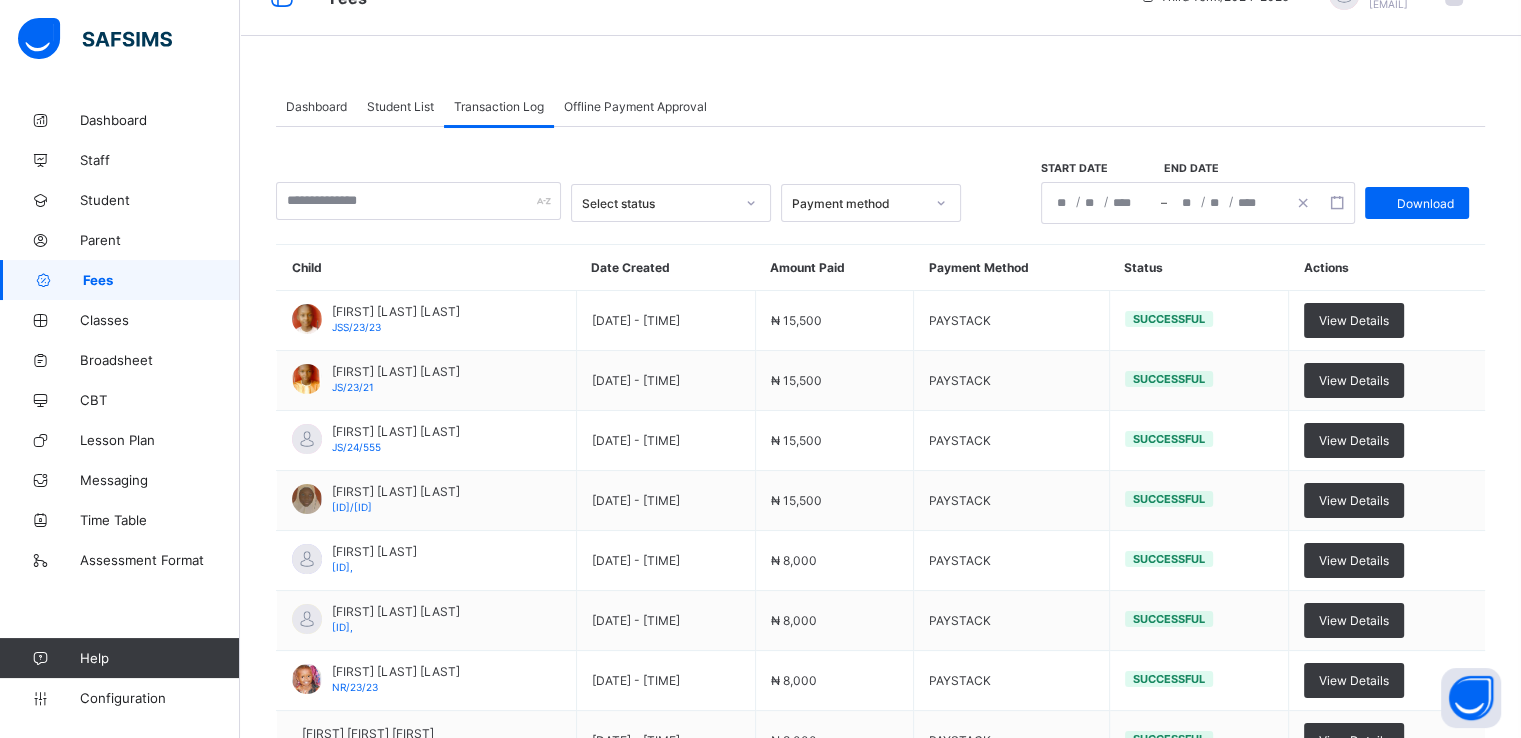 scroll, scrollTop: 0, scrollLeft: 0, axis: both 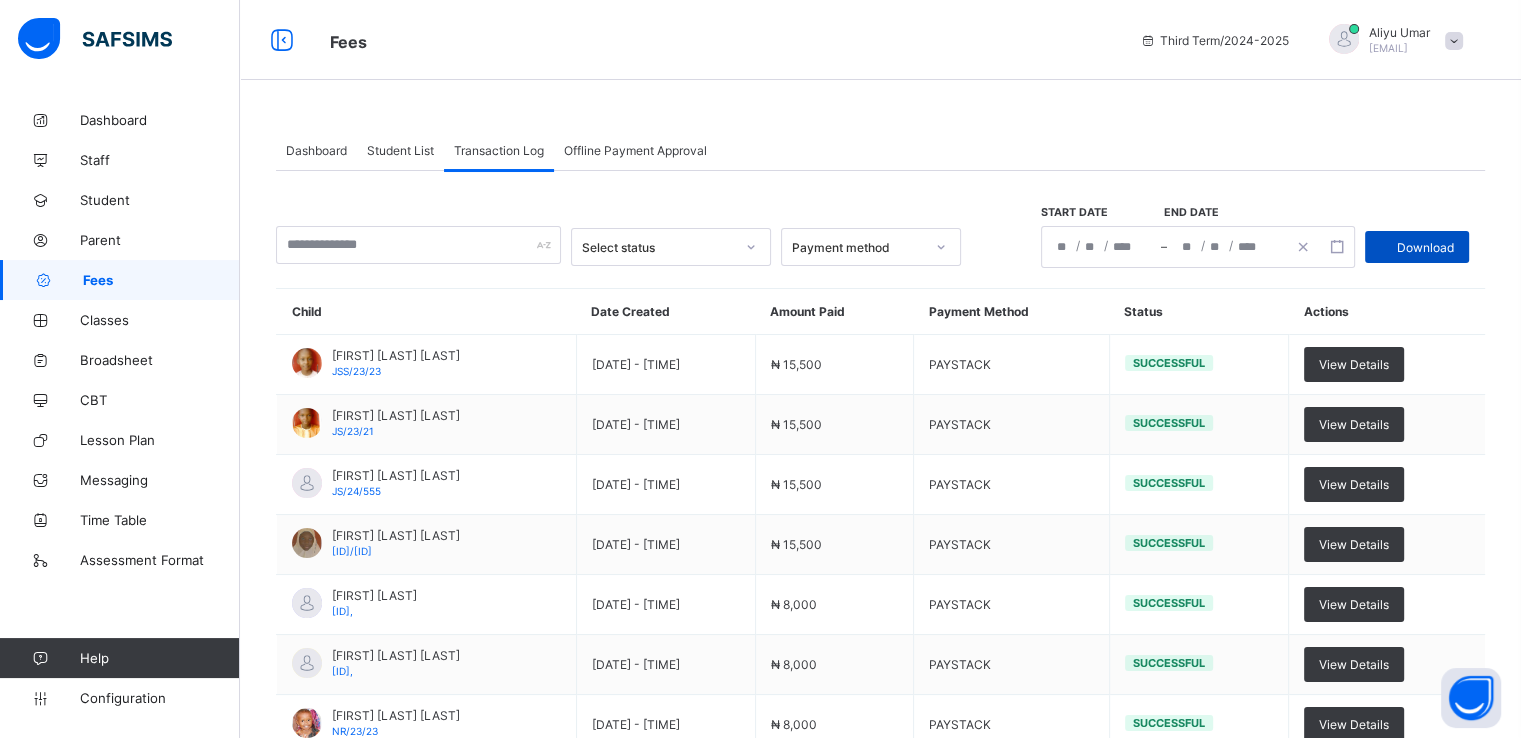 click on "Download" at bounding box center [1425, 247] 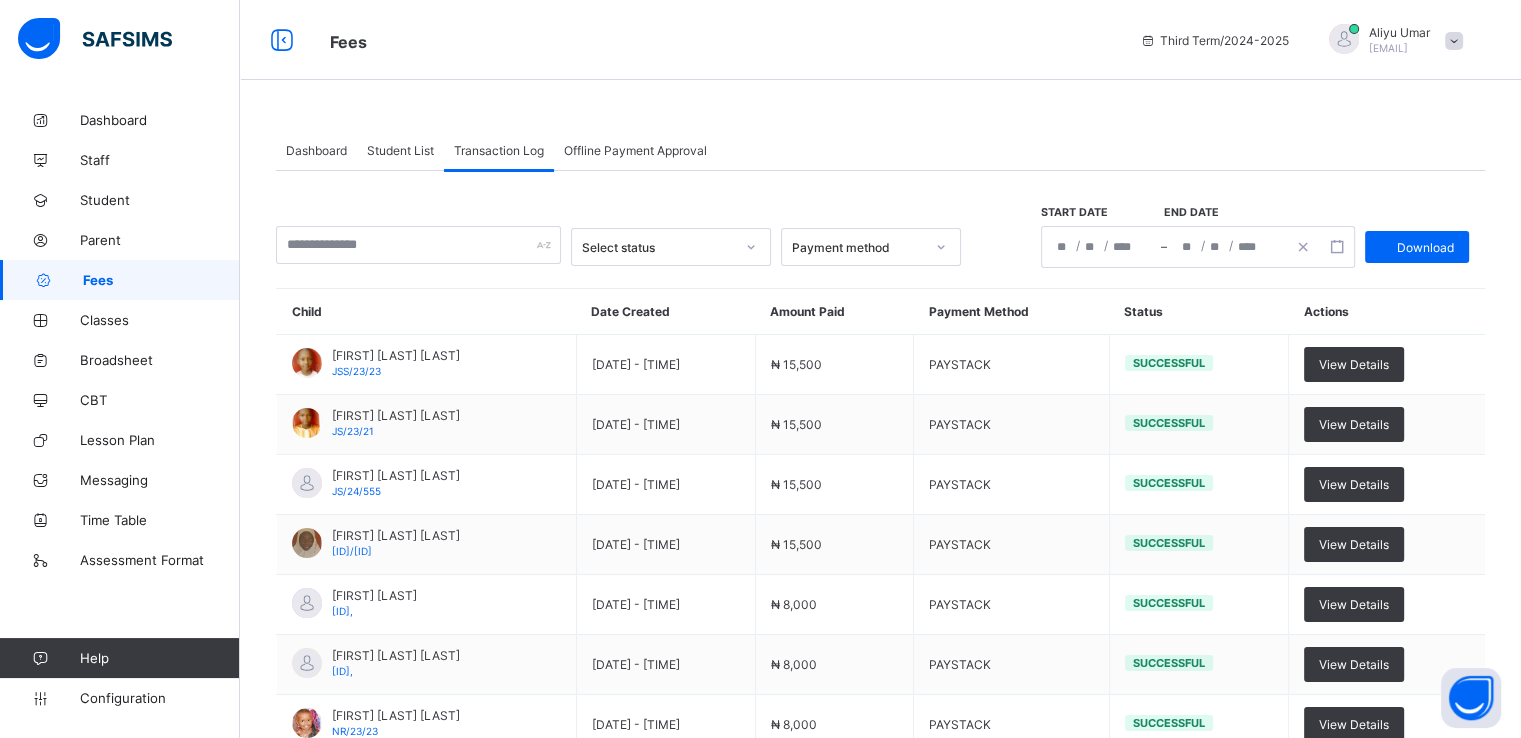 click on "Student List" at bounding box center (400, 150) 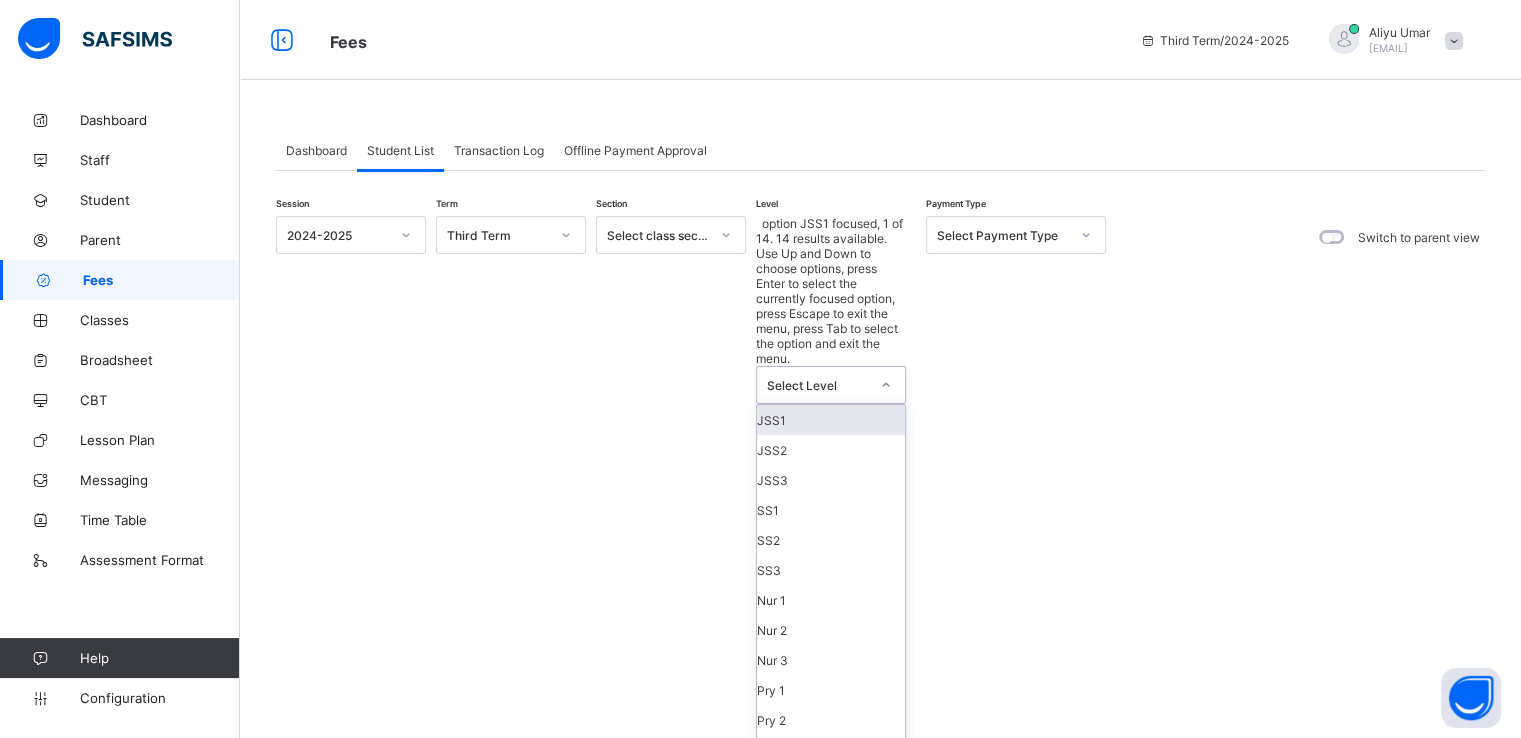 click on "Select Level" at bounding box center (818, 385) 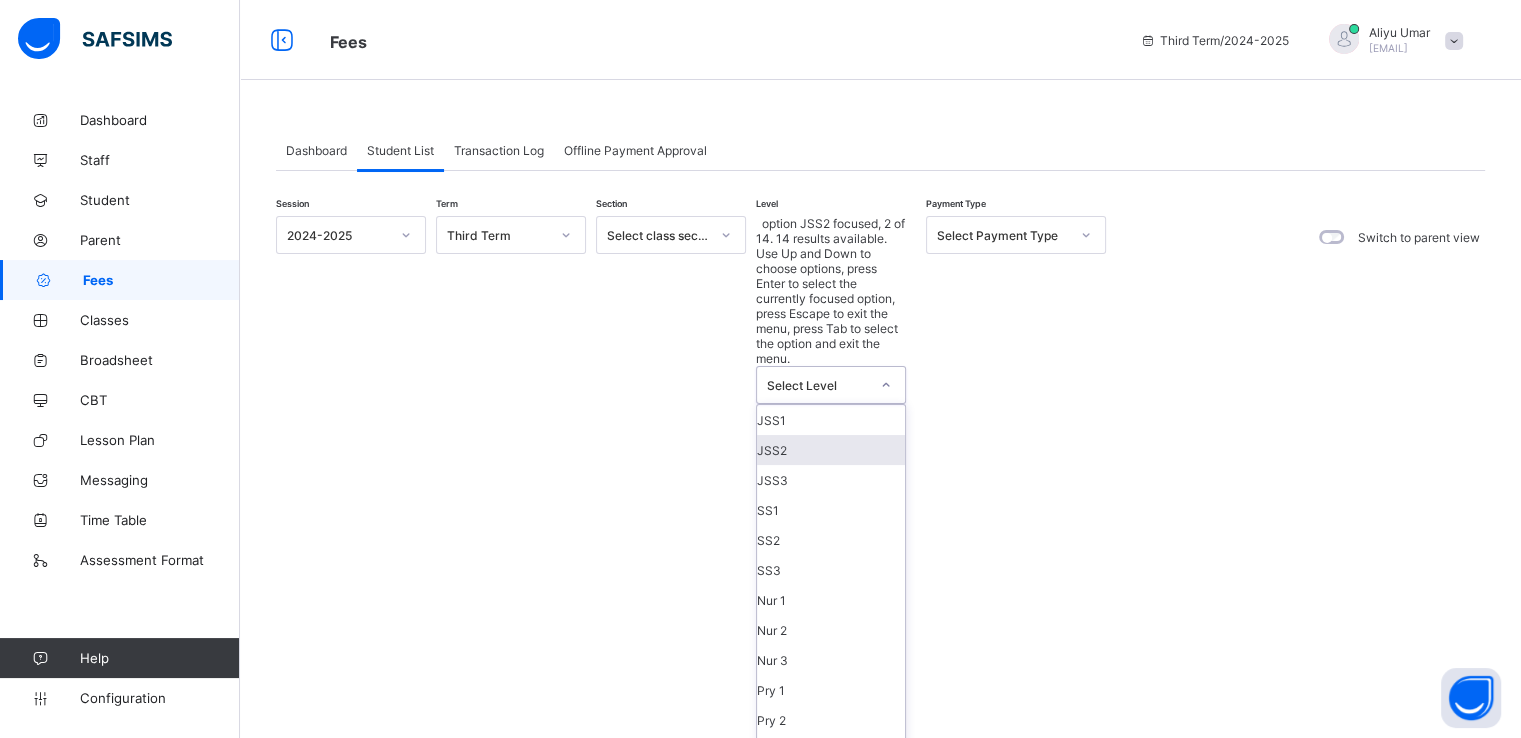 click on "JSS2" at bounding box center (831, 450) 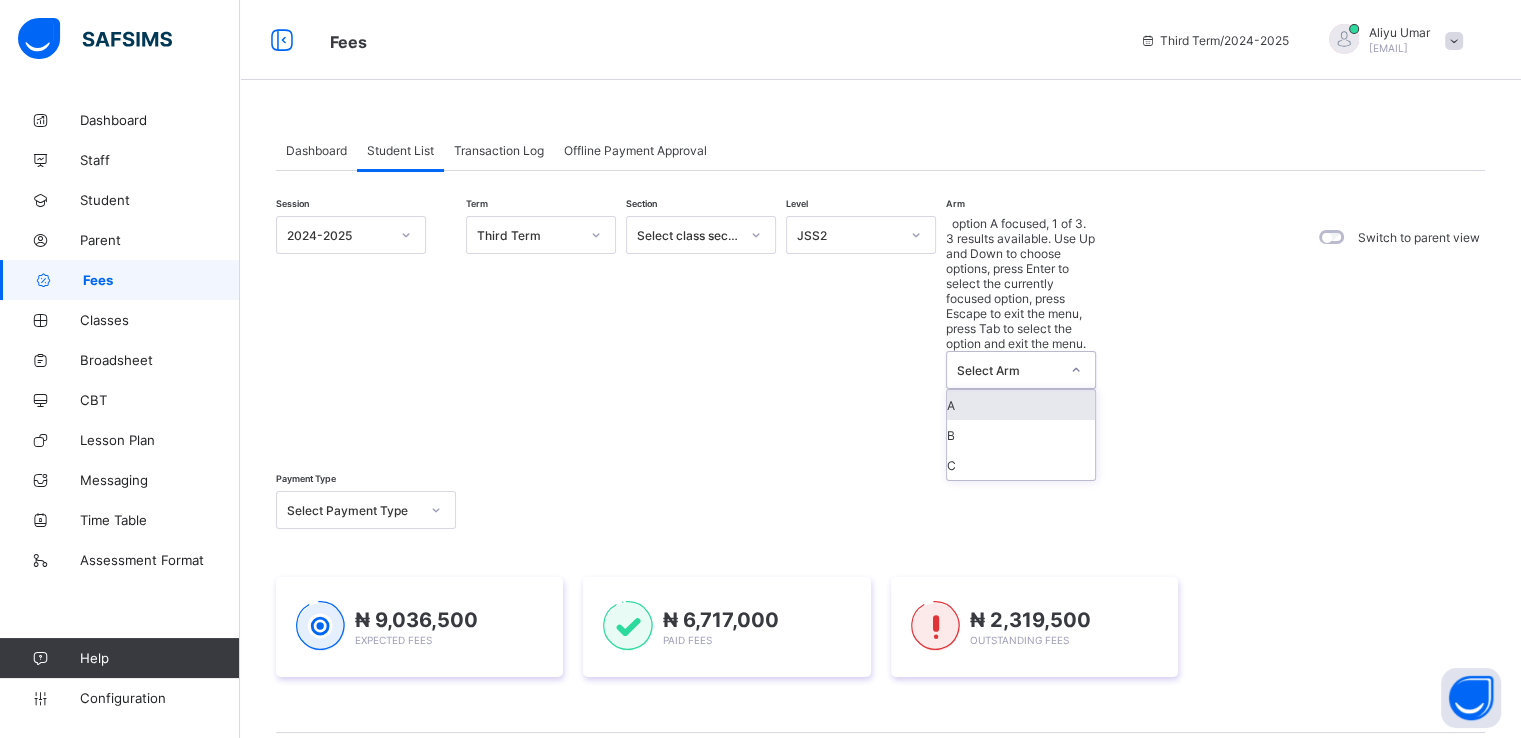 click on "Select Arm" at bounding box center (1002, 370) 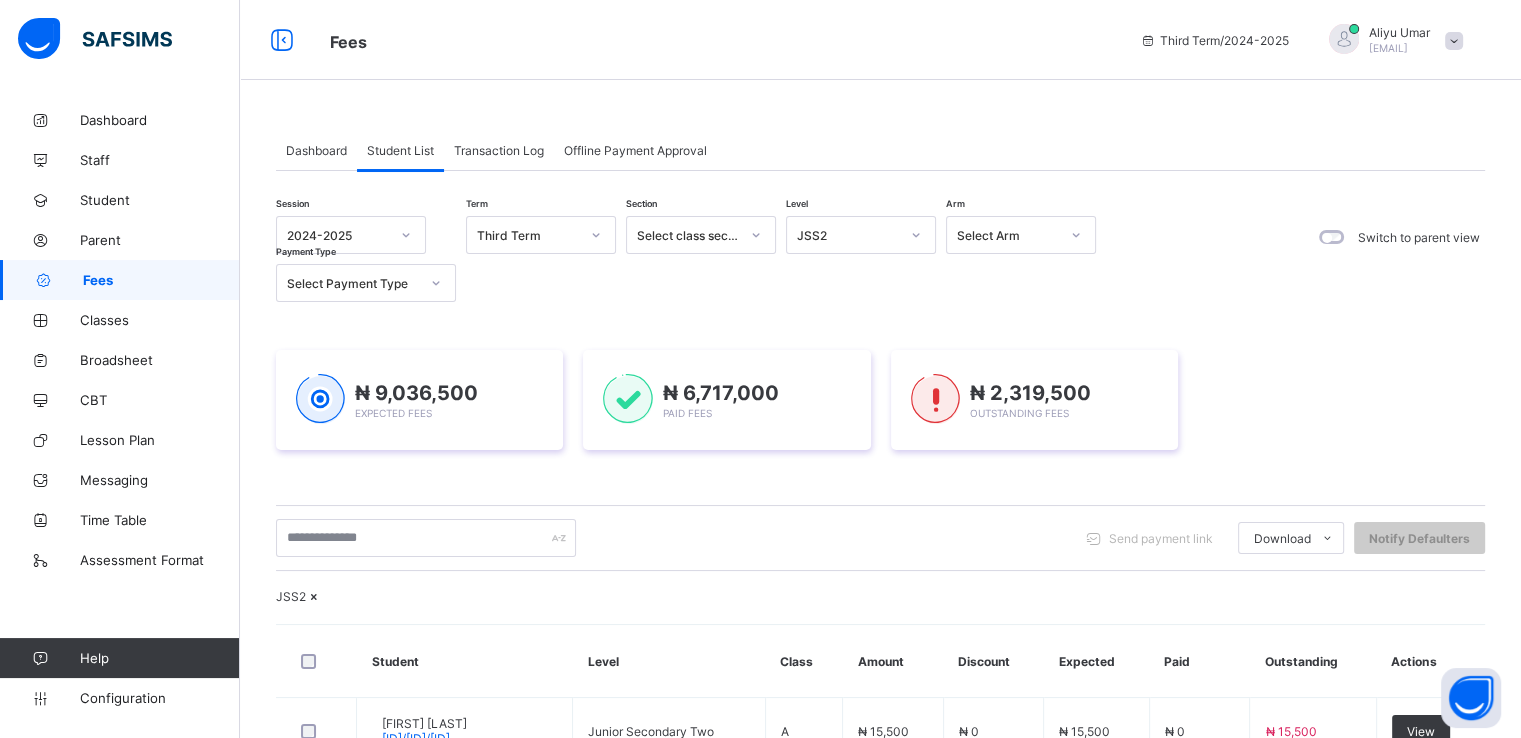 click on "Transaction Log" at bounding box center [499, 150] 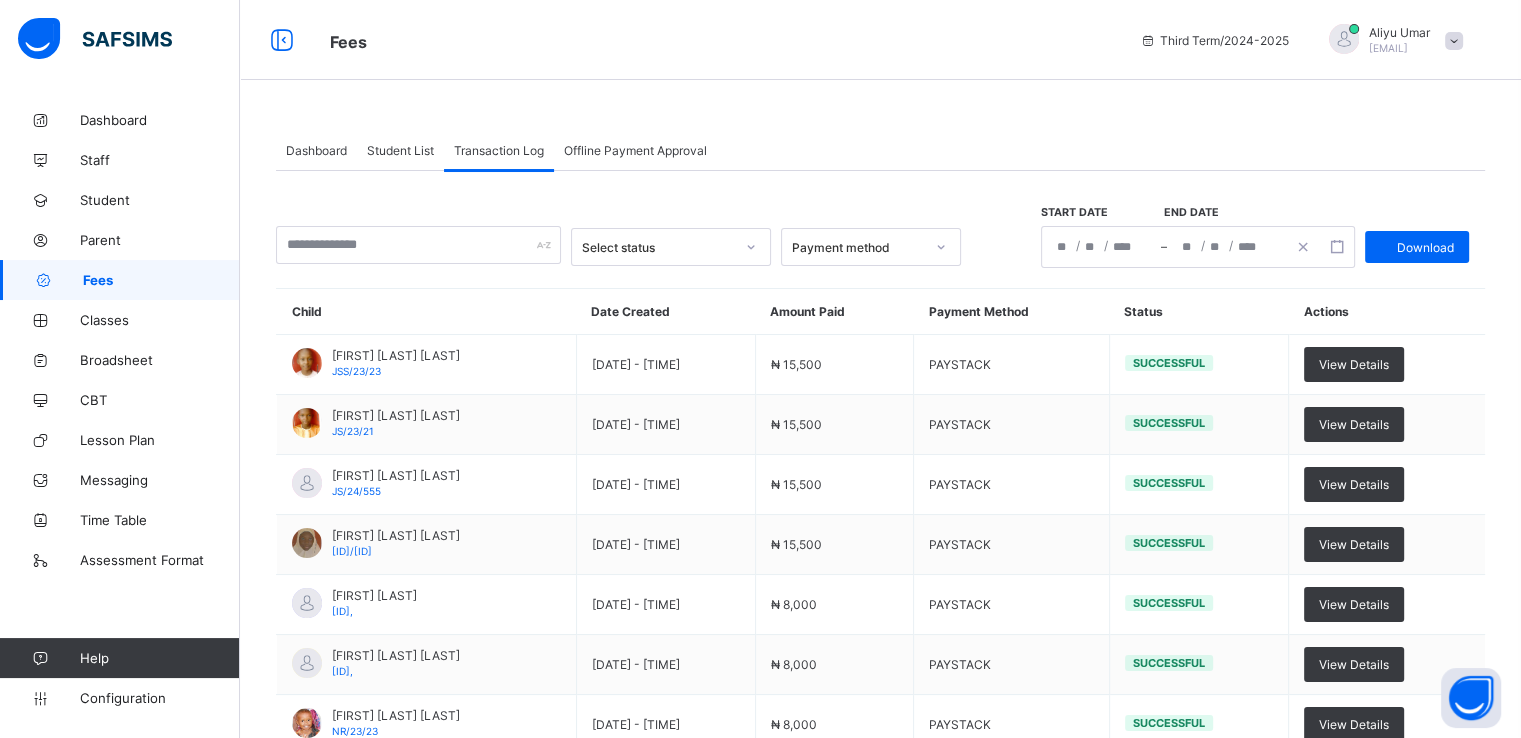 click on "Offline Payment Approval" at bounding box center (635, 150) 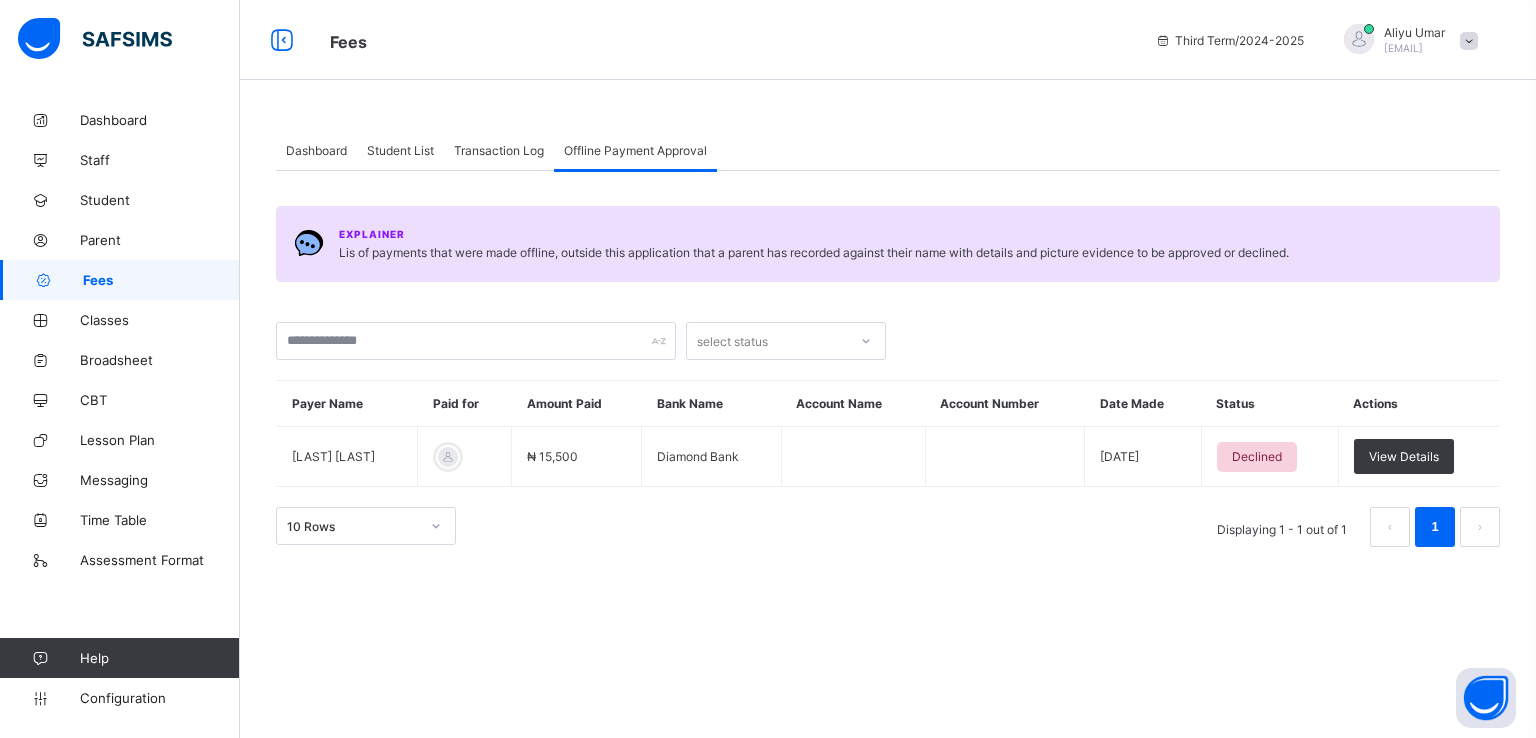 click on "Transaction Log" at bounding box center (499, 150) 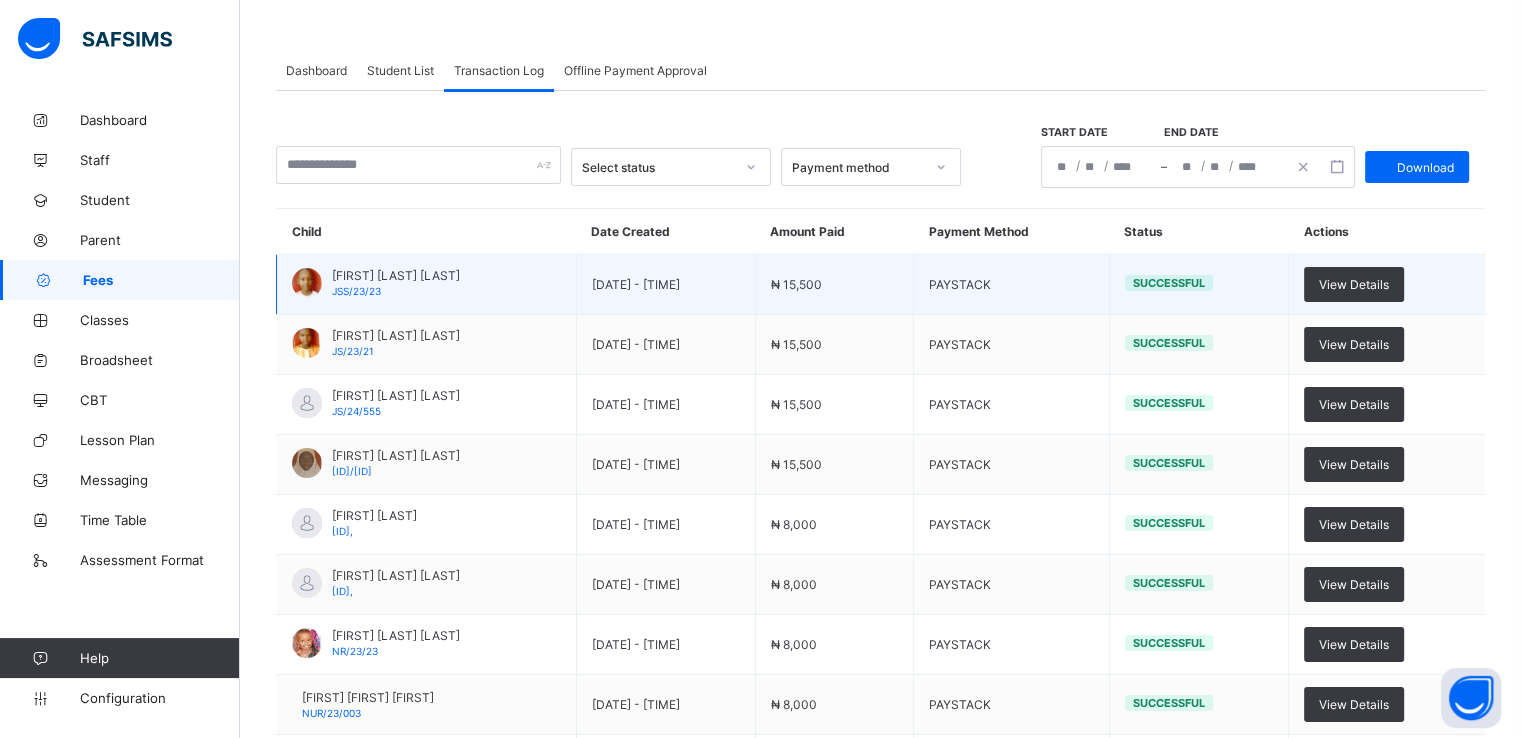 scroll, scrollTop: 0, scrollLeft: 0, axis: both 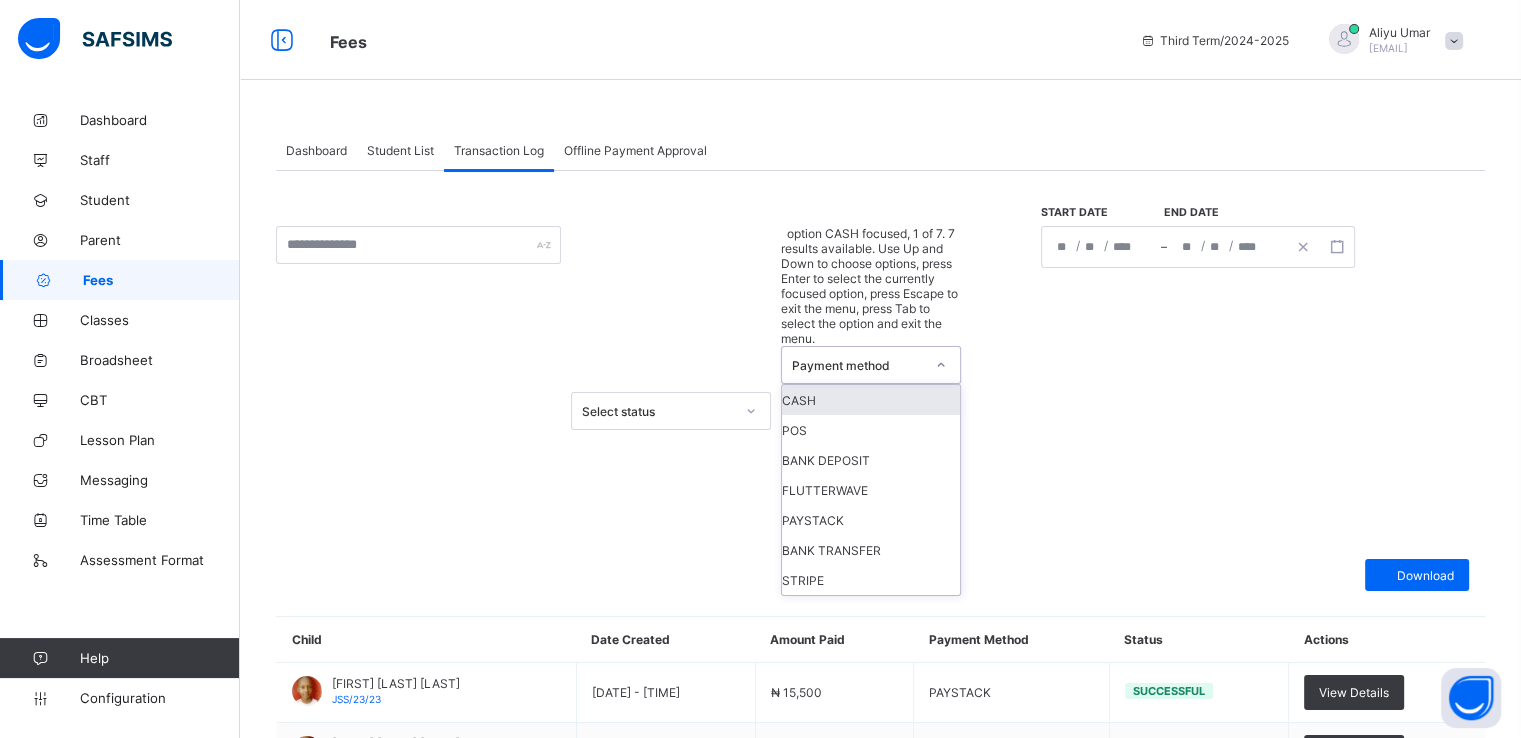 click 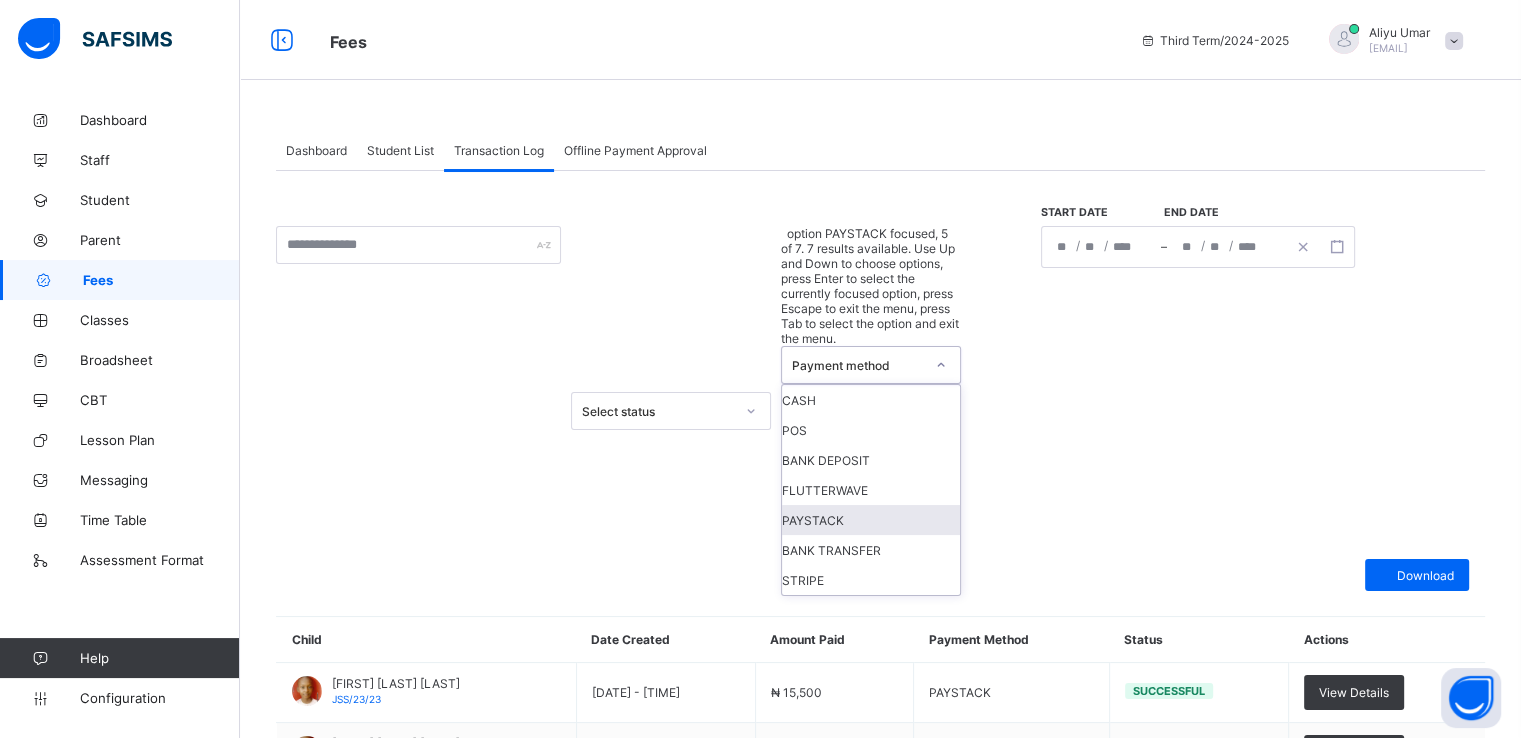 click on "PAYSTACK" at bounding box center [871, 520] 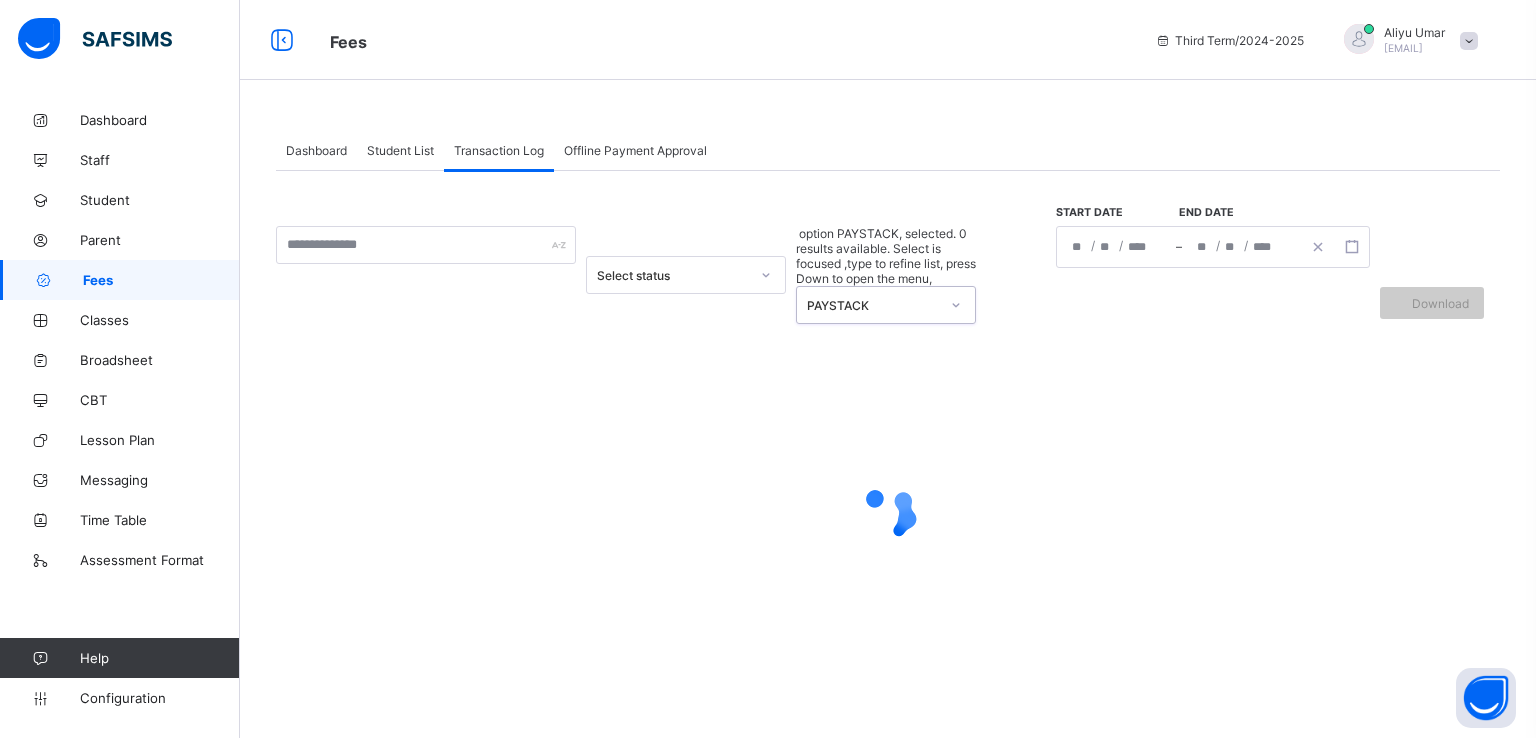 click on "Student List" at bounding box center (400, 150) 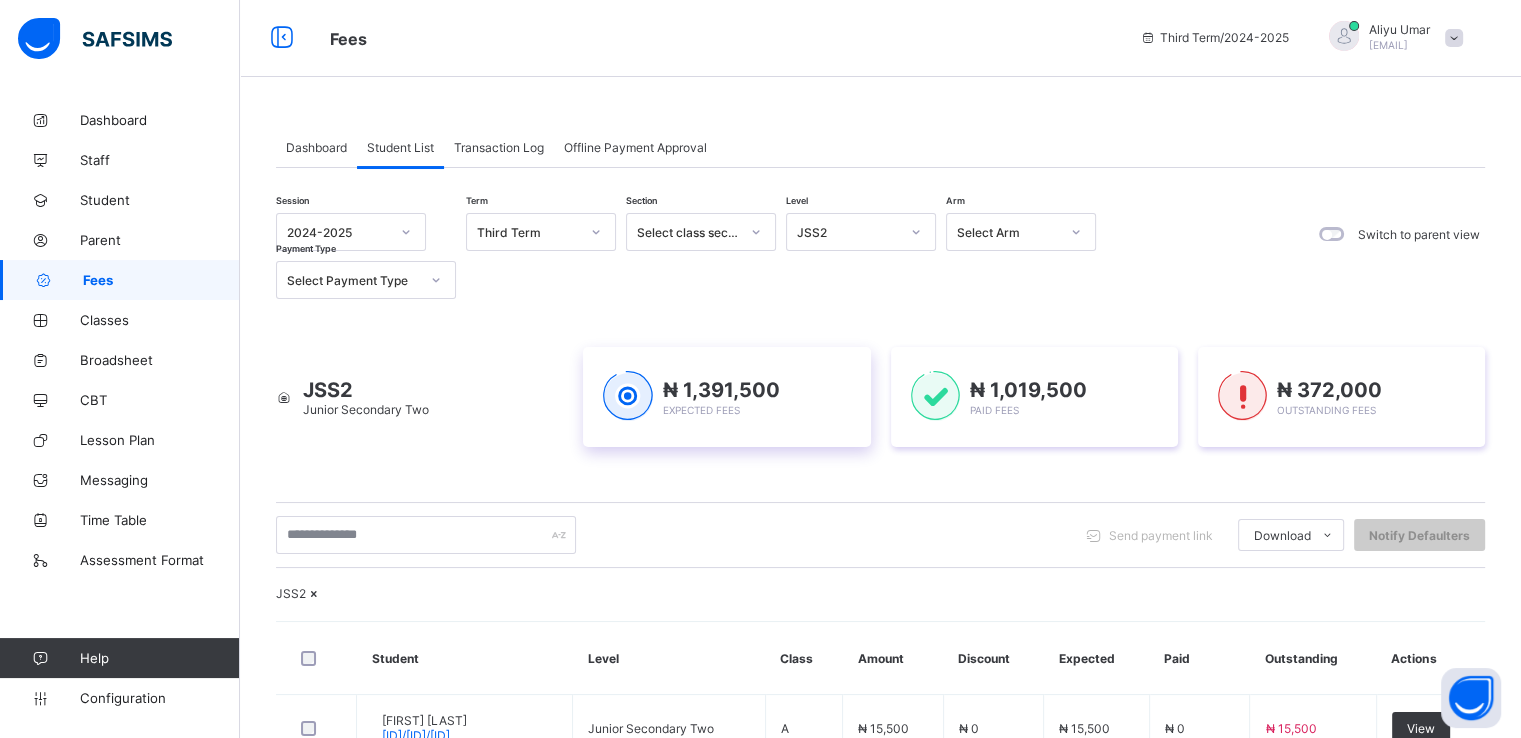 scroll, scrollTop: 0, scrollLeft: 0, axis: both 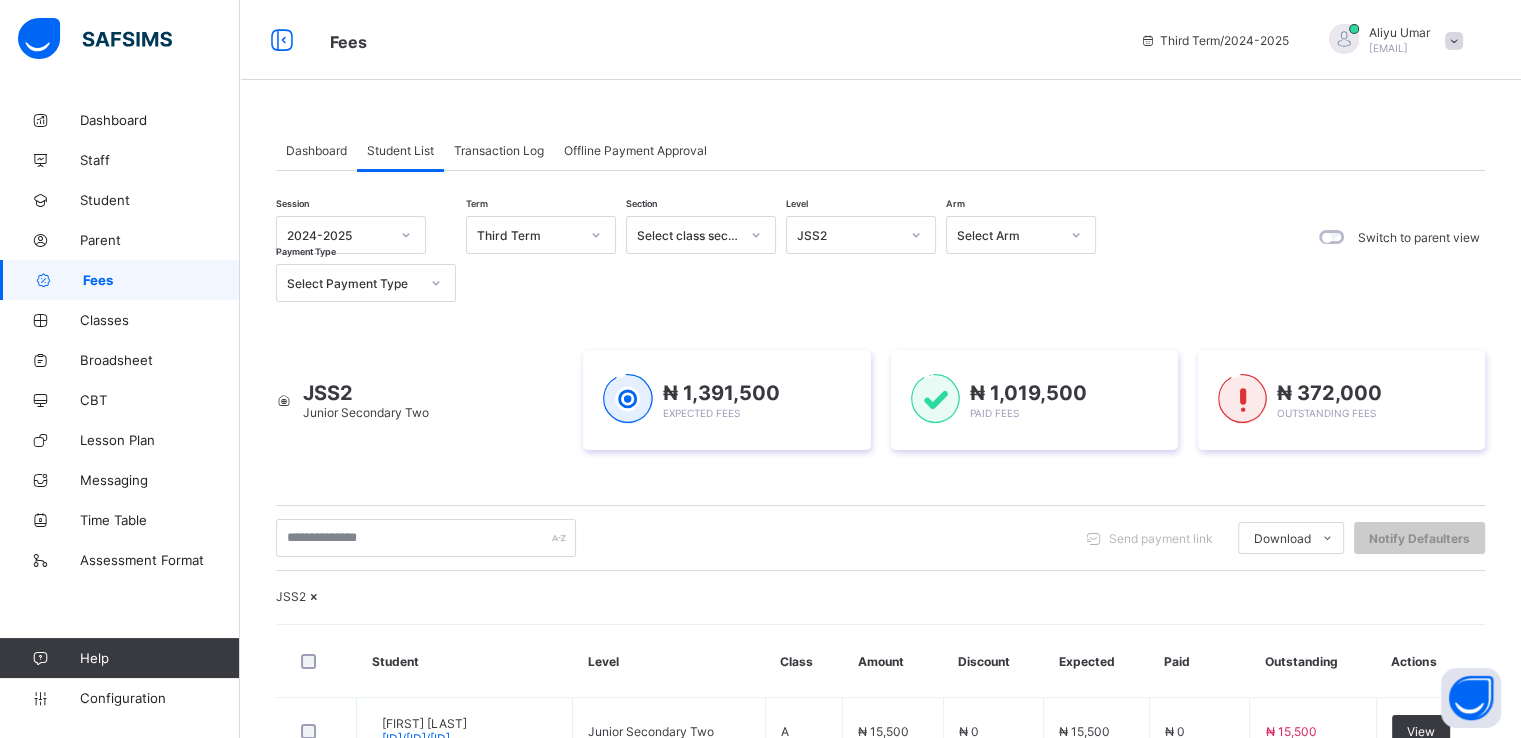click on "Dashboard" at bounding box center [316, 150] 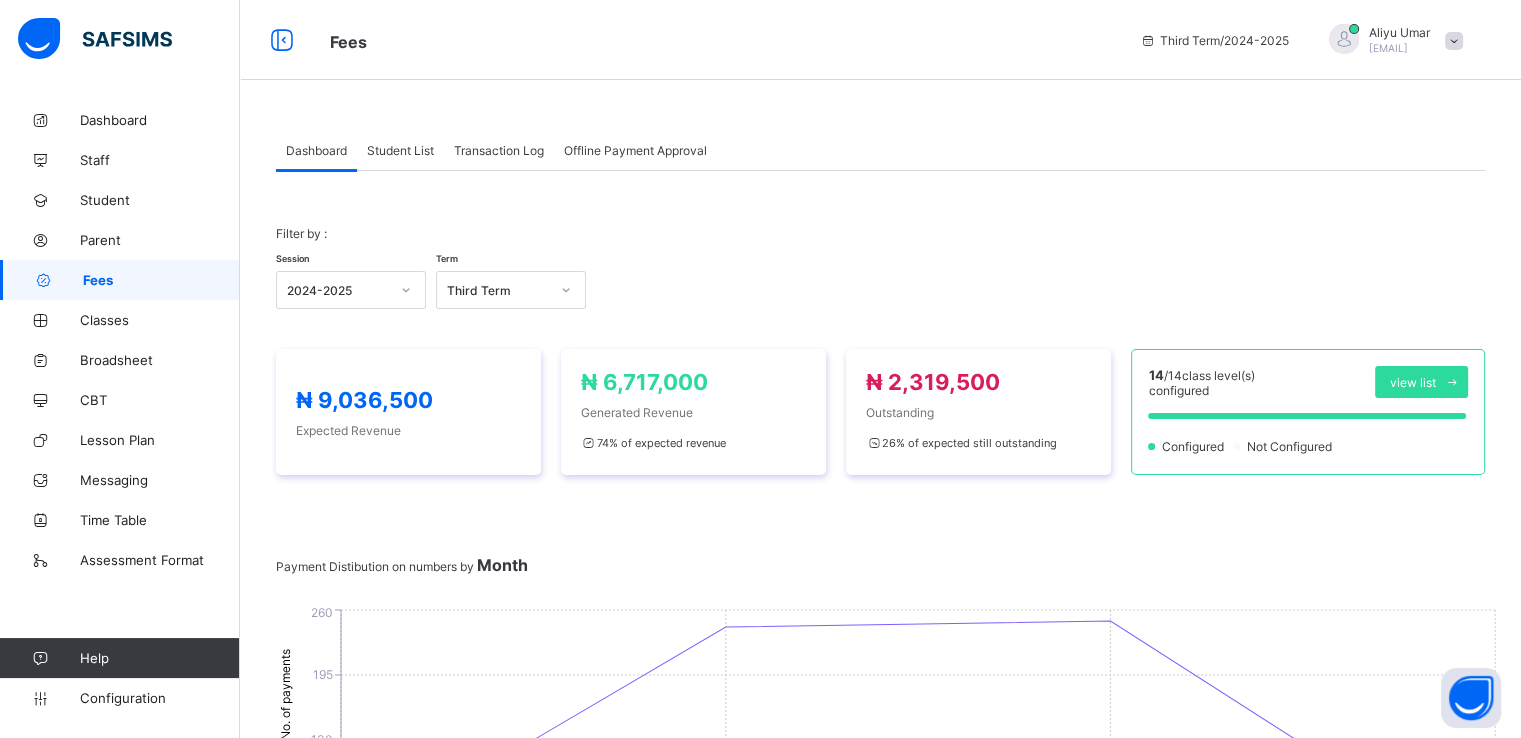 click on "Student List" at bounding box center [400, 150] 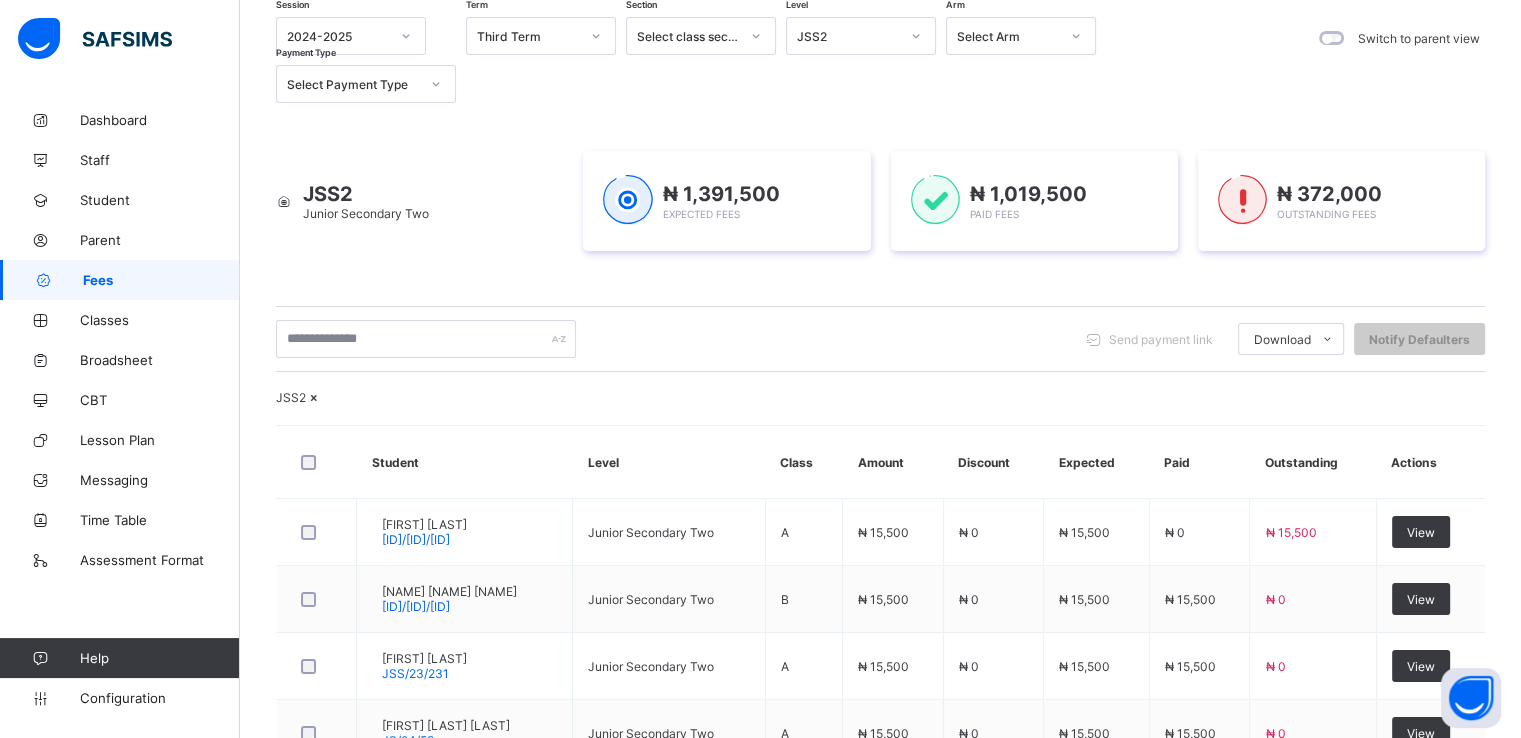 scroll, scrollTop: 200, scrollLeft: 0, axis: vertical 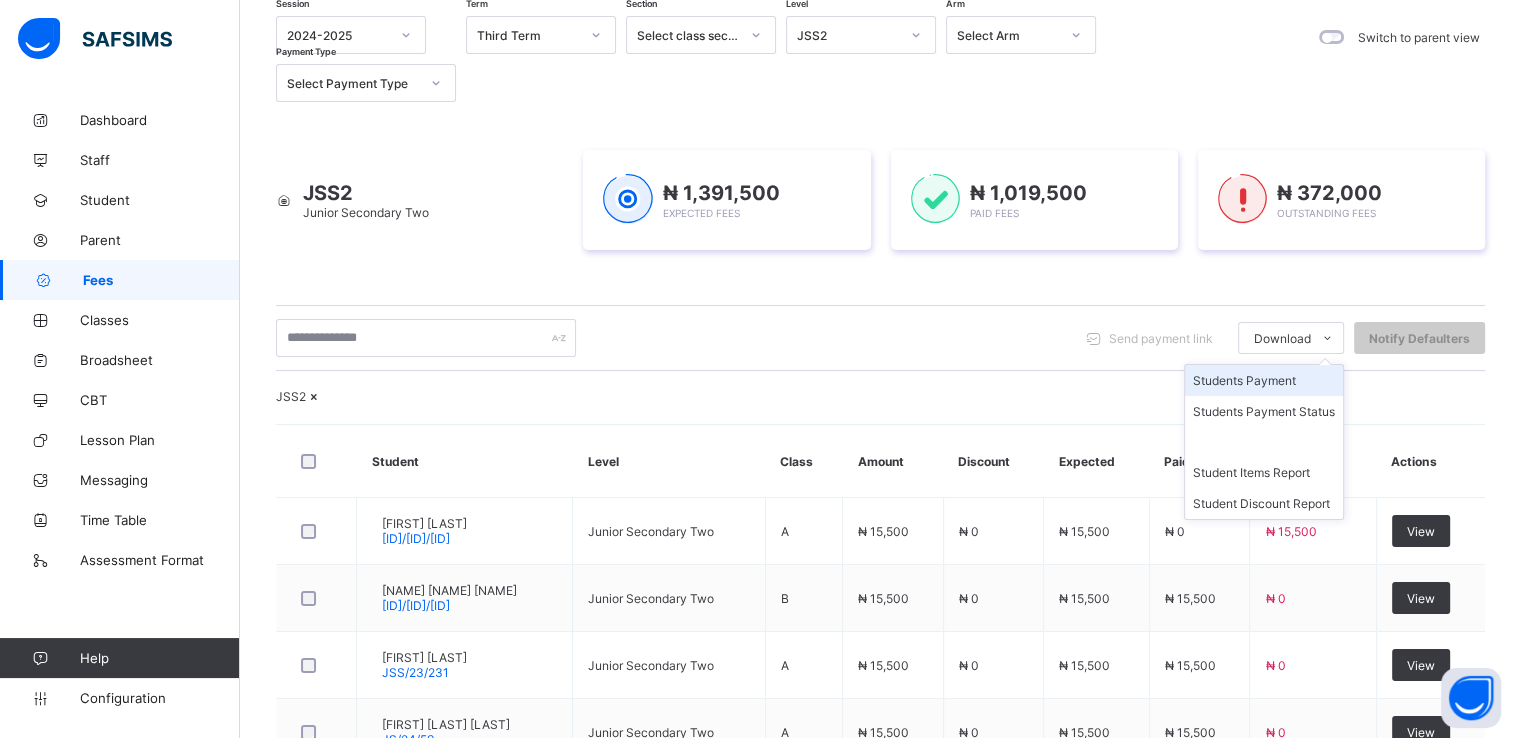 click on "Students Payment" at bounding box center [1264, 380] 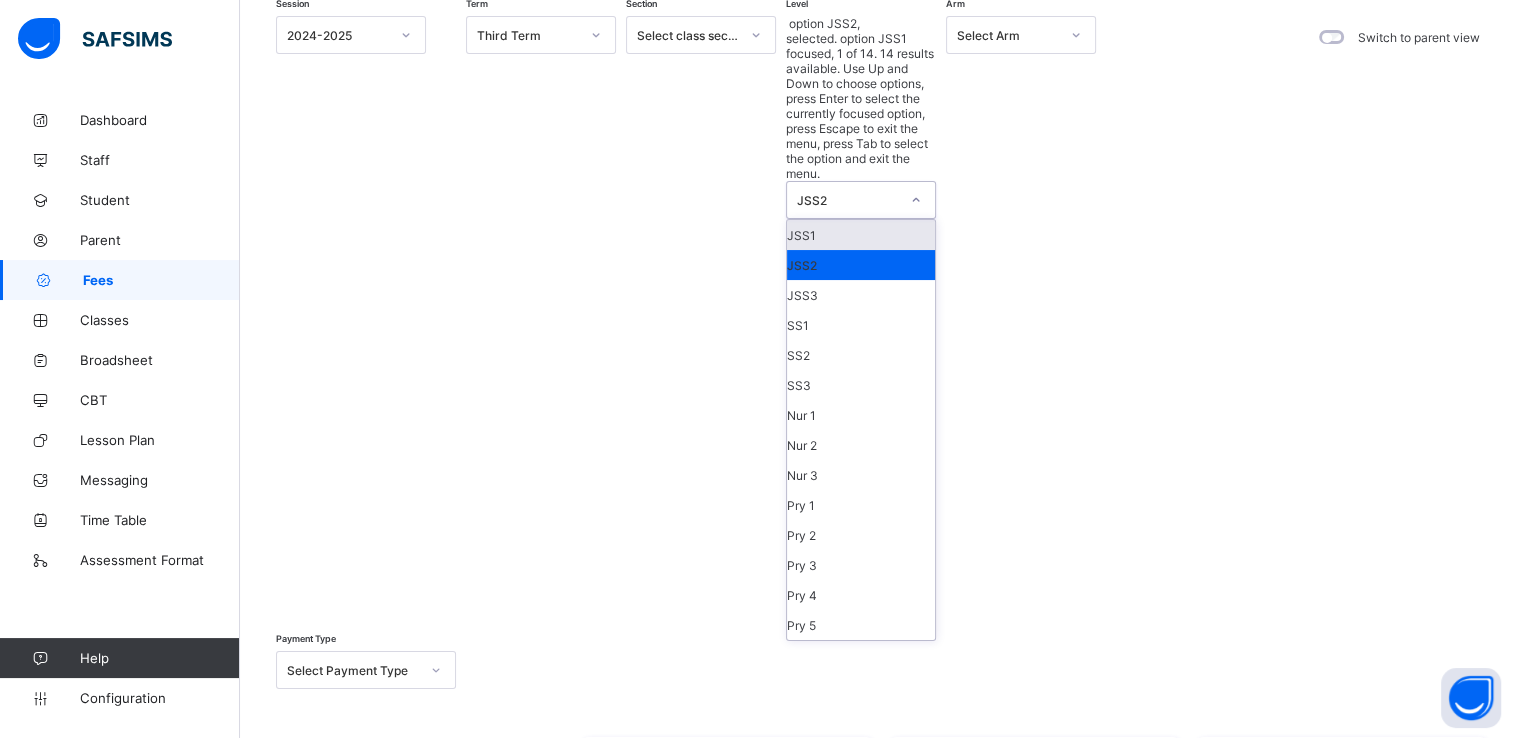 click at bounding box center [916, 200] 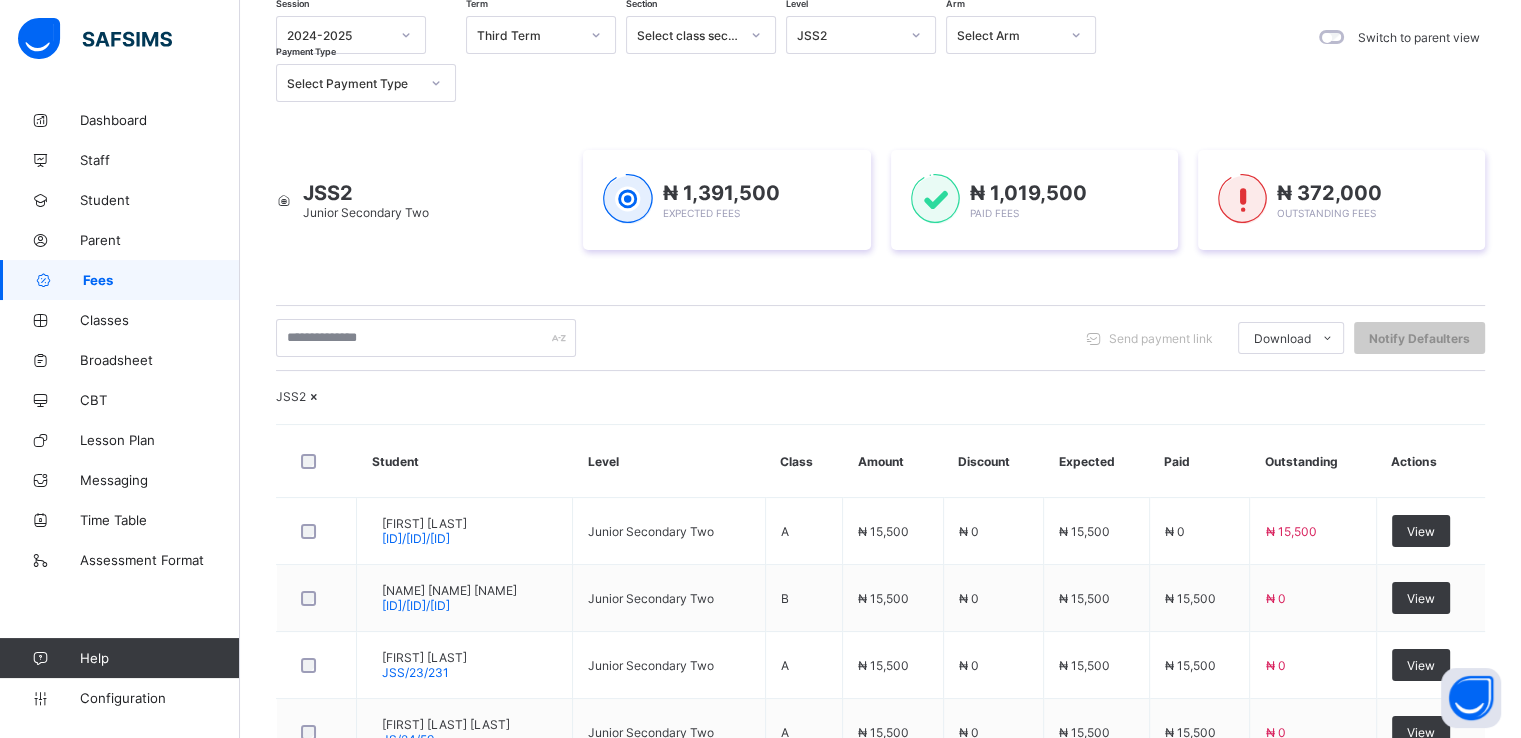 click on "Session 2024-2025 Term Third Term Section Select class section Level JSS2 Arm Select Arm Payment Type Select Payment Type" at bounding box center (691, 59) 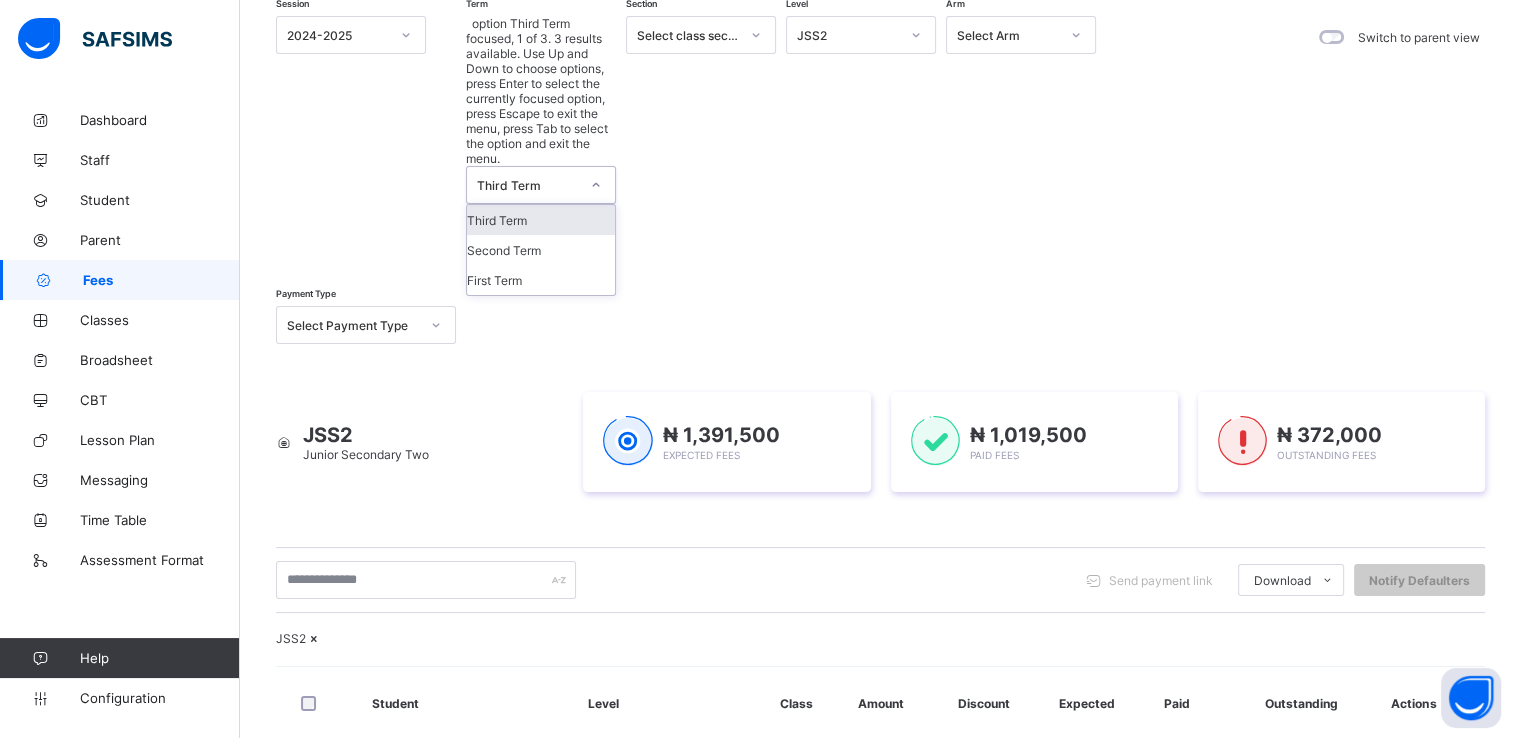 click on "Third Term" at bounding box center [528, 185] 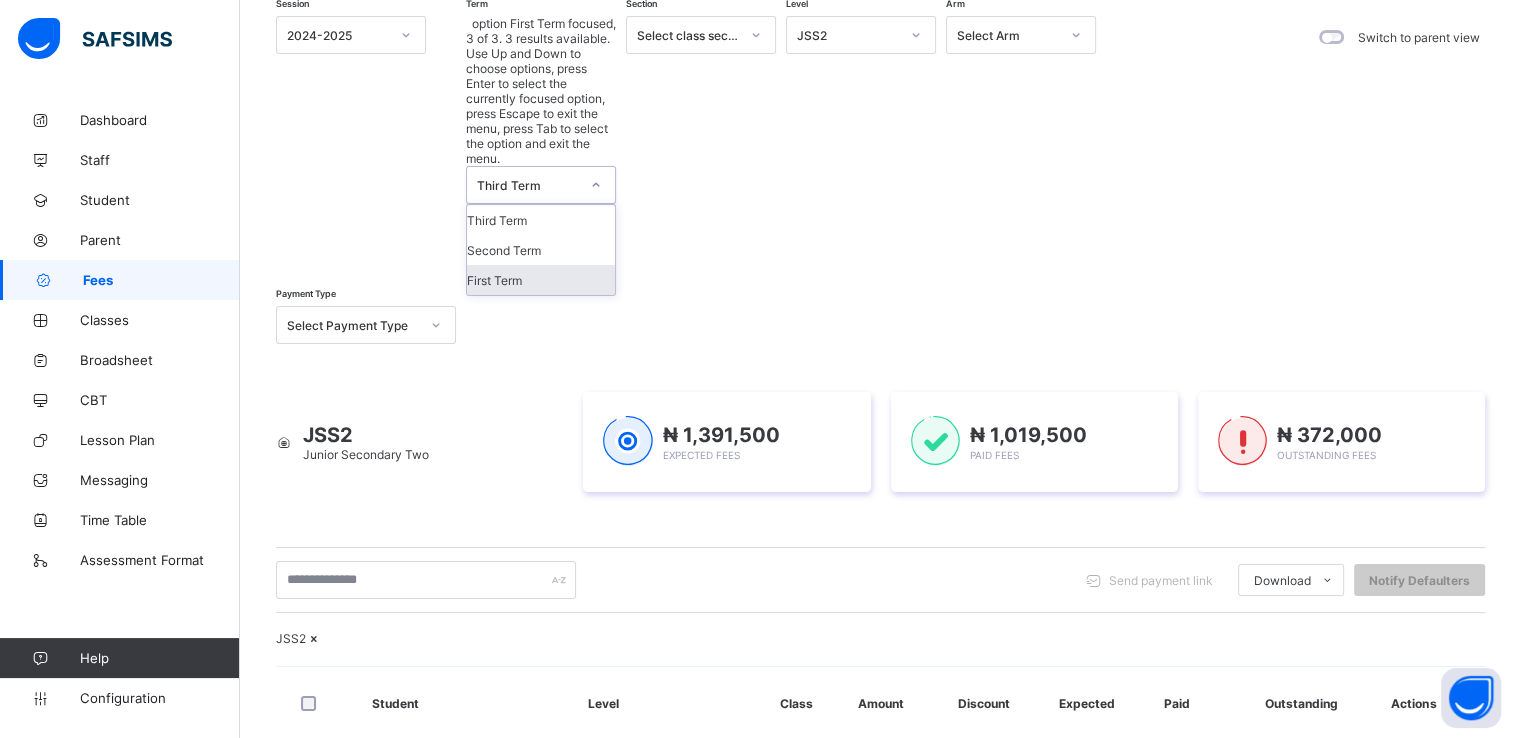 click on "First Term" at bounding box center [541, 280] 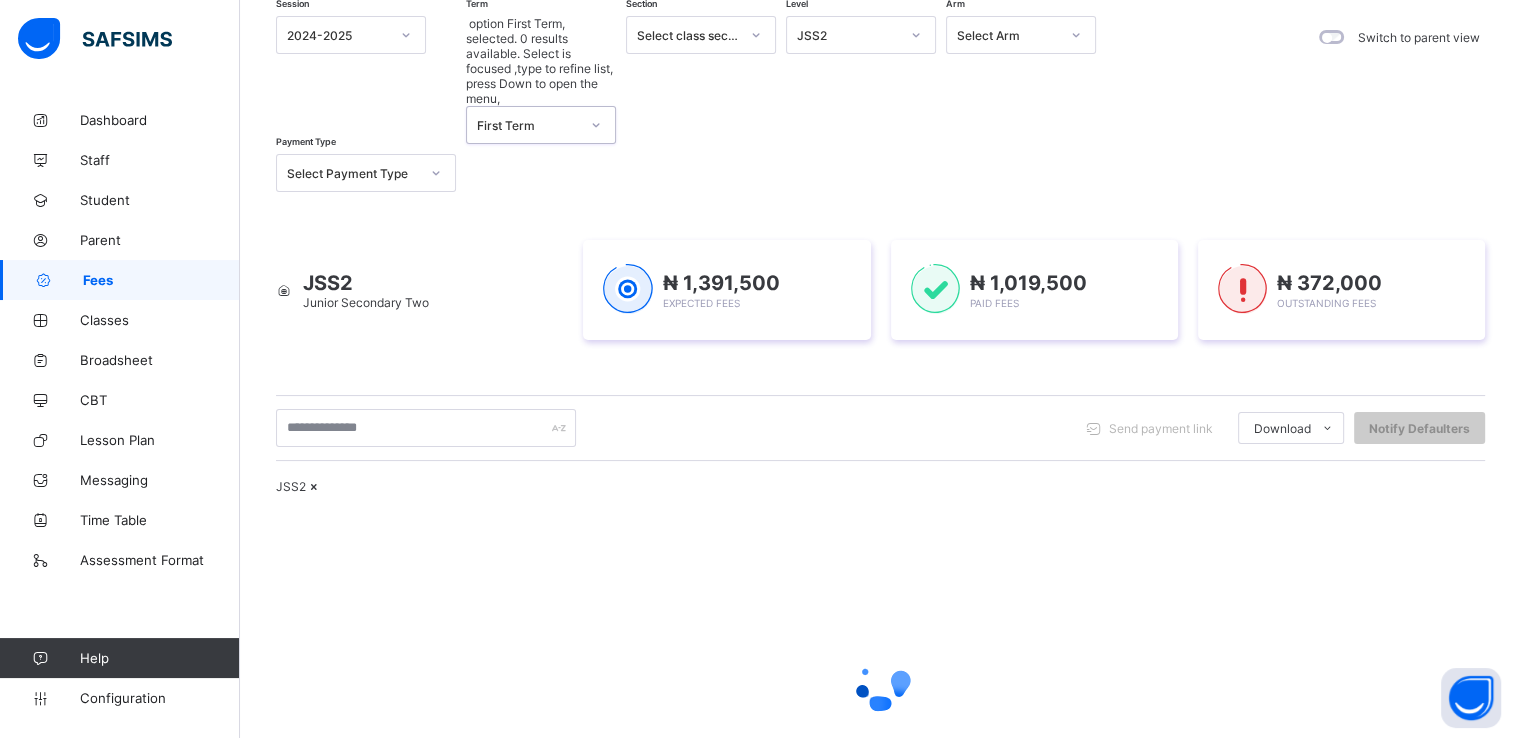 scroll, scrollTop: 0, scrollLeft: 0, axis: both 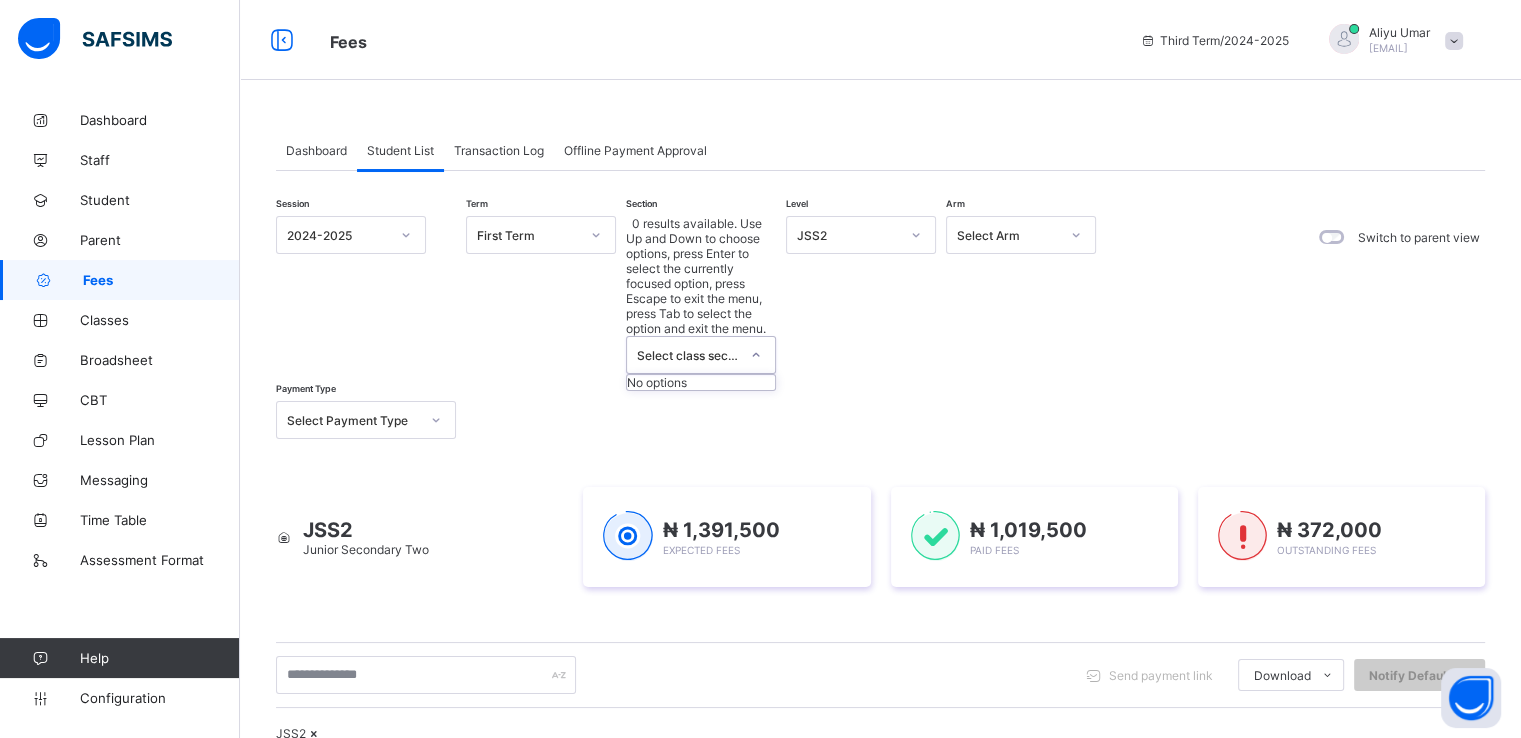 click on "Select class section" at bounding box center (688, 355) 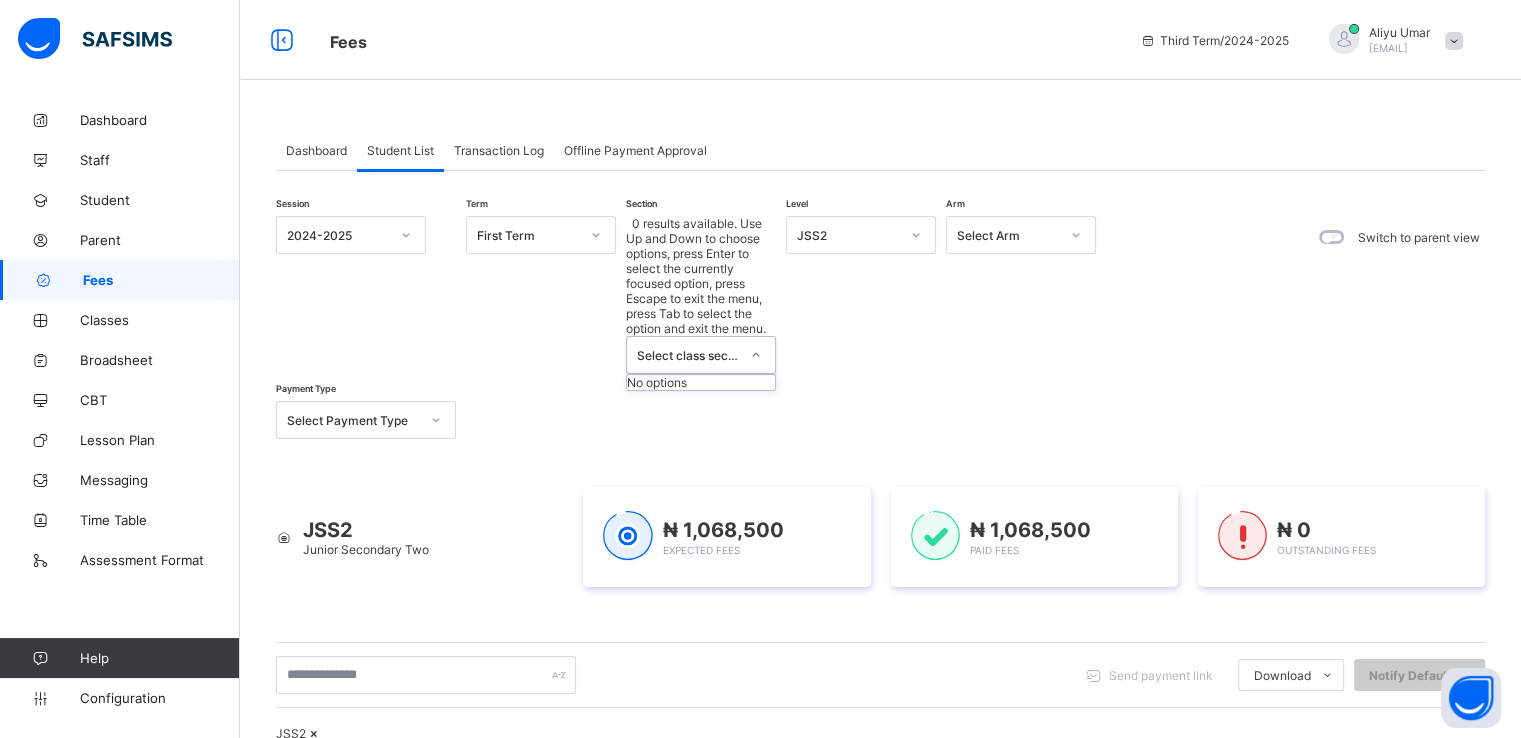click on "Session 2024-2025 Term First Term Section       0 results available. Use Up and Down to choose options, press Enter to select the currently focused option, press Escape to exit the menu, press Tab to select the option and exit the menu. Select class section No options Level JSS2 Arm Select Arm Payment Type Select Payment Type Switch to parent view JSS2   Junior Secondary Two     ₦ 1,068,500   Expected Fees   ₦ 1,068,500 Paid Fees   ₦ 0 Outstanding Fees   Send payment link Download  Students Payment Students Payment Status Student Items Report Student Discount Report   Notify Defaulters   JSS2 Student Level Class Amount Discount Expected Paid Outstanding Actions FIONA  PAUL SS/23/249   Junior Secondary Two     A     ₦ 15,500     ₦ 0     ₦ 15,500     ₦ 15,500     ₦ 0   View HASIYA  SALIHU JSS/23/57   Junior Secondary Two     B     ₦ 15,500     ₦ 0     ₦ 15,500     ₦ 15,500     ₦ 0   View EMMANUEL  SULEIMAN JSS/23/231   Junior Secondary Two     A     ₦ 15,500     ₦ 0" at bounding box center [880, 905] 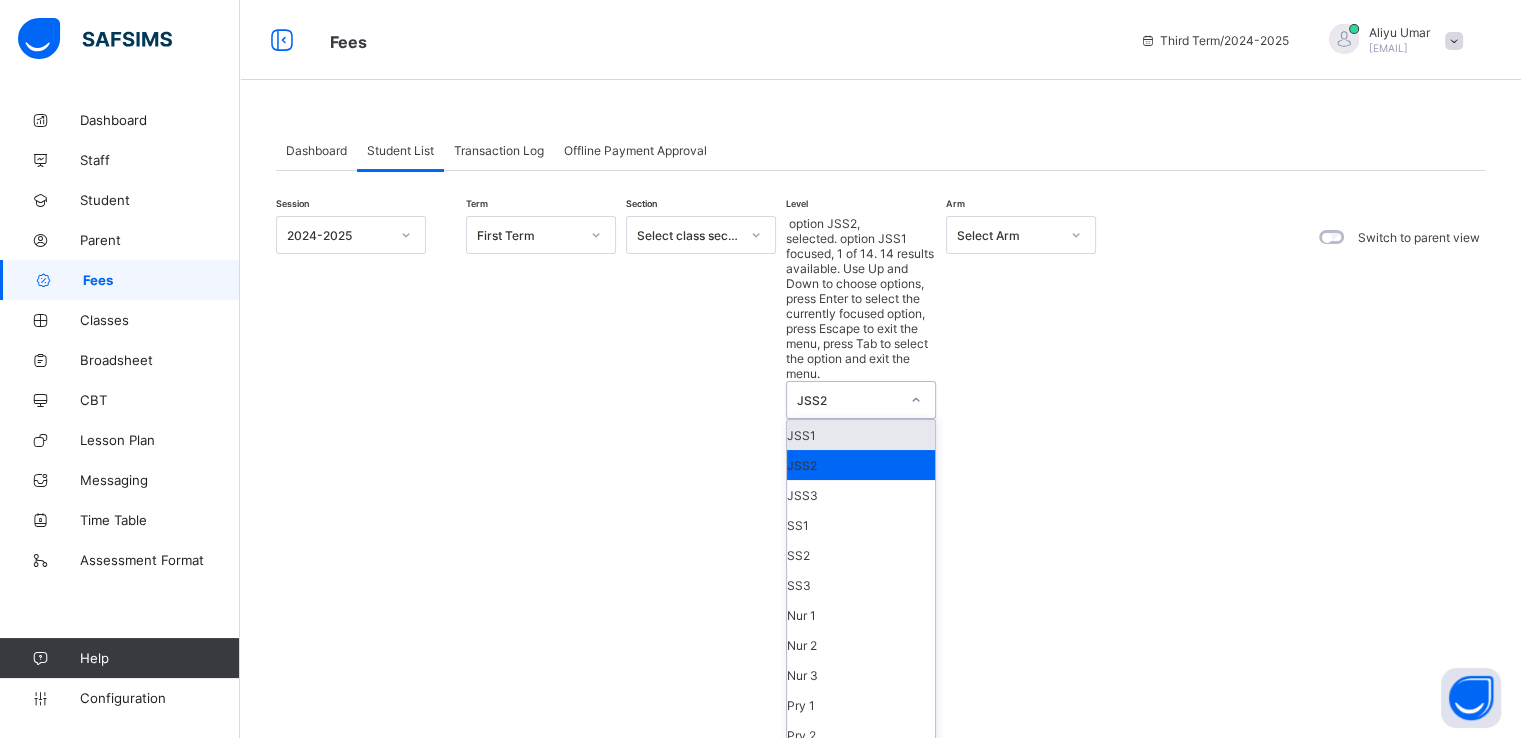 click on "JSS2" at bounding box center [848, 400] 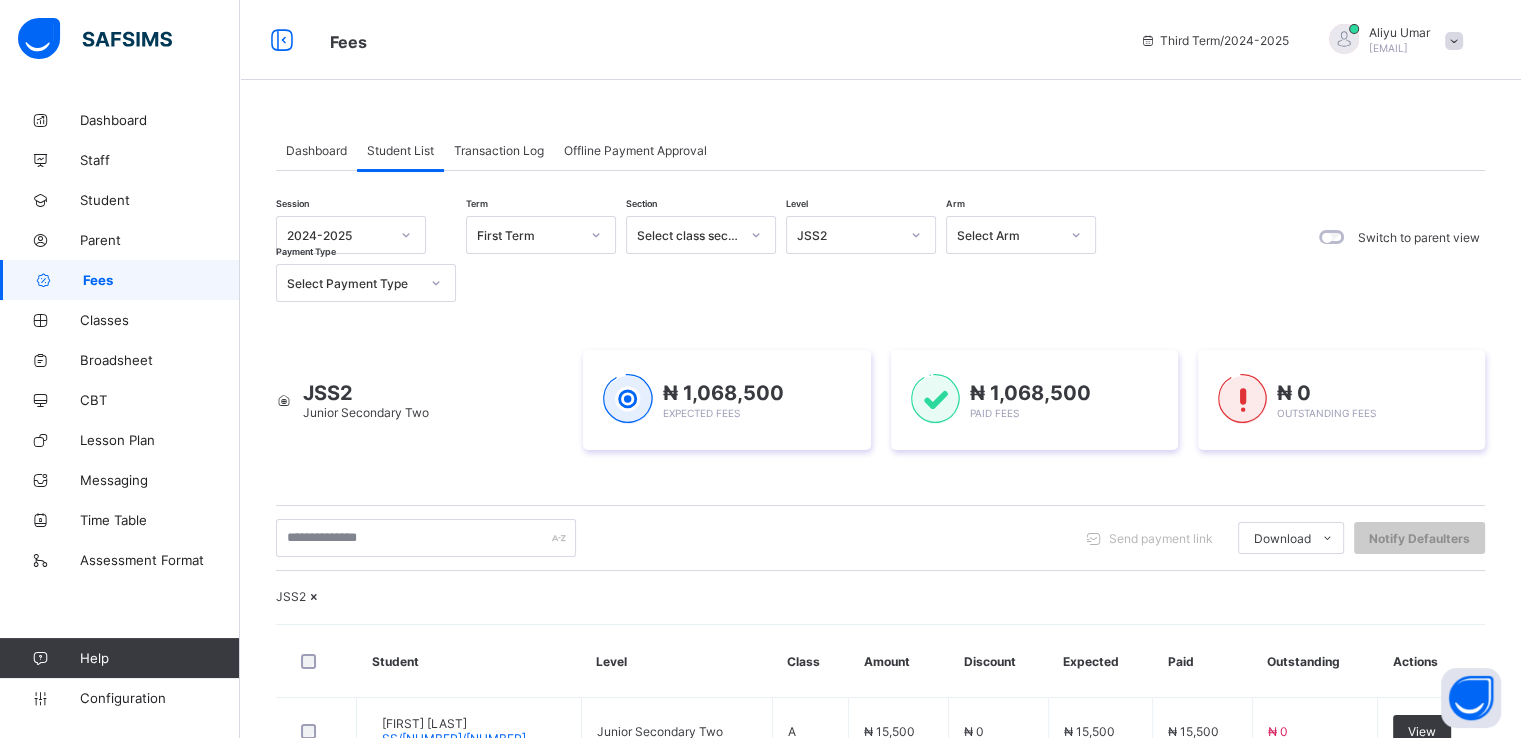 click on "Session 2024-2025 Term First Term Section Select class section Level JSS2 Arm Select Arm Payment Type Select Payment Type" at bounding box center [691, 259] 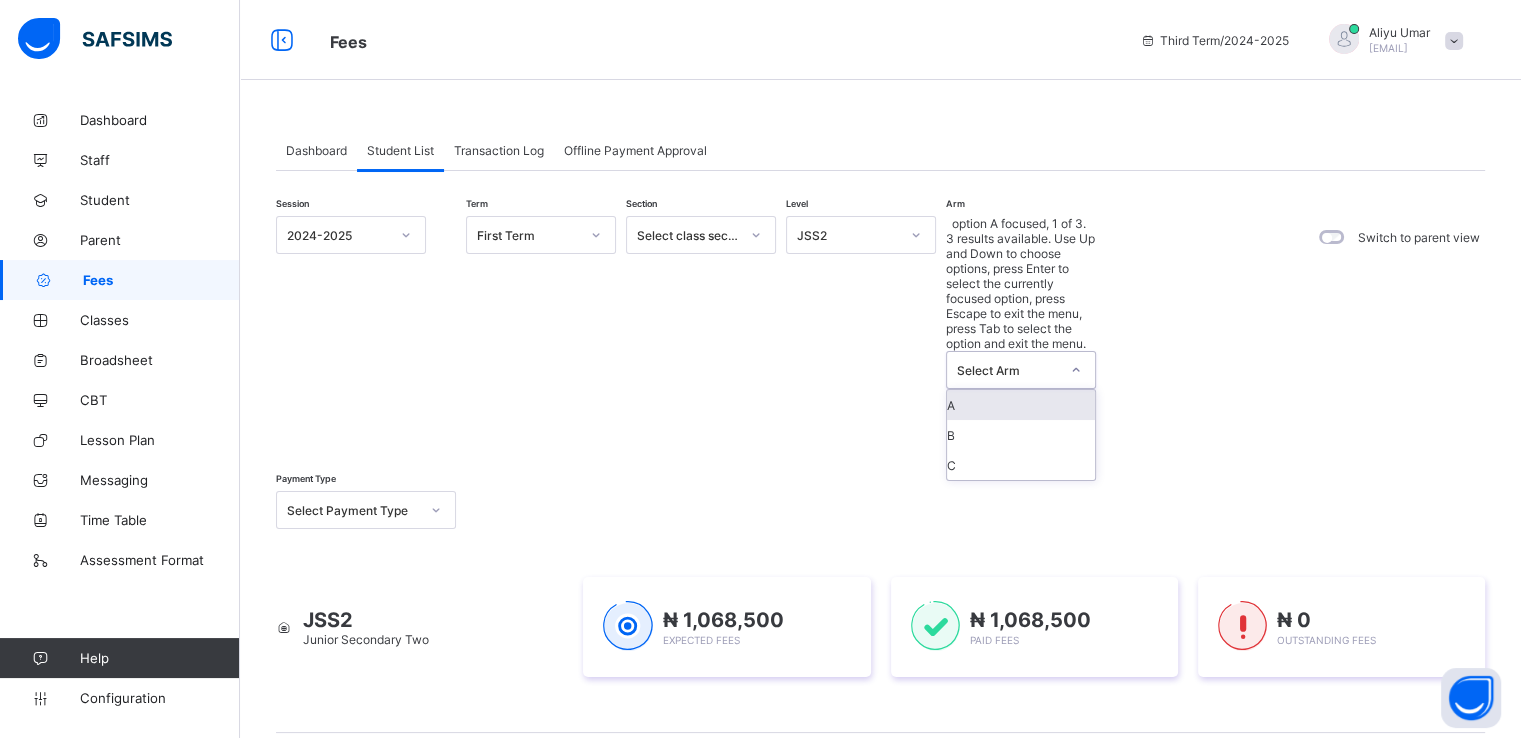 click on "Select Arm" at bounding box center (1008, 370) 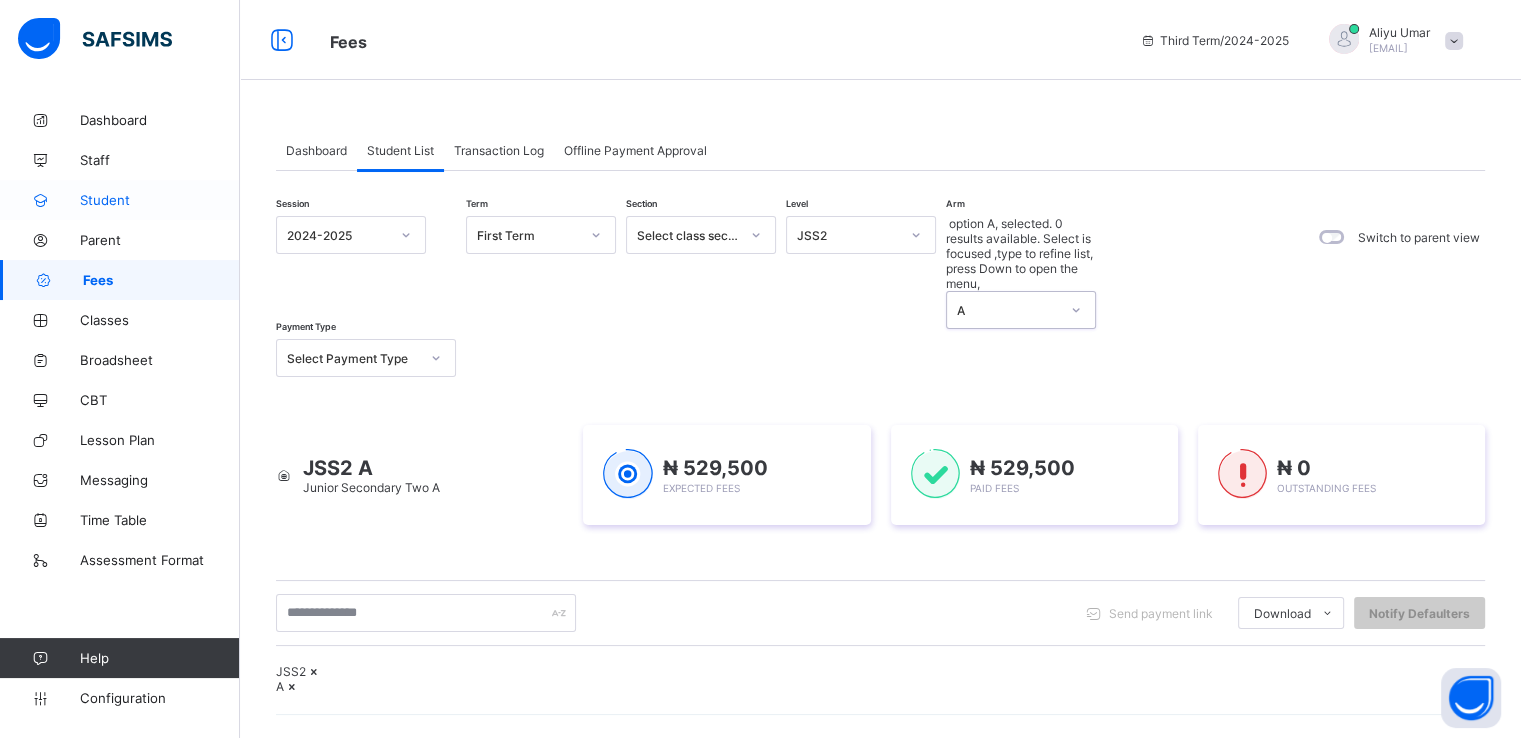 click on "Student" at bounding box center (160, 200) 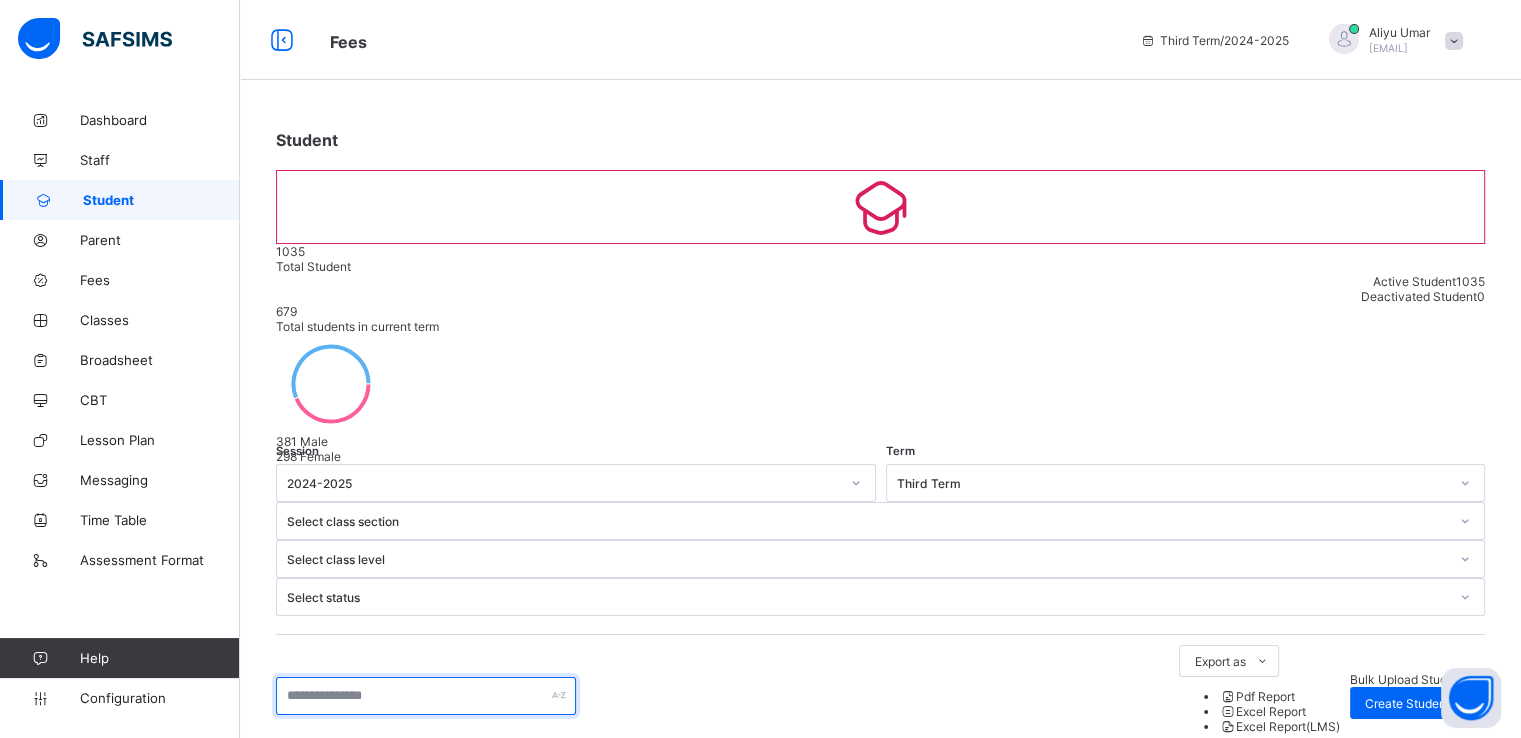 click at bounding box center (426, 696) 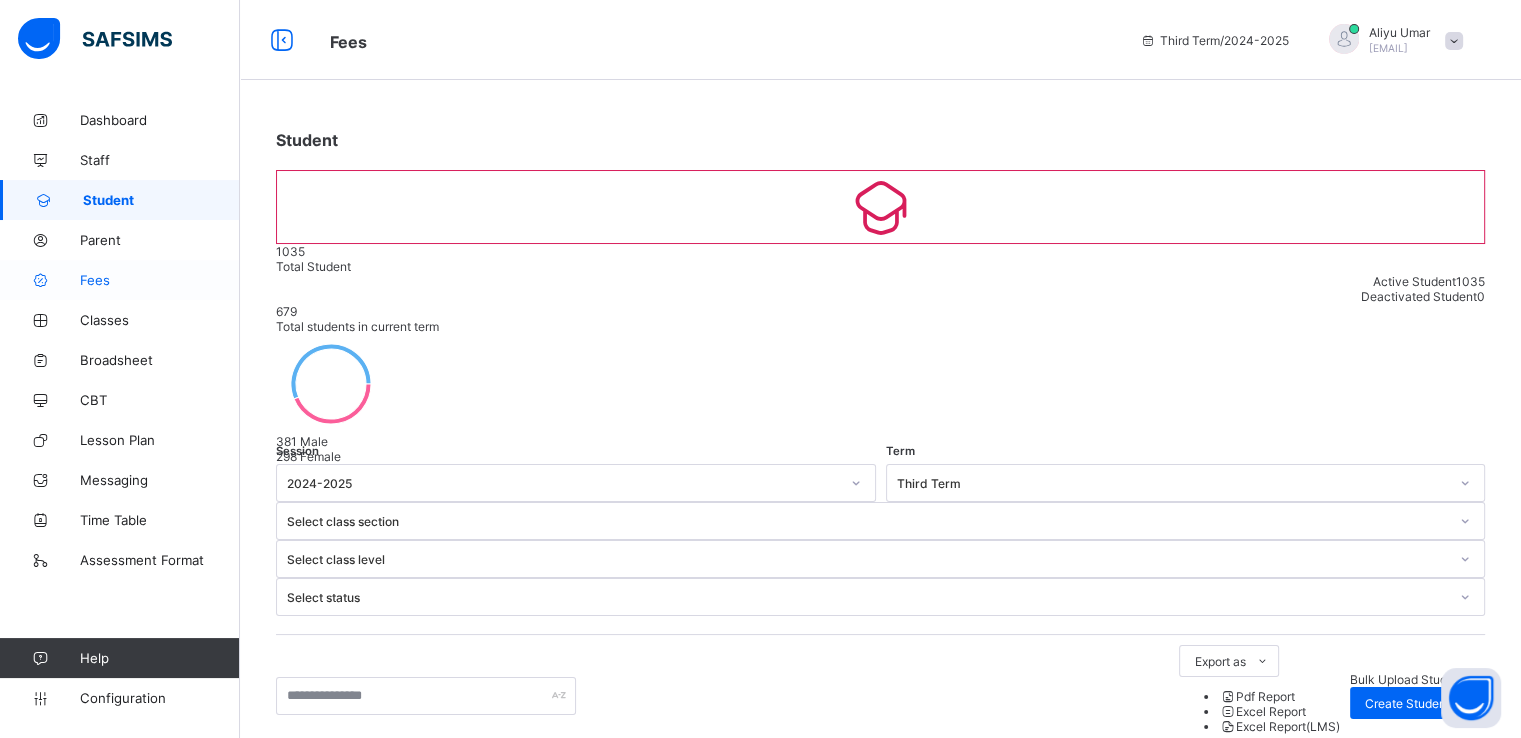 click on "Fees" at bounding box center [160, 280] 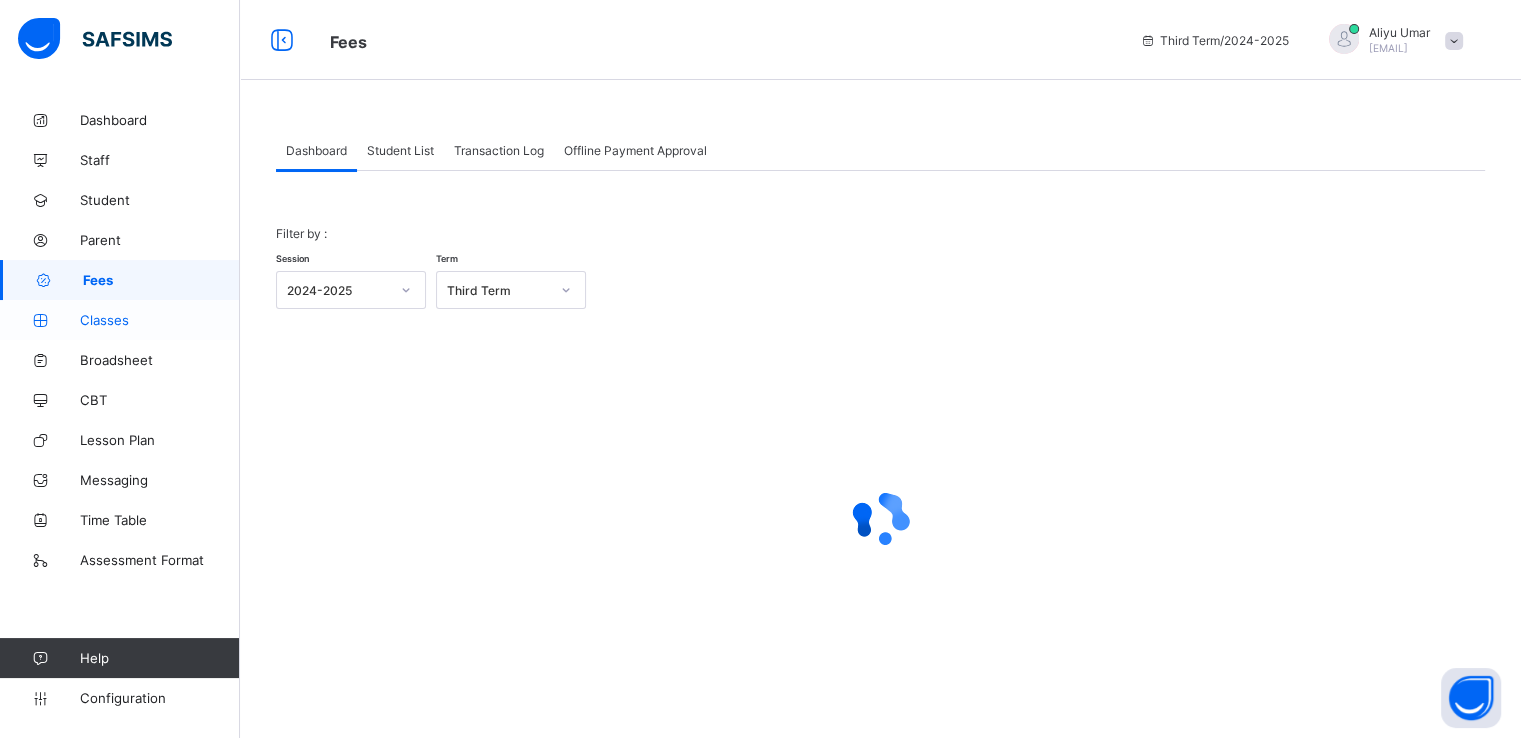click on "Classes" at bounding box center [160, 320] 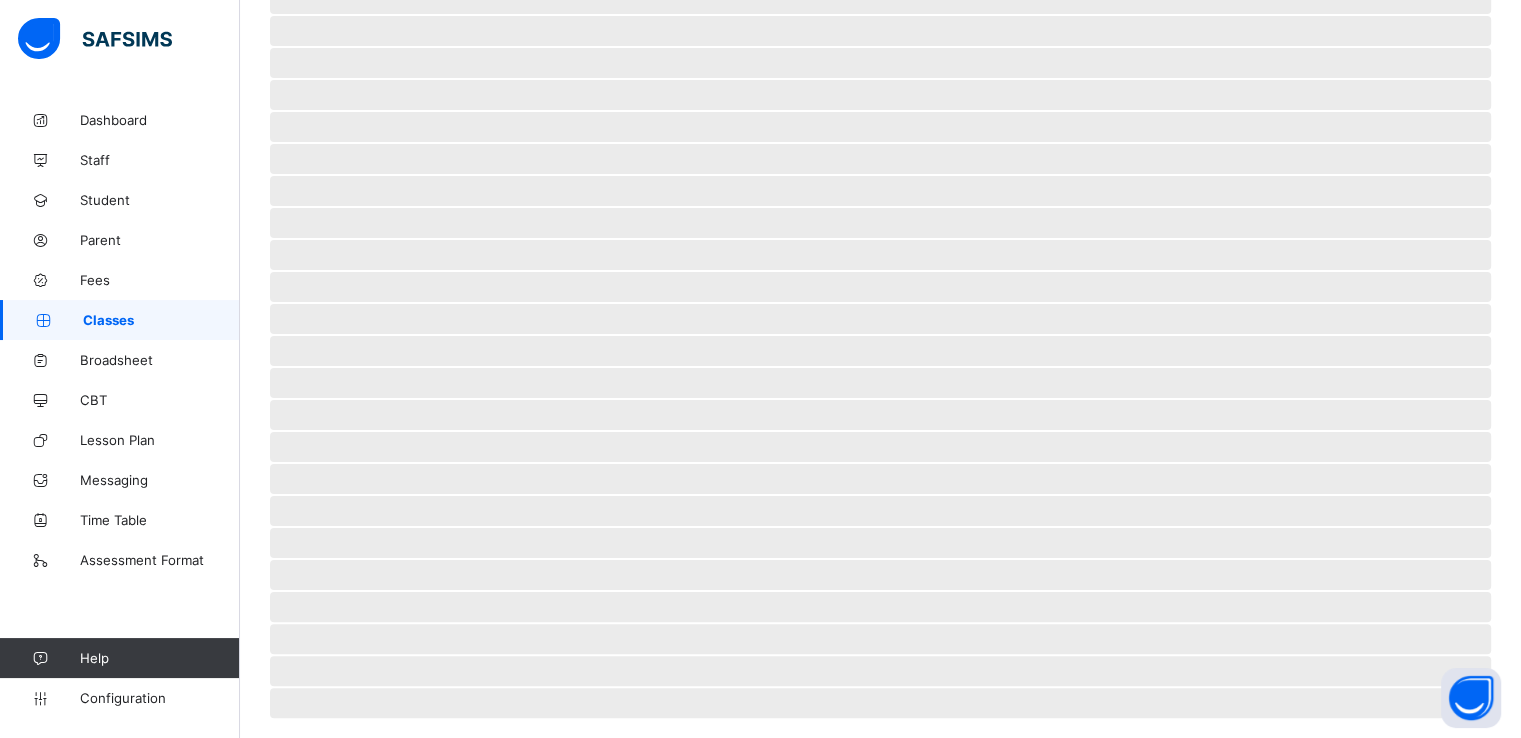scroll, scrollTop: 0, scrollLeft: 0, axis: both 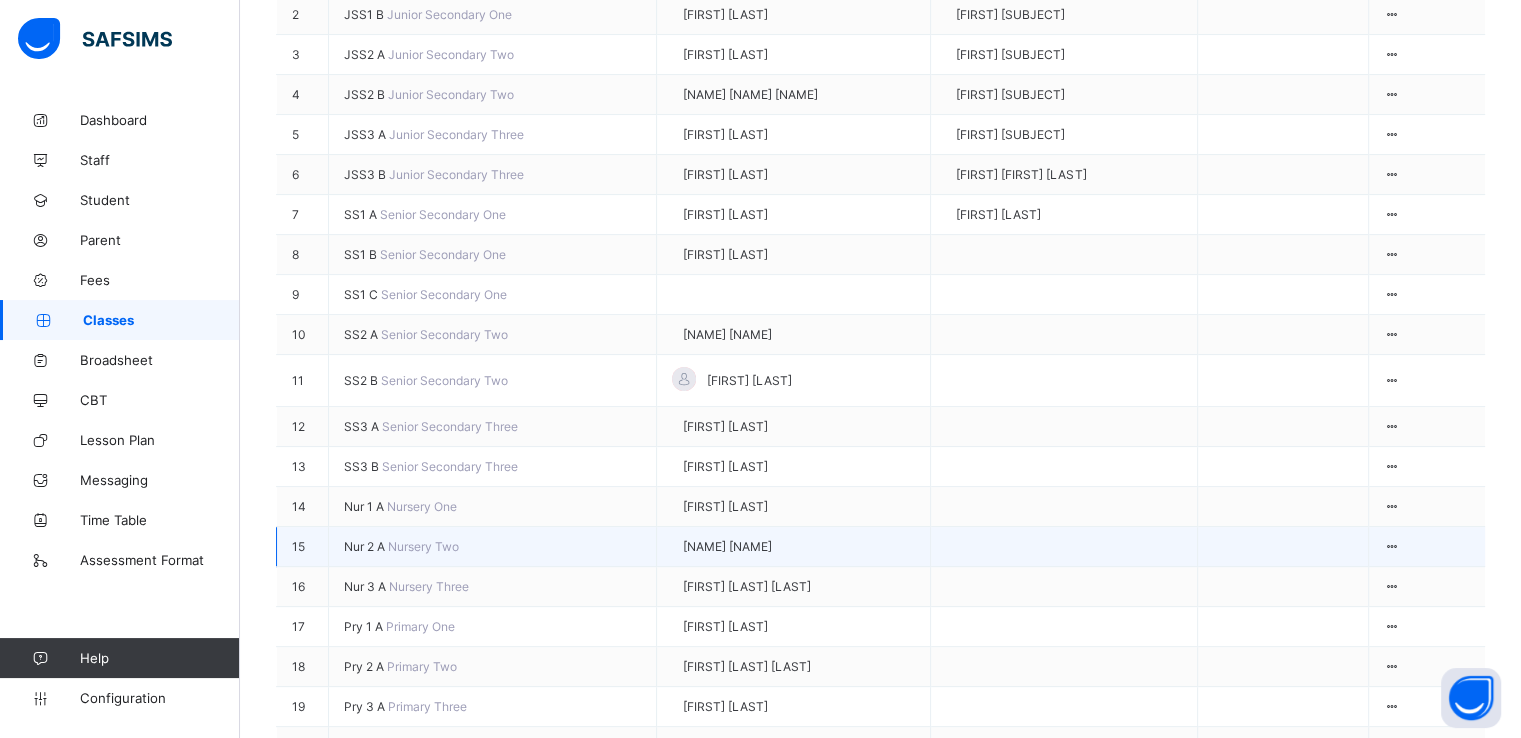 click on "Nur 2   A" at bounding box center (366, 546) 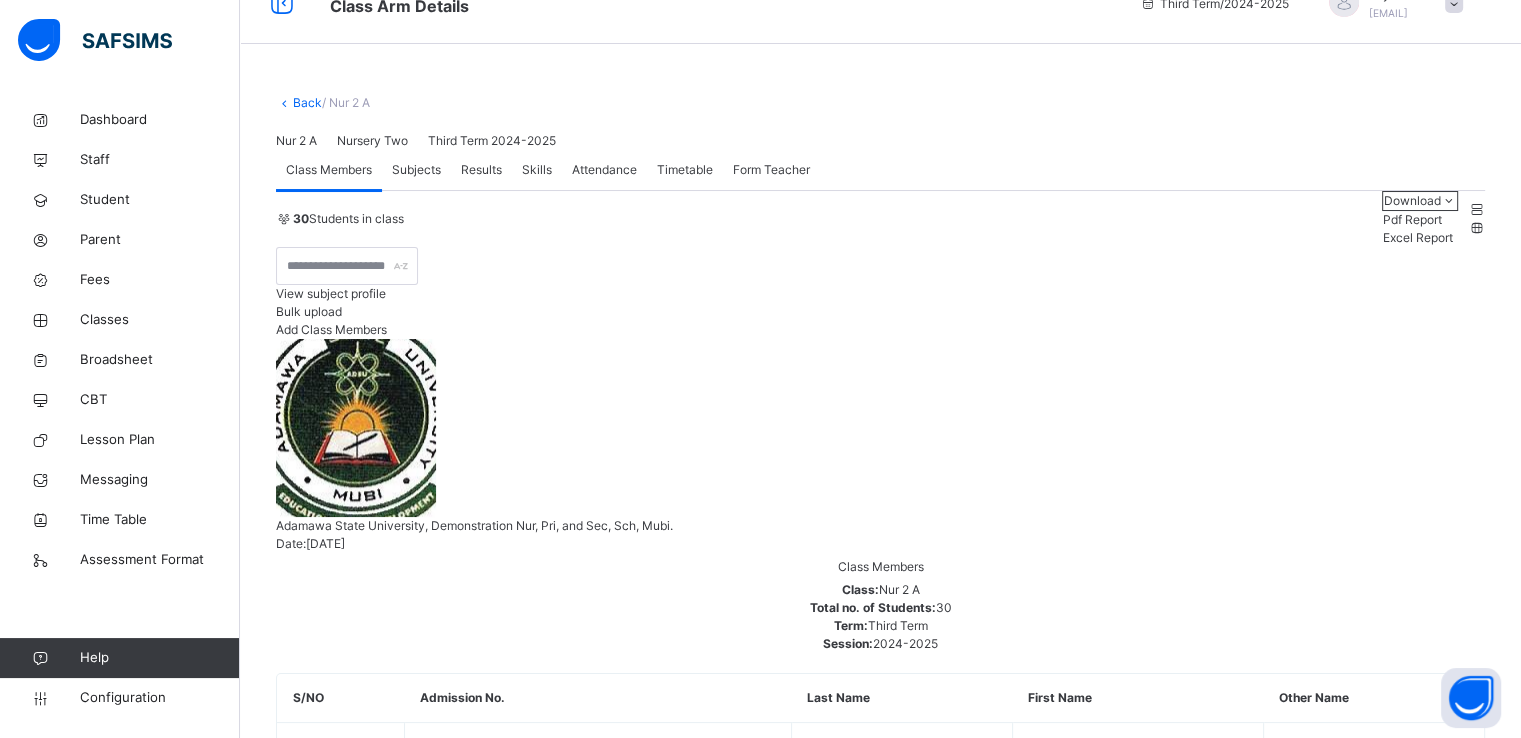 scroll, scrollTop: 0, scrollLeft: 0, axis: both 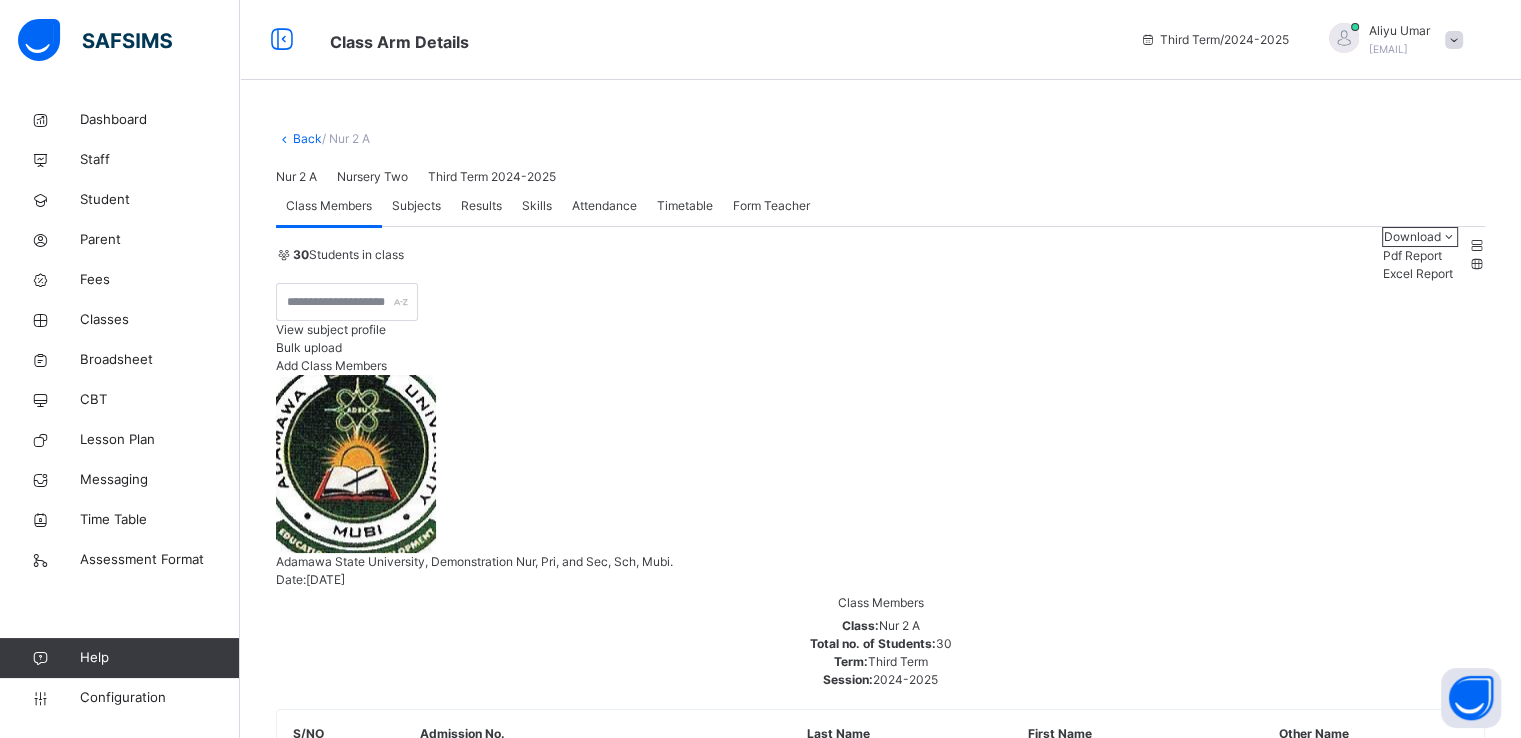 click on "Back" at bounding box center [307, 138] 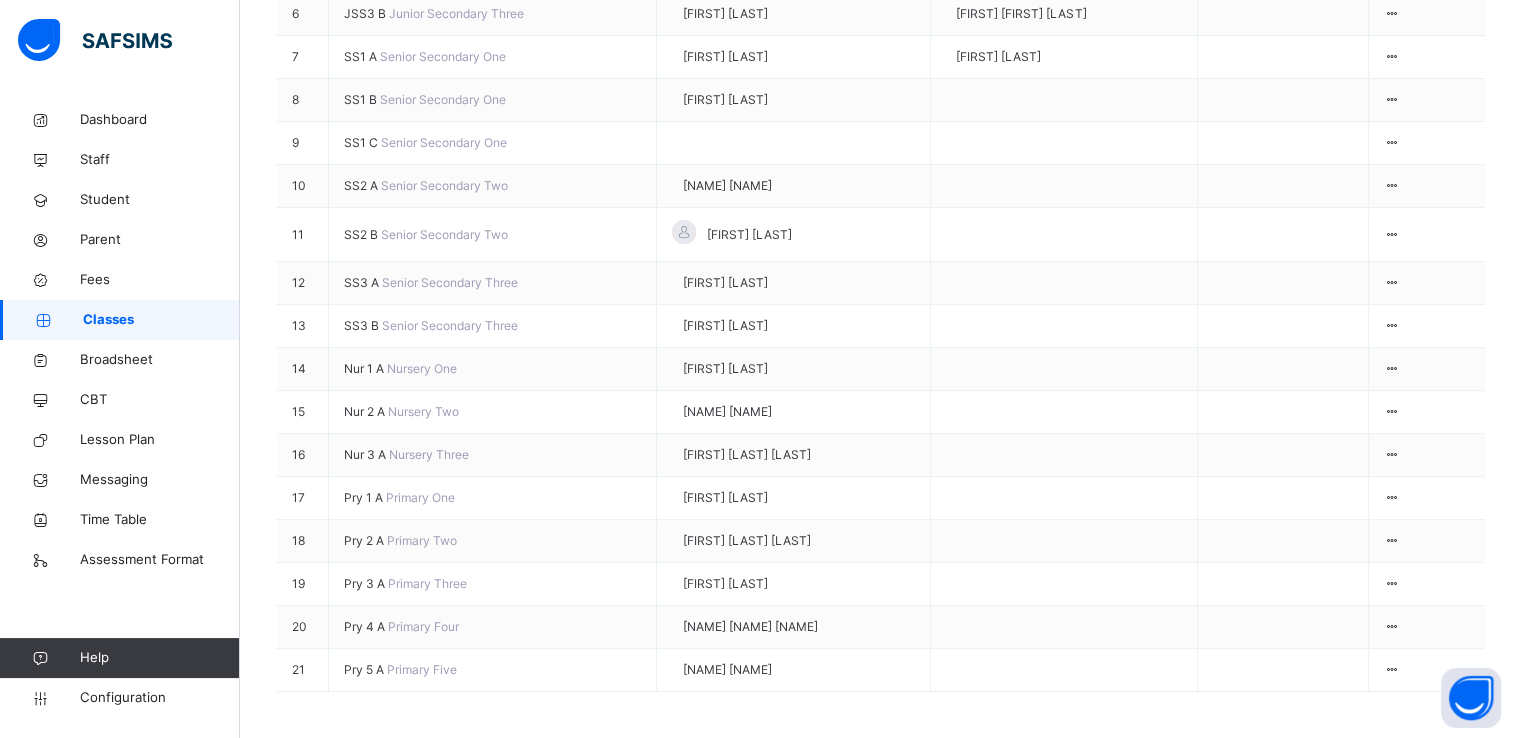 scroll, scrollTop: 648, scrollLeft: 0, axis: vertical 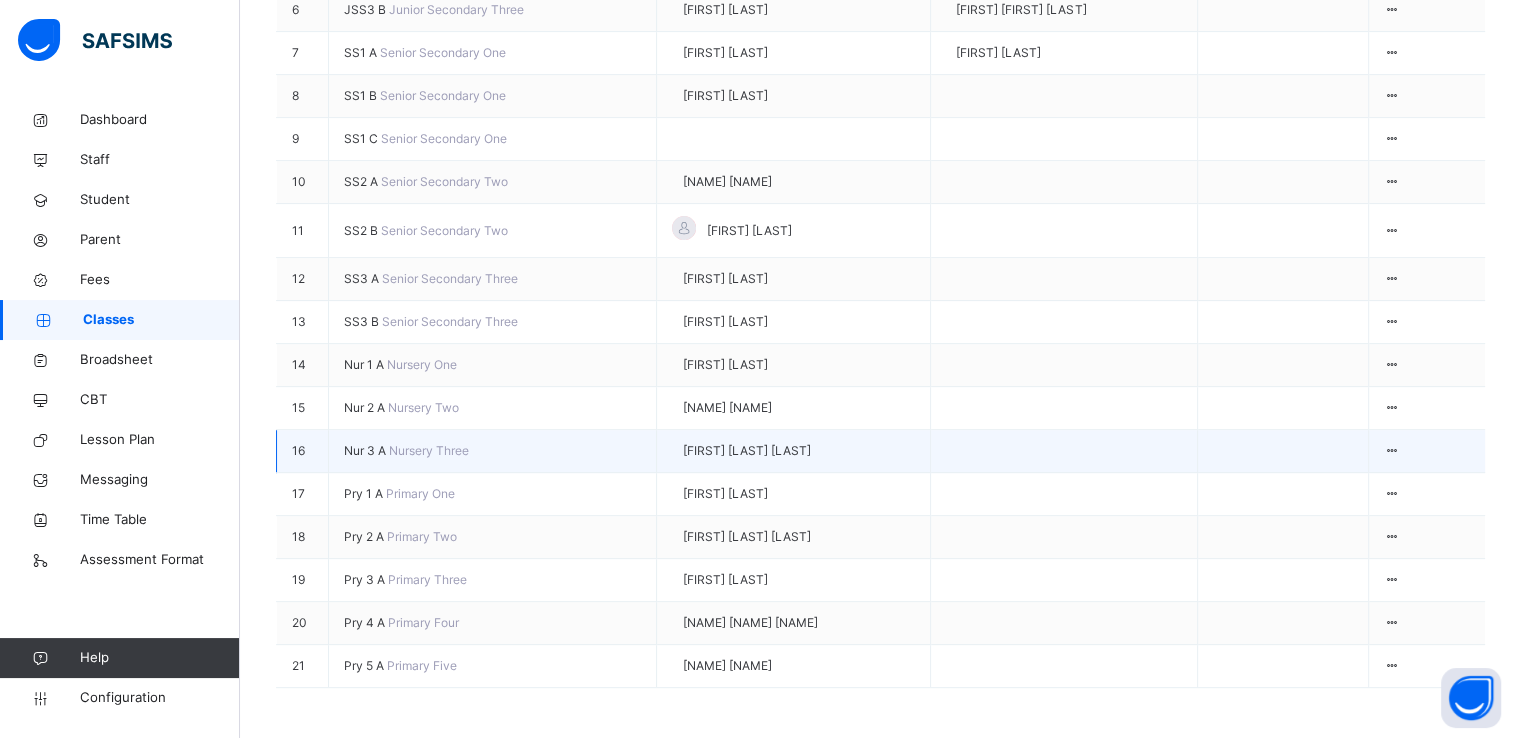click on "Nur 3   A" at bounding box center [366, 450] 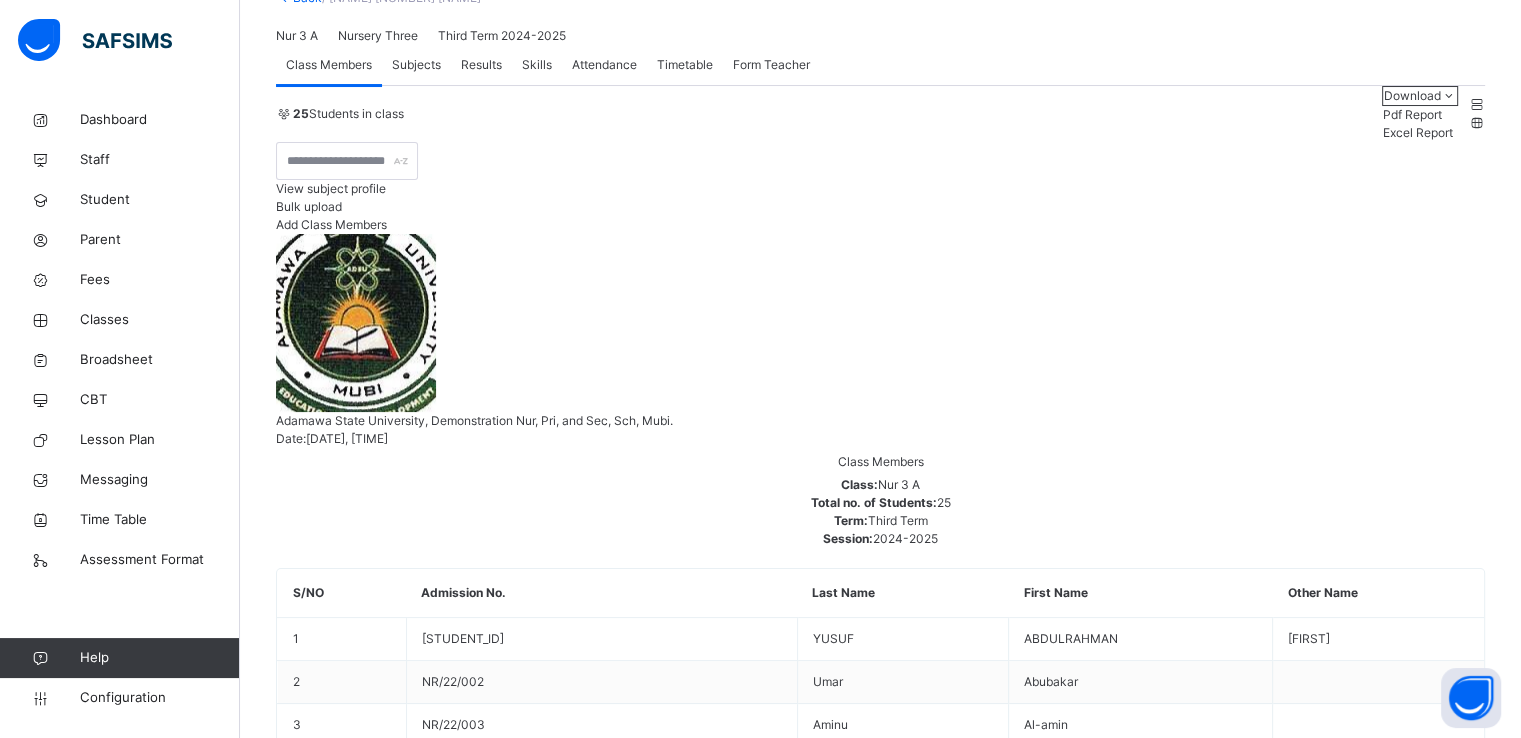scroll, scrollTop: 140, scrollLeft: 0, axis: vertical 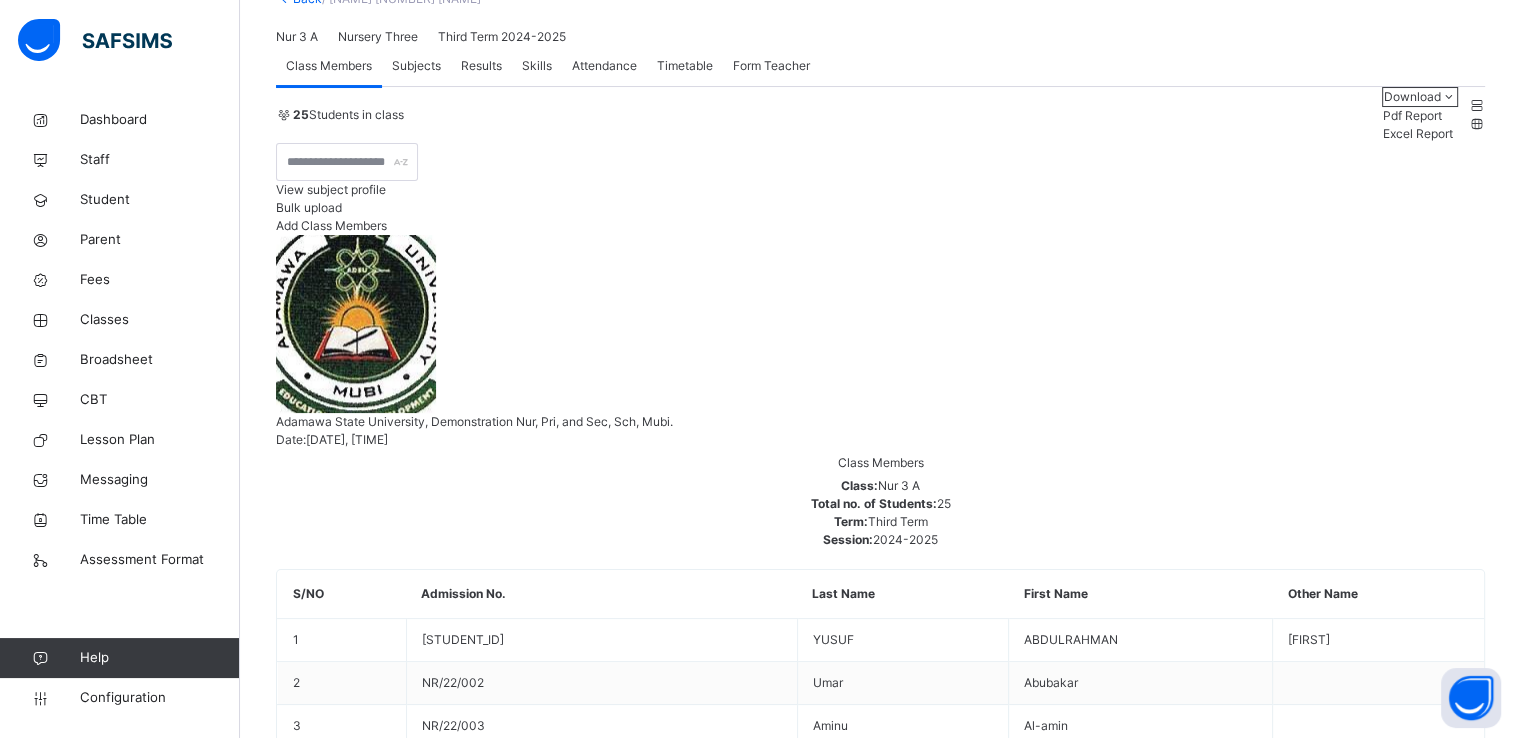 click on "View subject profile" at bounding box center (331, 189) 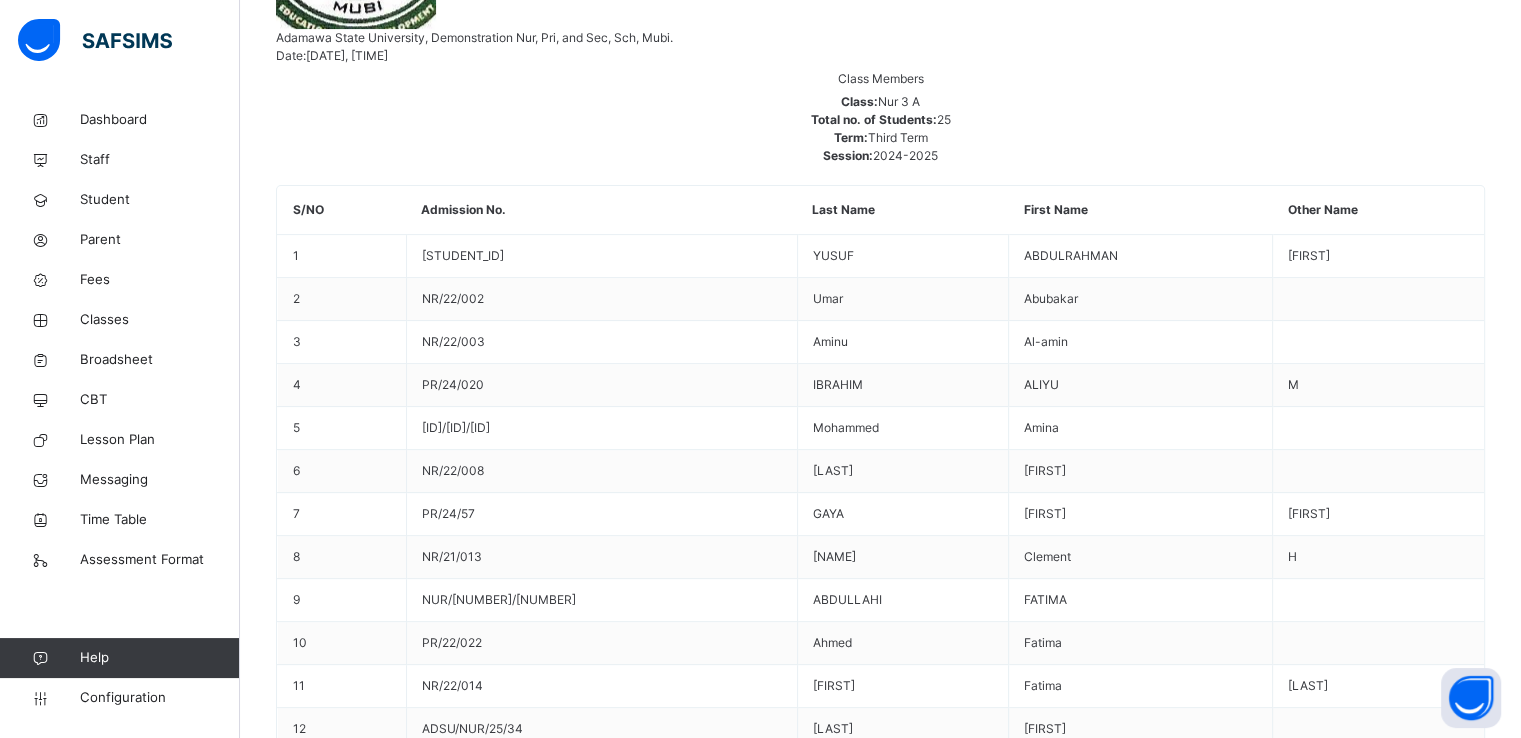 scroll, scrollTop: 524, scrollLeft: 0, axis: vertical 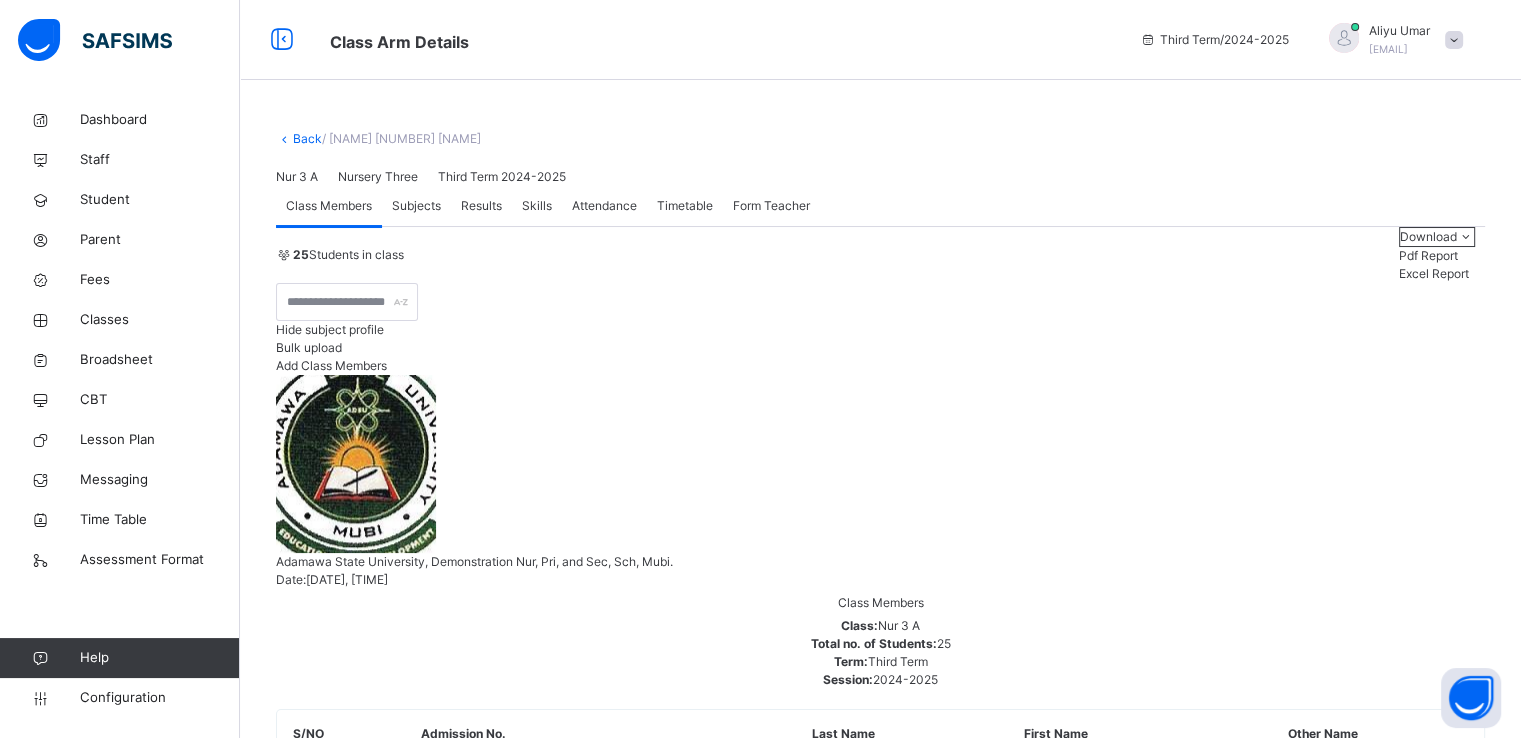 click on "Back" at bounding box center [307, 138] 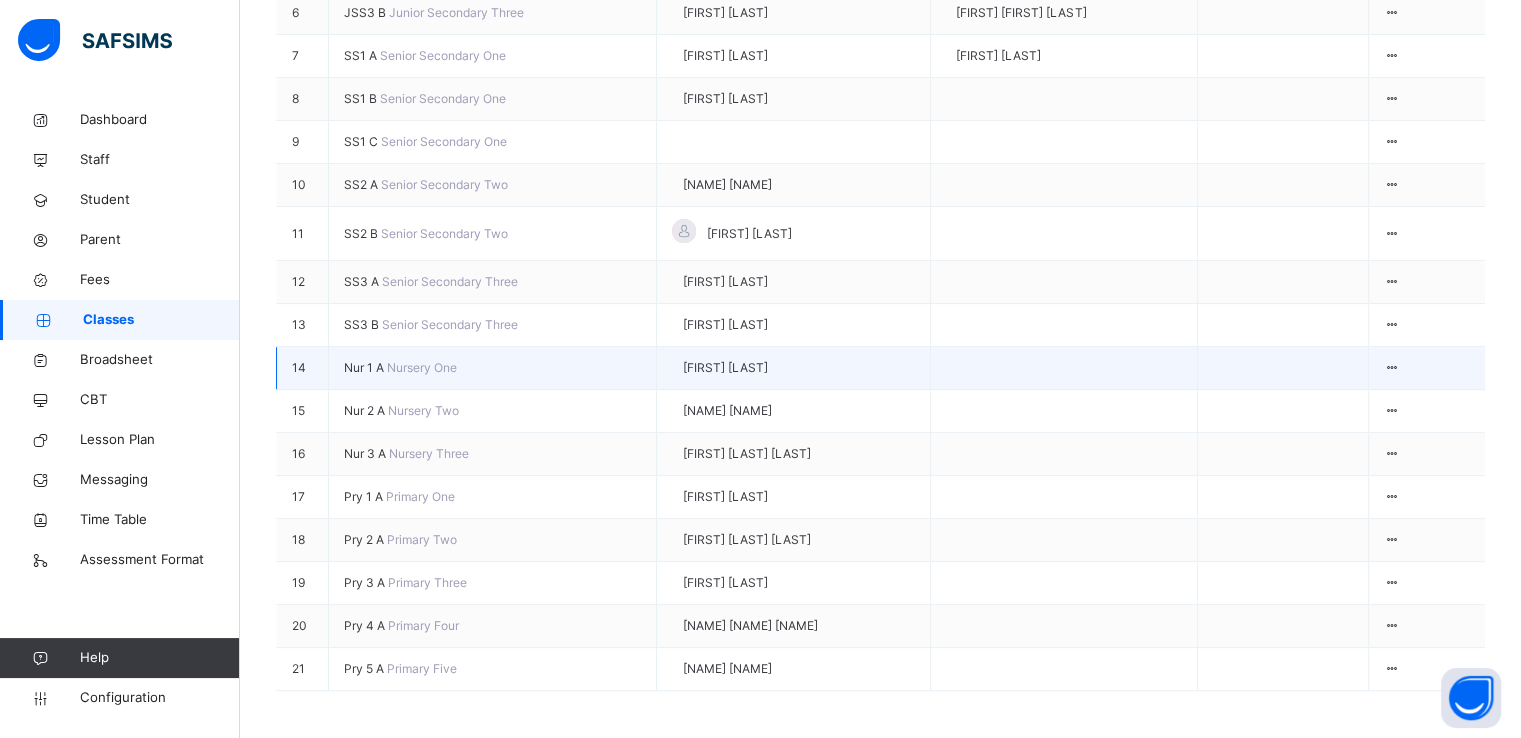 scroll, scrollTop: 642, scrollLeft: 0, axis: vertical 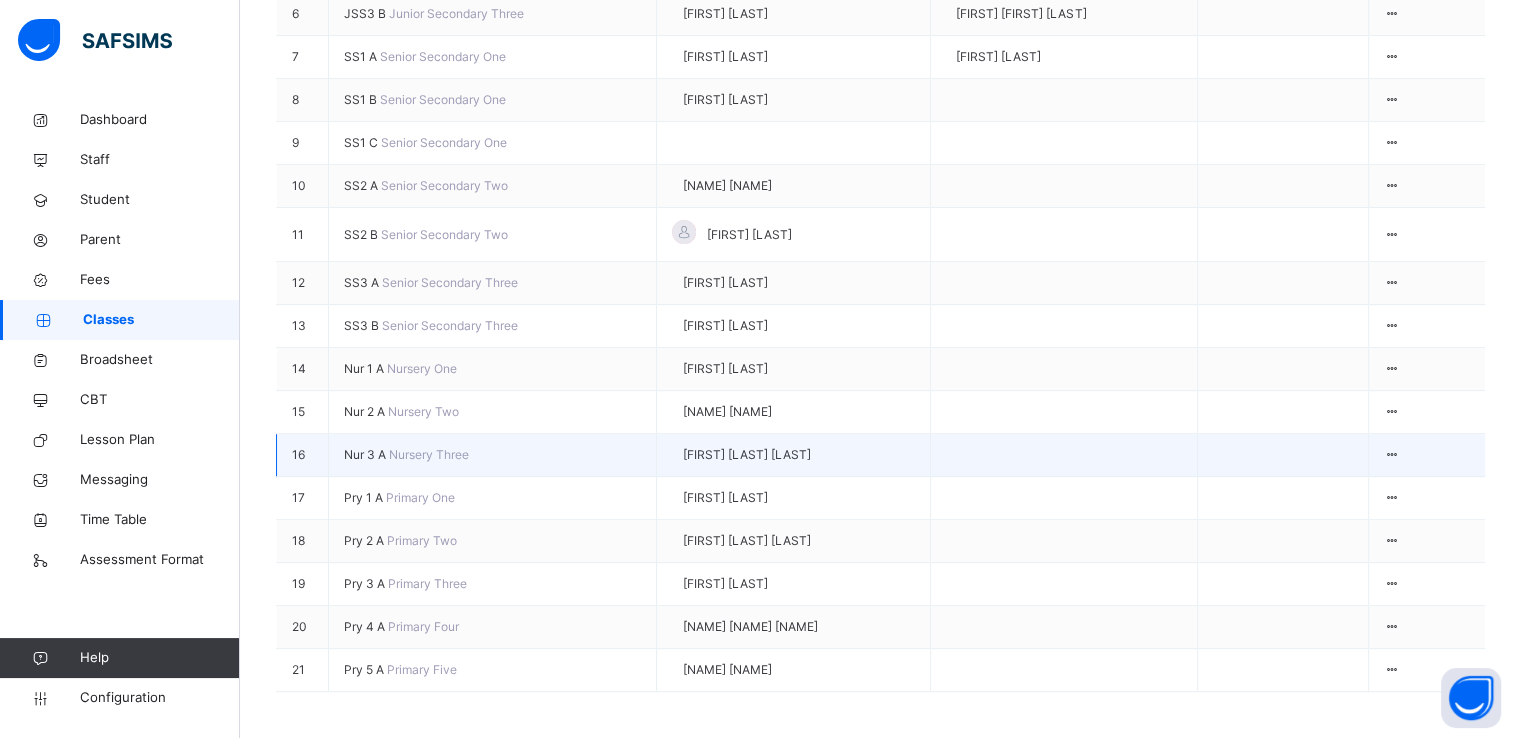 click on "Nur 3   A" at bounding box center [366, 454] 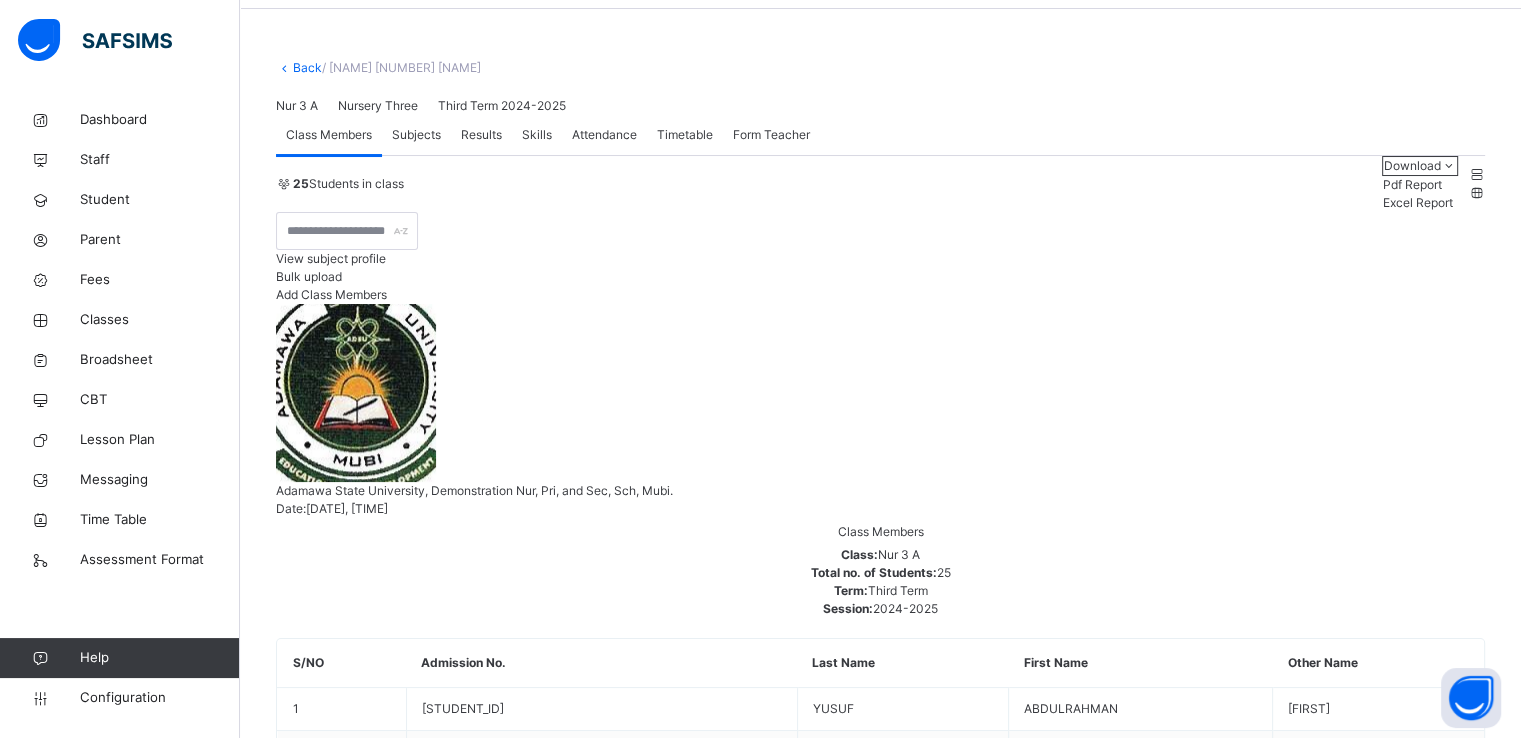 scroll, scrollTop: 0, scrollLeft: 0, axis: both 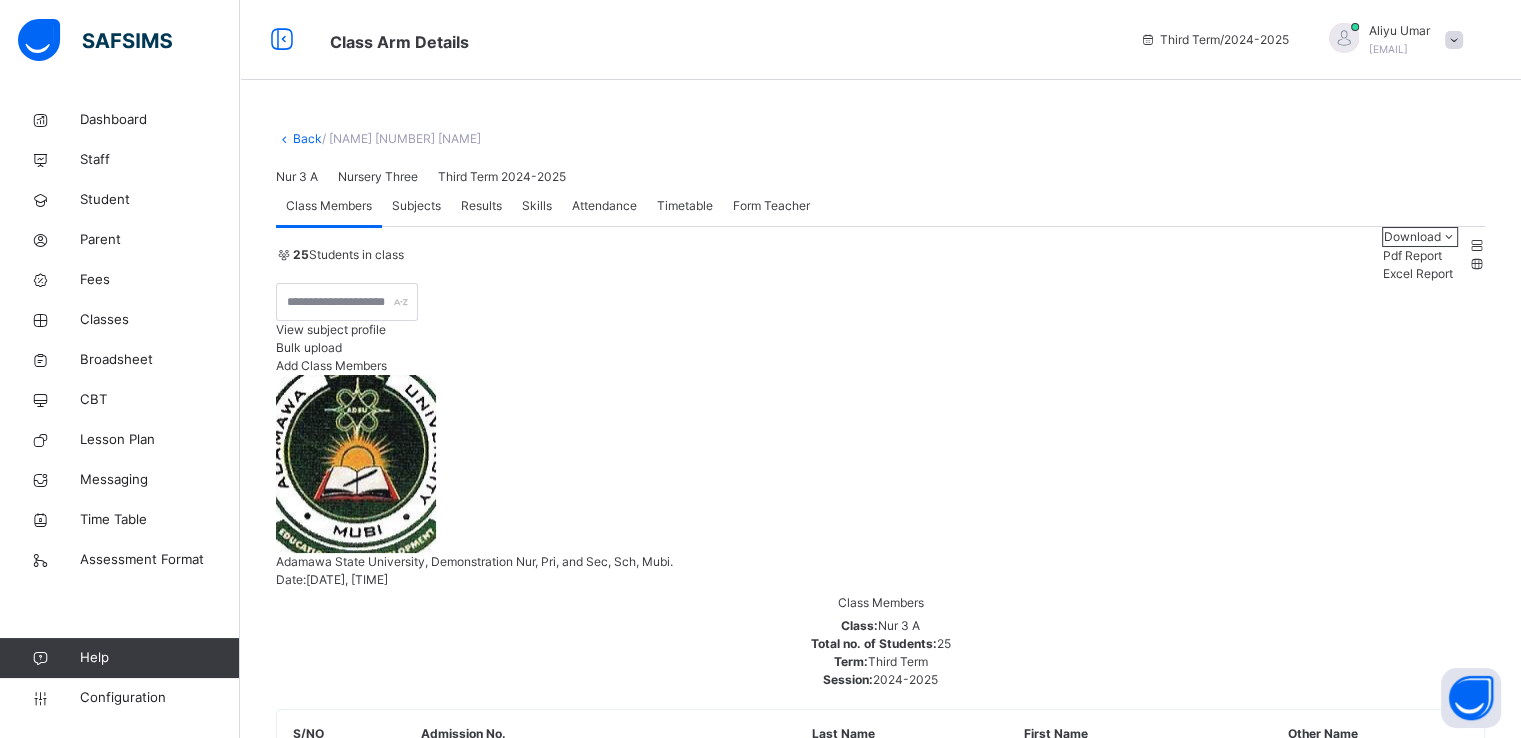 click on "Back" at bounding box center (307, 138) 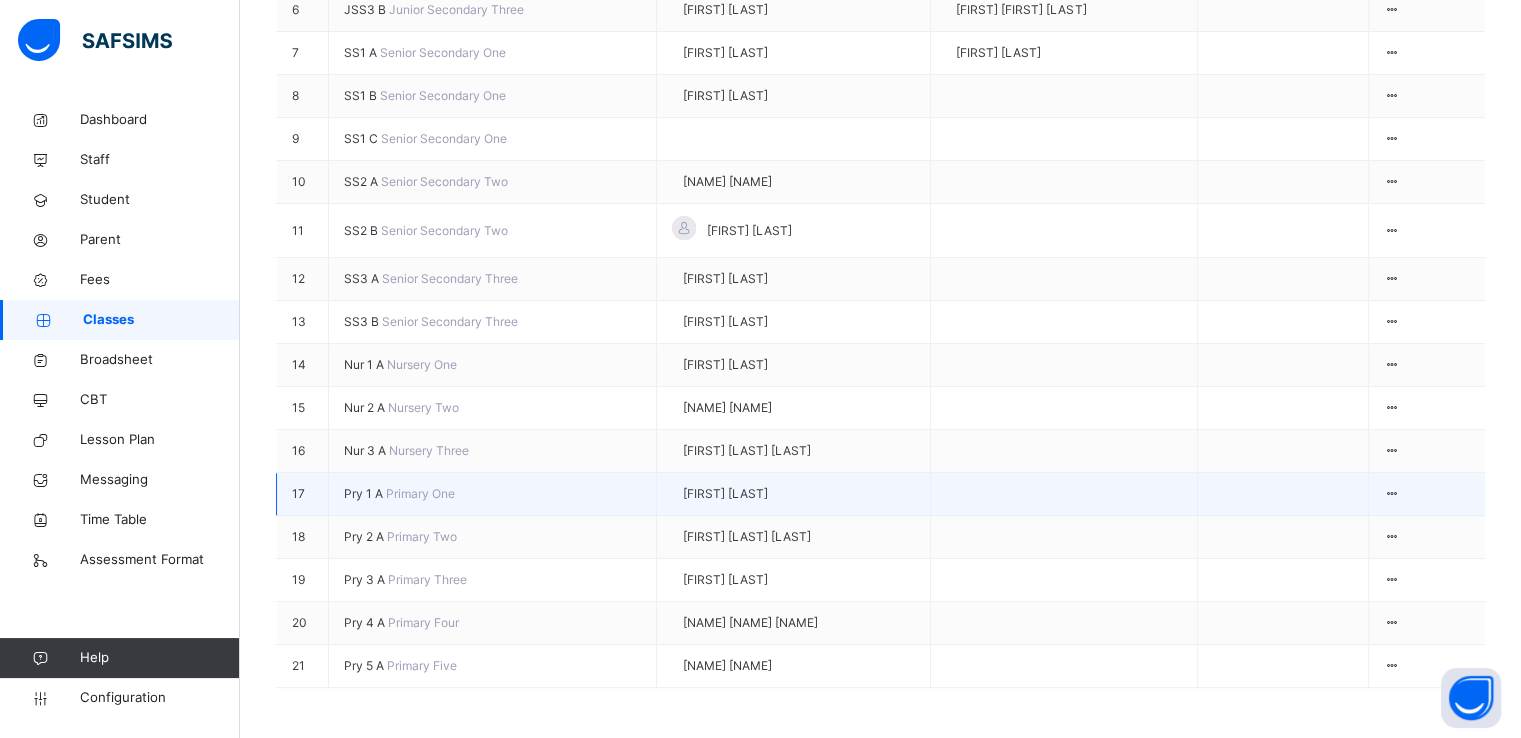scroll, scrollTop: 692, scrollLeft: 0, axis: vertical 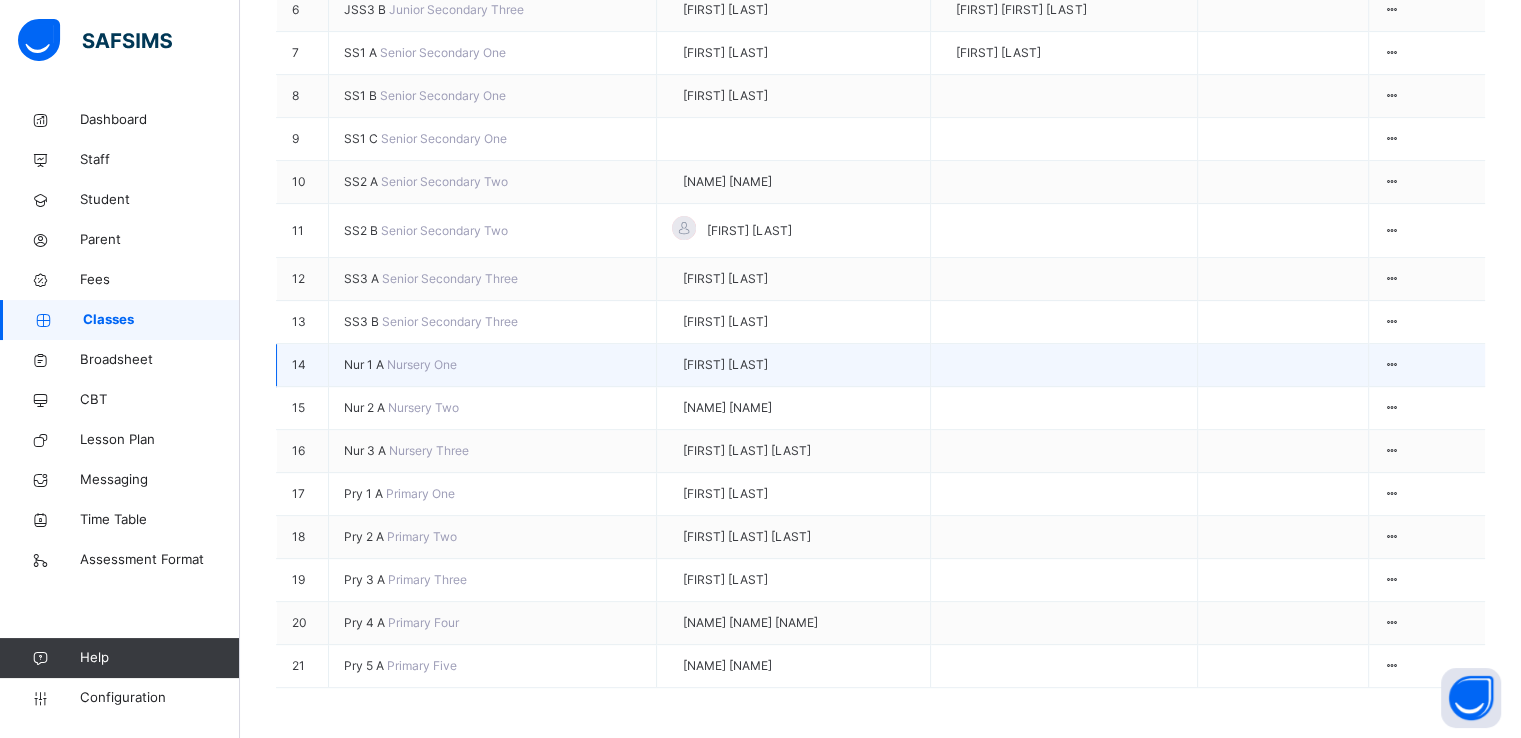 click on "Nur 1   A" at bounding box center [365, 364] 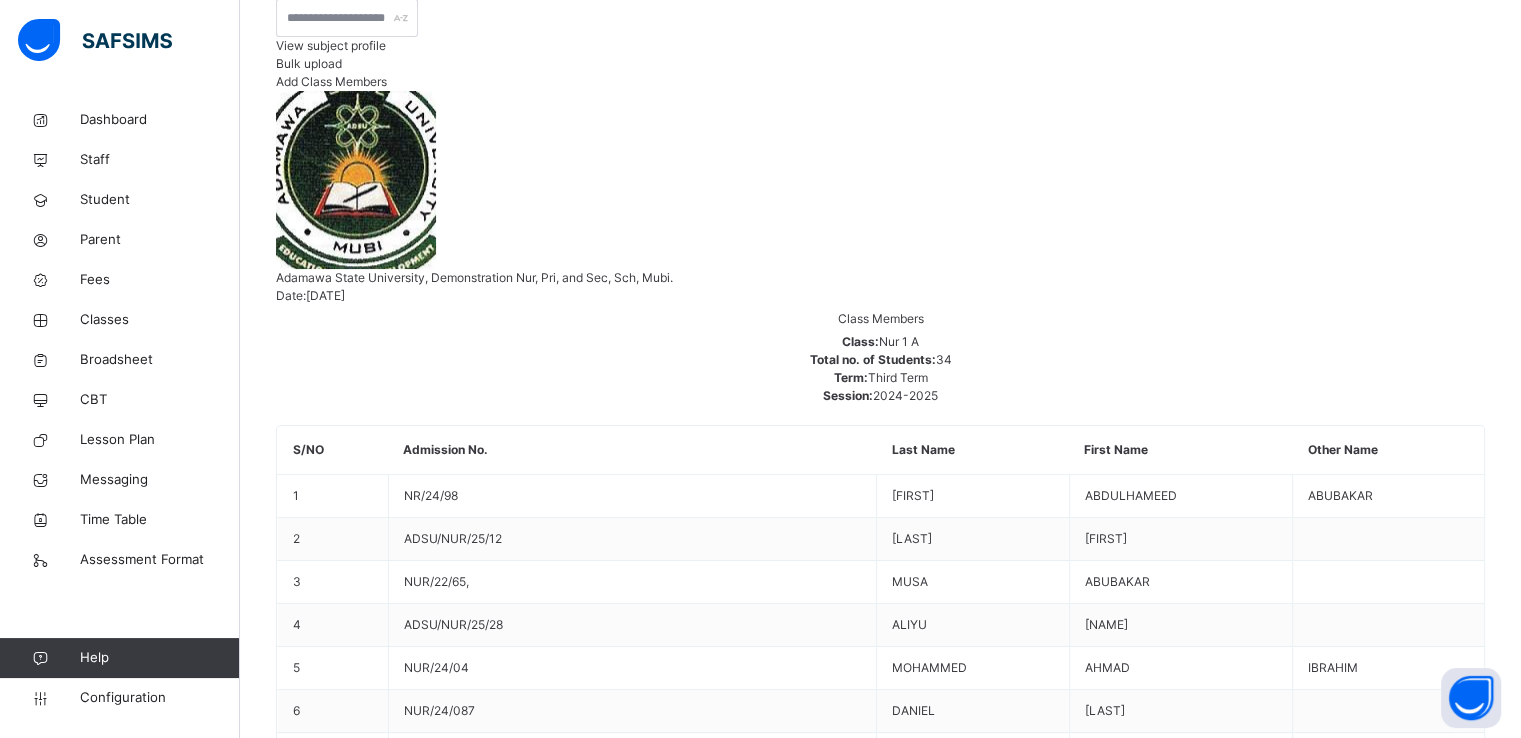 scroll, scrollTop: 0, scrollLeft: 0, axis: both 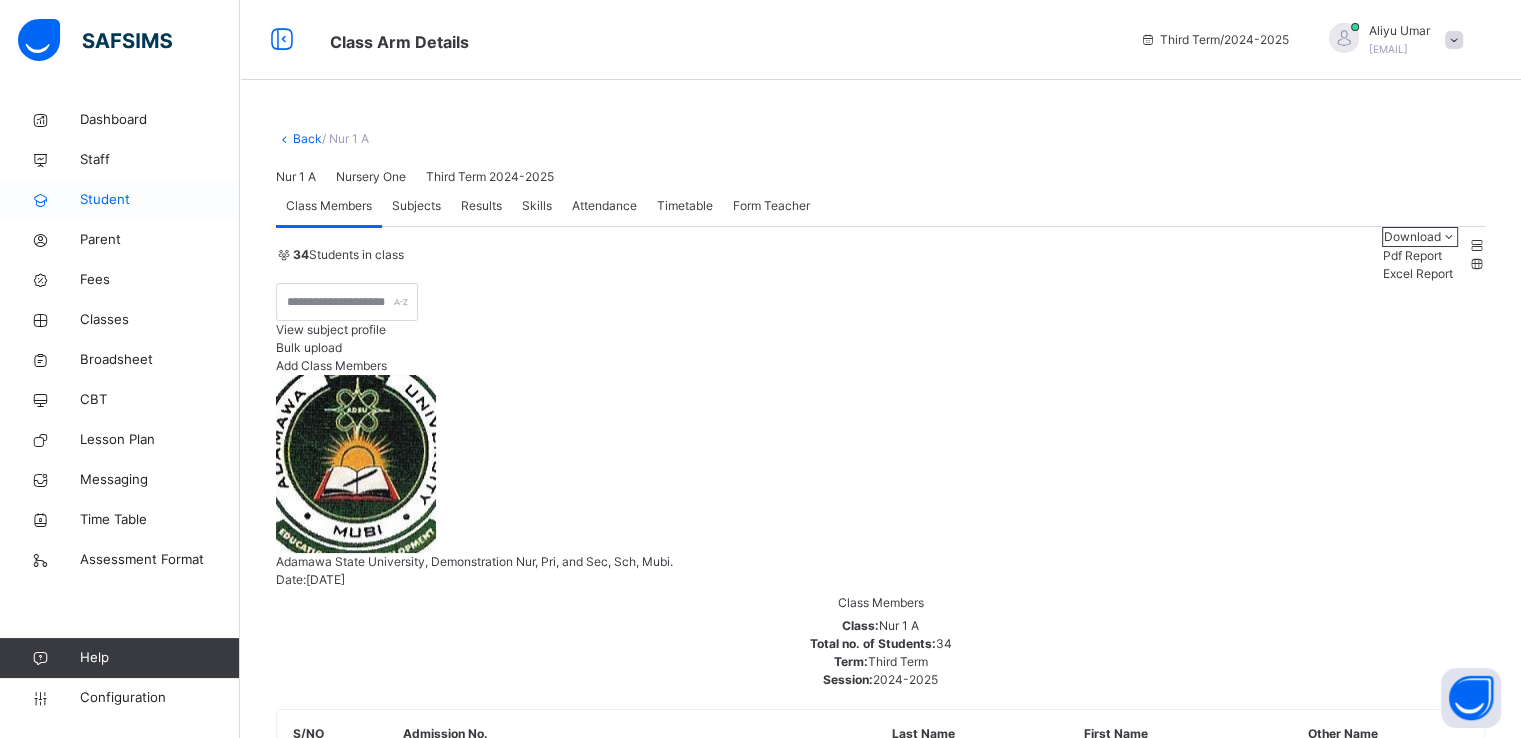click on "Student" at bounding box center (160, 200) 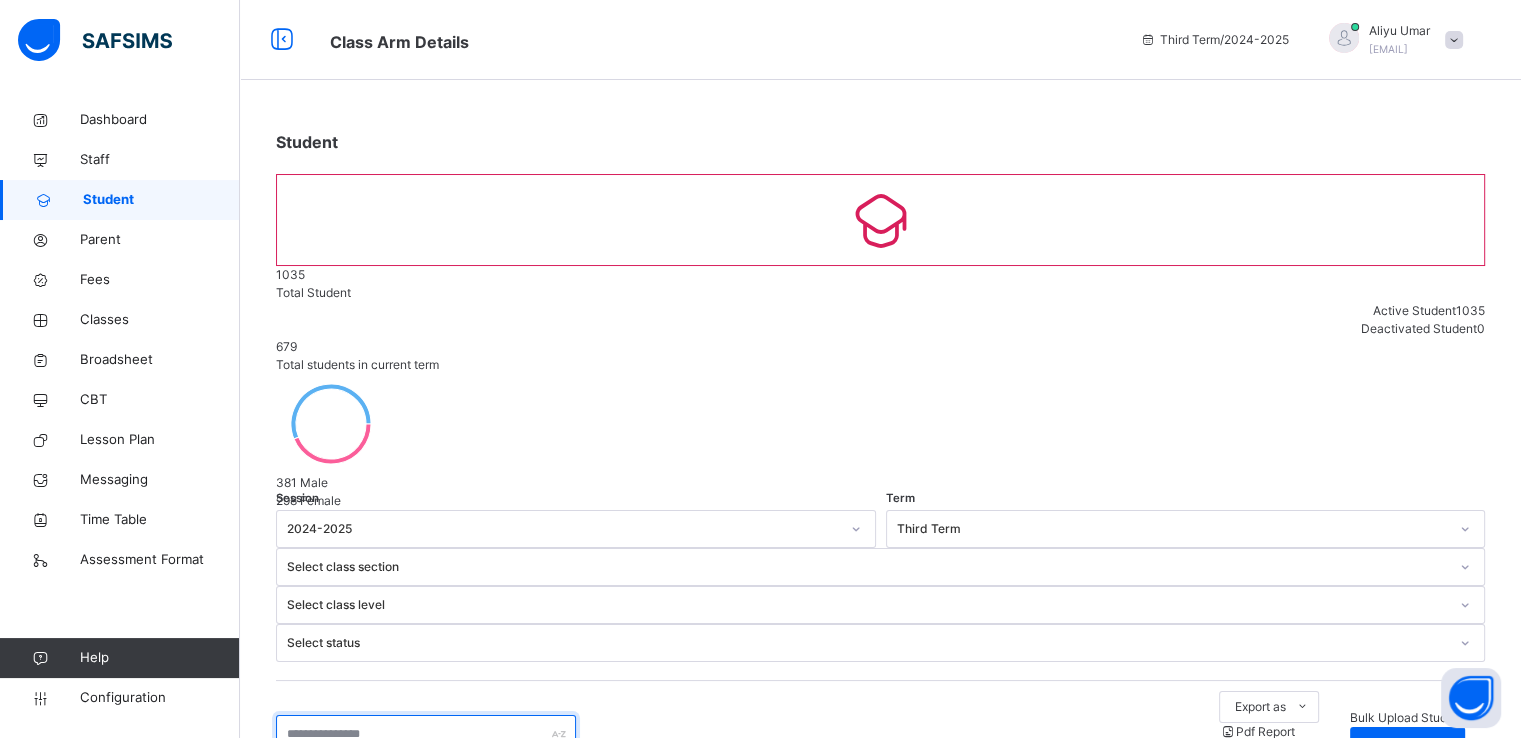 click at bounding box center [426, 734] 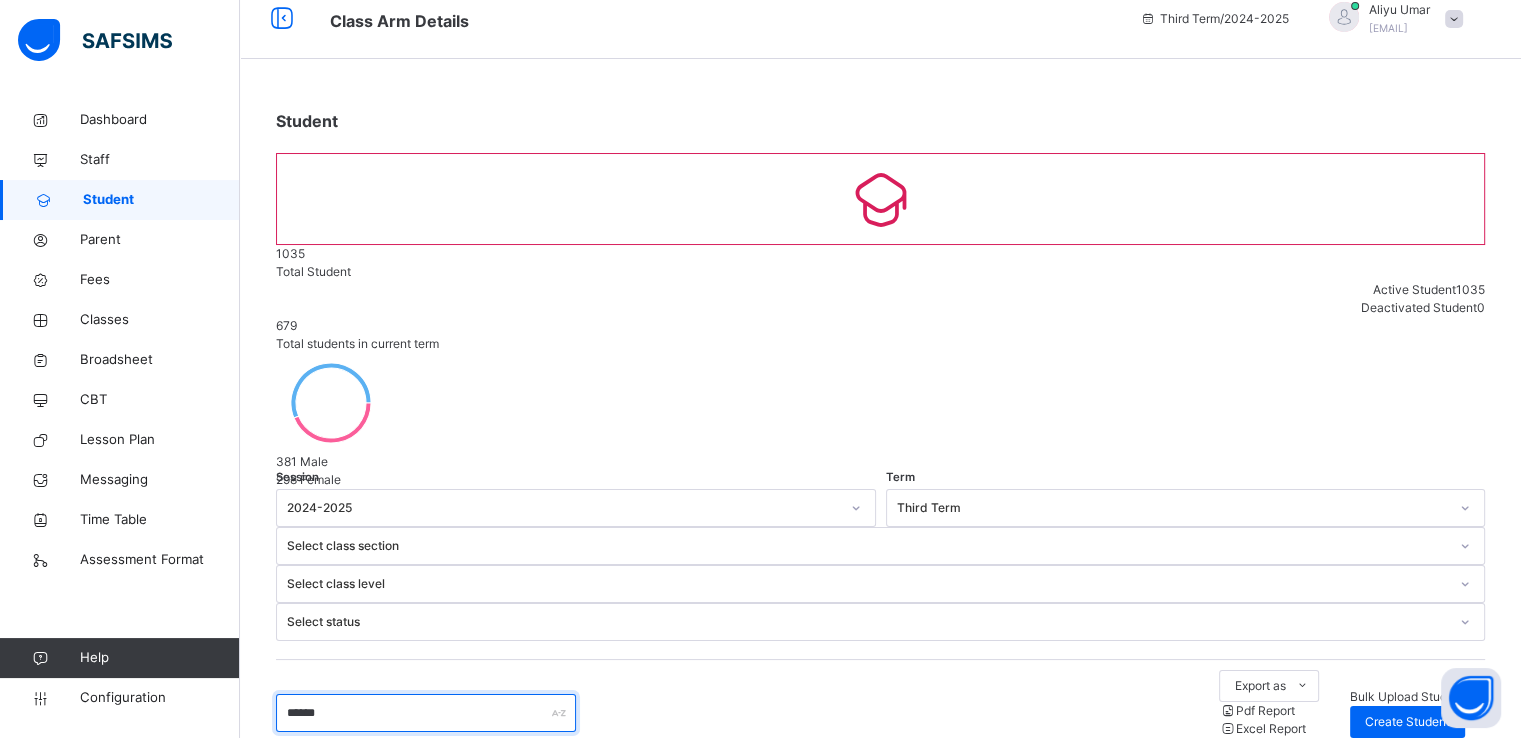 scroll, scrollTop: 0, scrollLeft: 0, axis: both 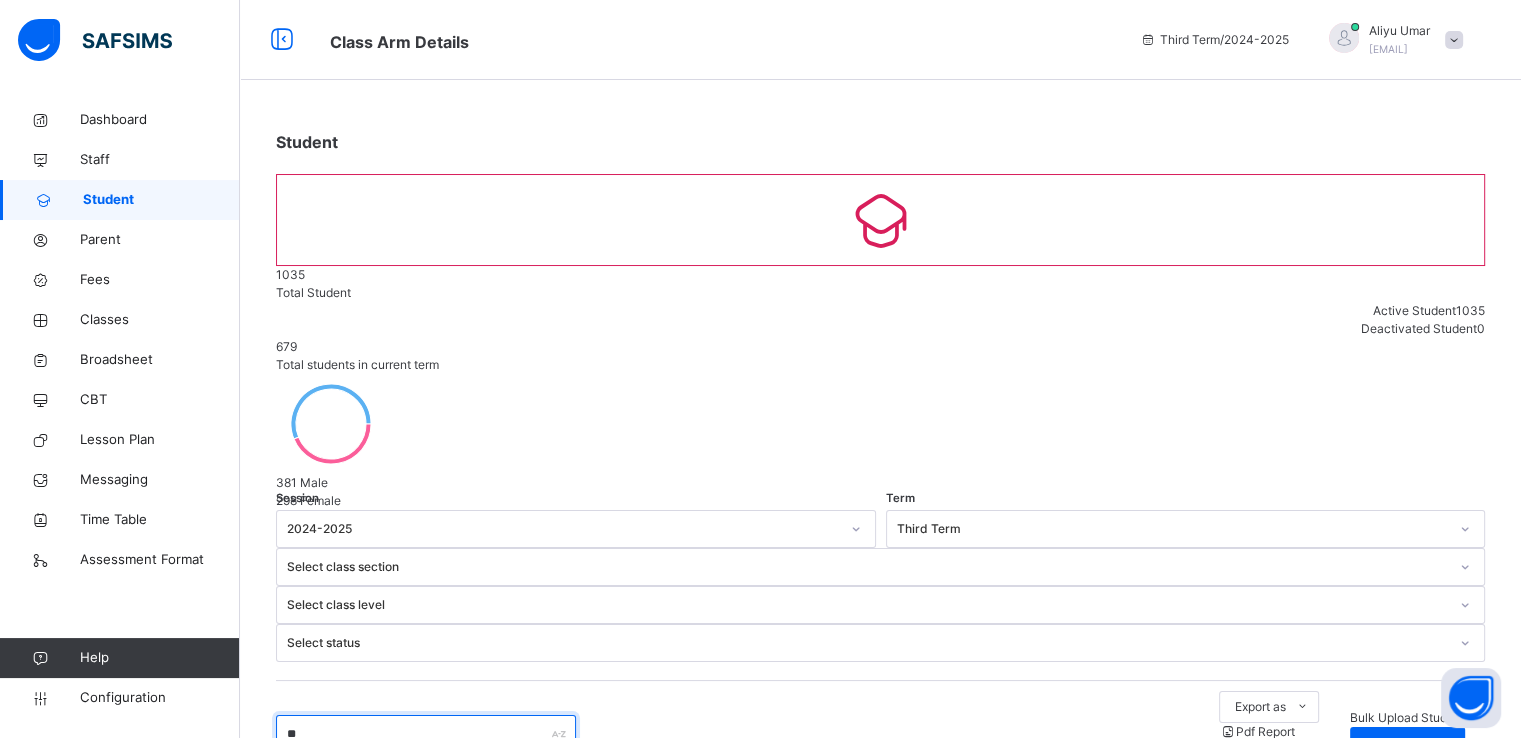 type on "*" 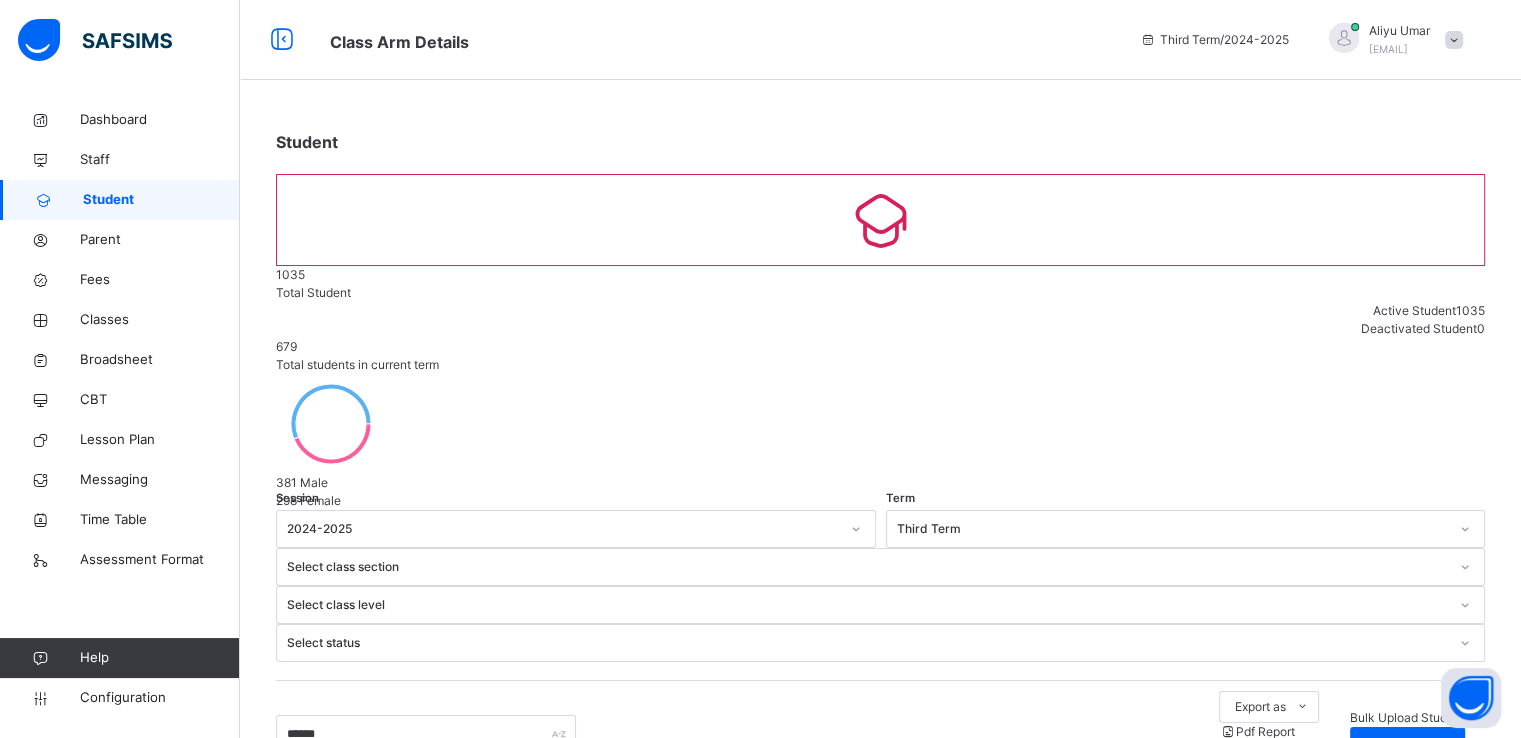 click at bounding box center [880, 978] 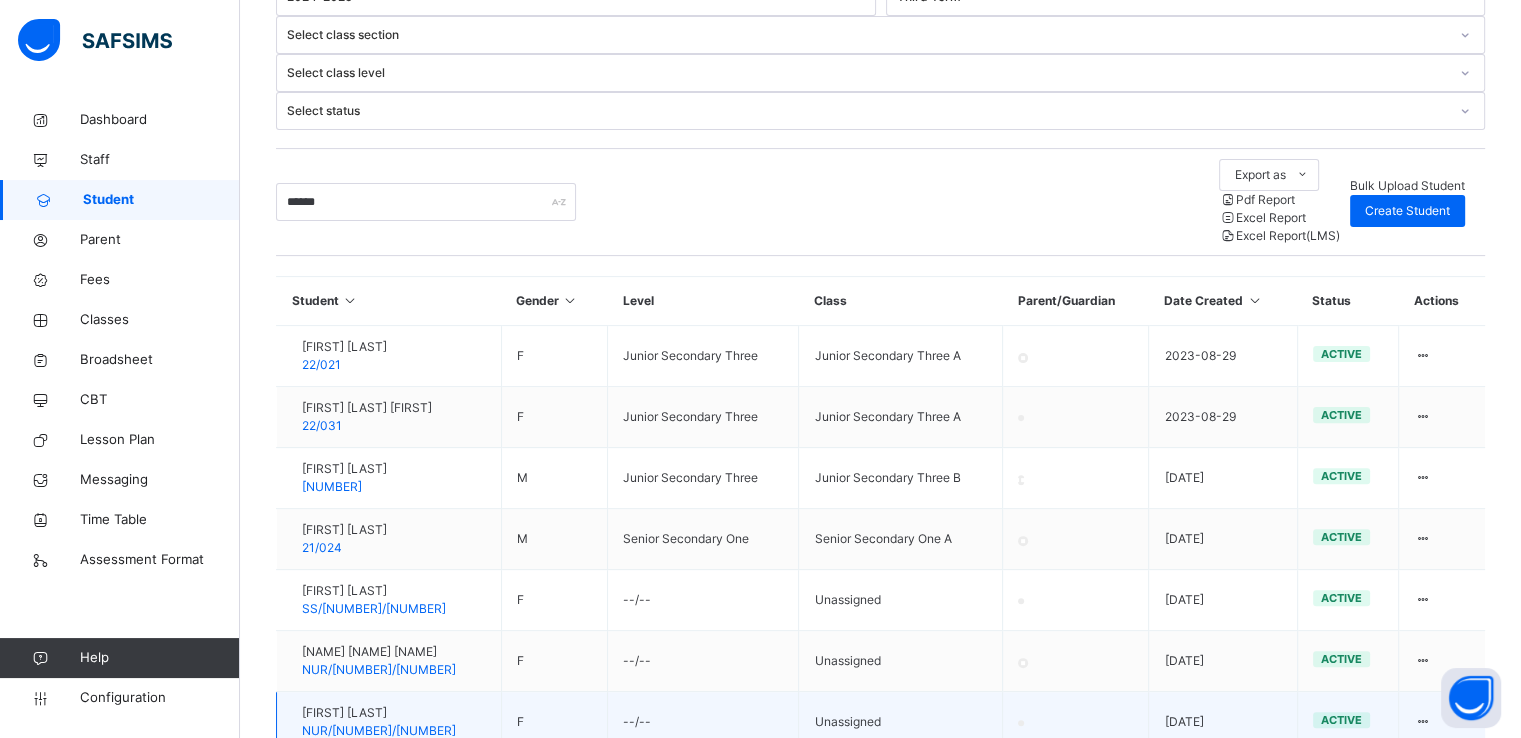 scroll, scrollTop: 548, scrollLeft: 0, axis: vertical 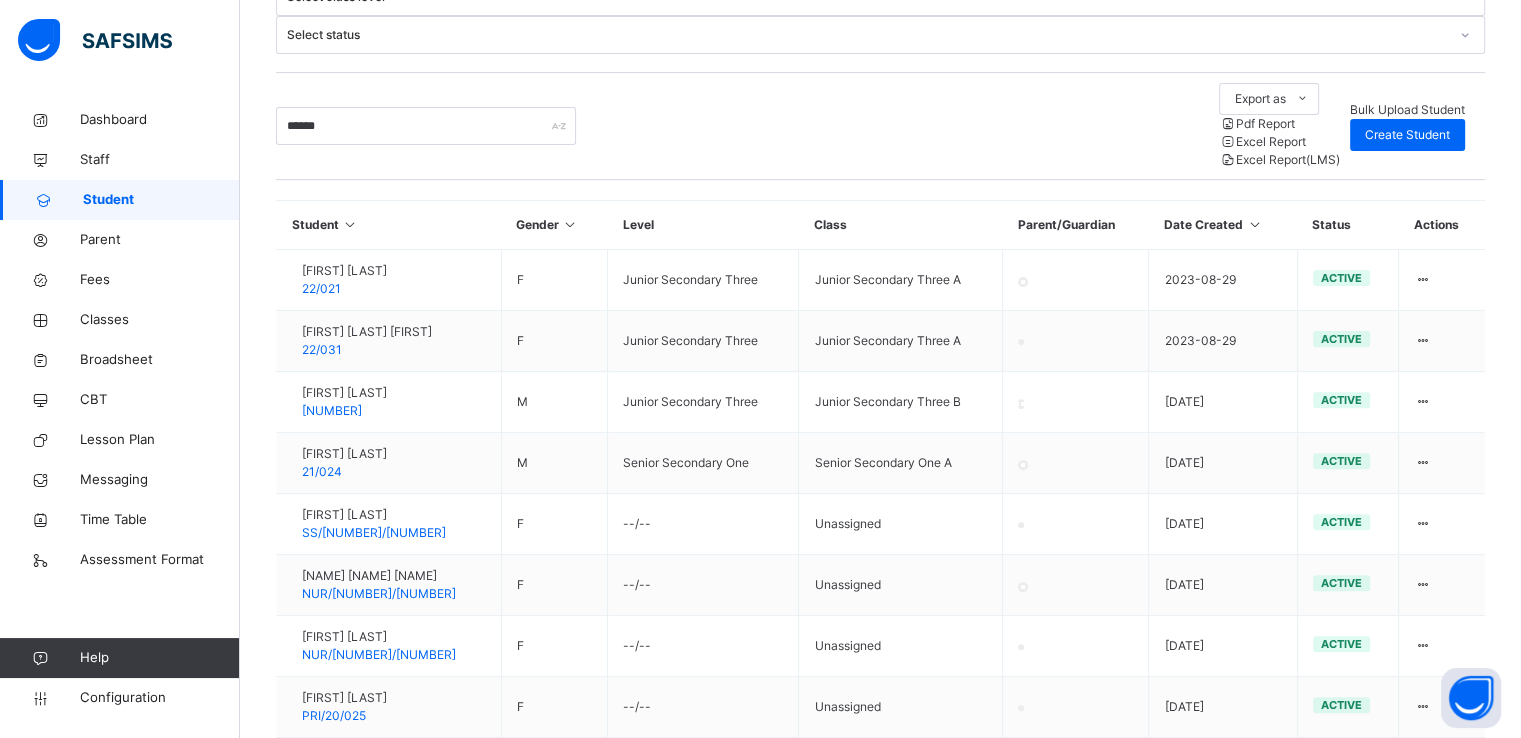 click on "option 20 Rows focused, 2 of 3. 3 results available. Use Up and Down to choose options, press Enter to select the currently focused option, press Escape to exit the menu, press Tab to select the option and exit the menu. 10 Rows 10 Rows 20 Rows 50 Rows" at bounding box center [386, 1027] 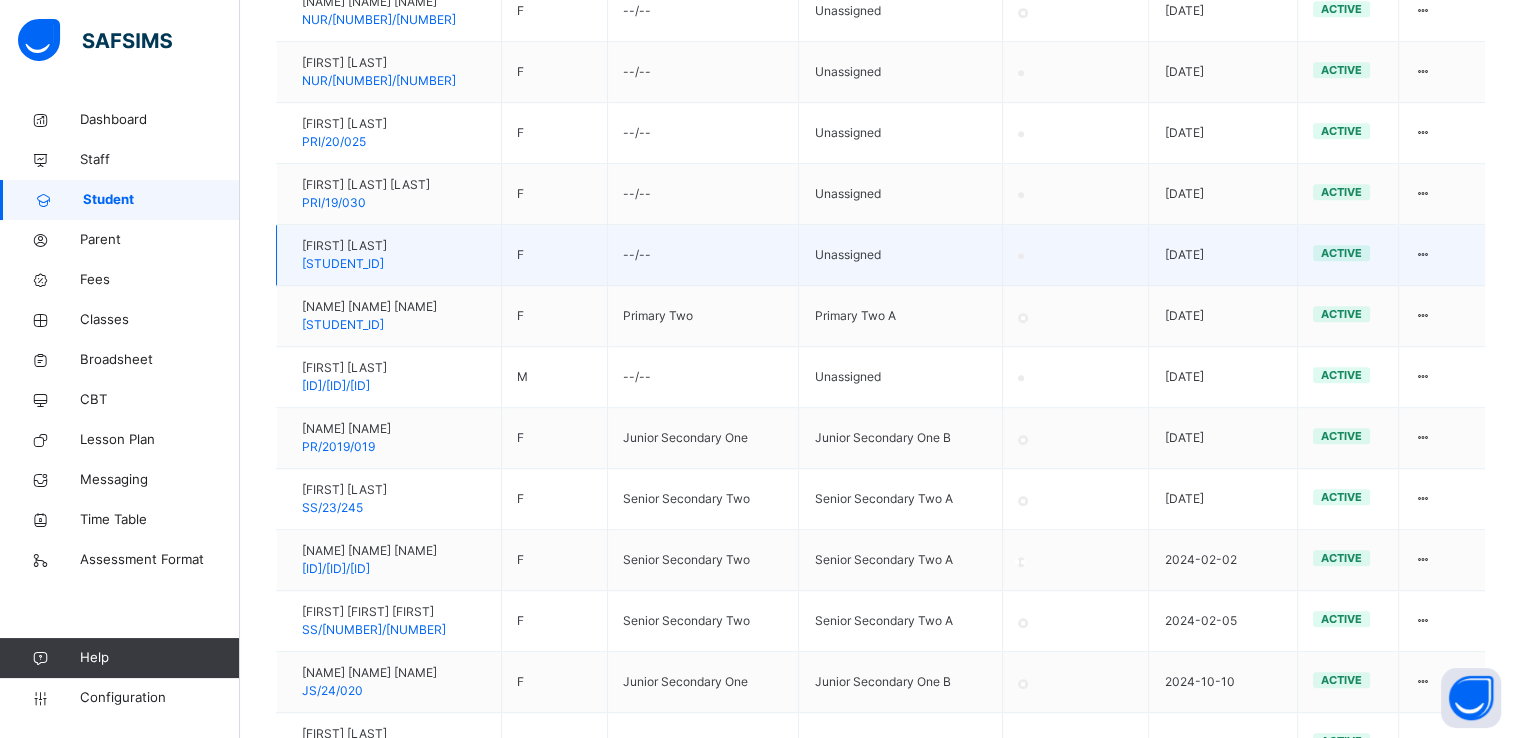 scroll, scrollTop: 1172, scrollLeft: 0, axis: vertical 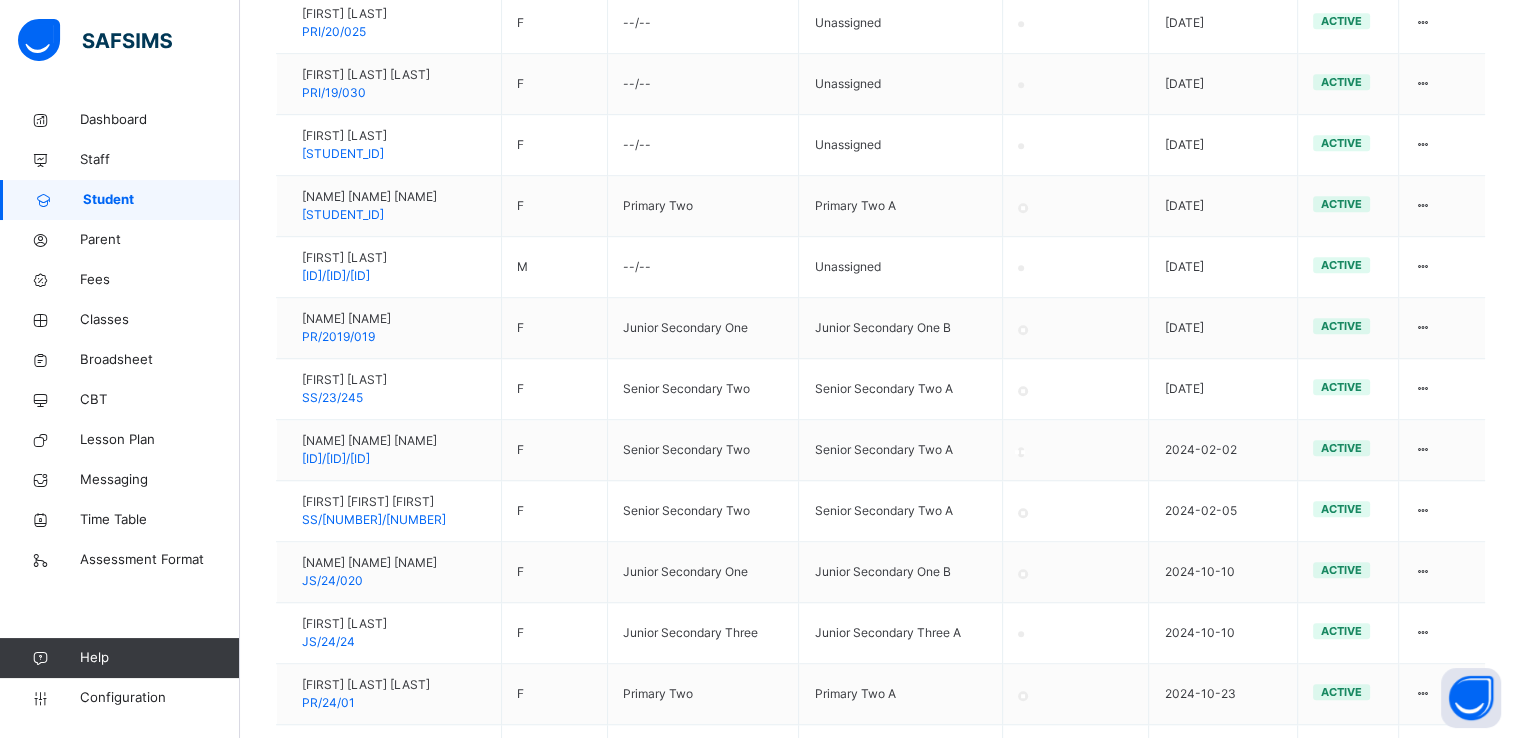 click on "option 10 Rows focused, 1 of 3. 3 results available. Use Up and Down to choose options, press Enter to select the currently focused option, press Escape to exit the menu, press Tab to select the option and exit the menu. 20 Rows 10 Rows 20 Rows 50 Rows" at bounding box center [386, 1014] 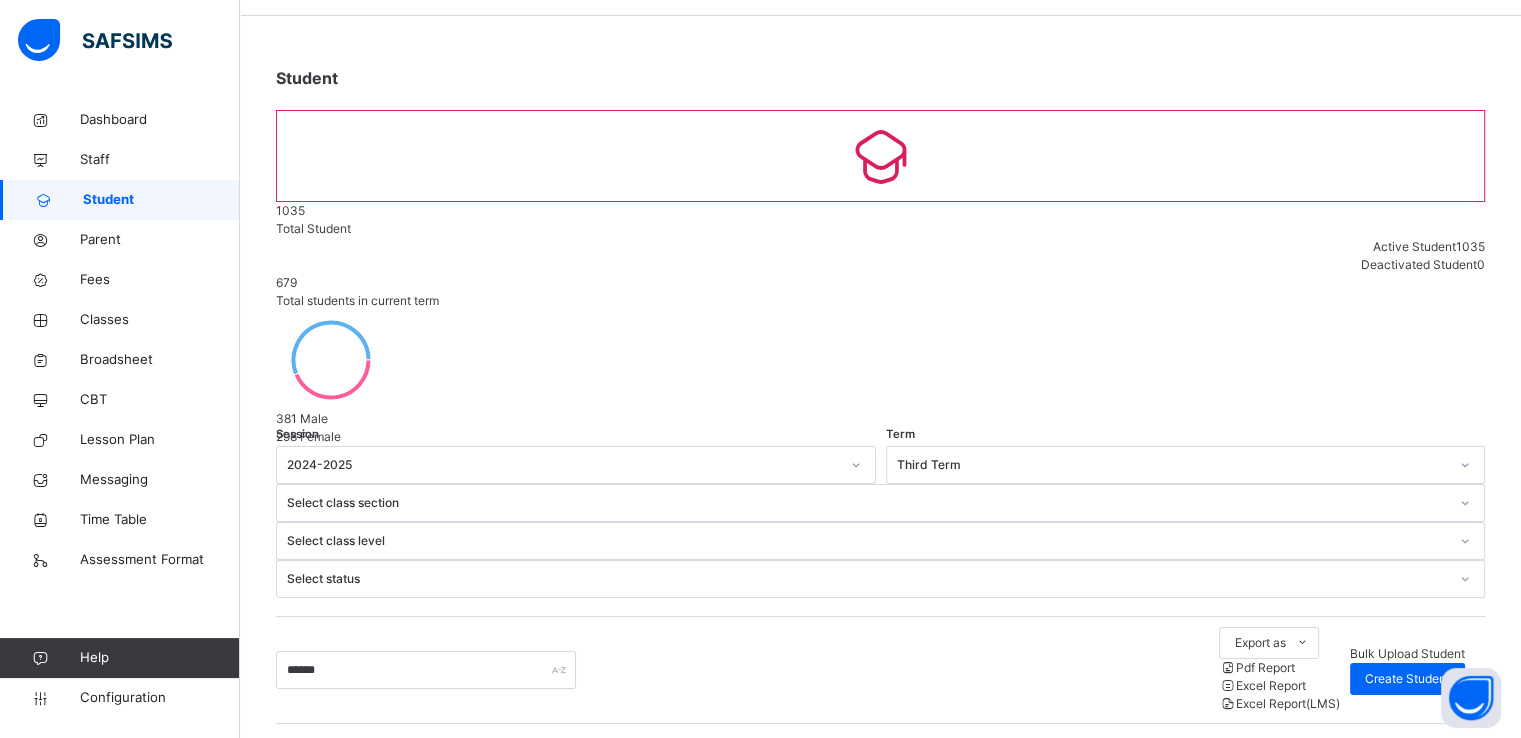 scroll, scrollTop: 63, scrollLeft: 0, axis: vertical 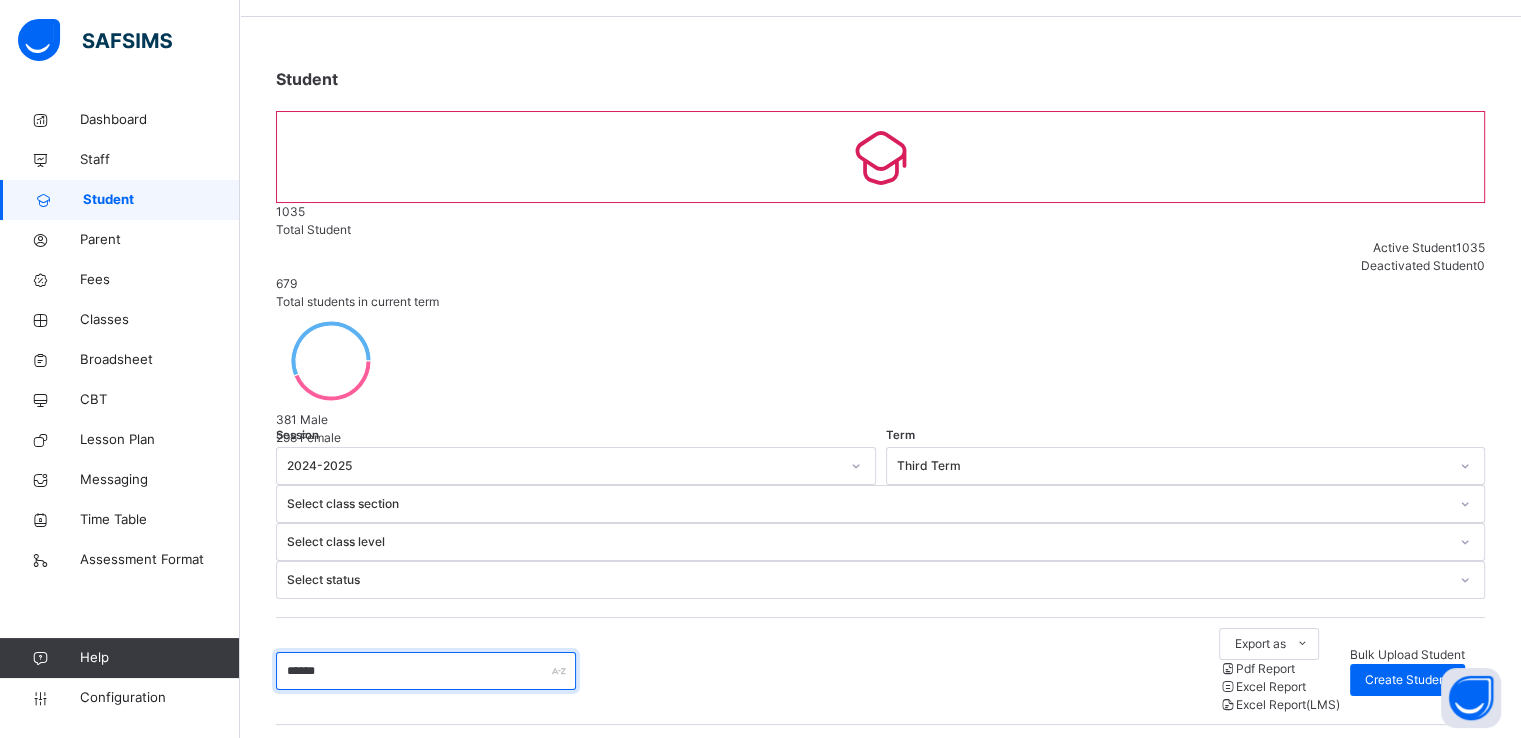 click on "******" at bounding box center [426, 671] 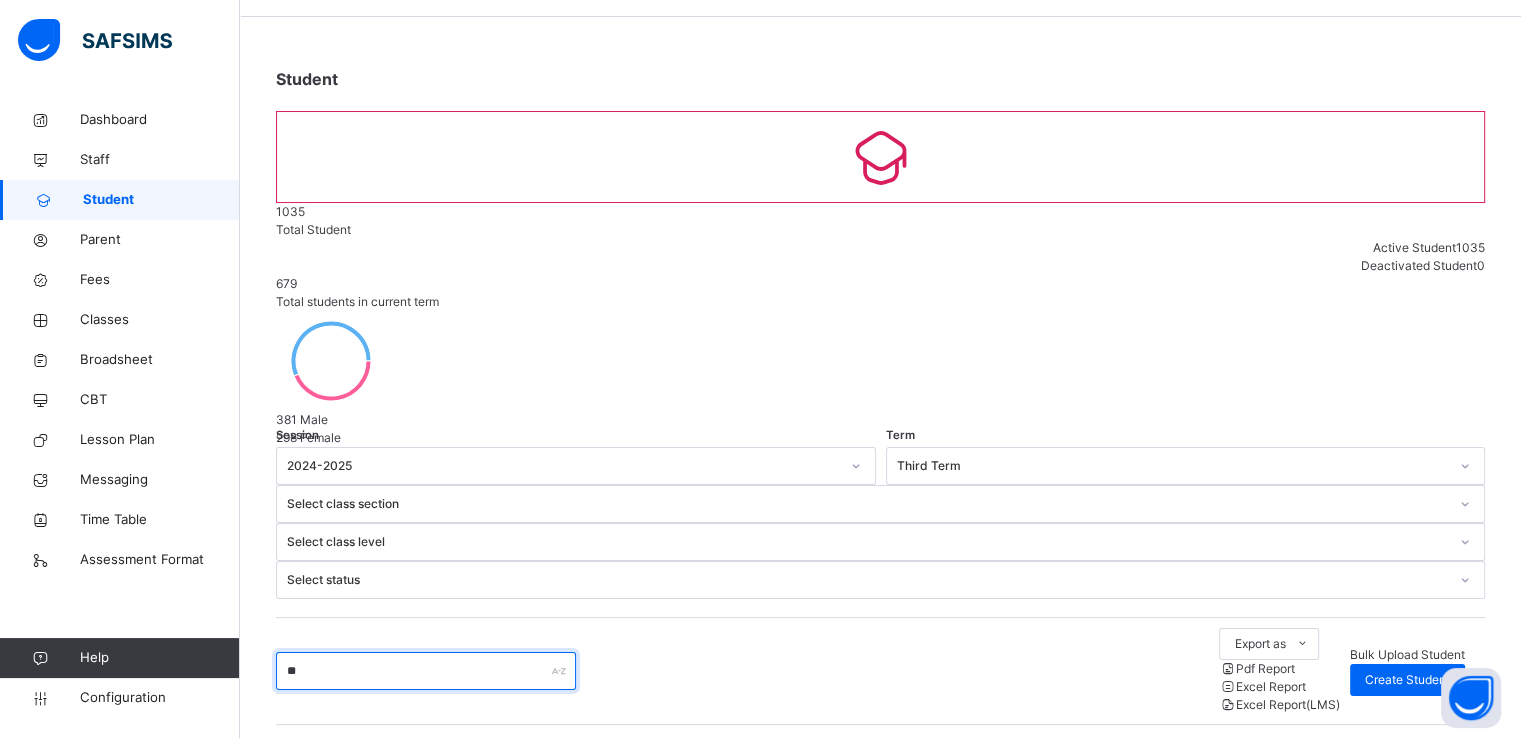 type on "*" 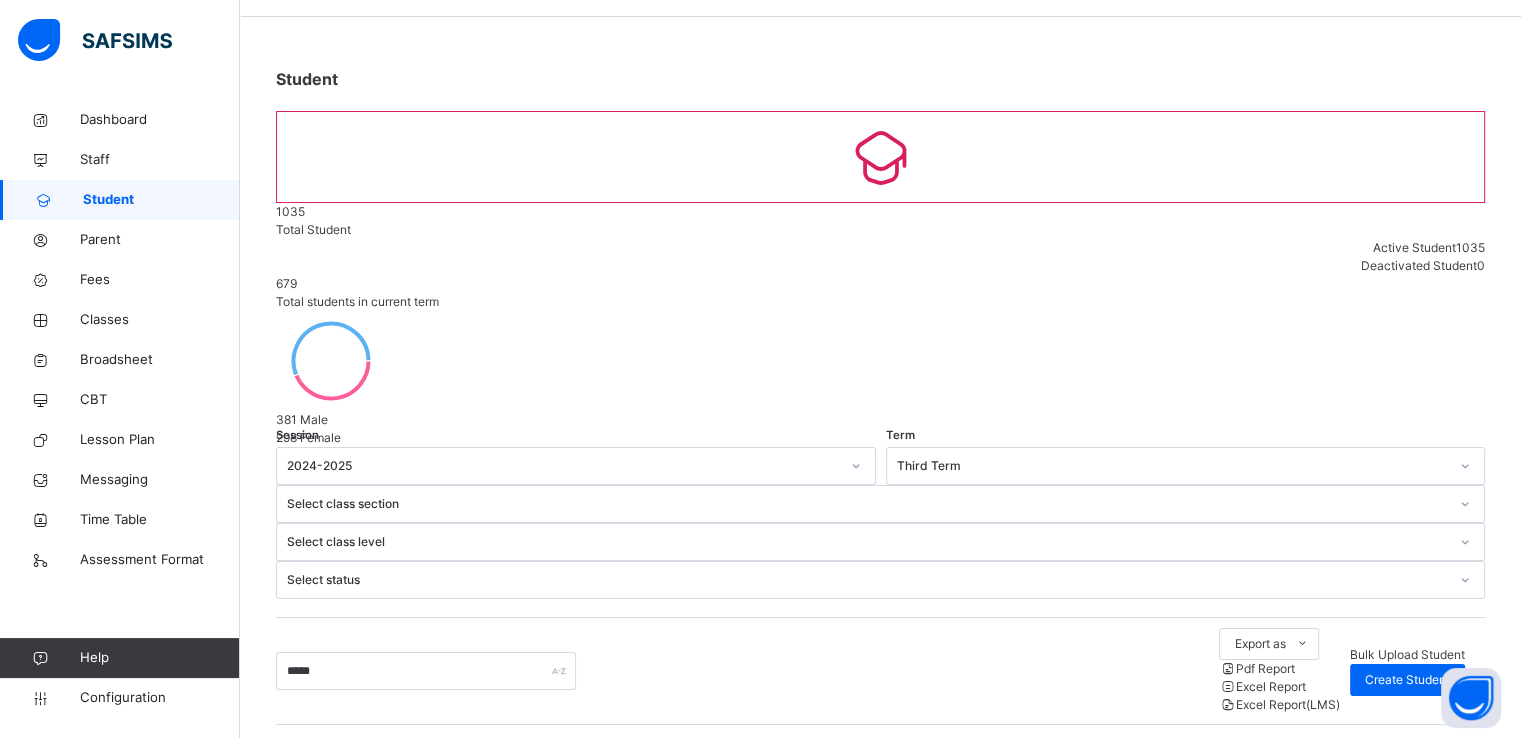 click at bounding box center (880, 915) 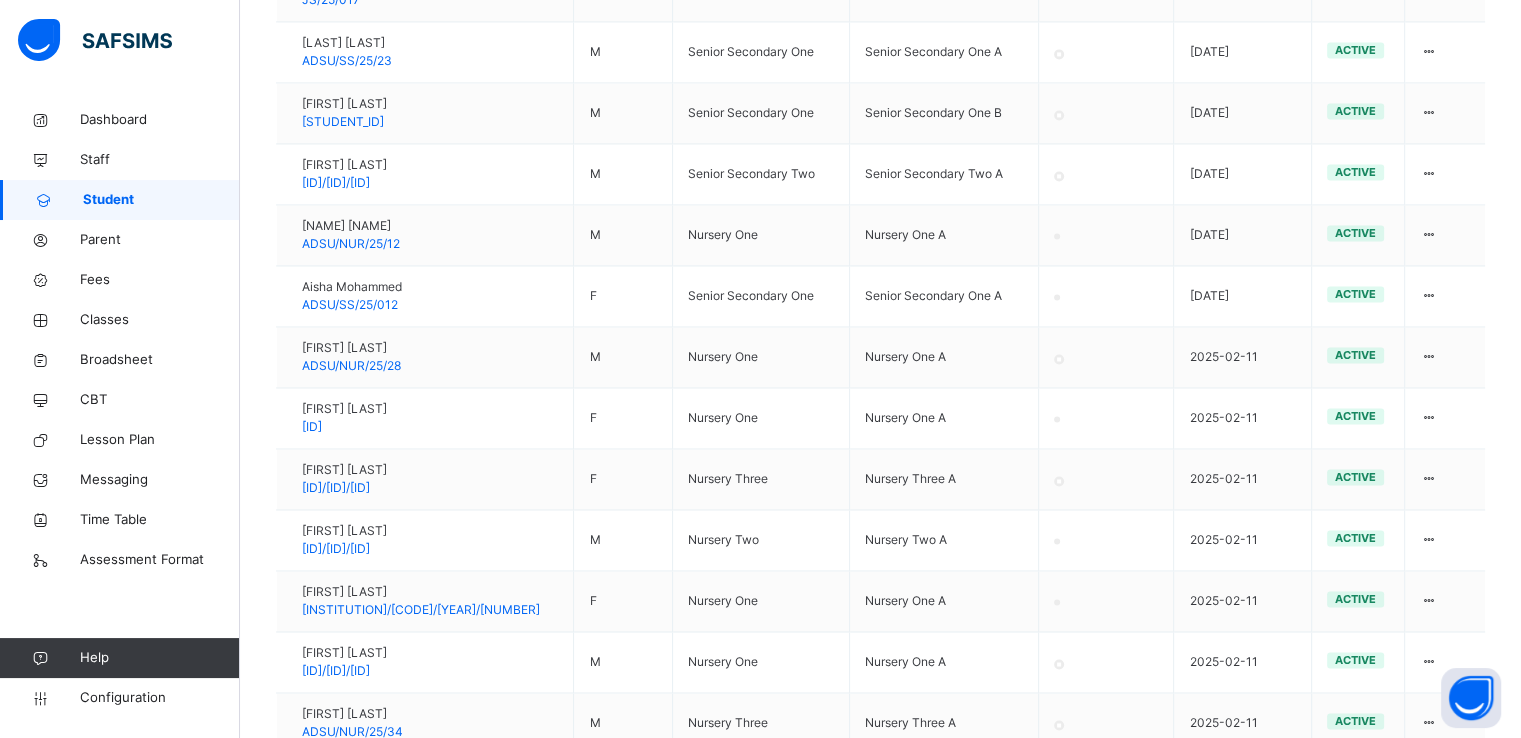 scroll, scrollTop: 3037, scrollLeft: 0, axis: vertical 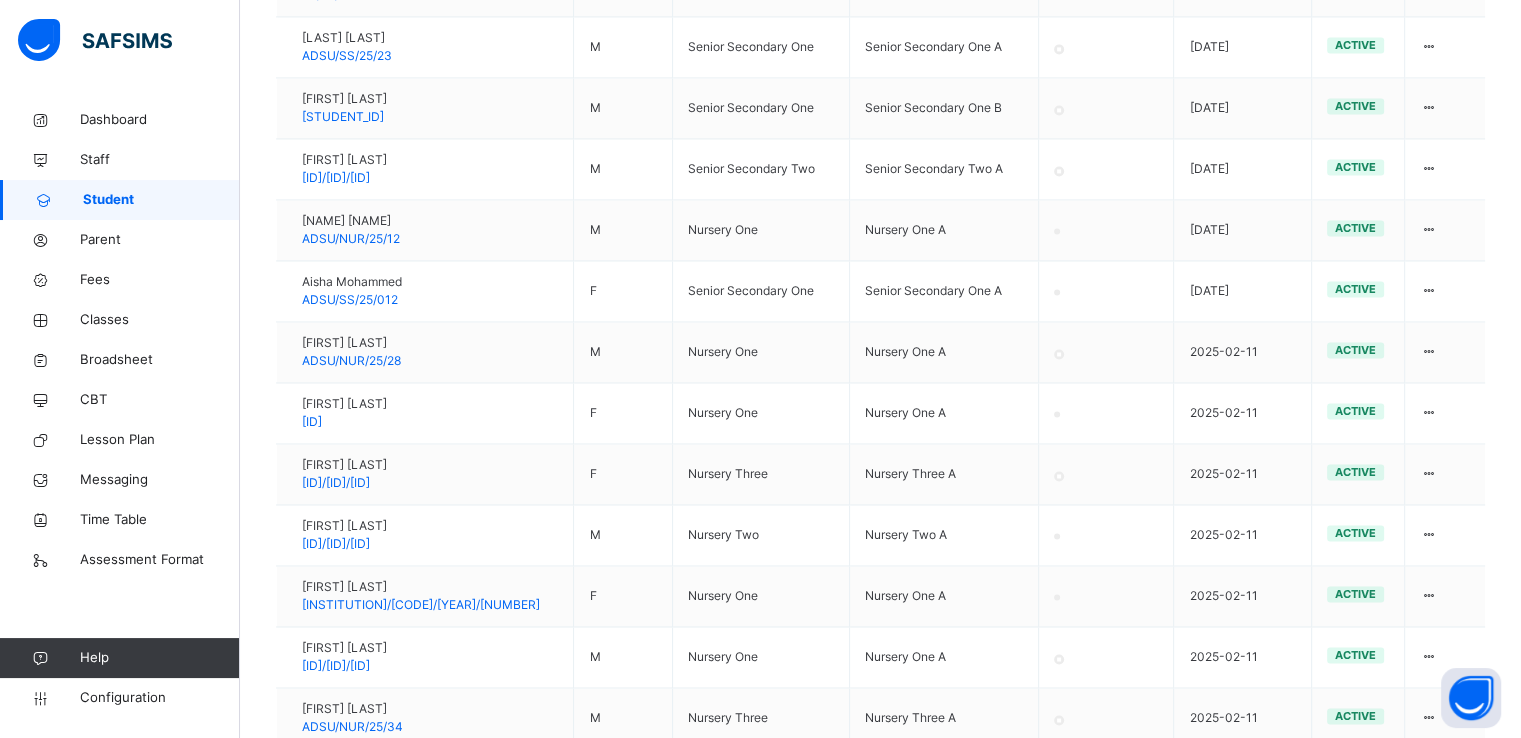 click on "2" at bounding box center (1383, 921) 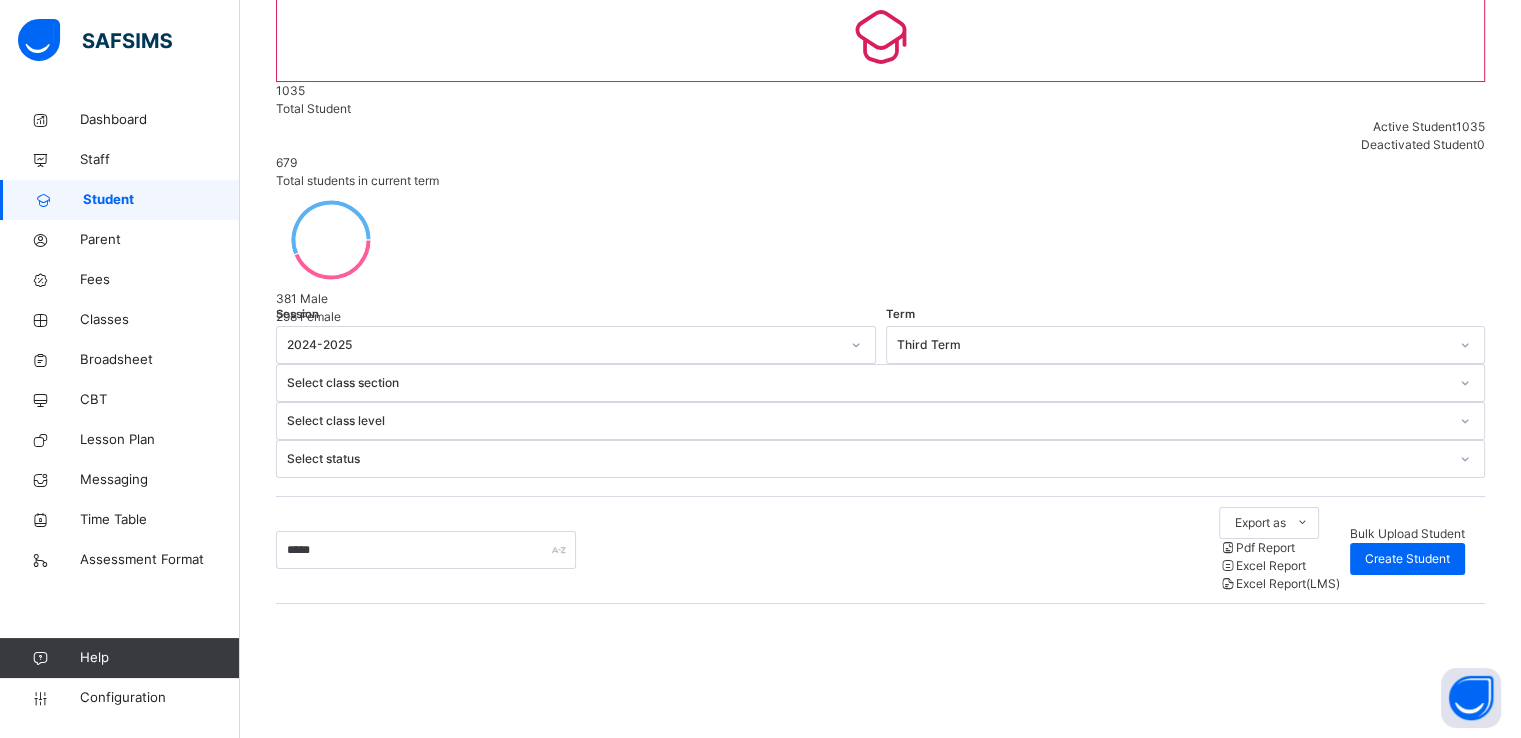 scroll, scrollTop: 0, scrollLeft: 0, axis: both 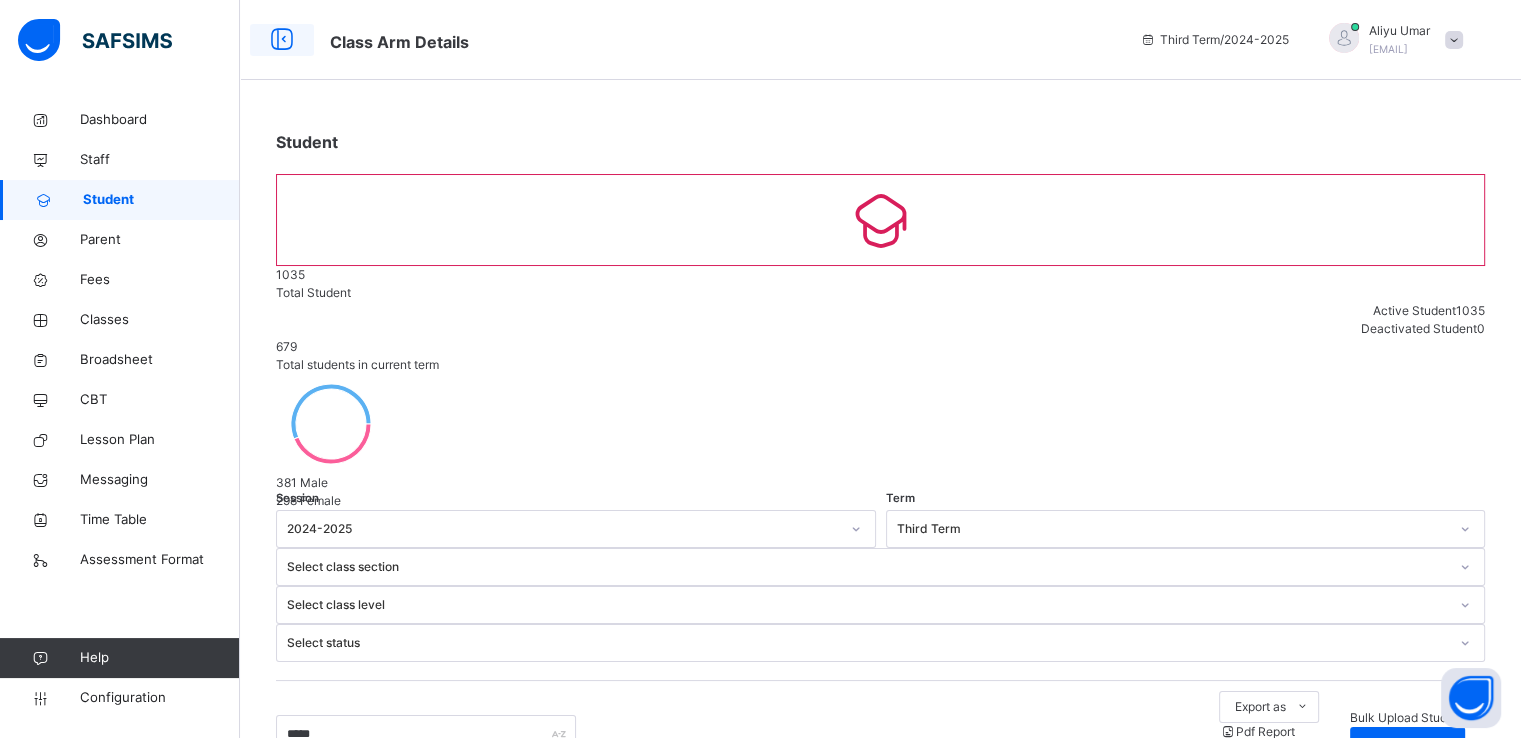 click at bounding box center [282, 40] 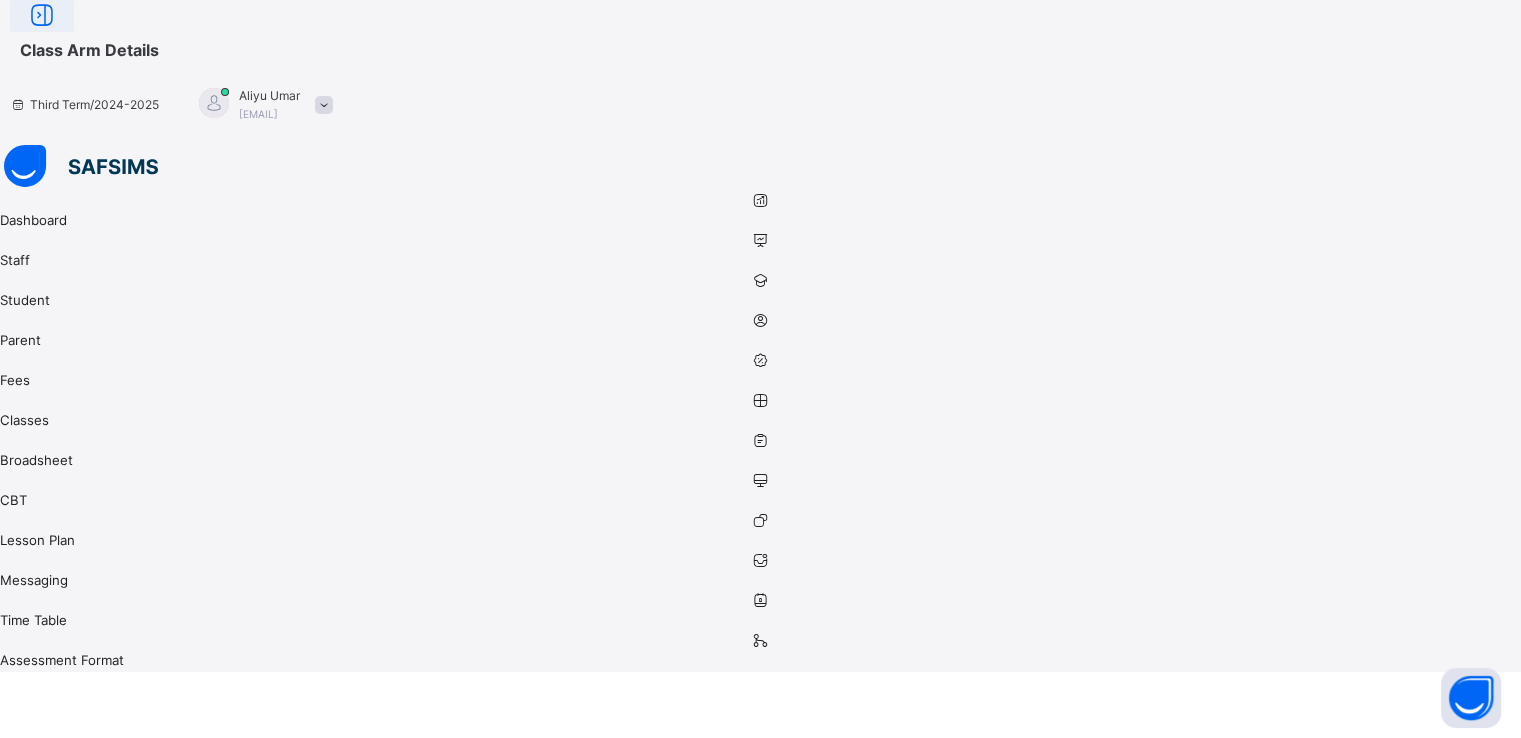 click at bounding box center [42, 16] 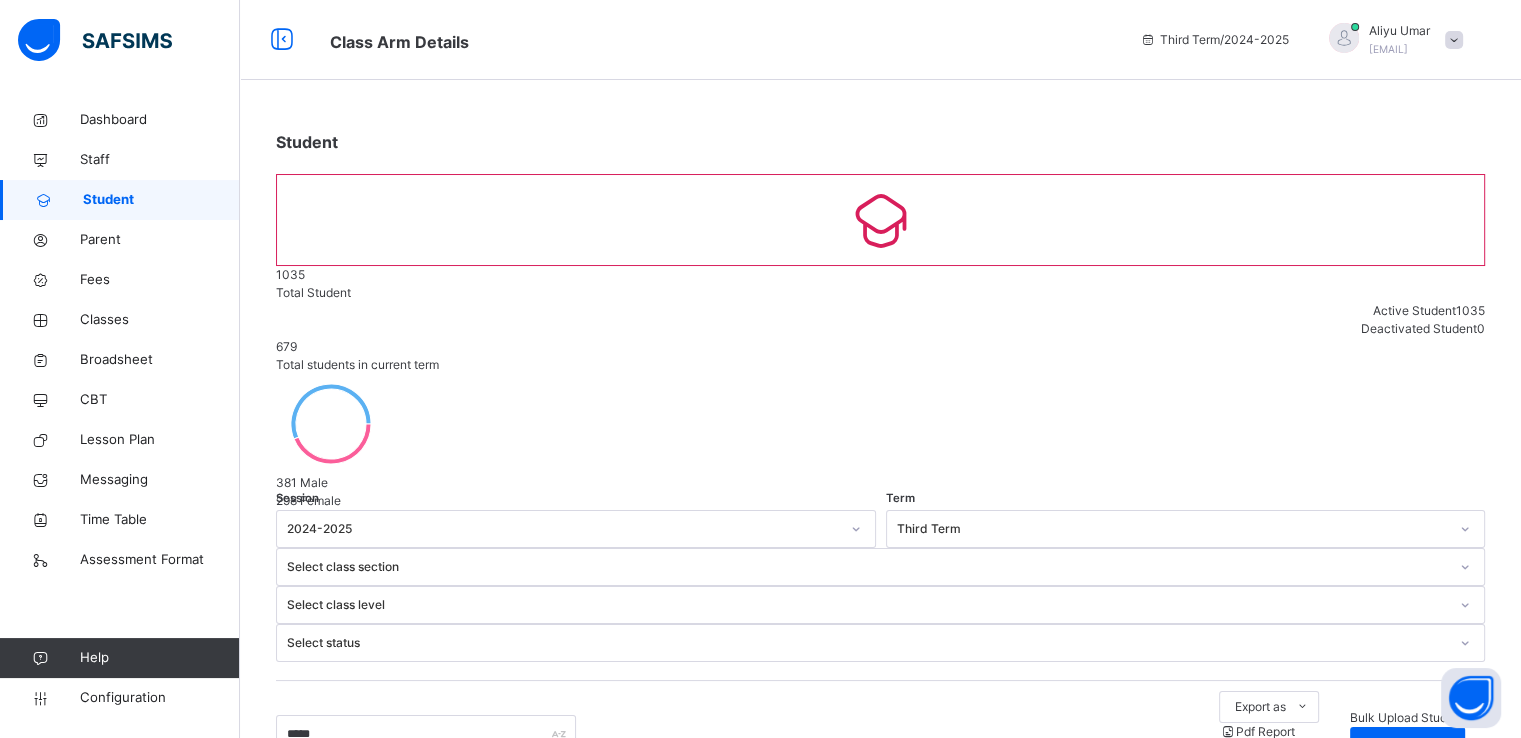 scroll, scrollTop: 184, scrollLeft: 0, axis: vertical 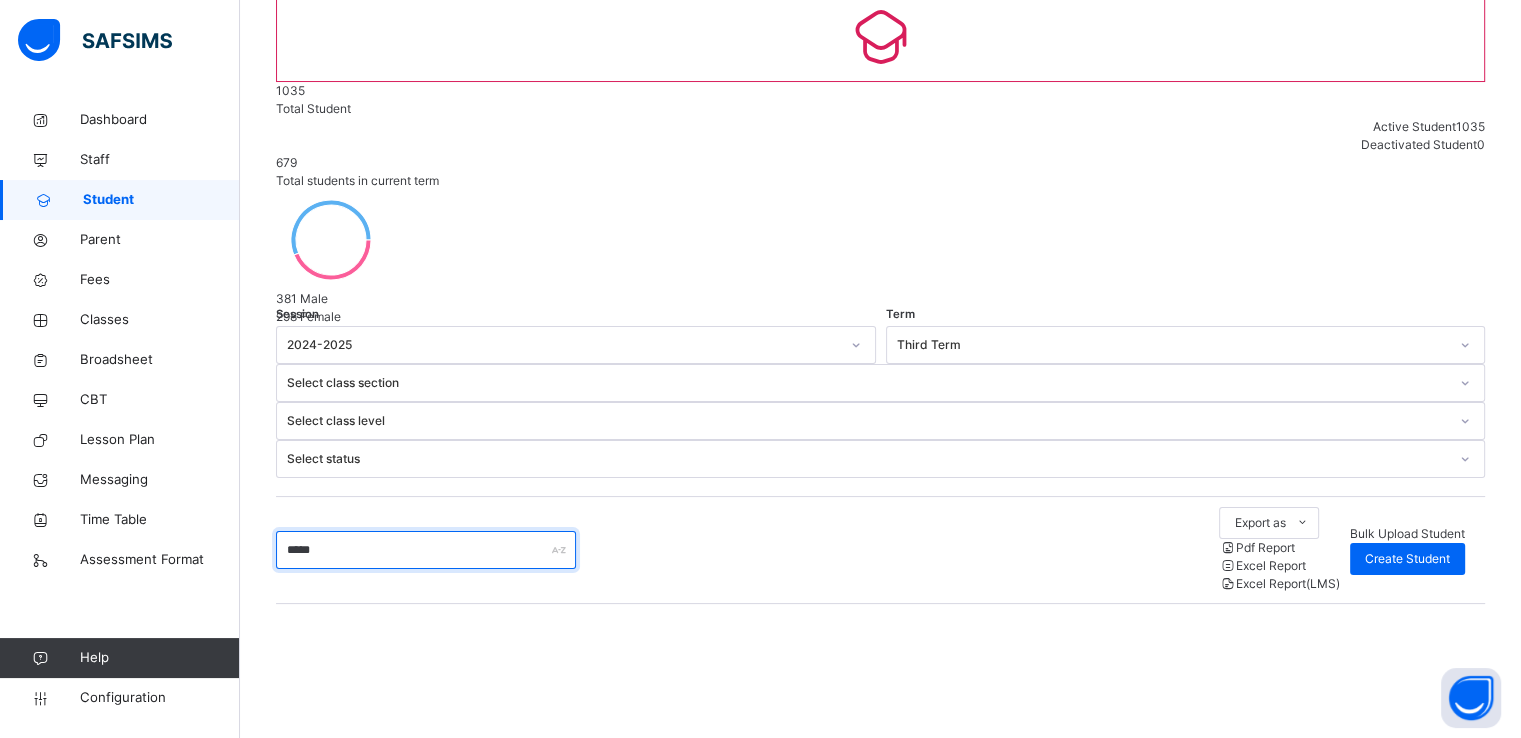 click on "*****" at bounding box center (426, 550) 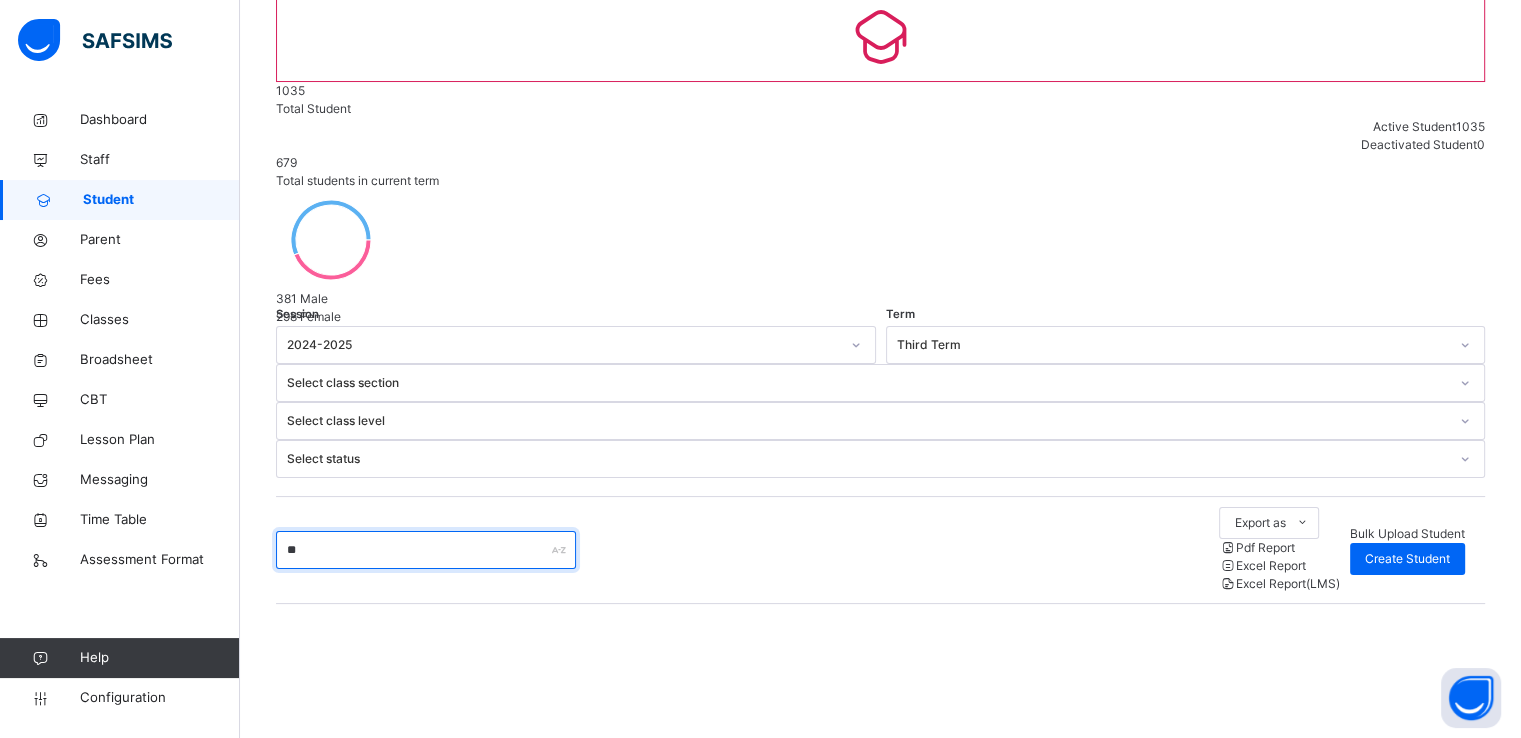type on "*" 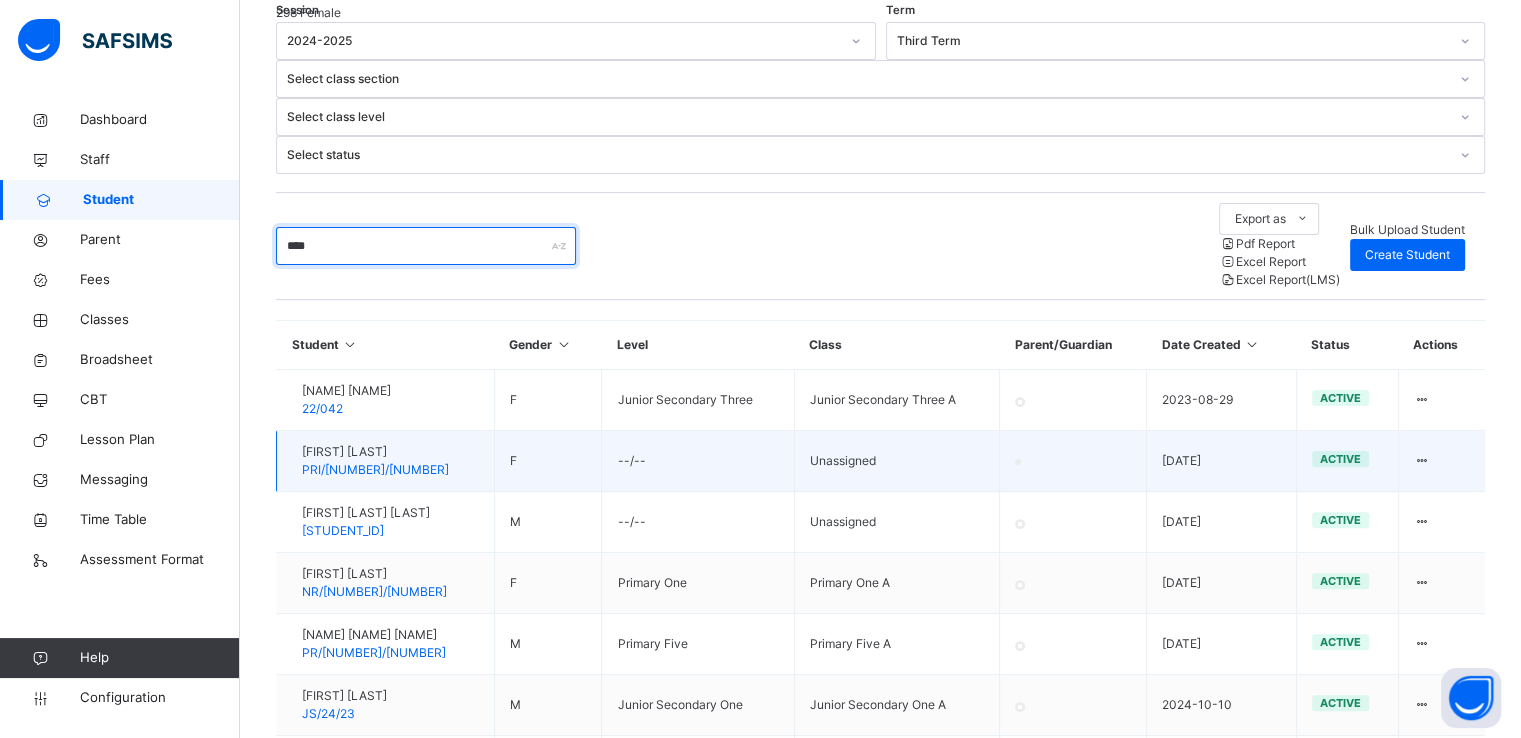 scroll, scrollTop: 494, scrollLeft: 0, axis: vertical 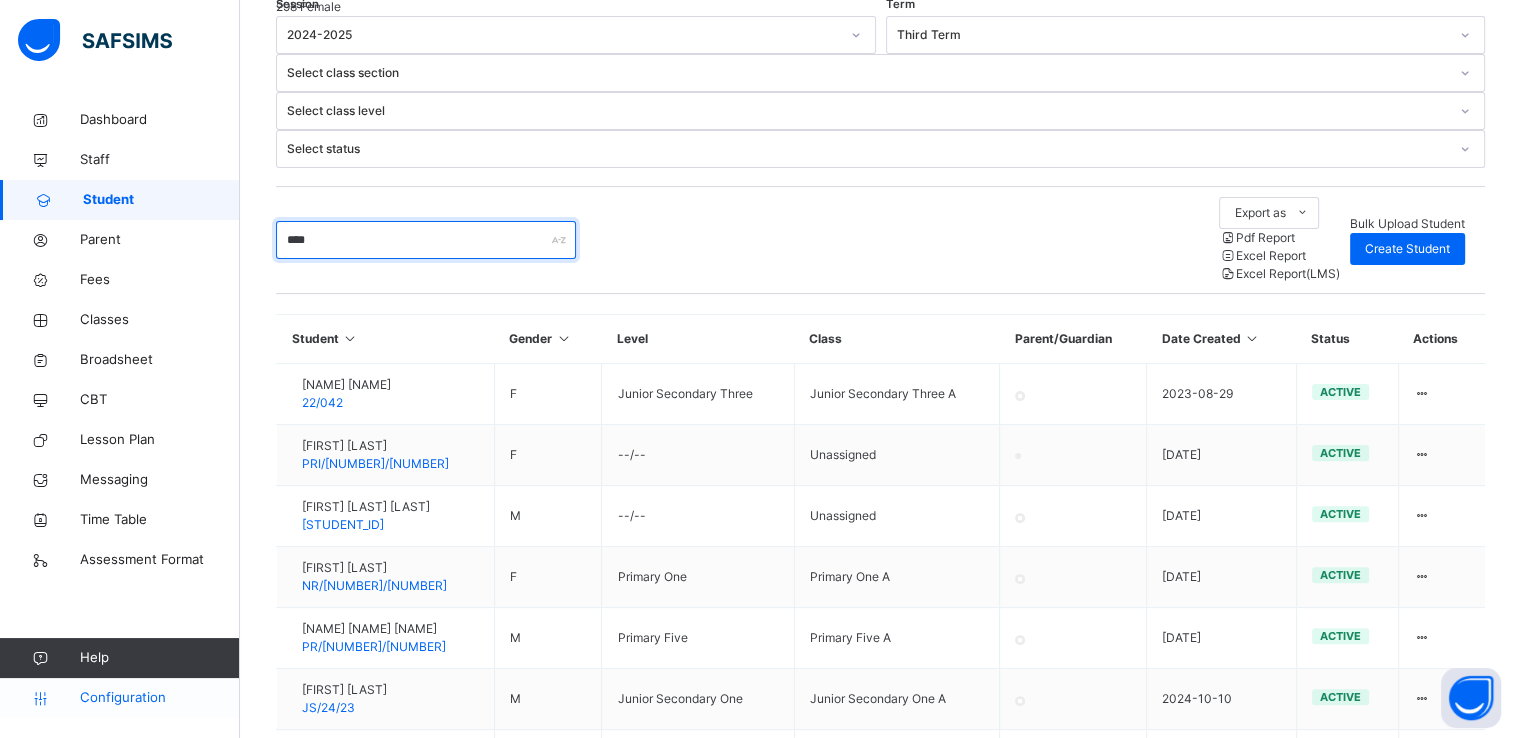 type on "****" 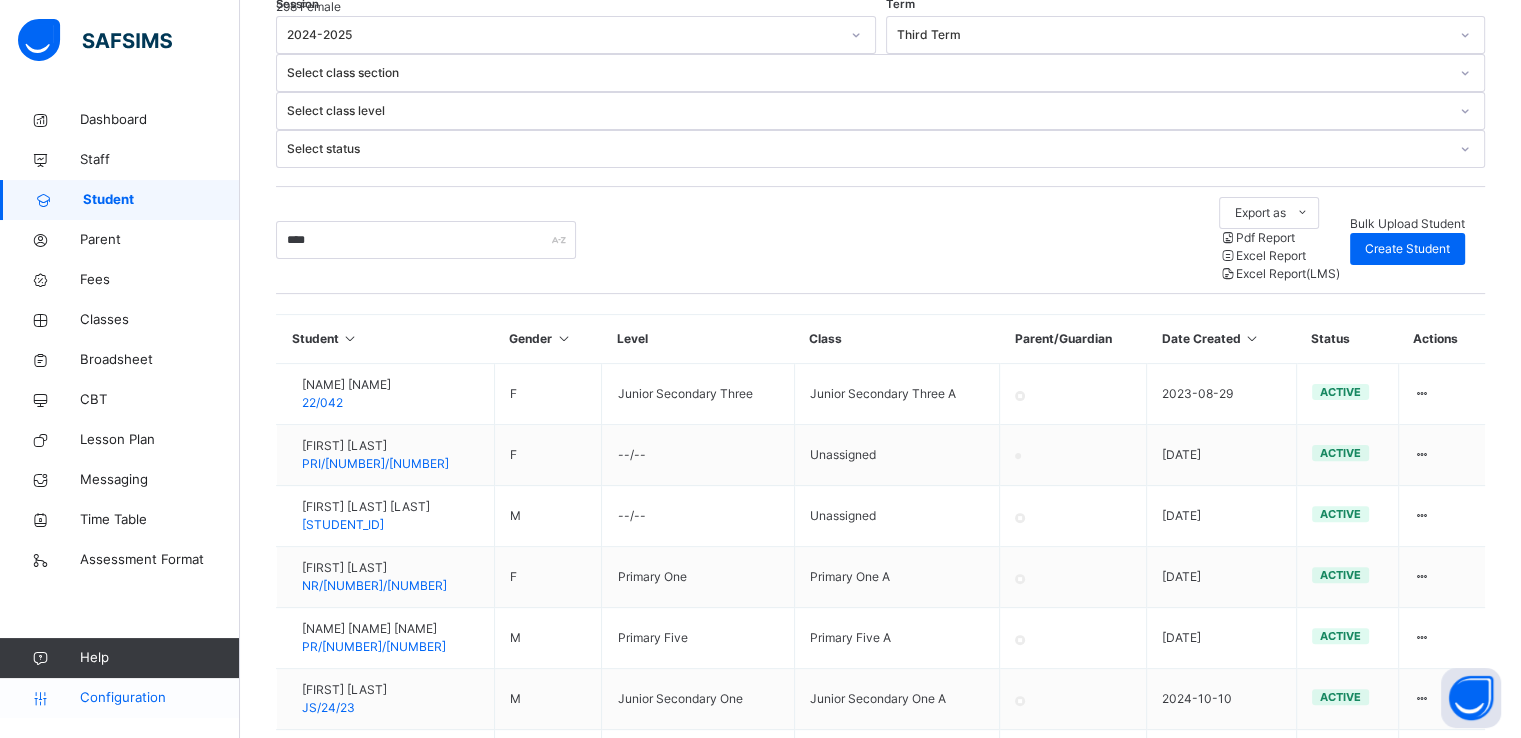 click on "Configuration" at bounding box center [159, 698] 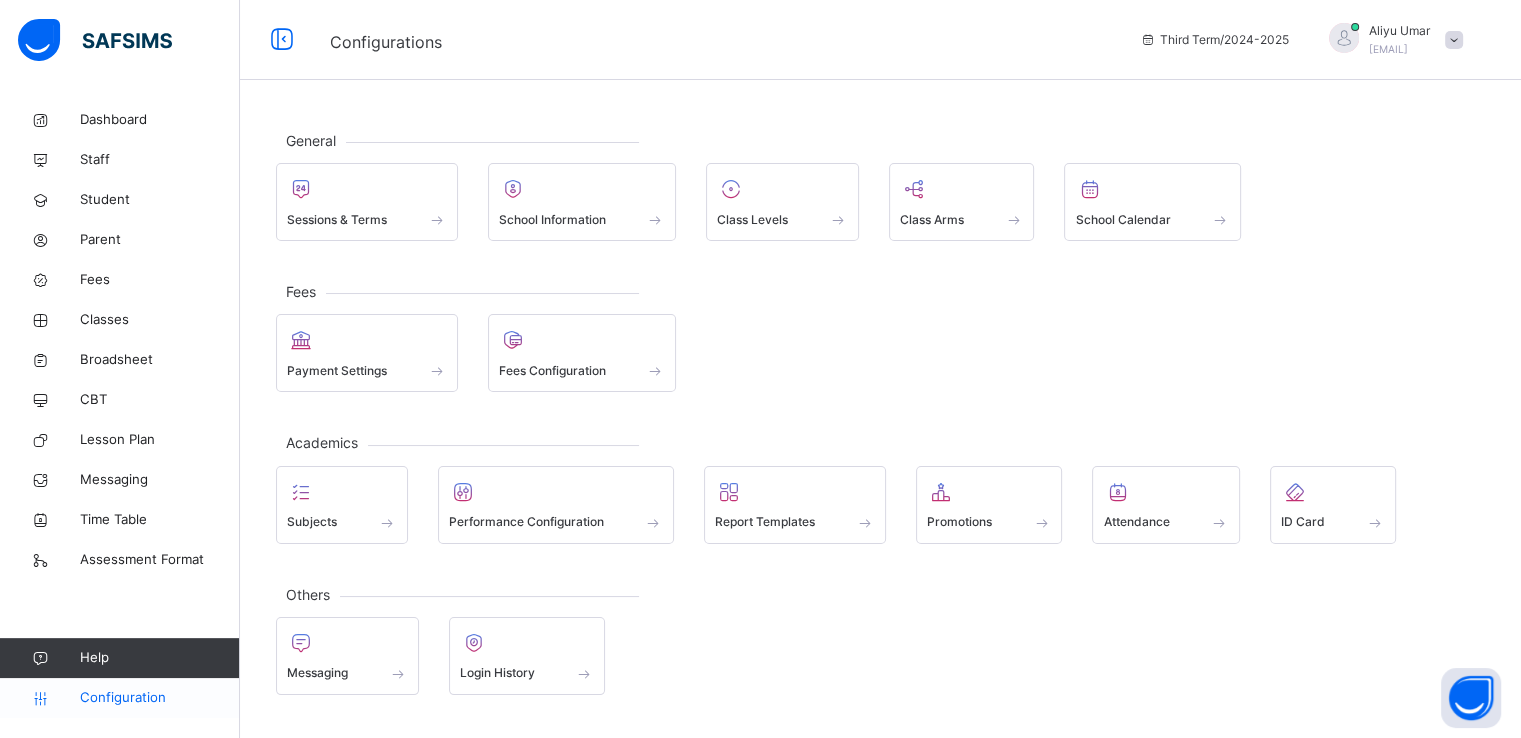 scroll, scrollTop: 0, scrollLeft: 0, axis: both 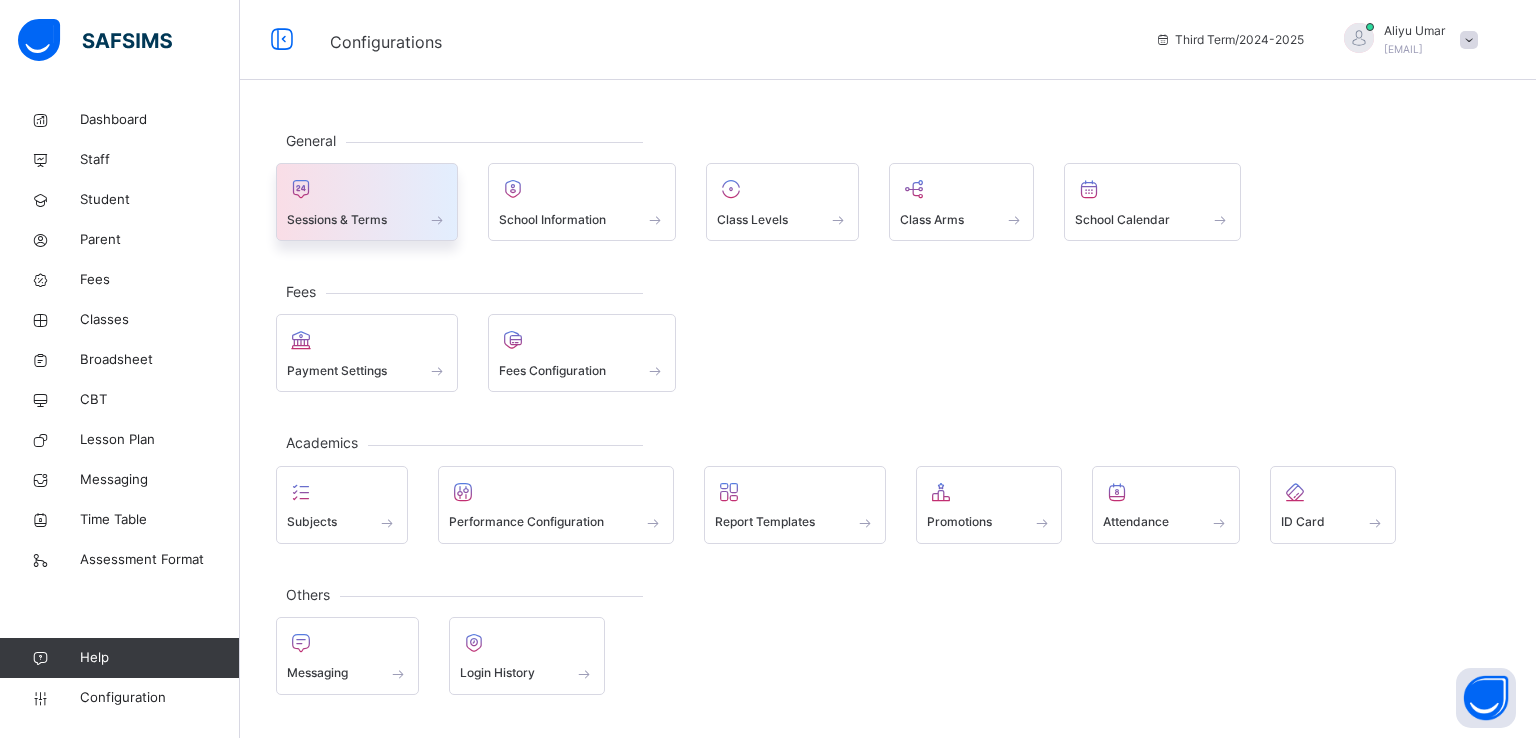 click at bounding box center [367, 189] 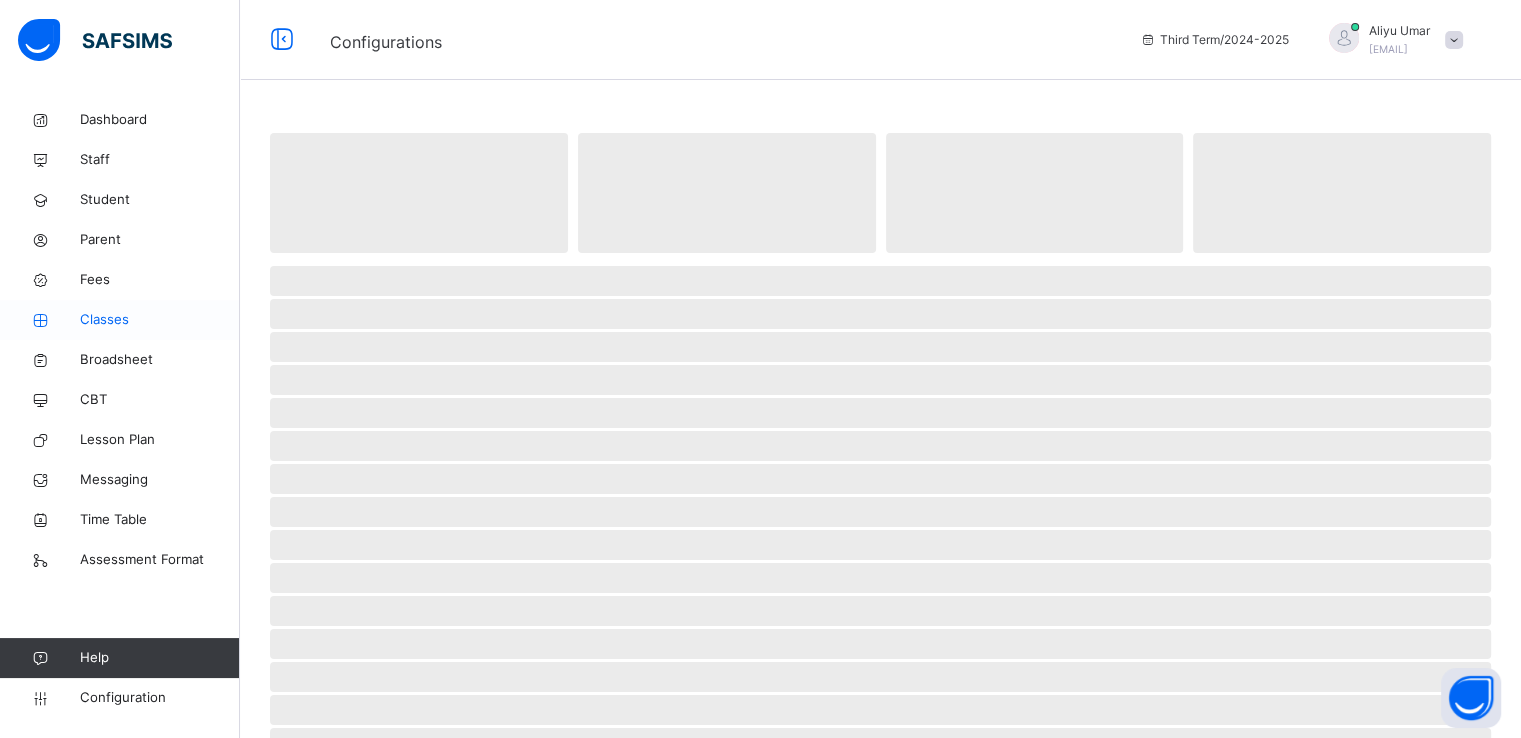click on "Classes" at bounding box center (160, 320) 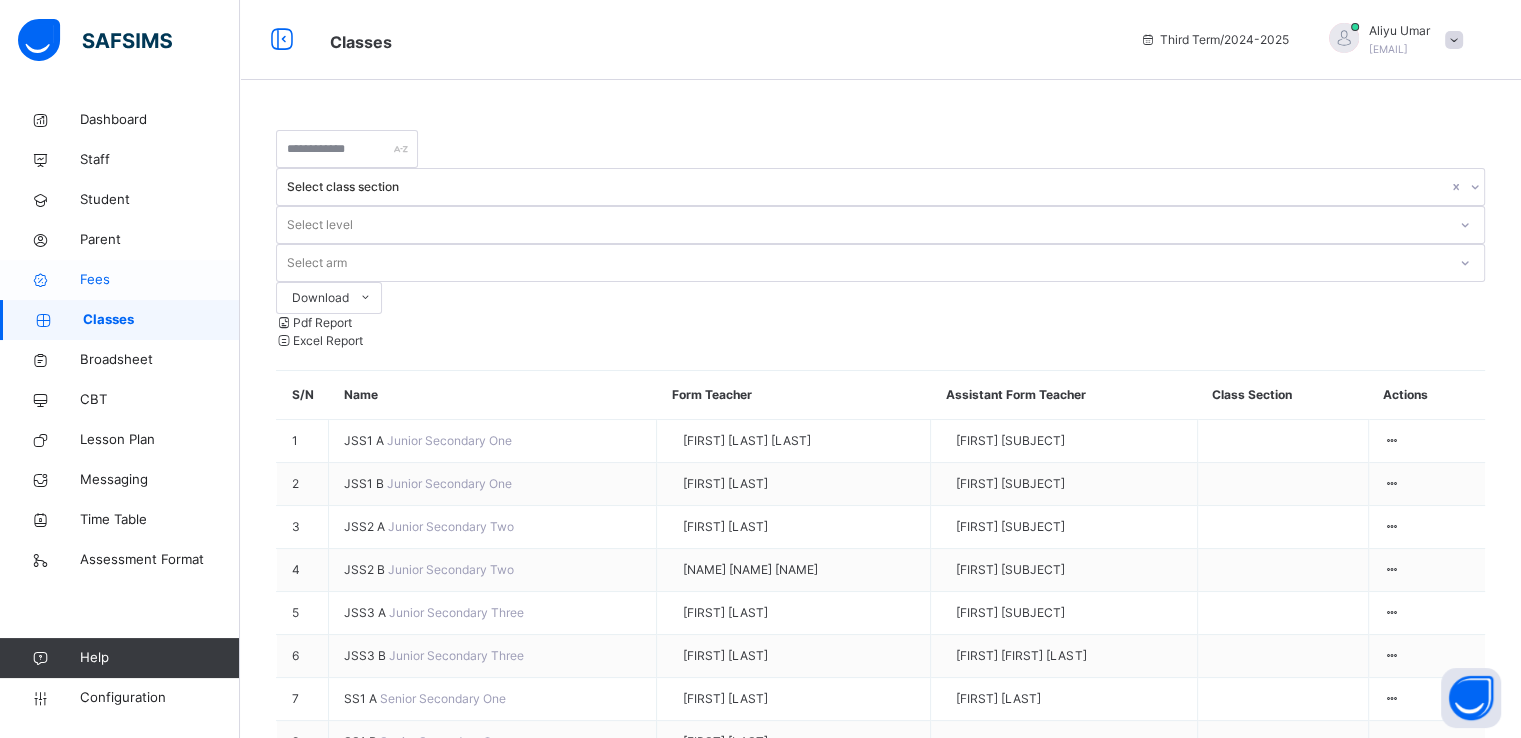 click on "Fees" at bounding box center [160, 280] 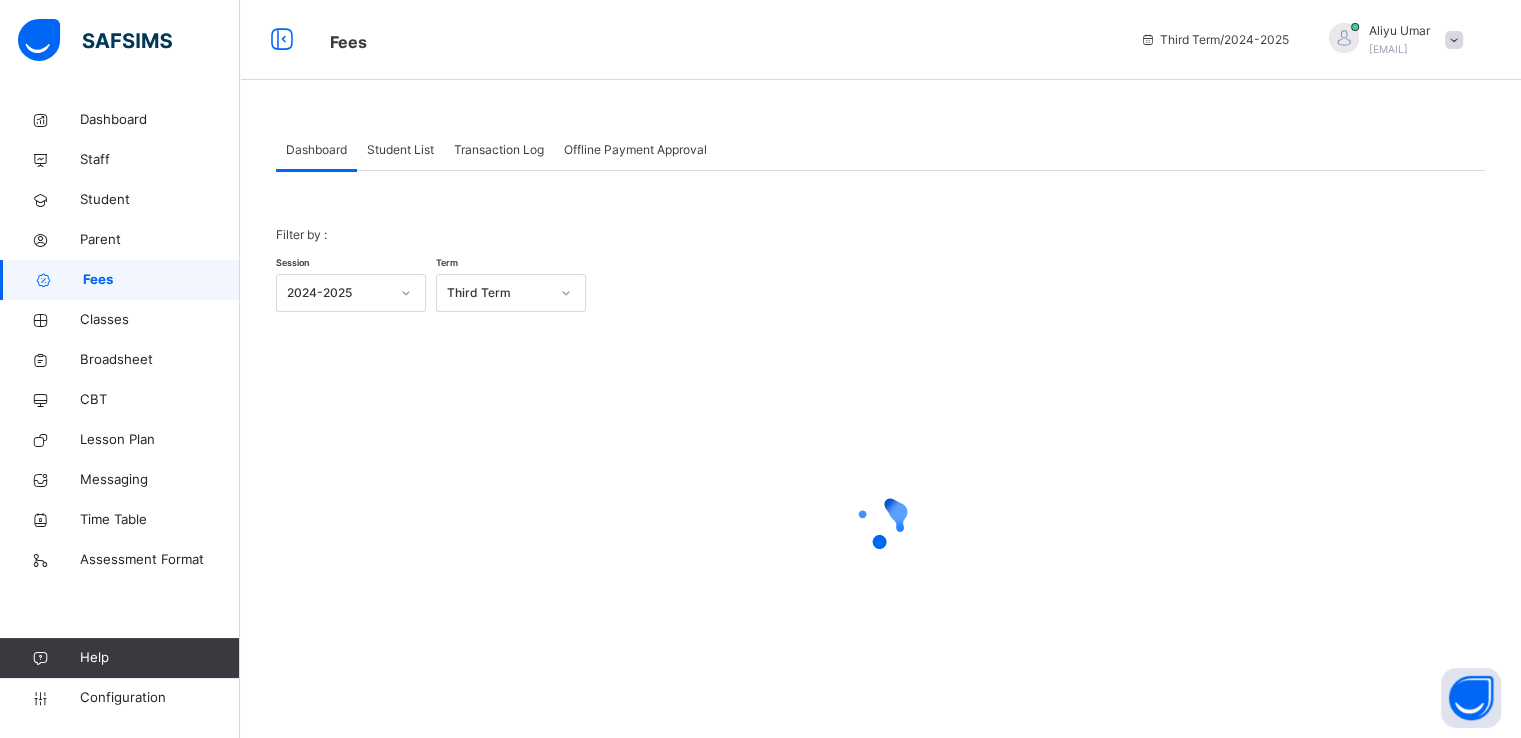 click on "Student List" at bounding box center [400, 150] 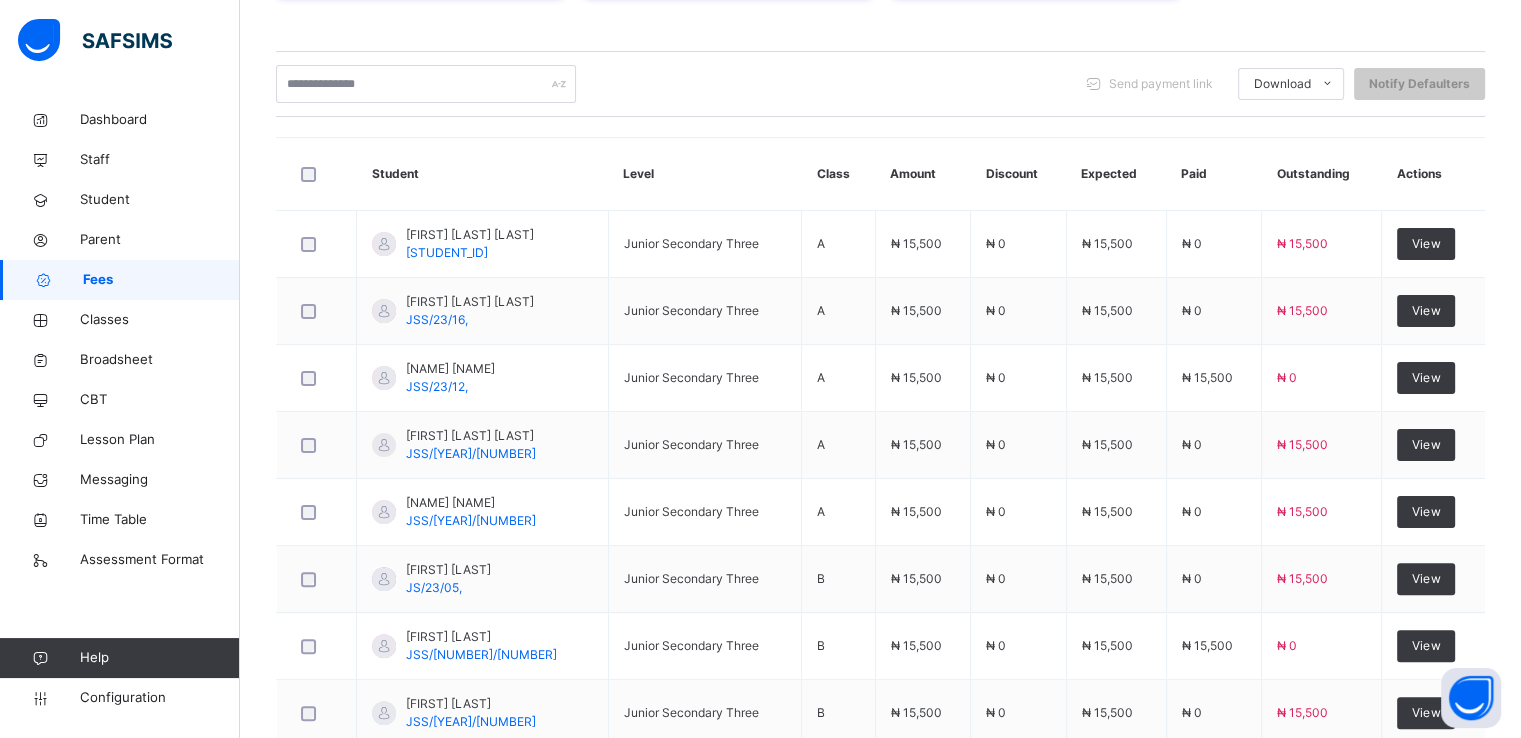 scroll, scrollTop: 0, scrollLeft: 0, axis: both 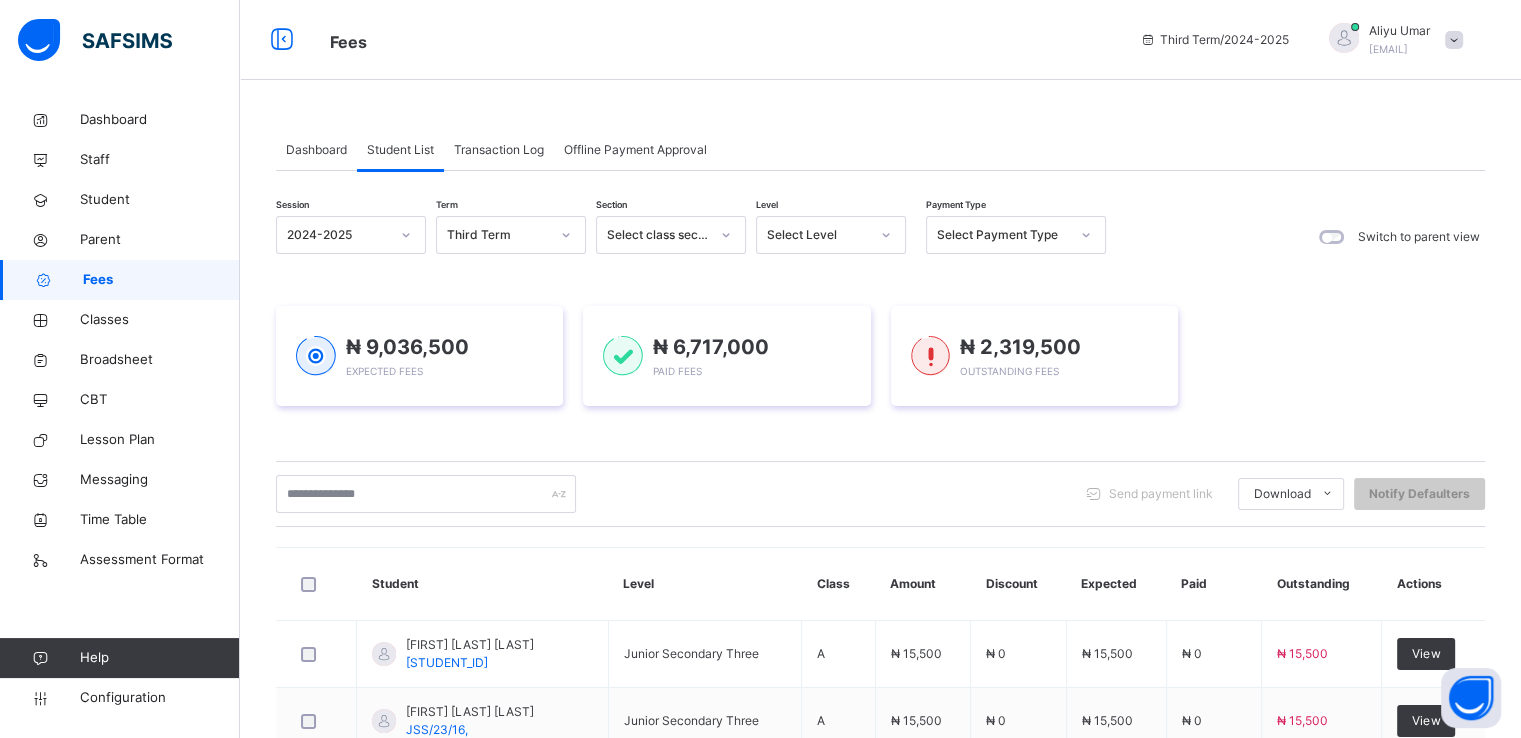 click on "Transaction Log" at bounding box center [499, 150] 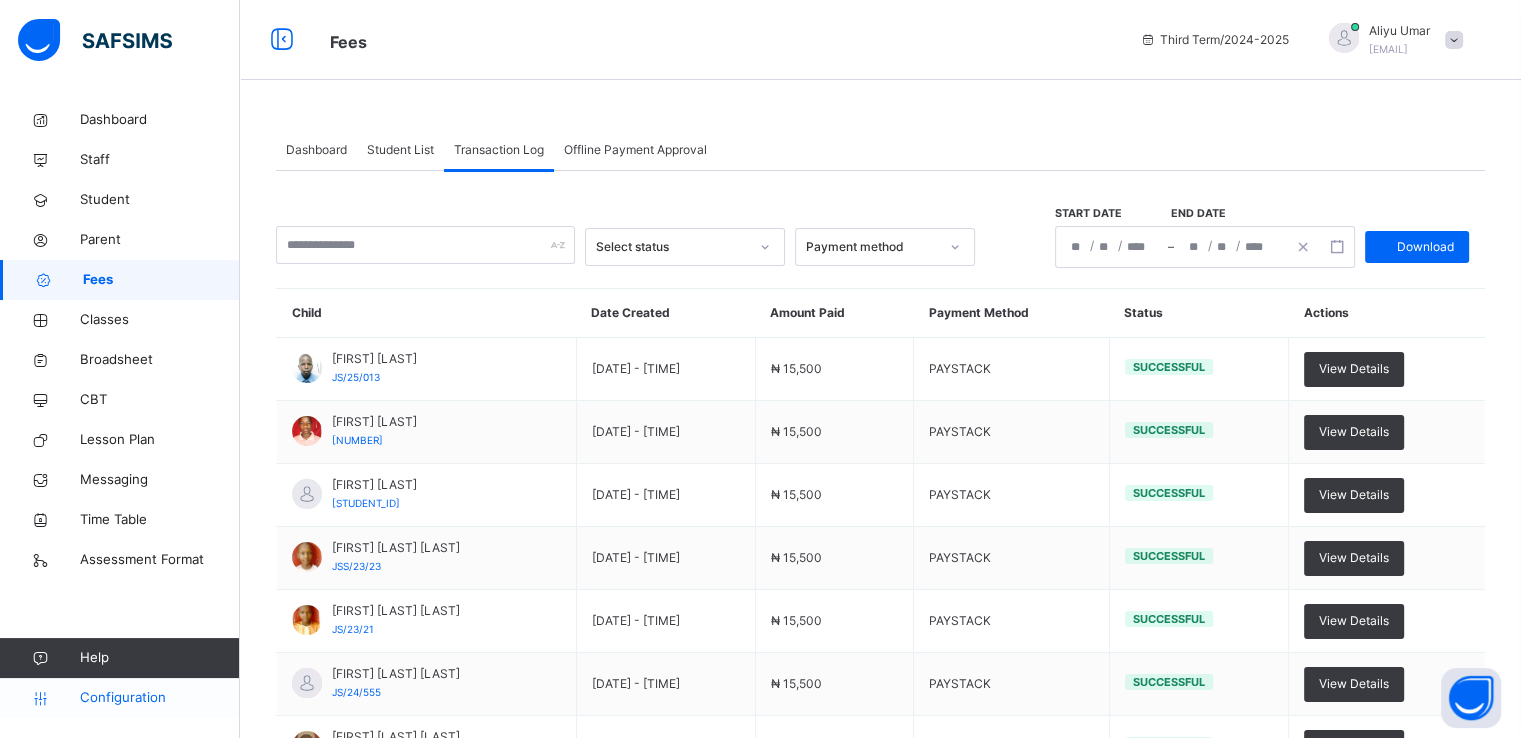 click on "Configuration" at bounding box center (159, 698) 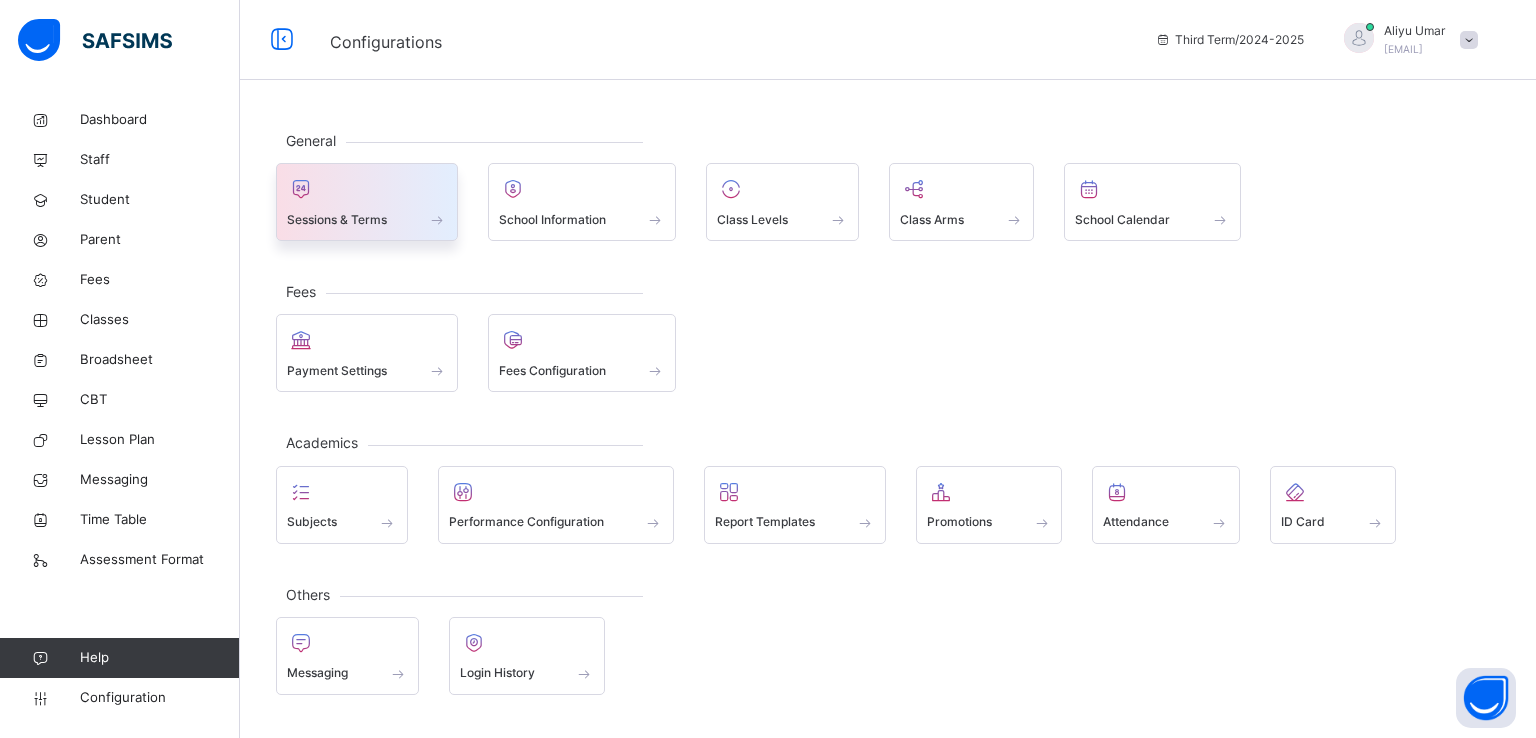 click at bounding box center [367, 189] 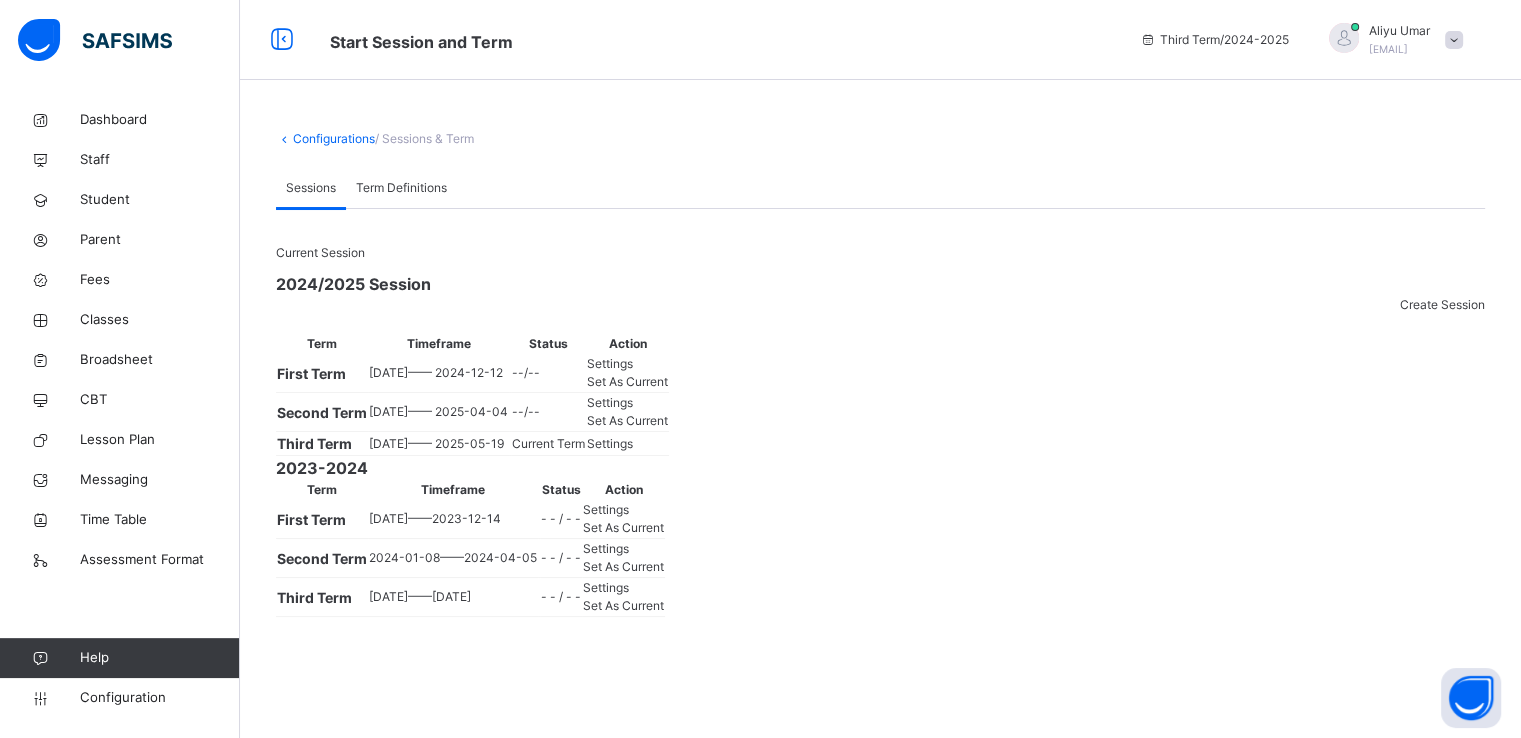 scroll, scrollTop: 140, scrollLeft: 0, axis: vertical 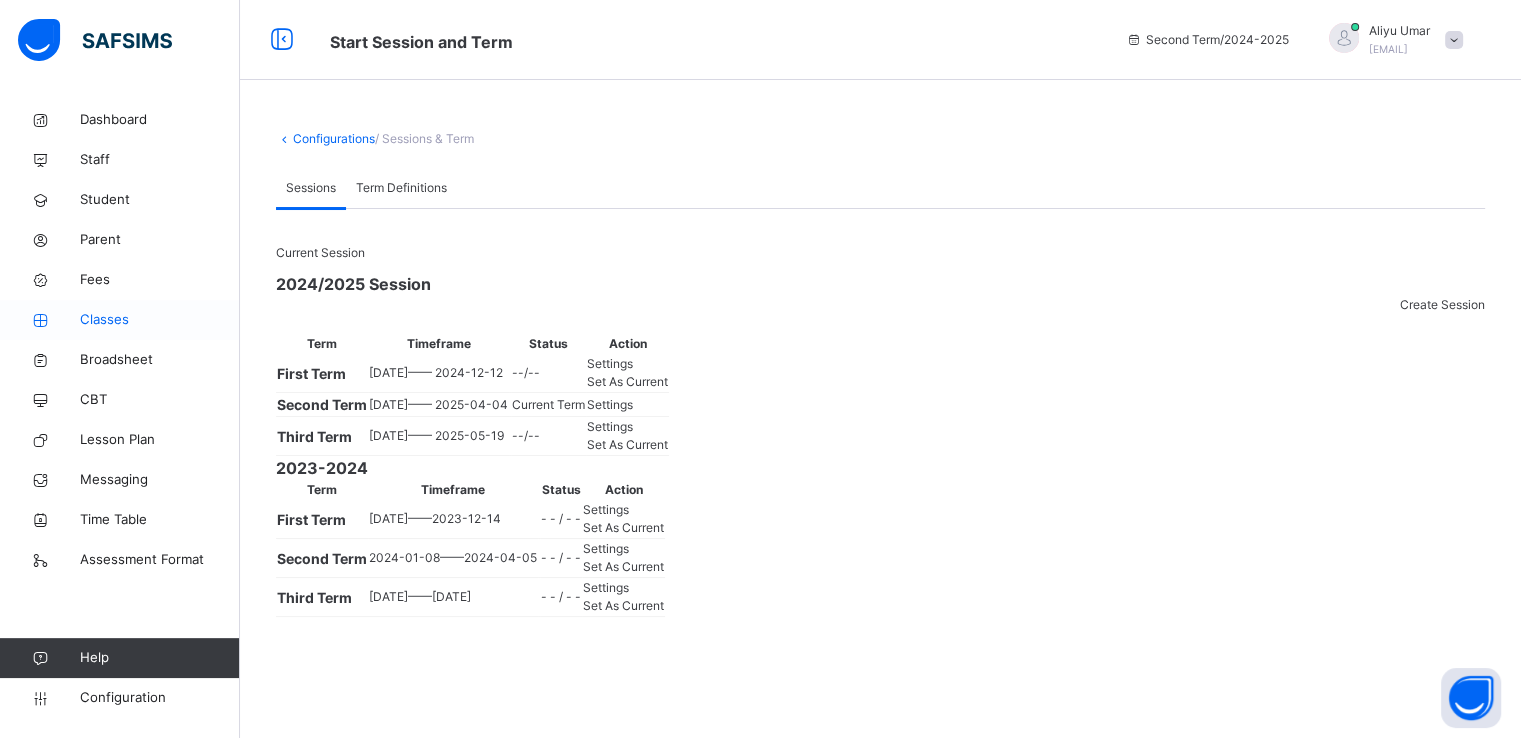 click on "Classes" at bounding box center [160, 320] 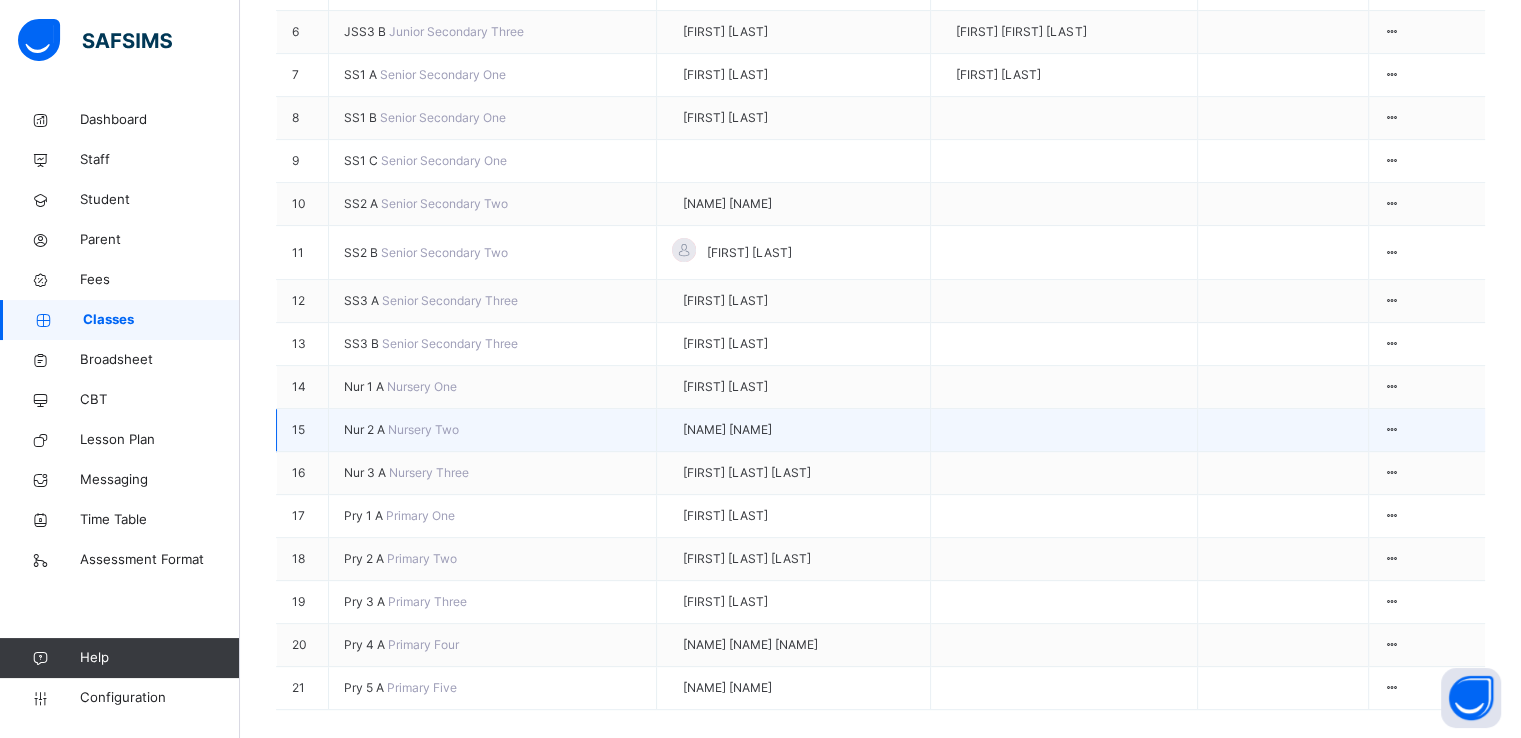 scroll, scrollTop: 624, scrollLeft: 0, axis: vertical 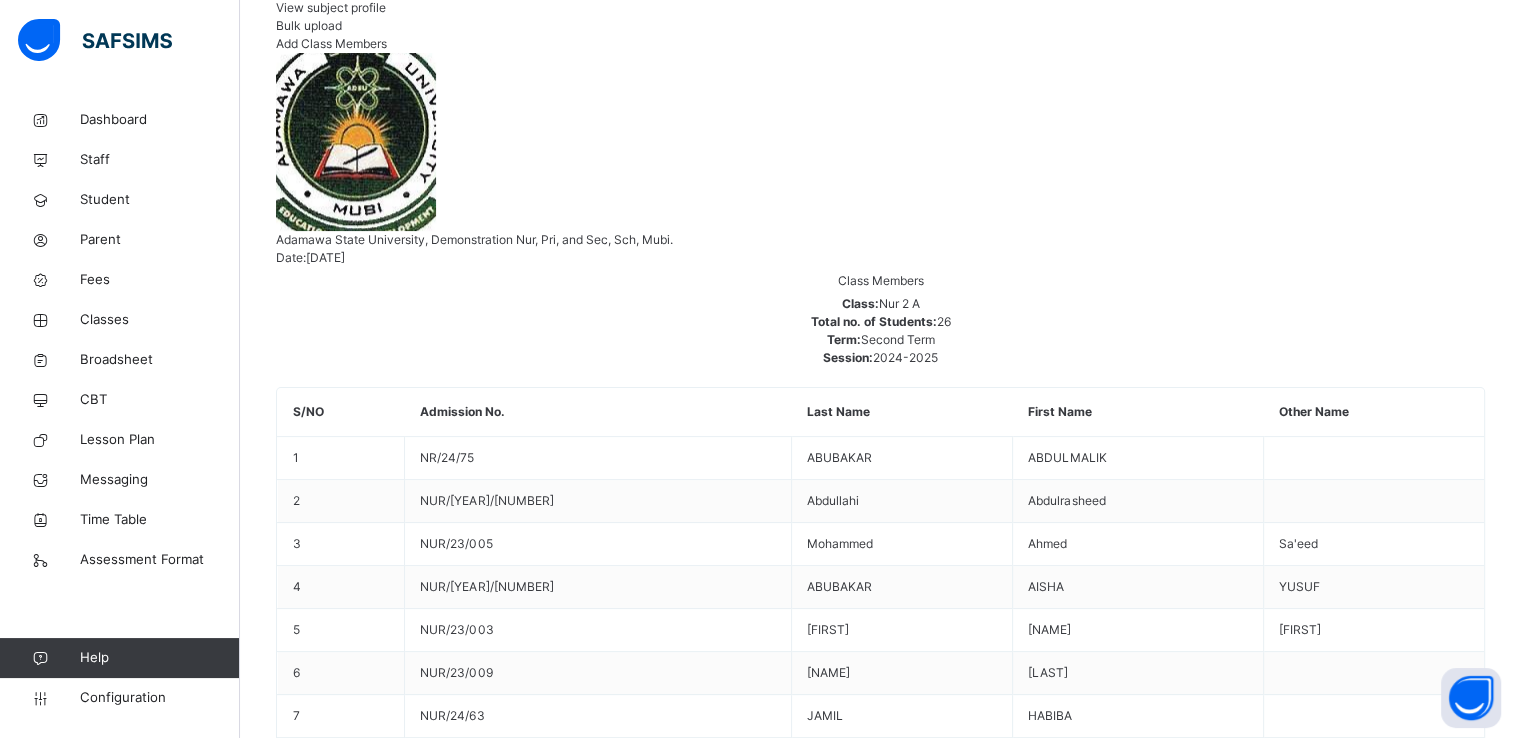 drag, startPoint x: 488, startPoint y: 508, endPoint x: 406, endPoint y: 504, distance: 82.0975 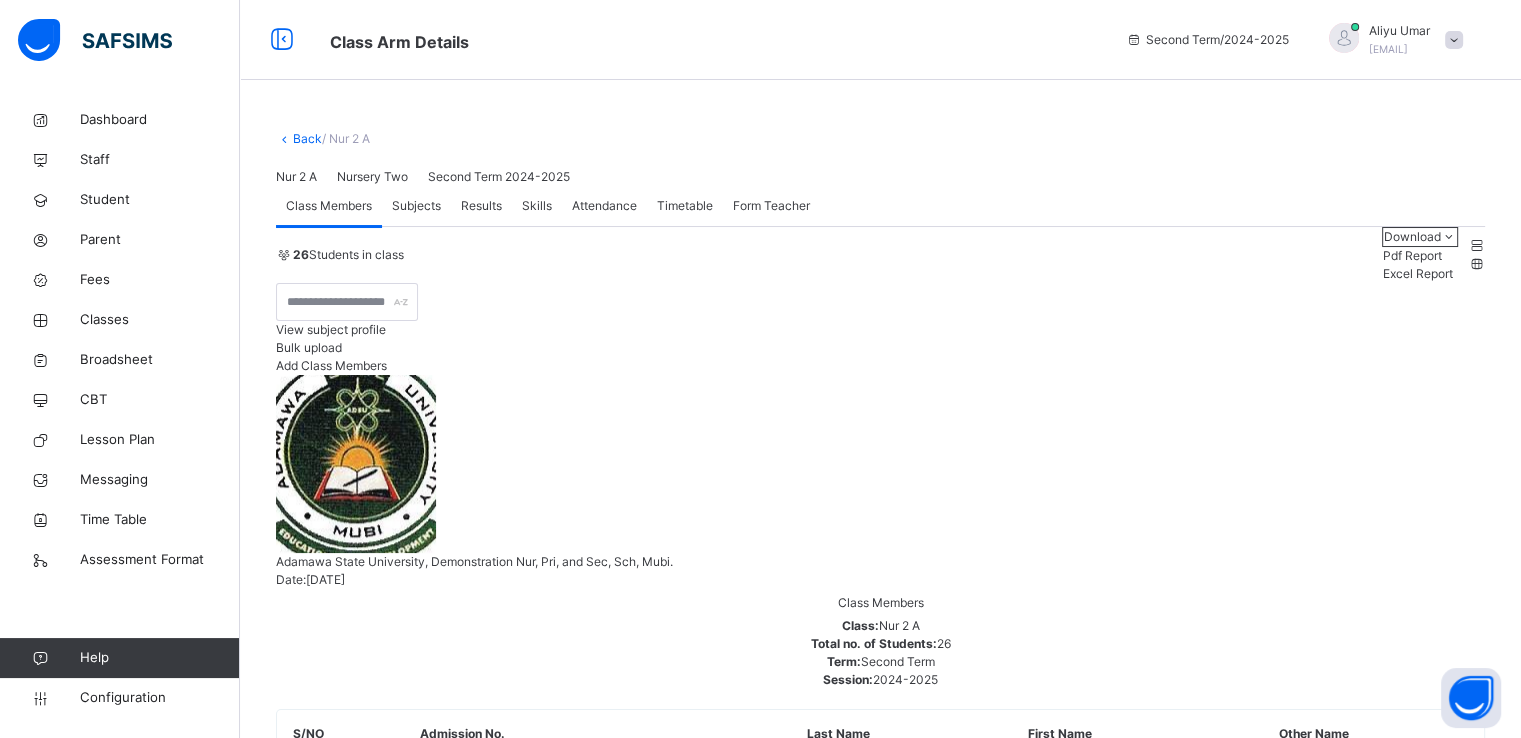 click on "Back" at bounding box center [307, 138] 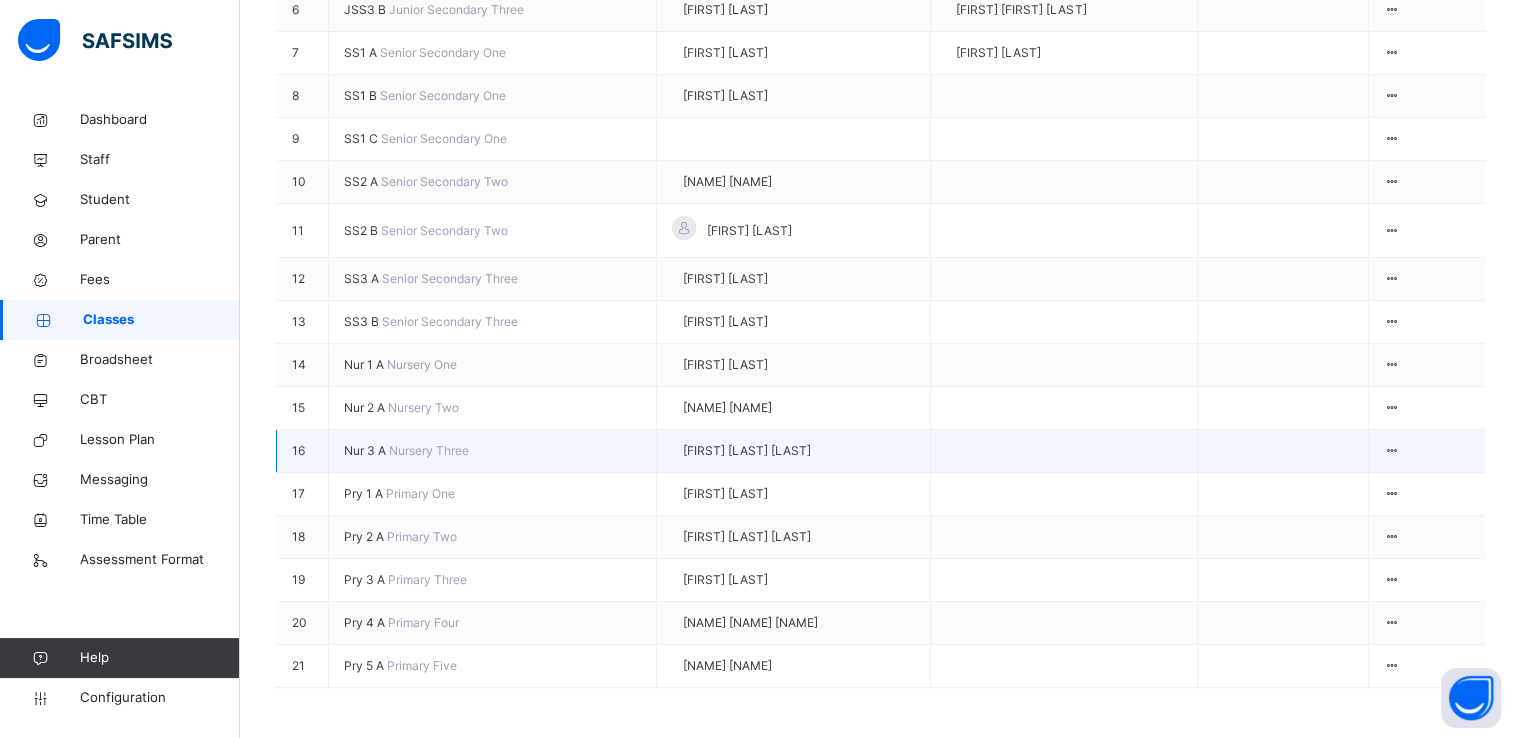 scroll, scrollTop: 739, scrollLeft: 0, axis: vertical 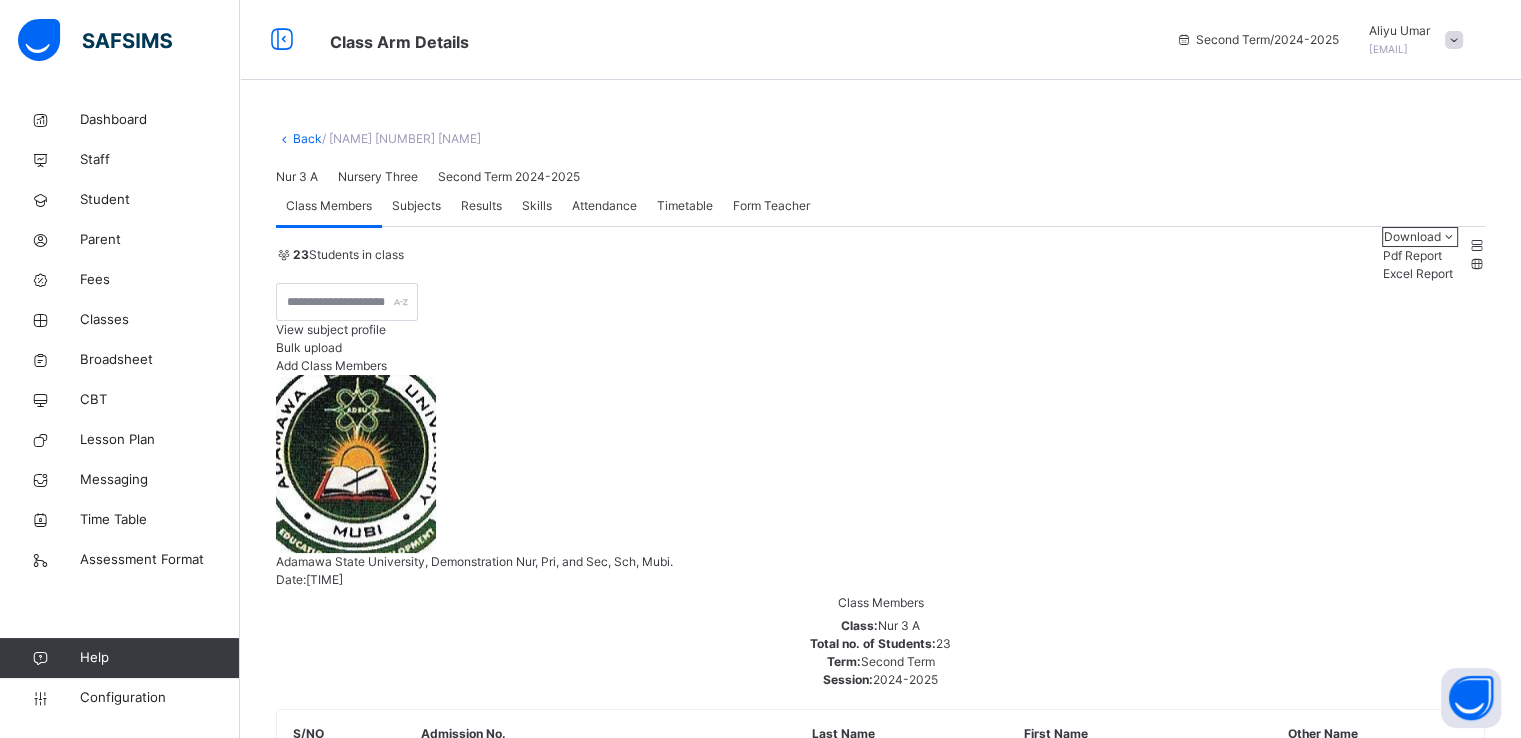click on "Back" at bounding box center [307, 138] 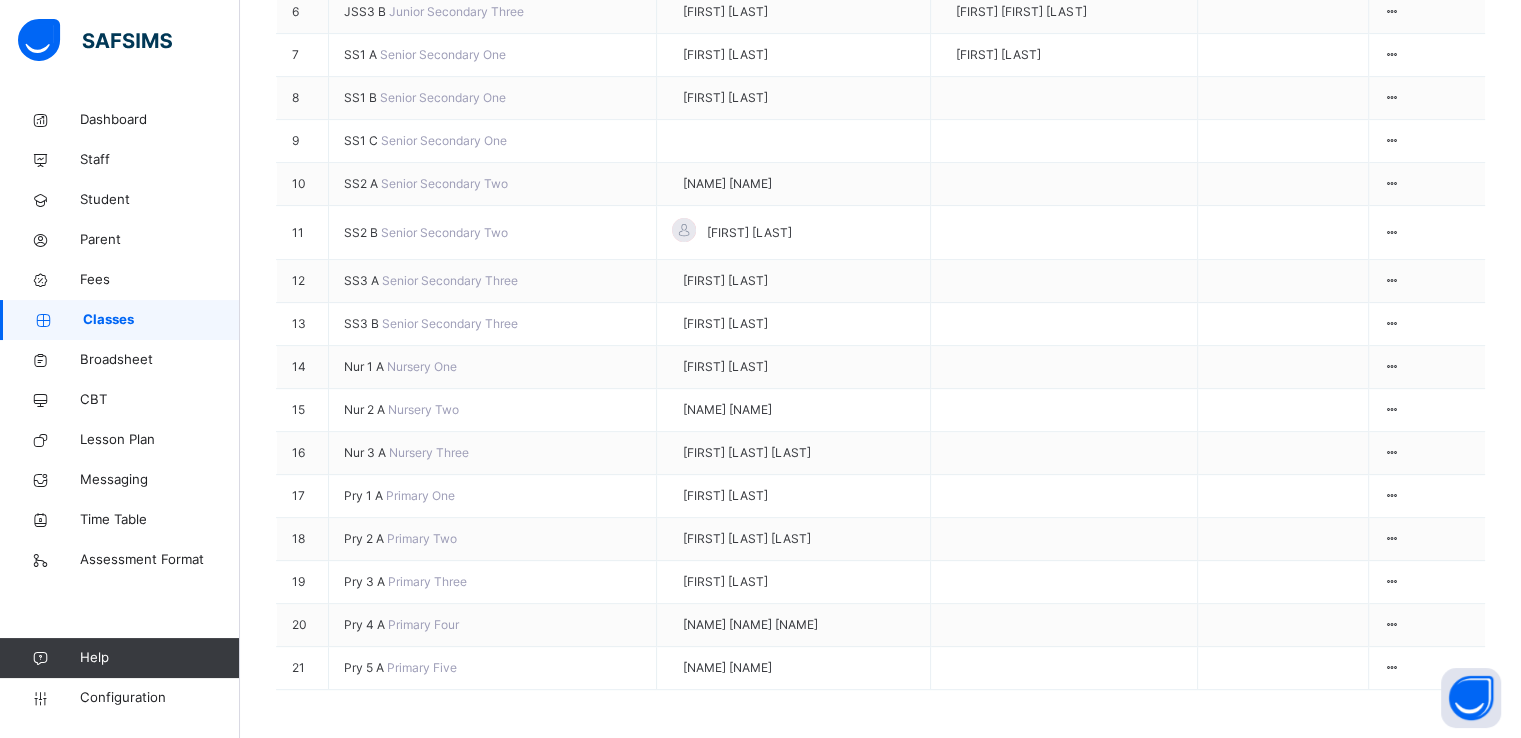 scroll, scrollTop: 646, scrollLeft: 0, axis: vertical 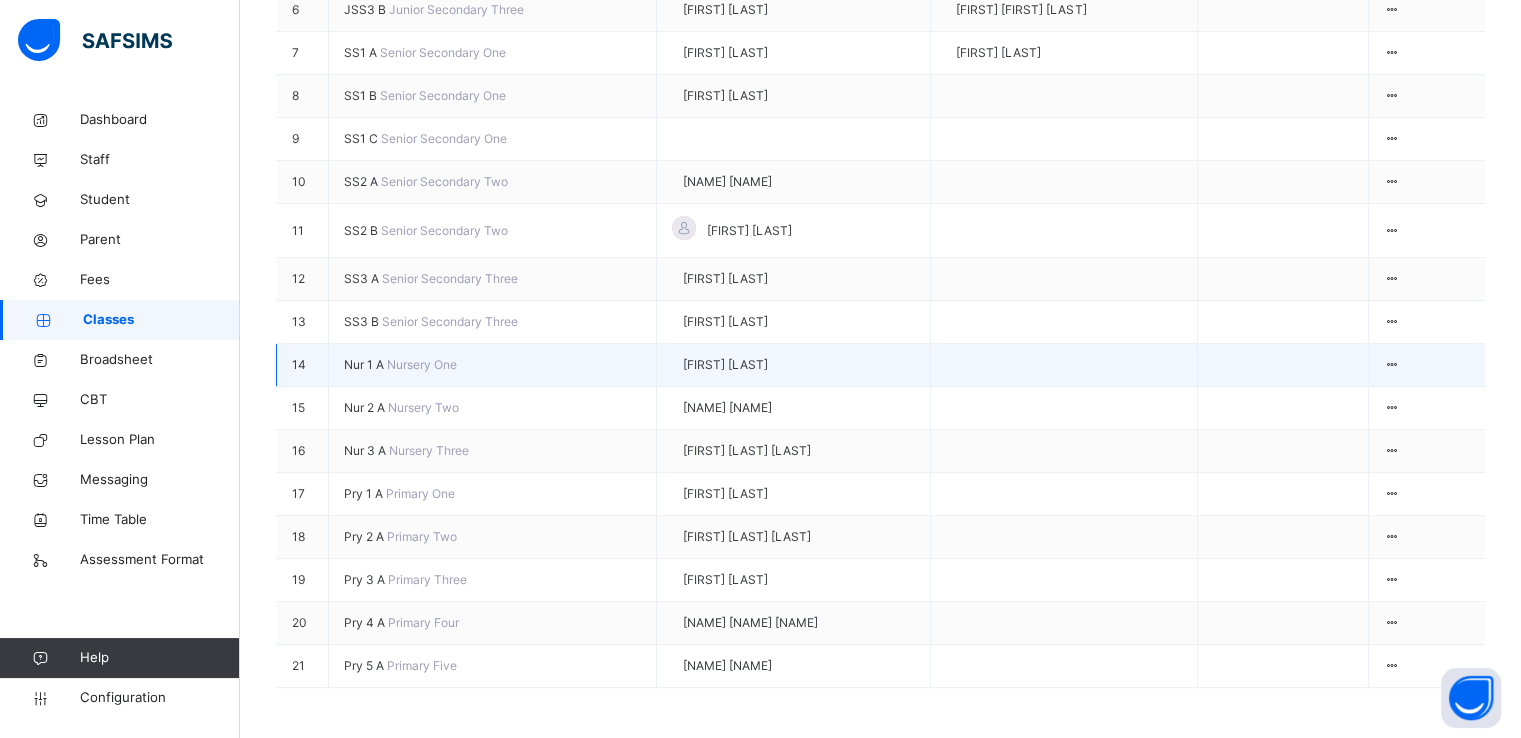 click on "Nur 1   A" at bounding box center [365, 364] 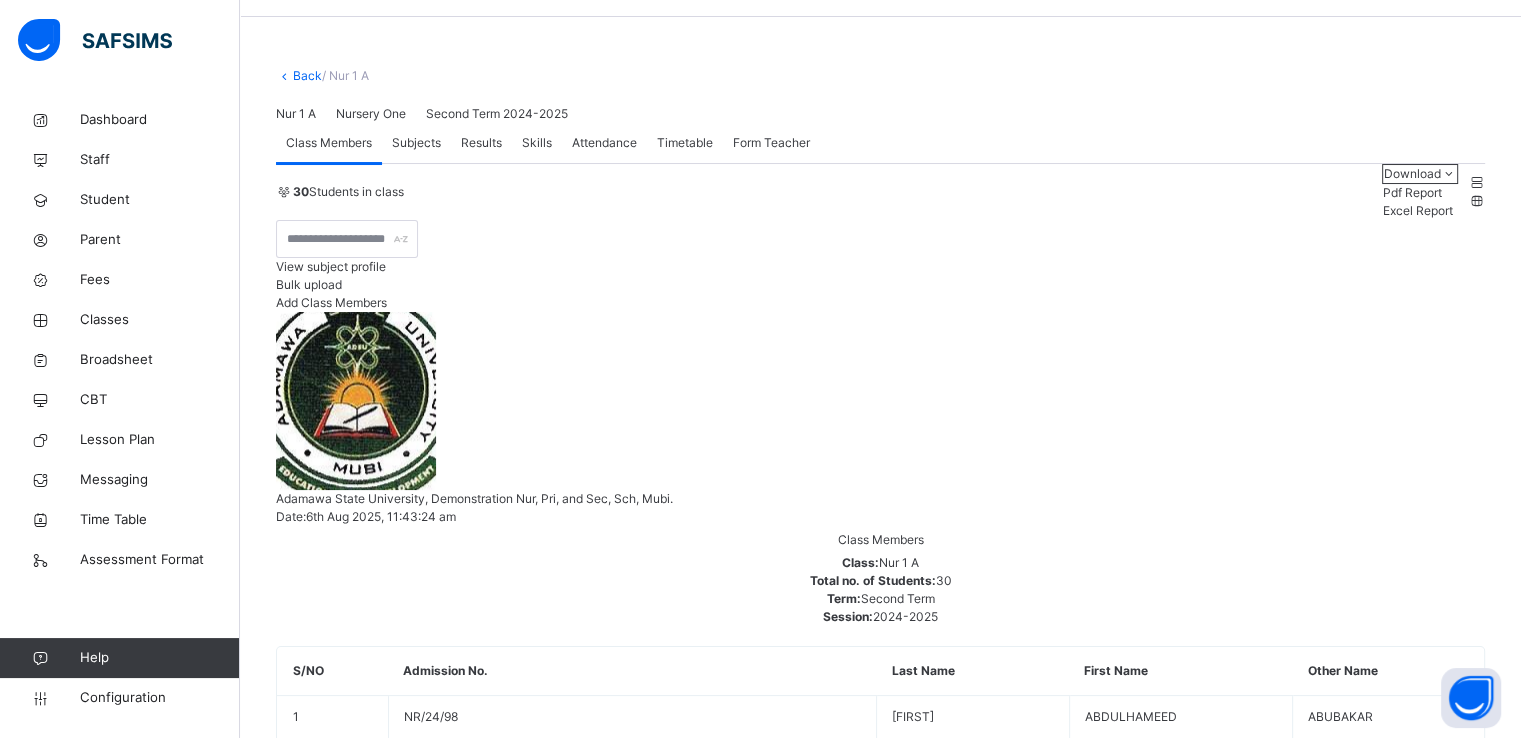 scroll, scrollTop: 0, scrollLeft: 0, axis: both 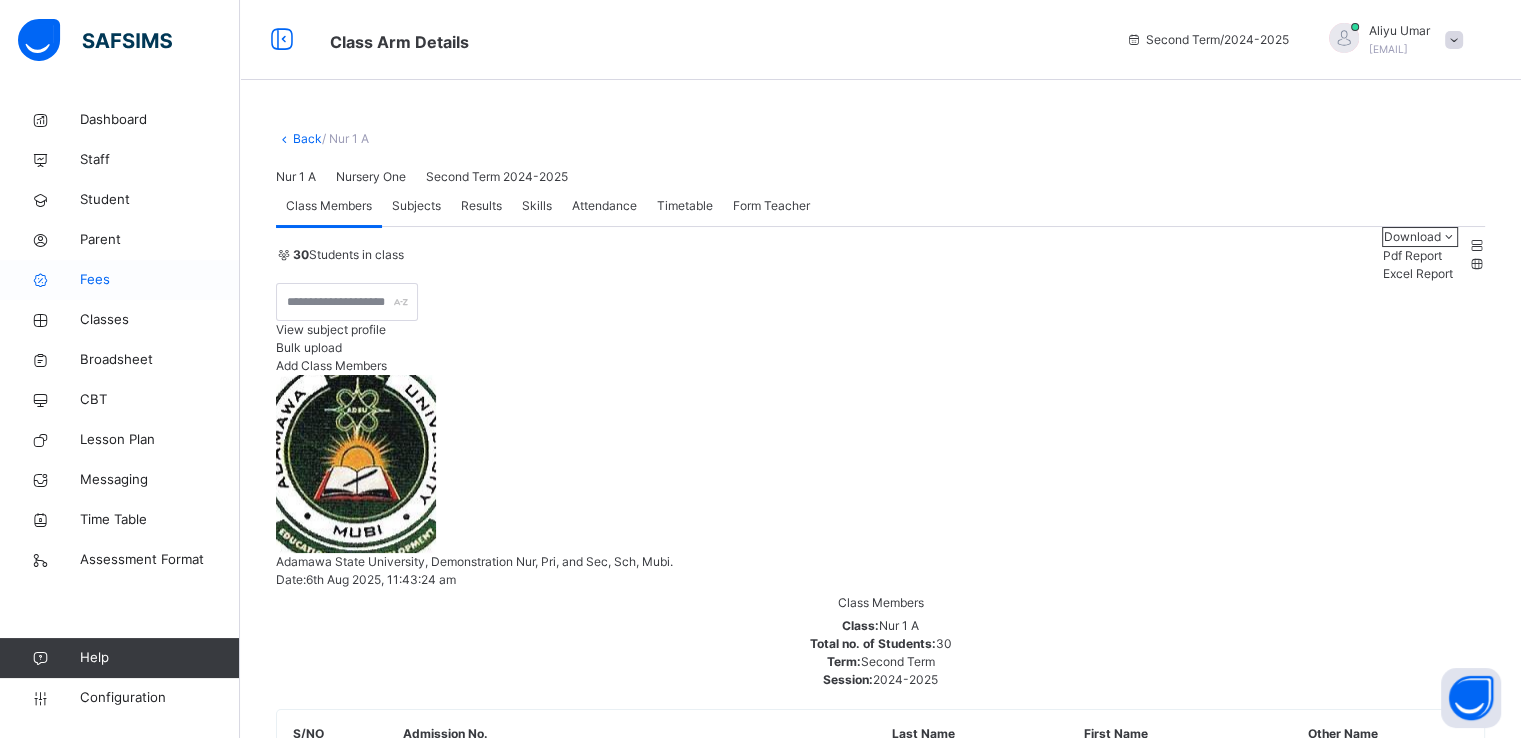 click on "Fees" at bounding box center (160, 280) 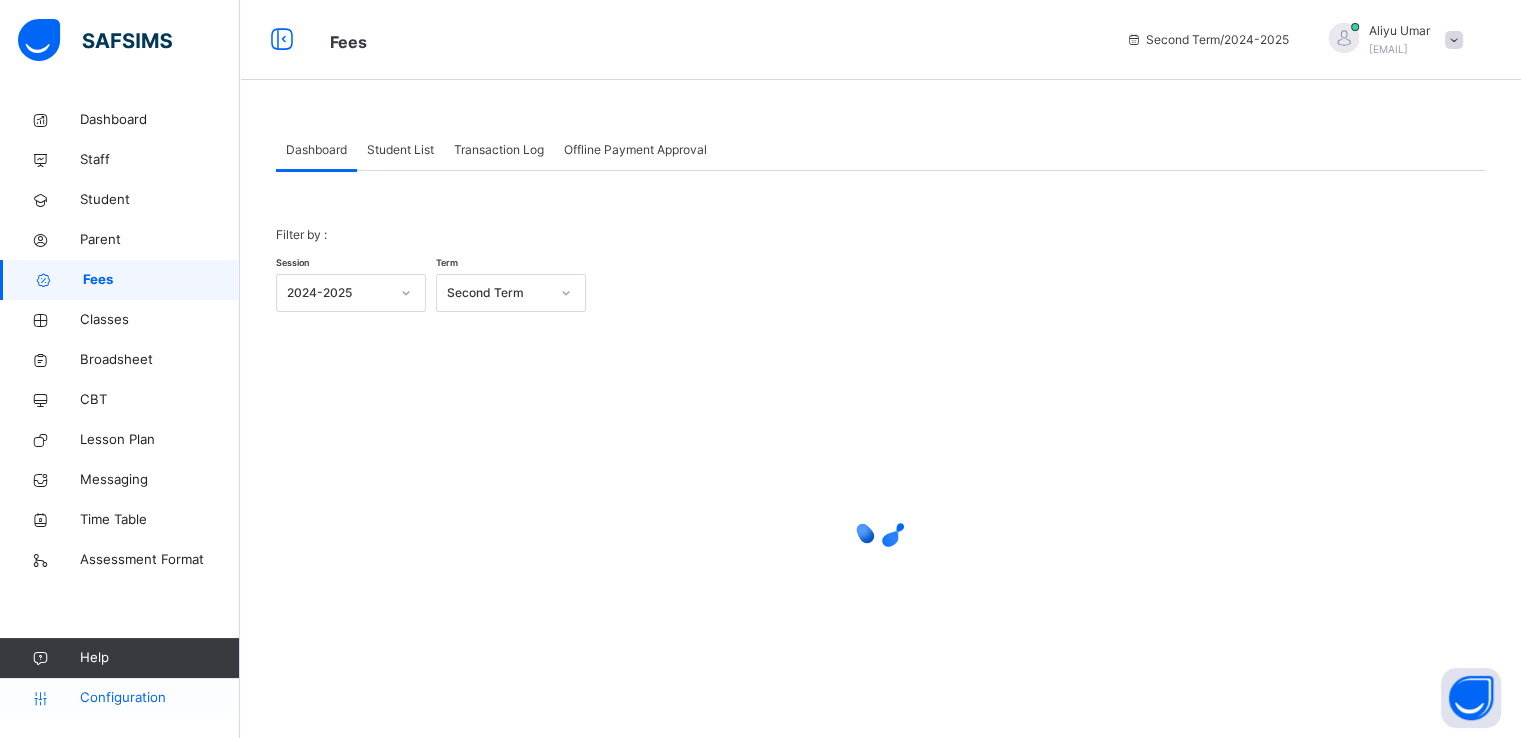 click on "Configuration" at bounding box center [159, 698] 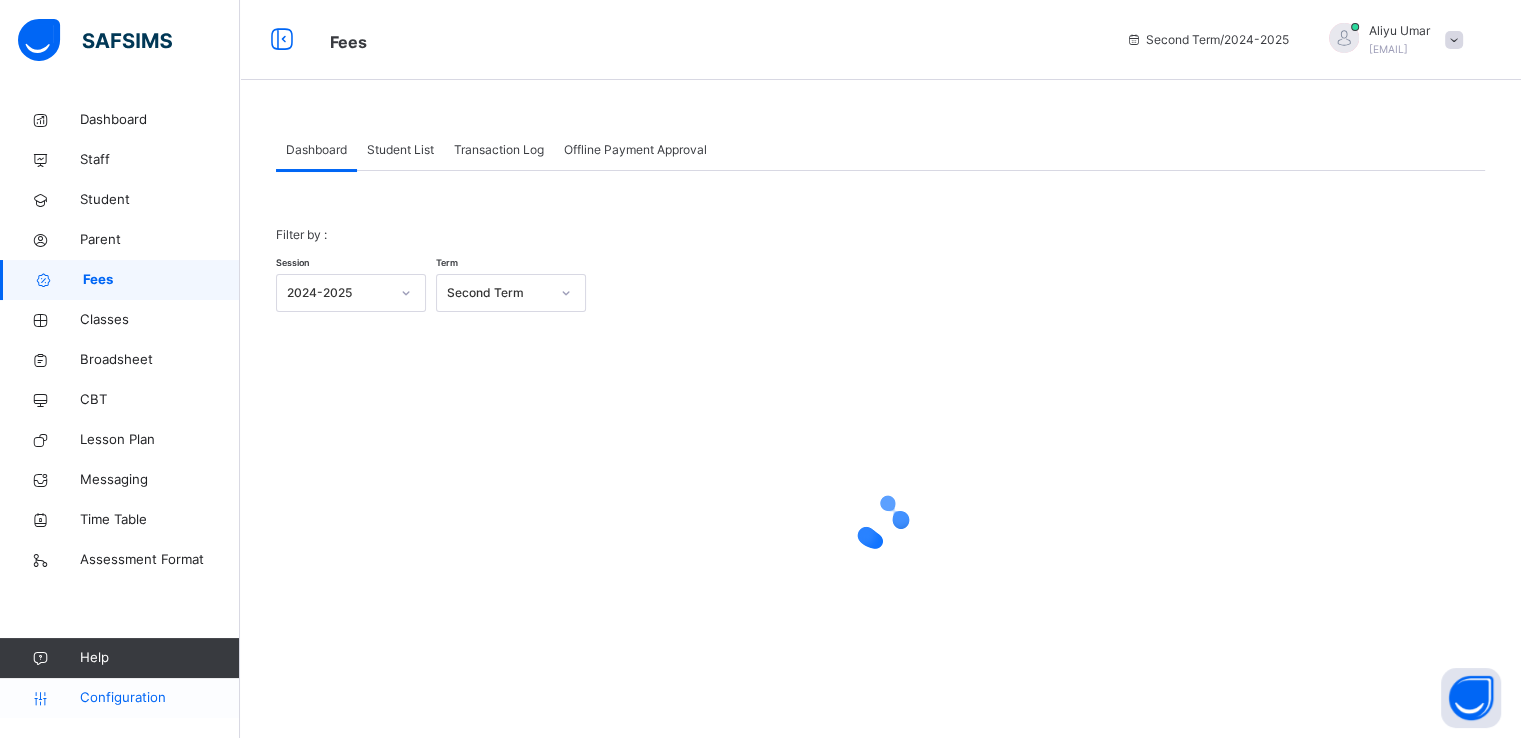 click on "Configuration" at bounding box center [159, 698] 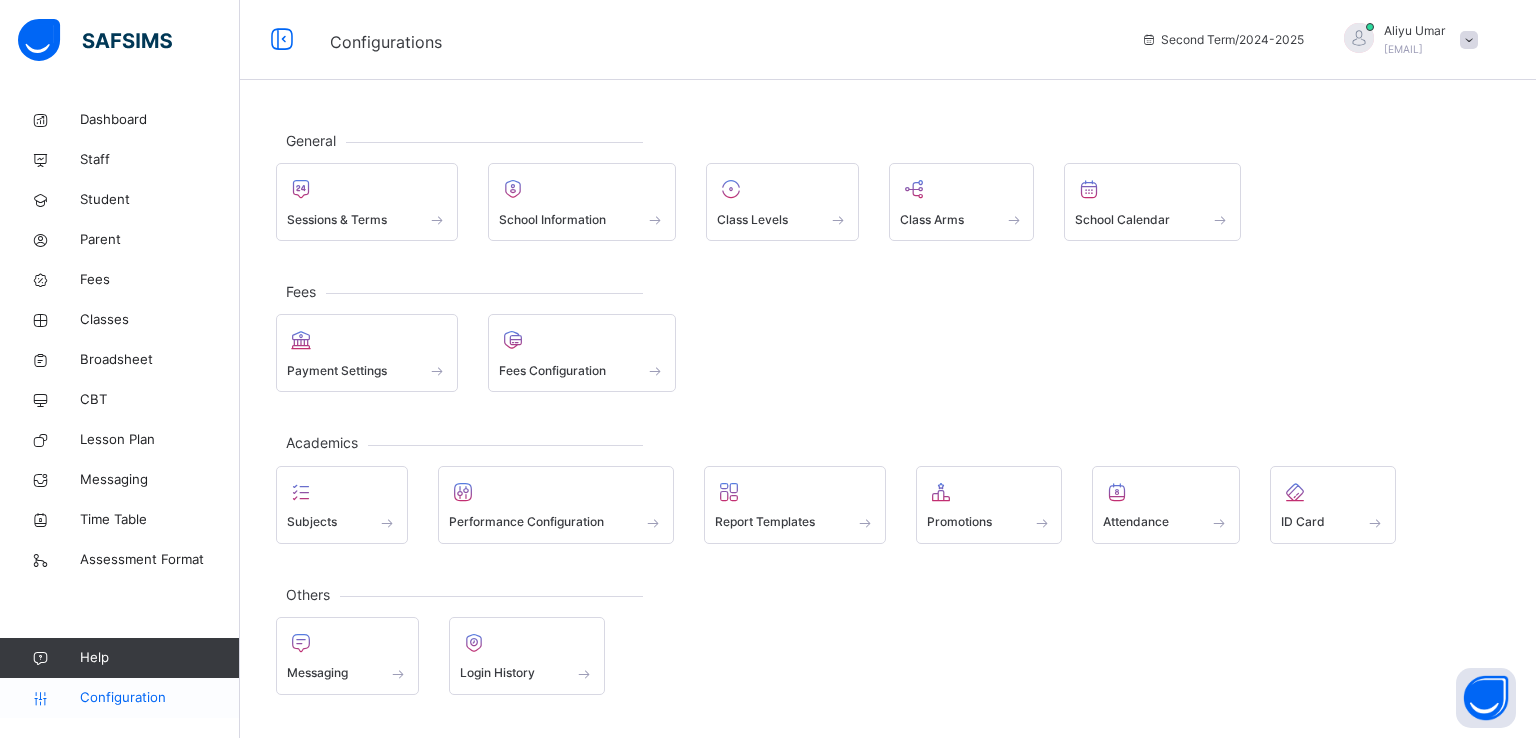 click on "Configuration" at bounding box center (159, 698) 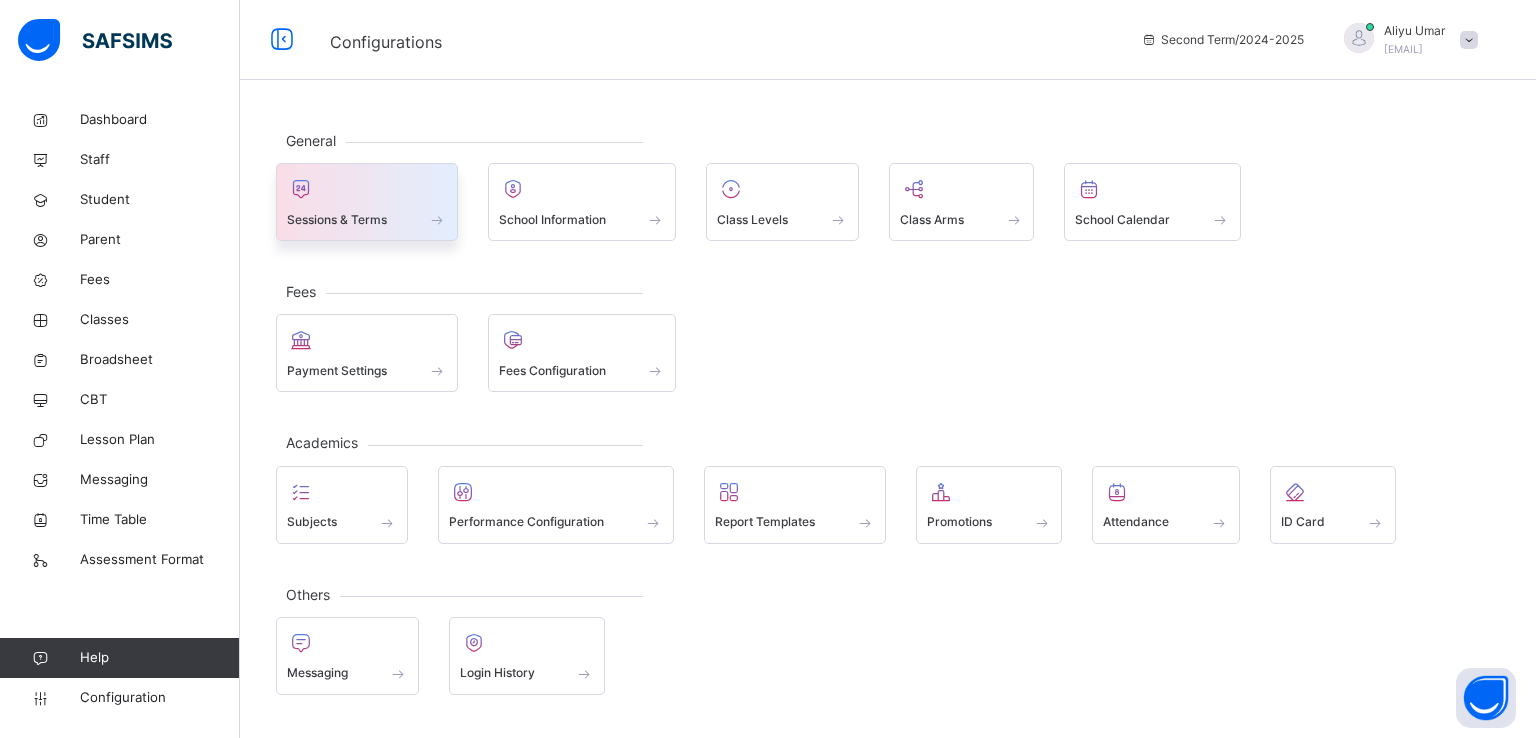 click on "Sessions & Terms" at bounding box center (367, 219) 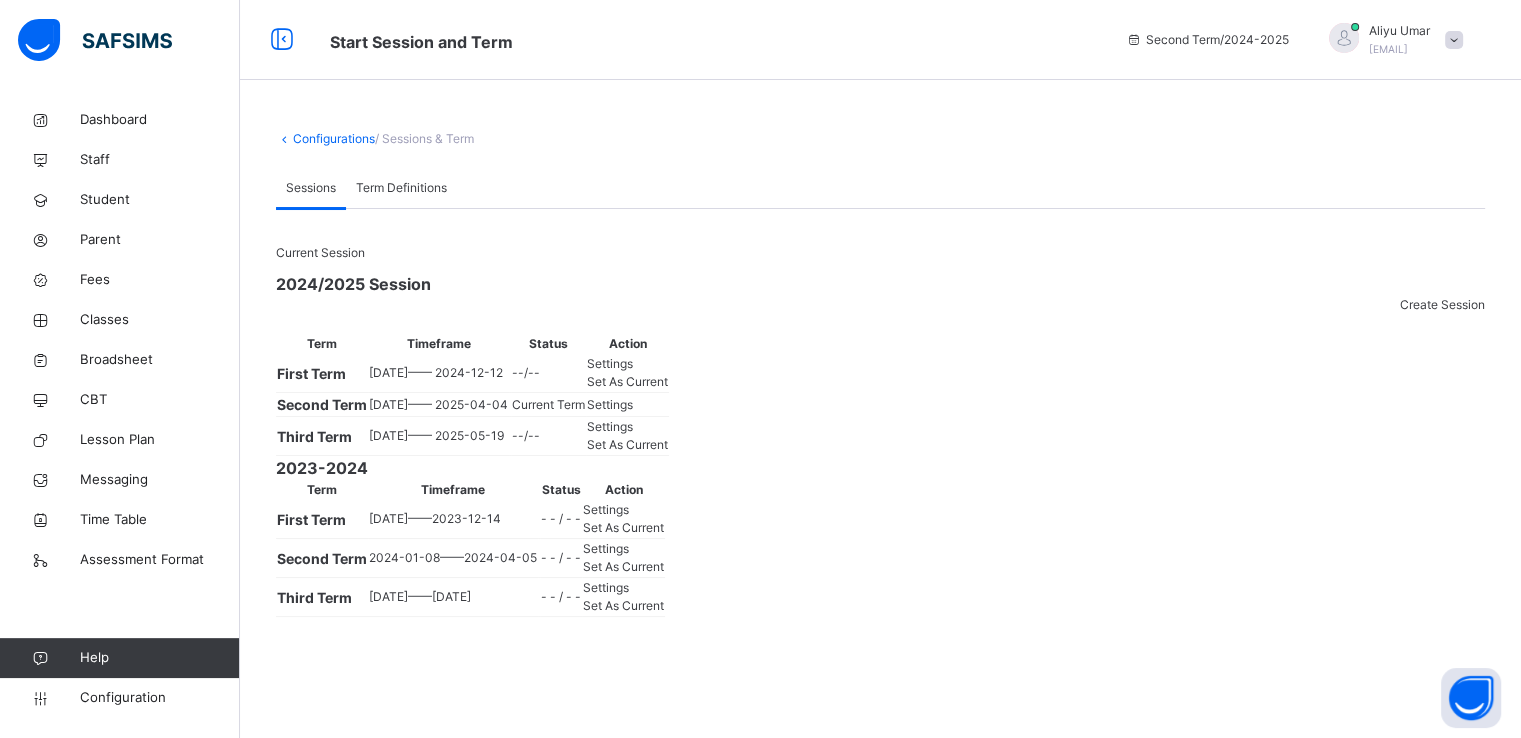 click on "Set As Current" at bounding box center [627, 444] 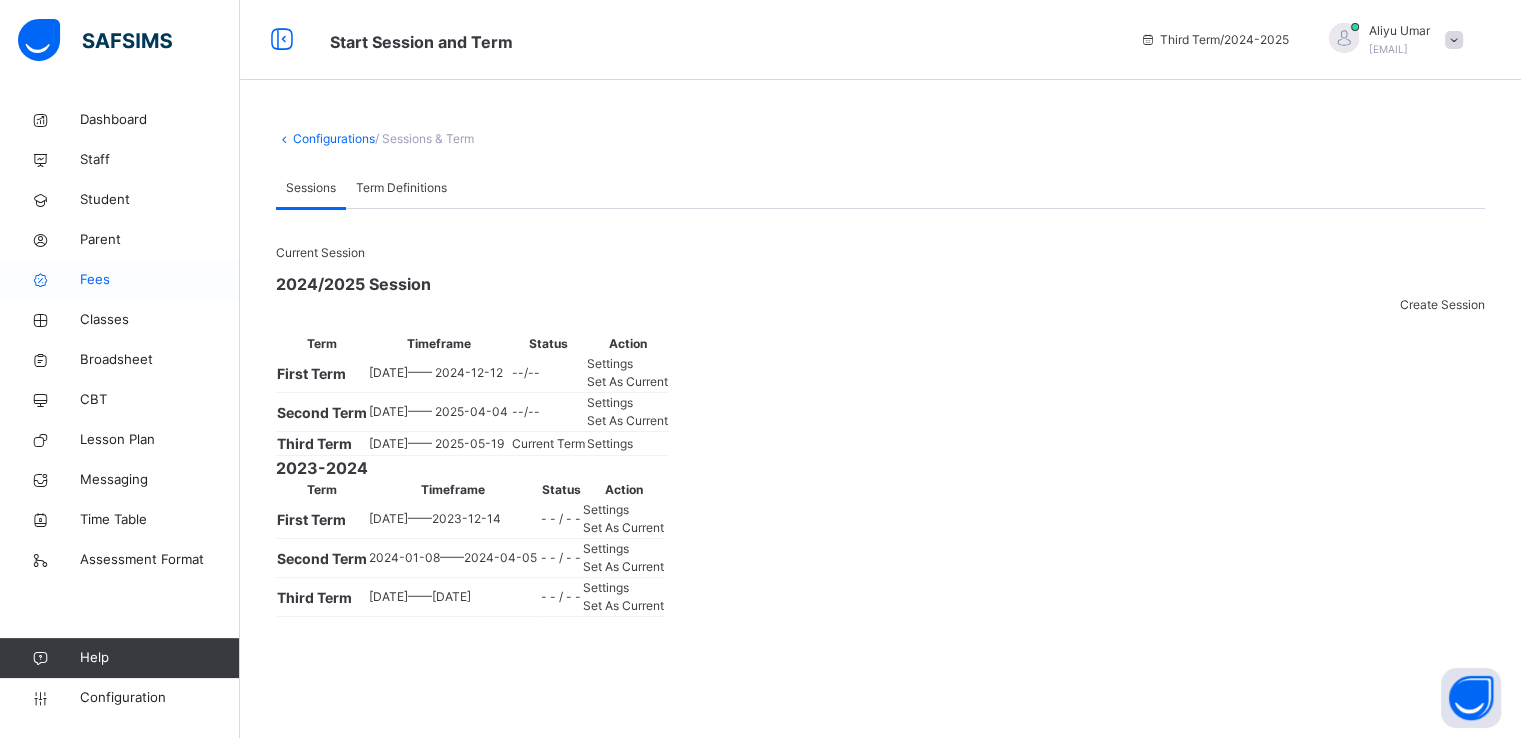 click on "Fees" at bounding box center [120, 280] 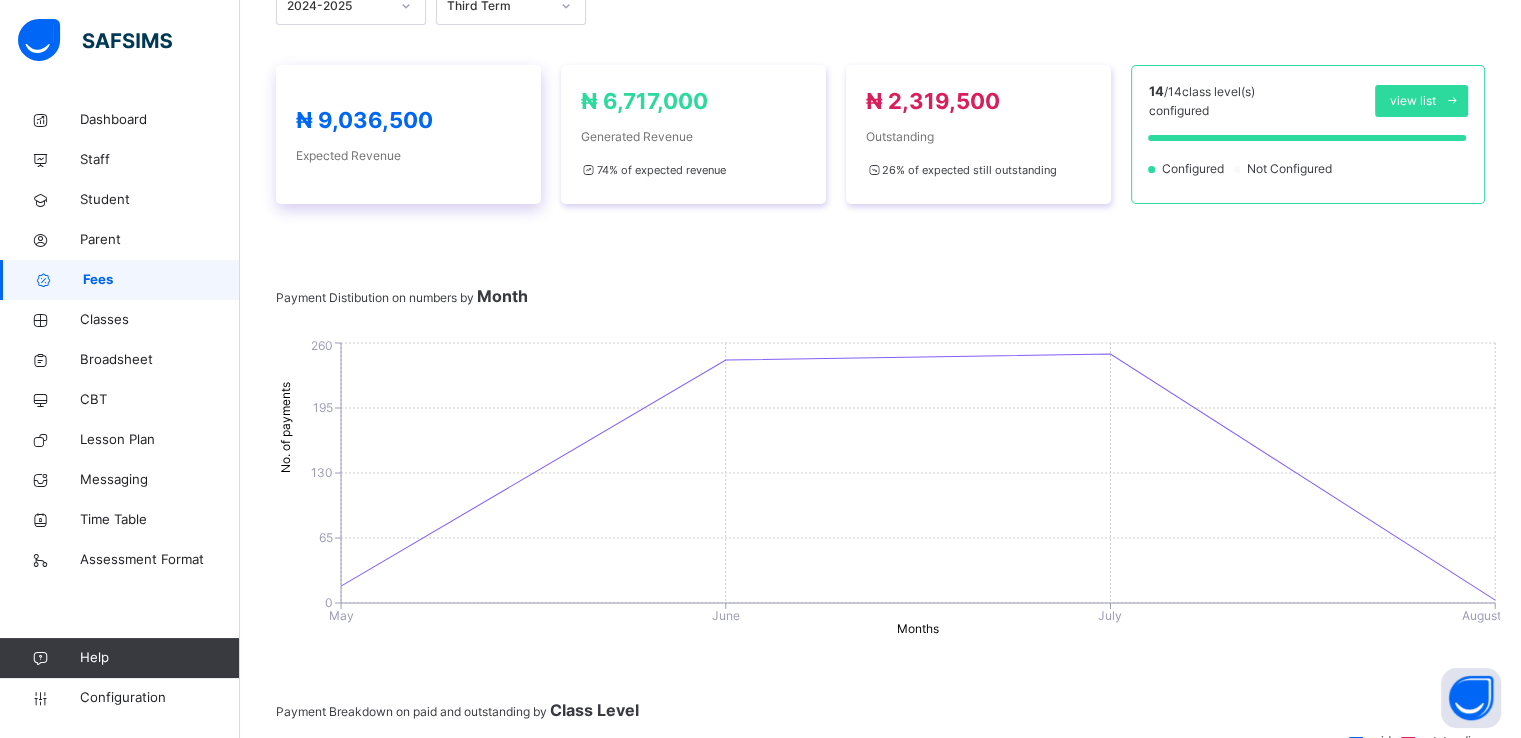 scroll, scrollTop: 0, scrollLeft: 0, axis: both 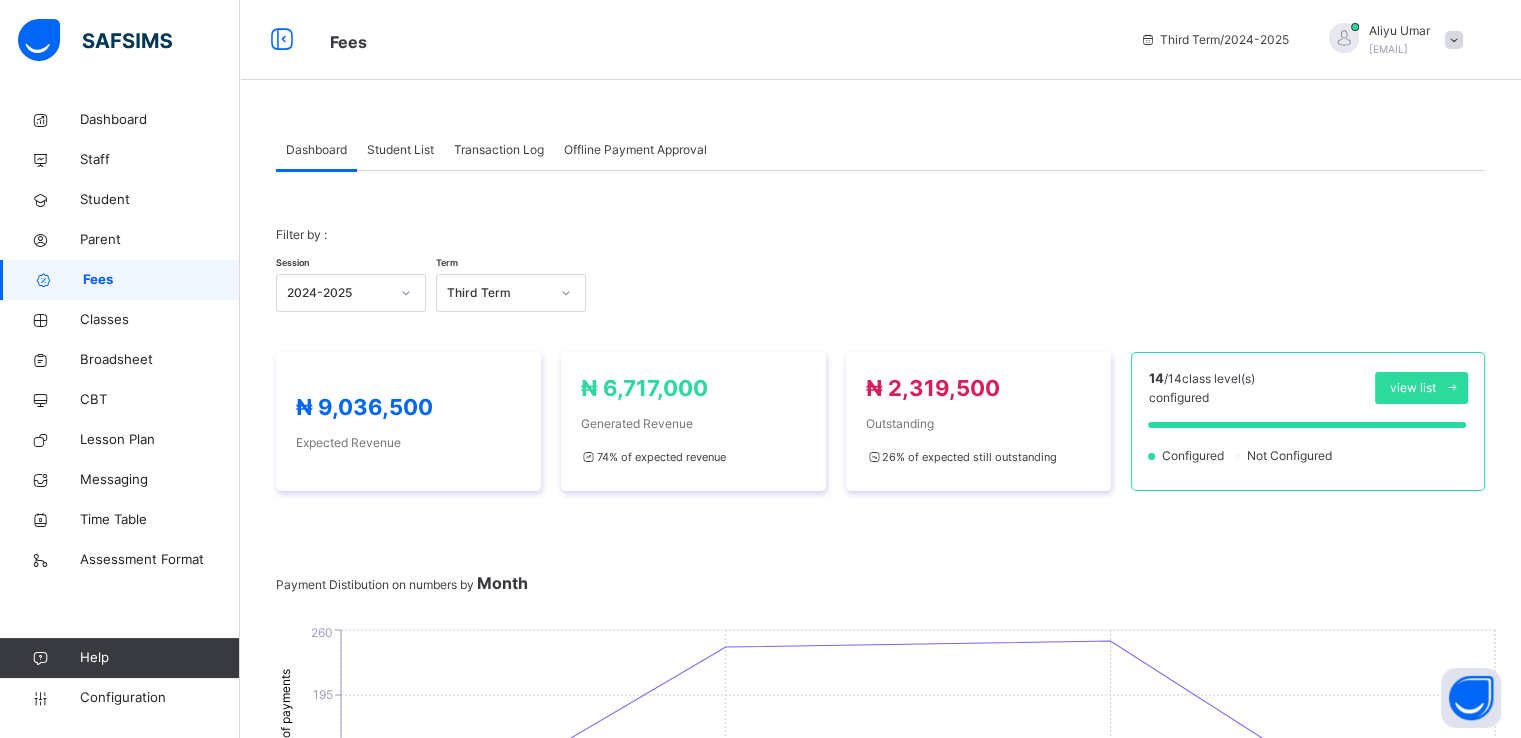 click on "Student List" at bounding box center [400, 150] 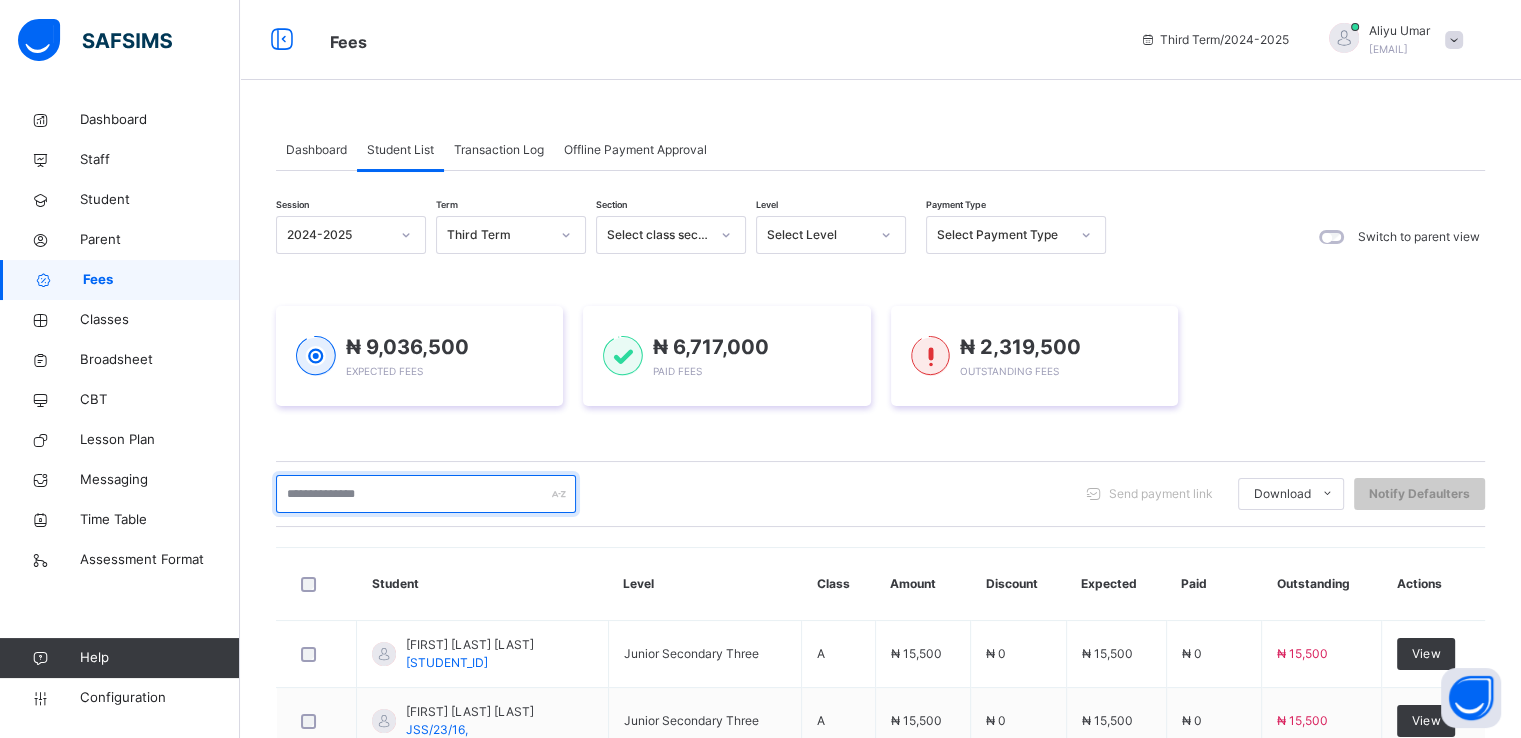 click at bounding box center (426, 494) 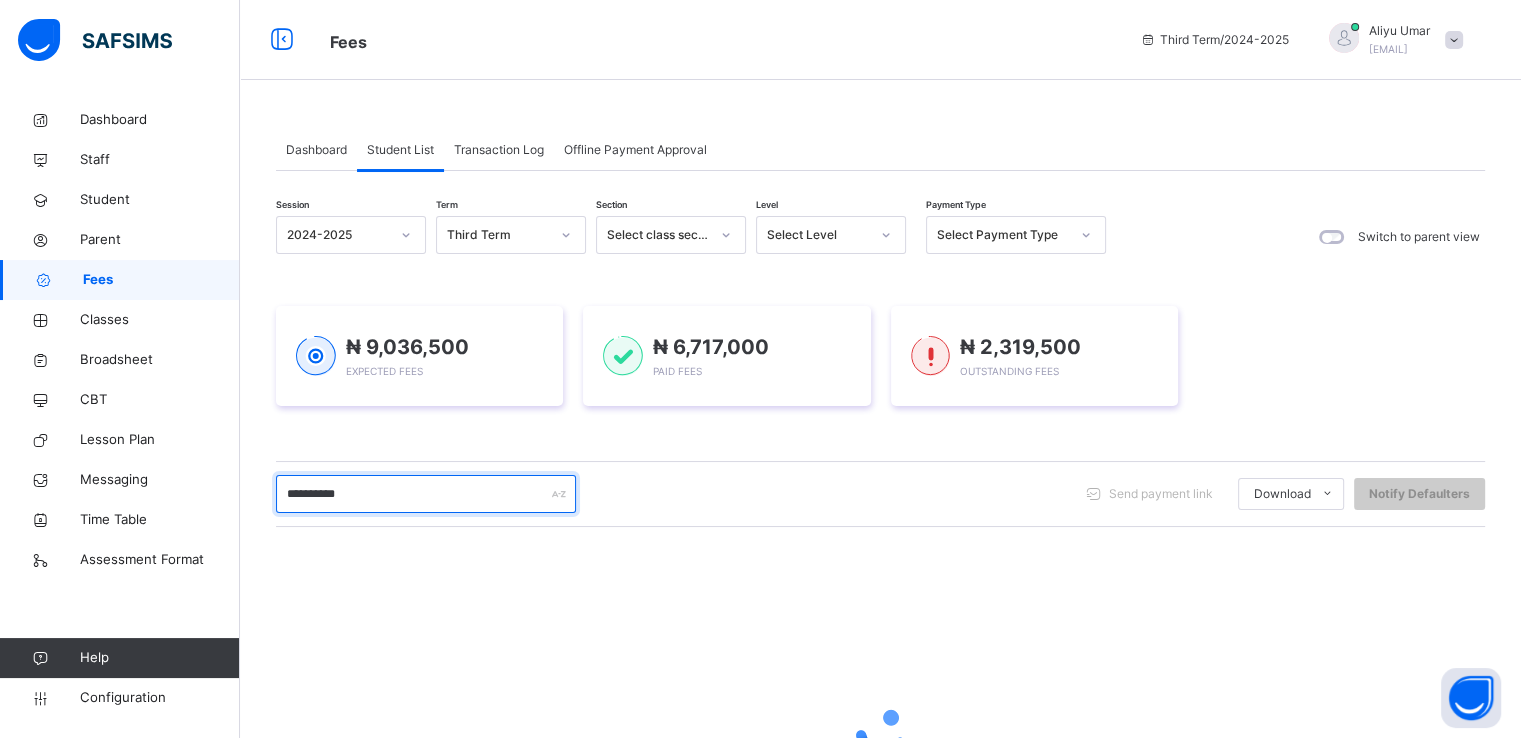 scroll, scrollTop: 112, scrollLeft: 0, axis: vertical 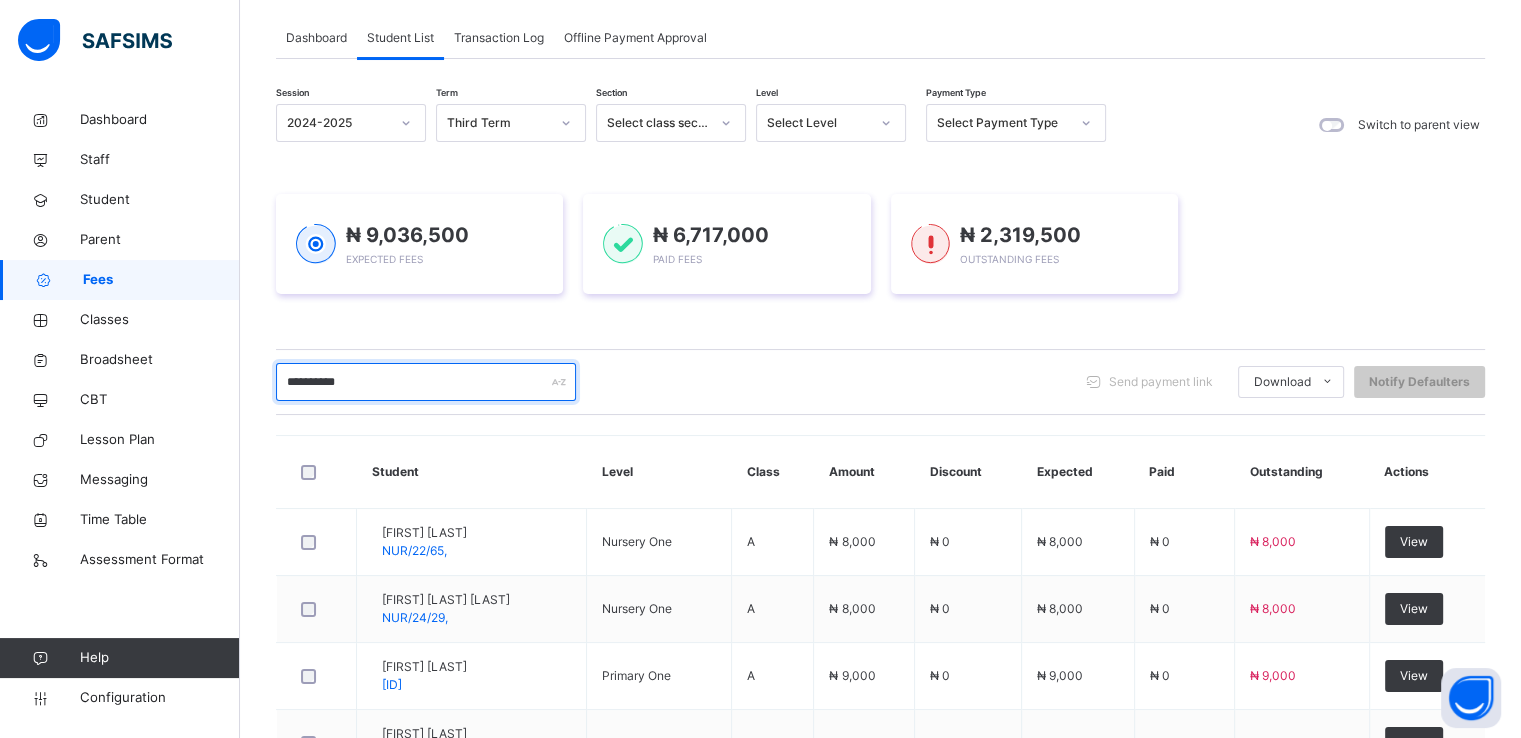 click on "**********" at bounding box center (426, 382) 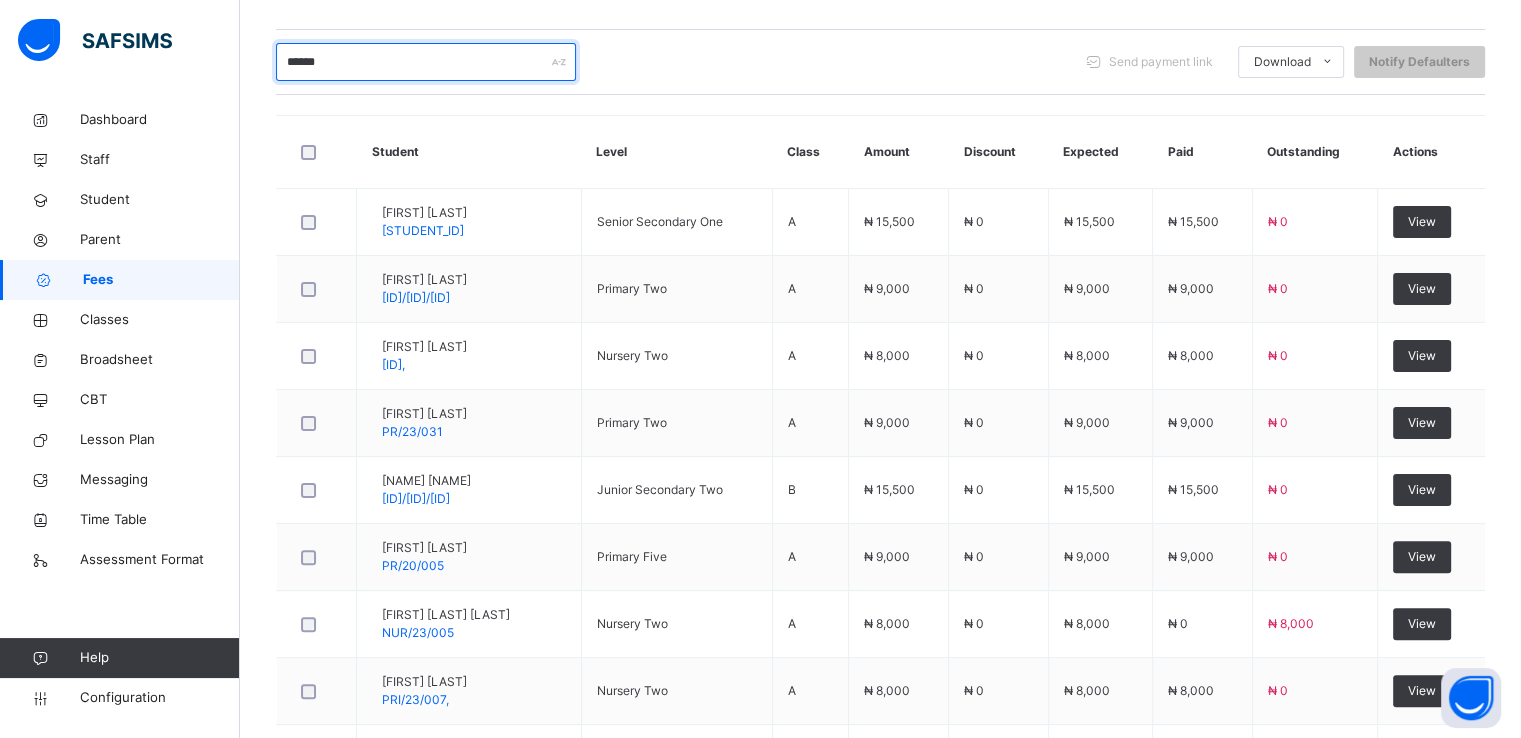 scroll, scrollTop: 563, scrollLeft: 0, axis: vertical 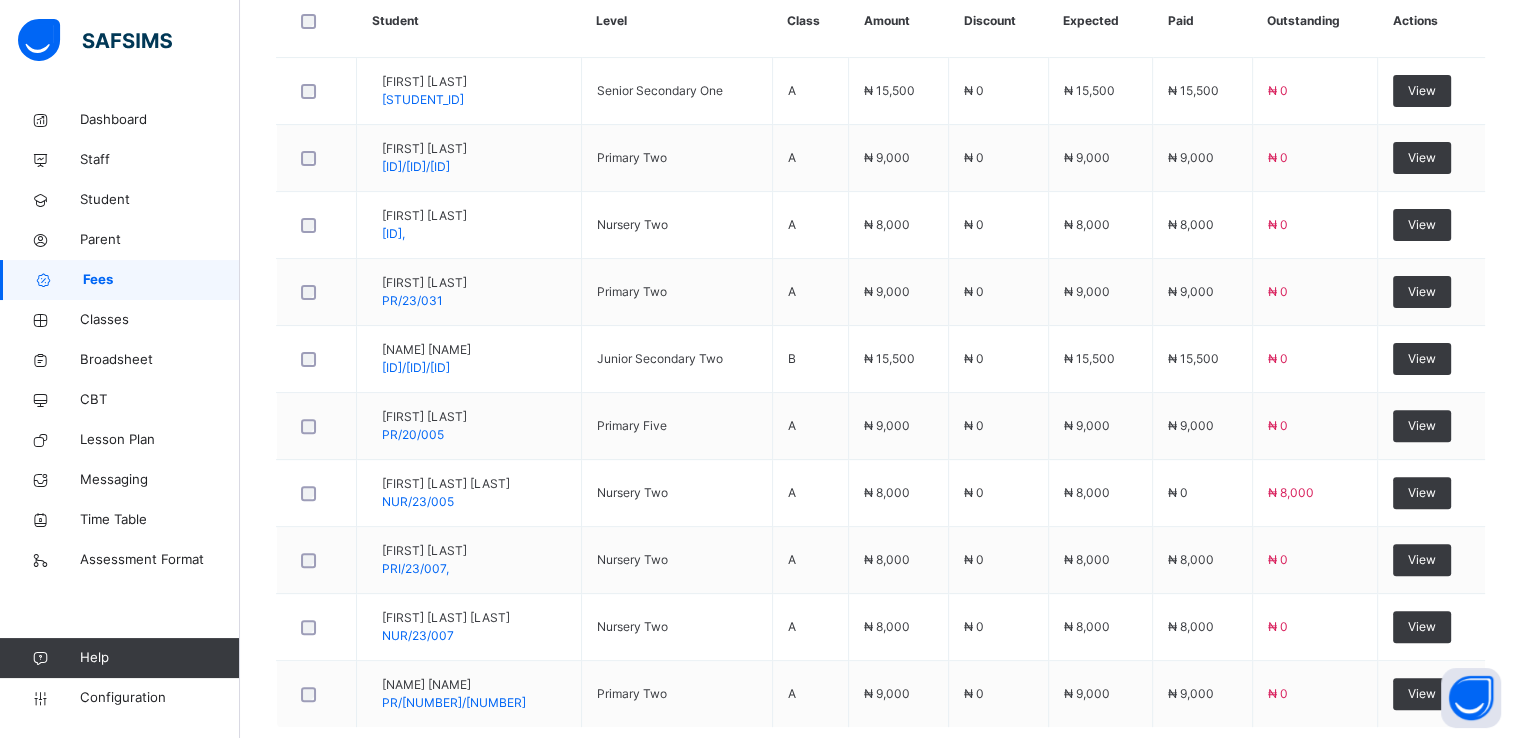 type on "******" 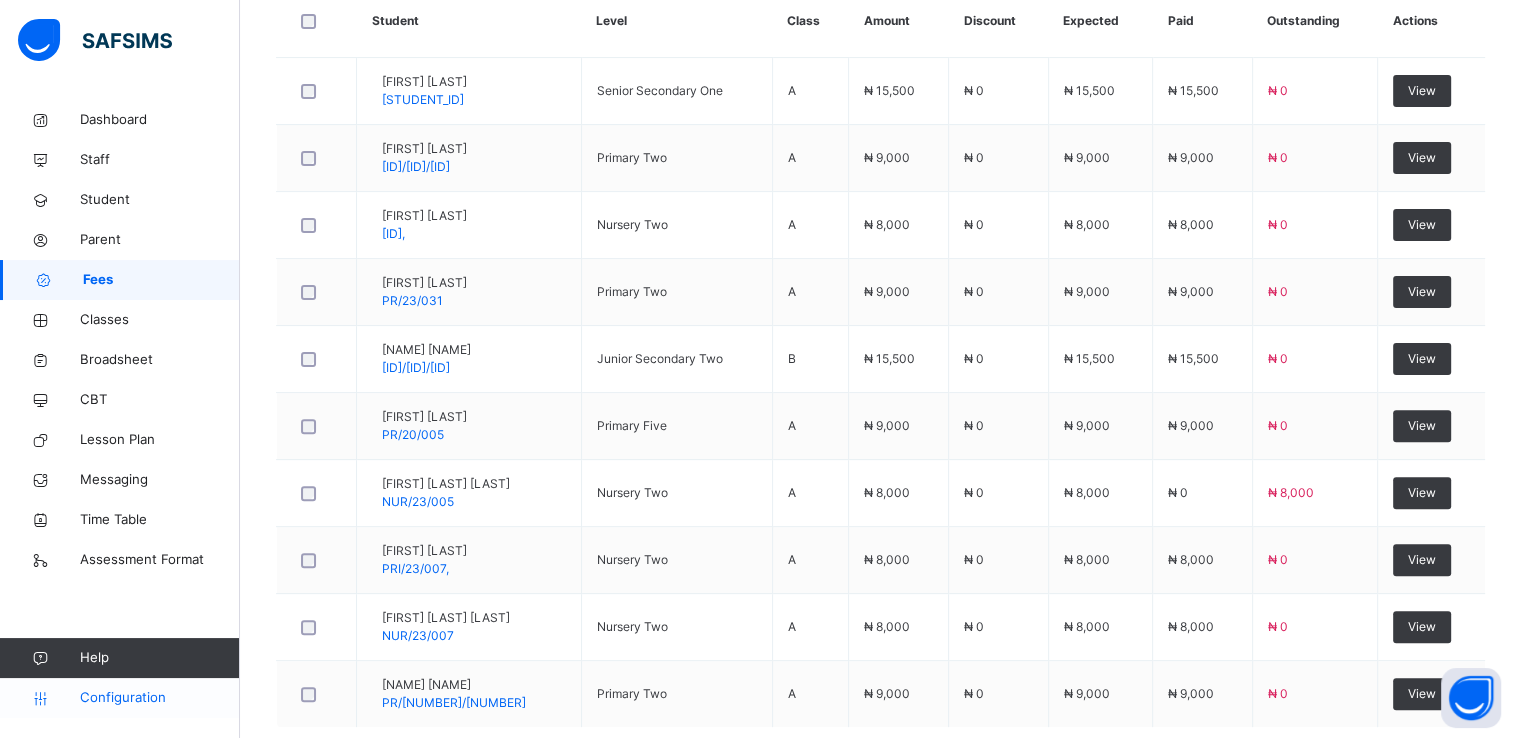 click on "Configuration" at bounding box center (159, 698) 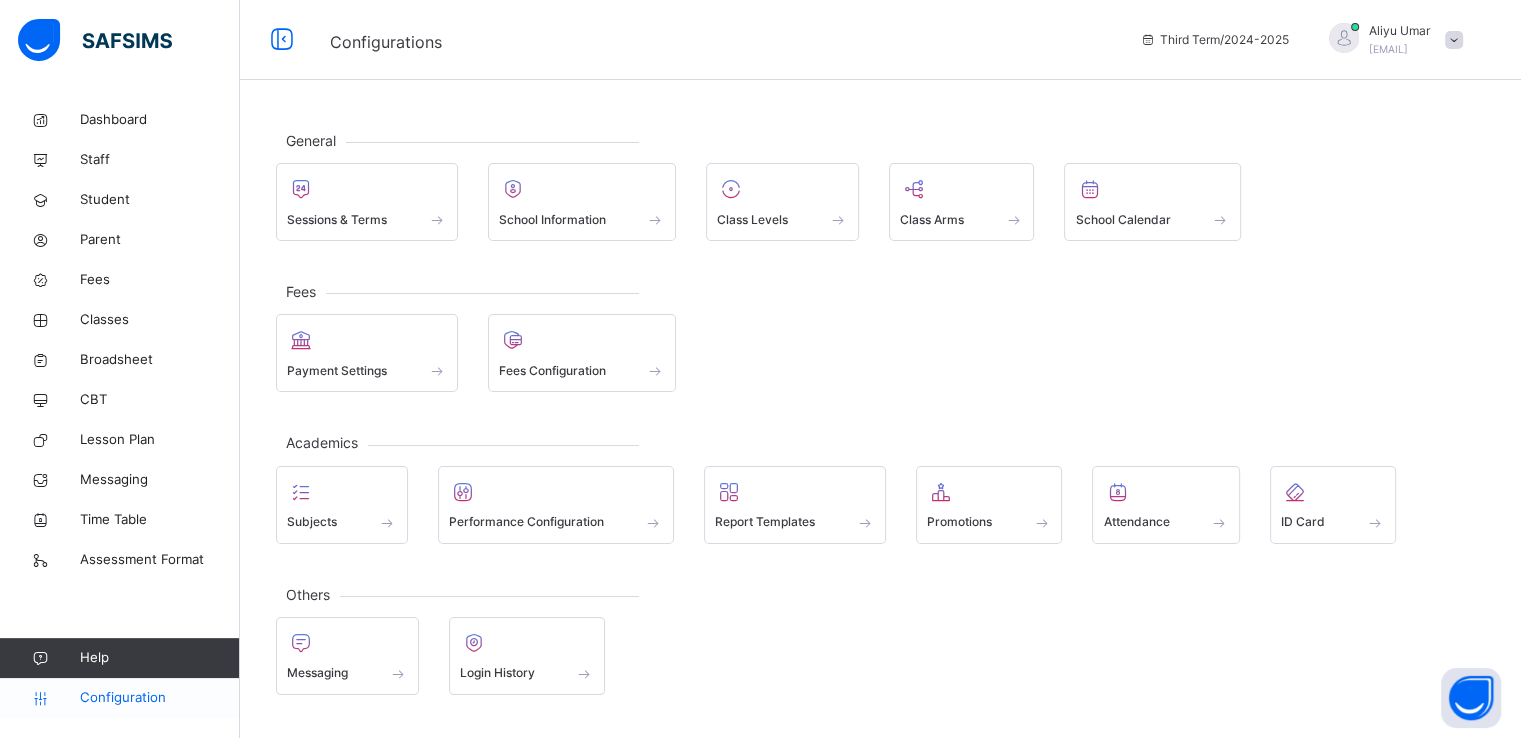 scroll, scrollTop: 0, scrollLeft: 0, axis: both 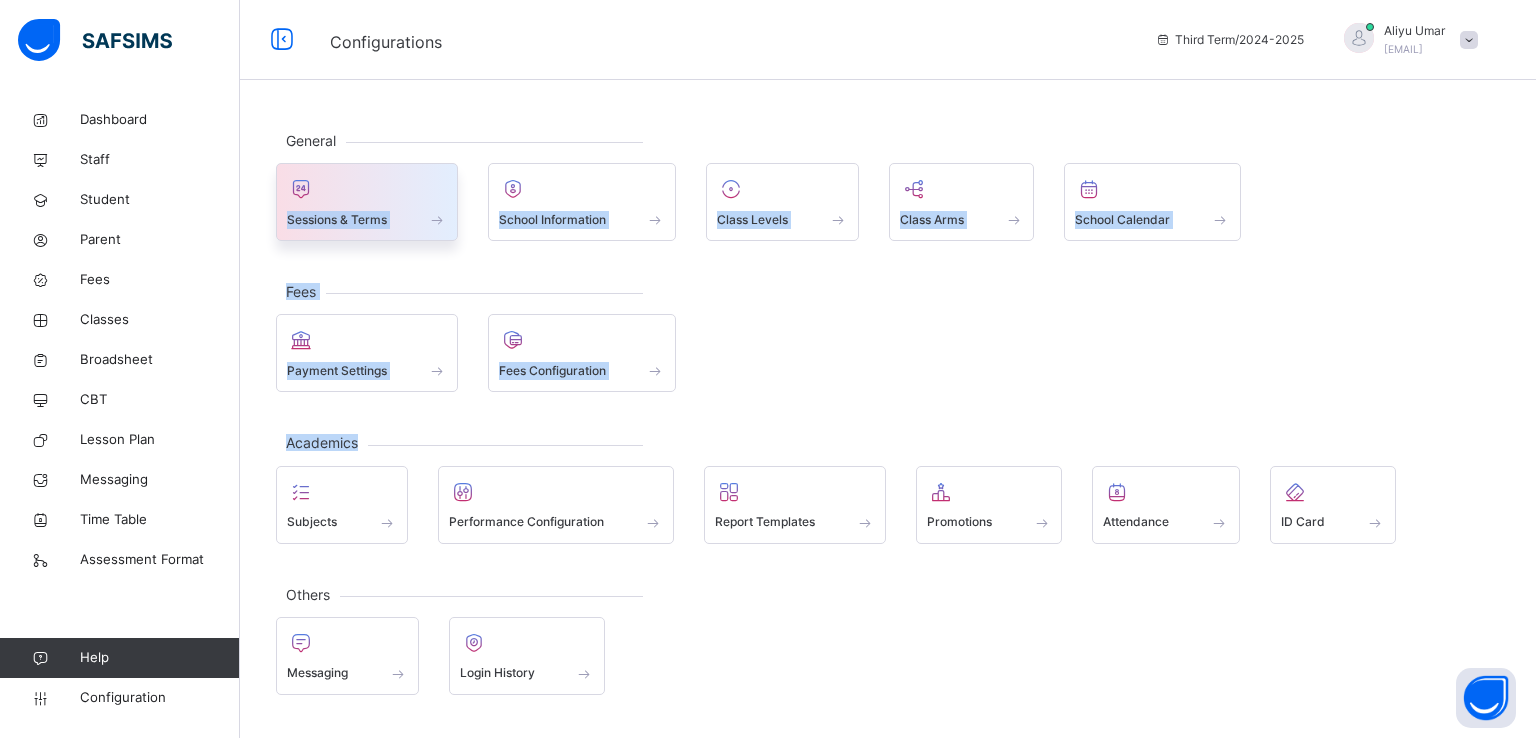 drag, startPoint x: 127, startPoint y: 690, endPoint x: 345, endPoint y: 192, distance: 543.6249 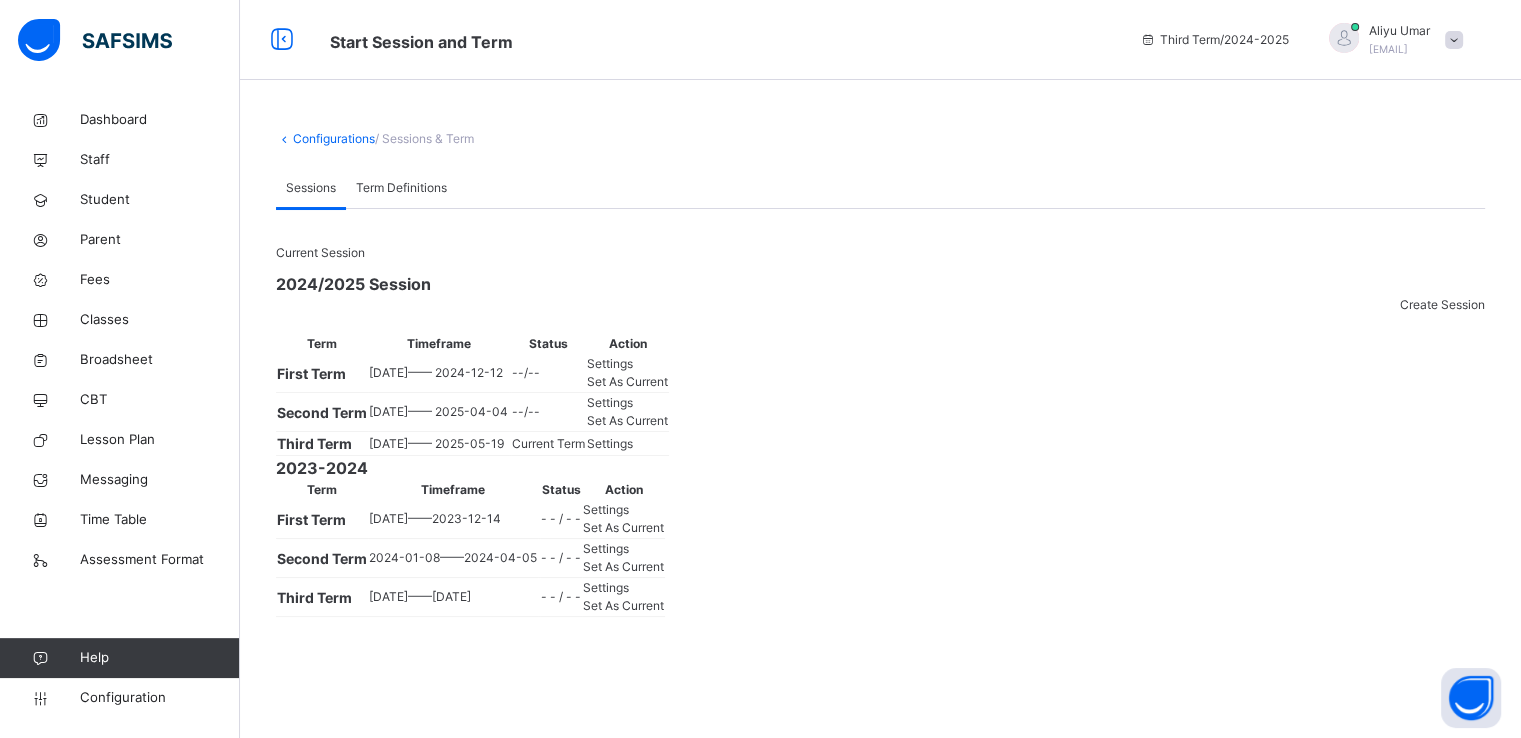 click on "Set As Current" at bounding box center [627, 381] 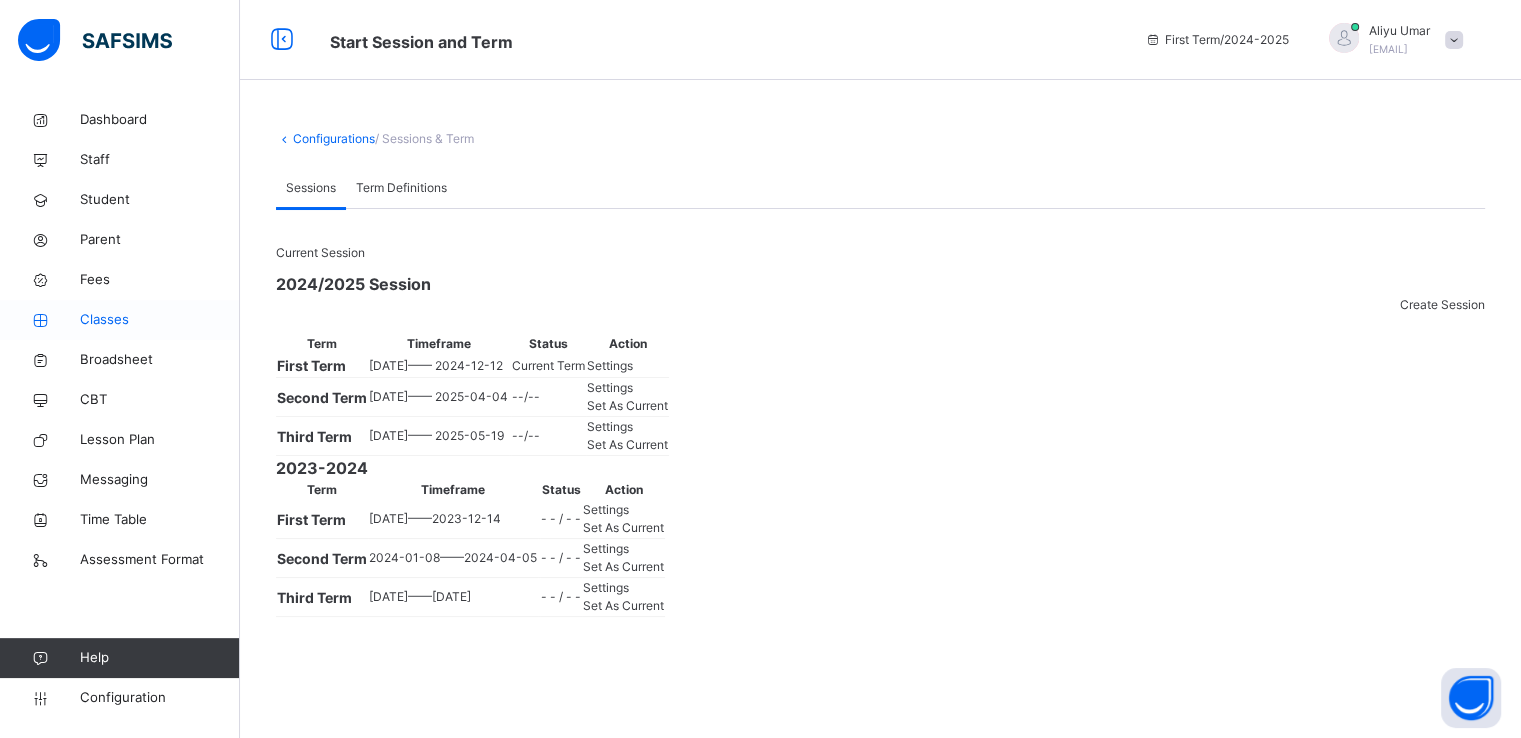 click on "Classes" at bounding box center (160, 320) 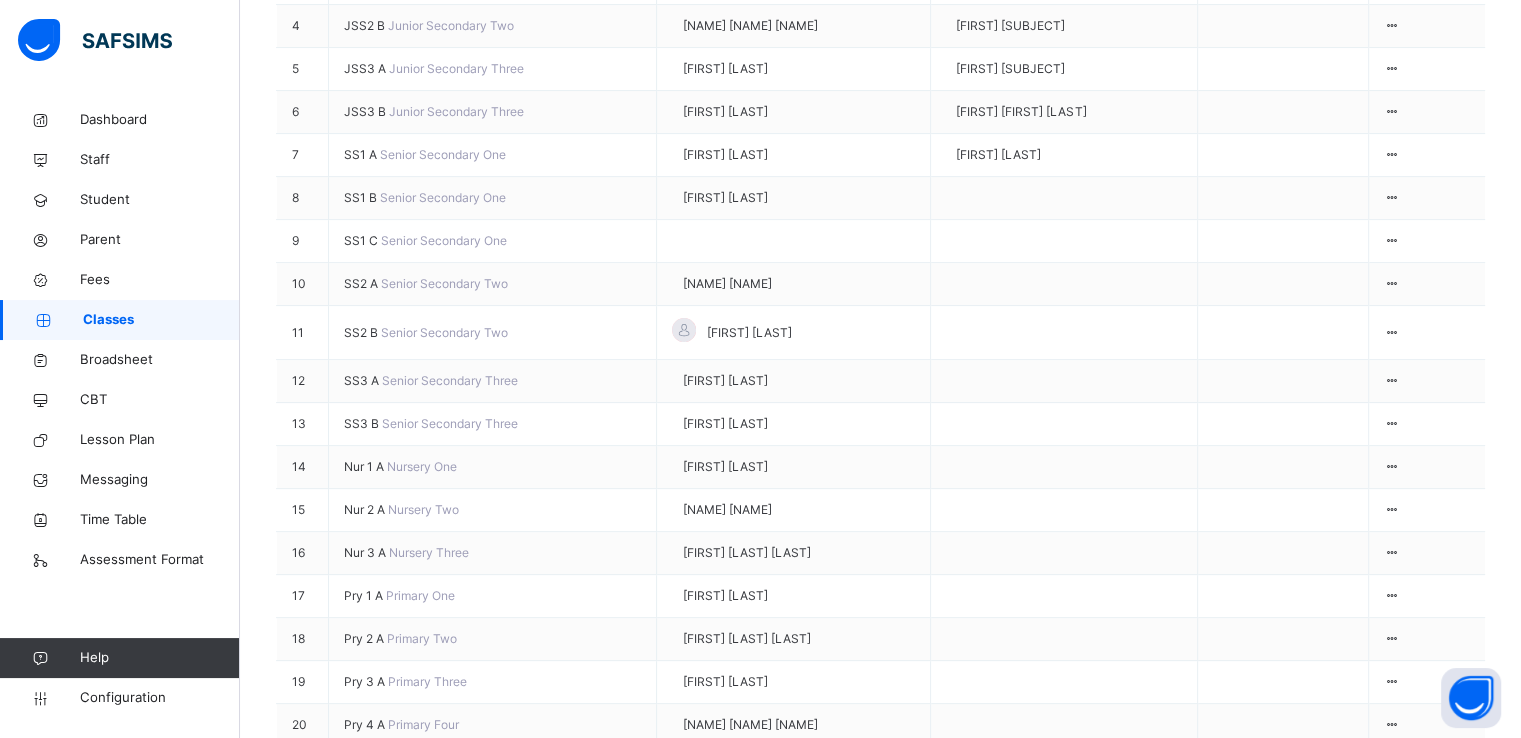 scroll, scrollTop: 827, scrollLeft: 0, axis: vertical 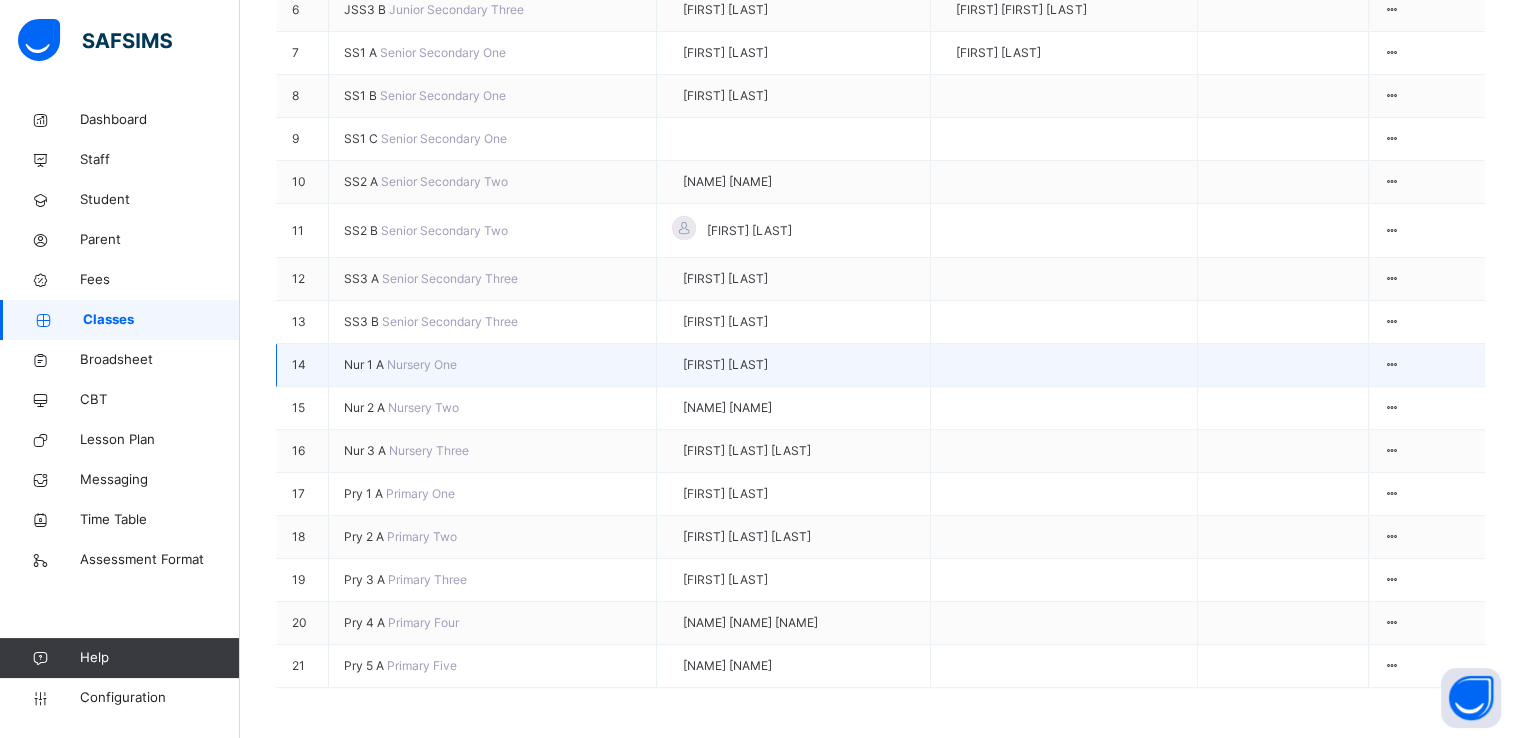 click on "Nur 1   A" at bounding box center [365, 364] 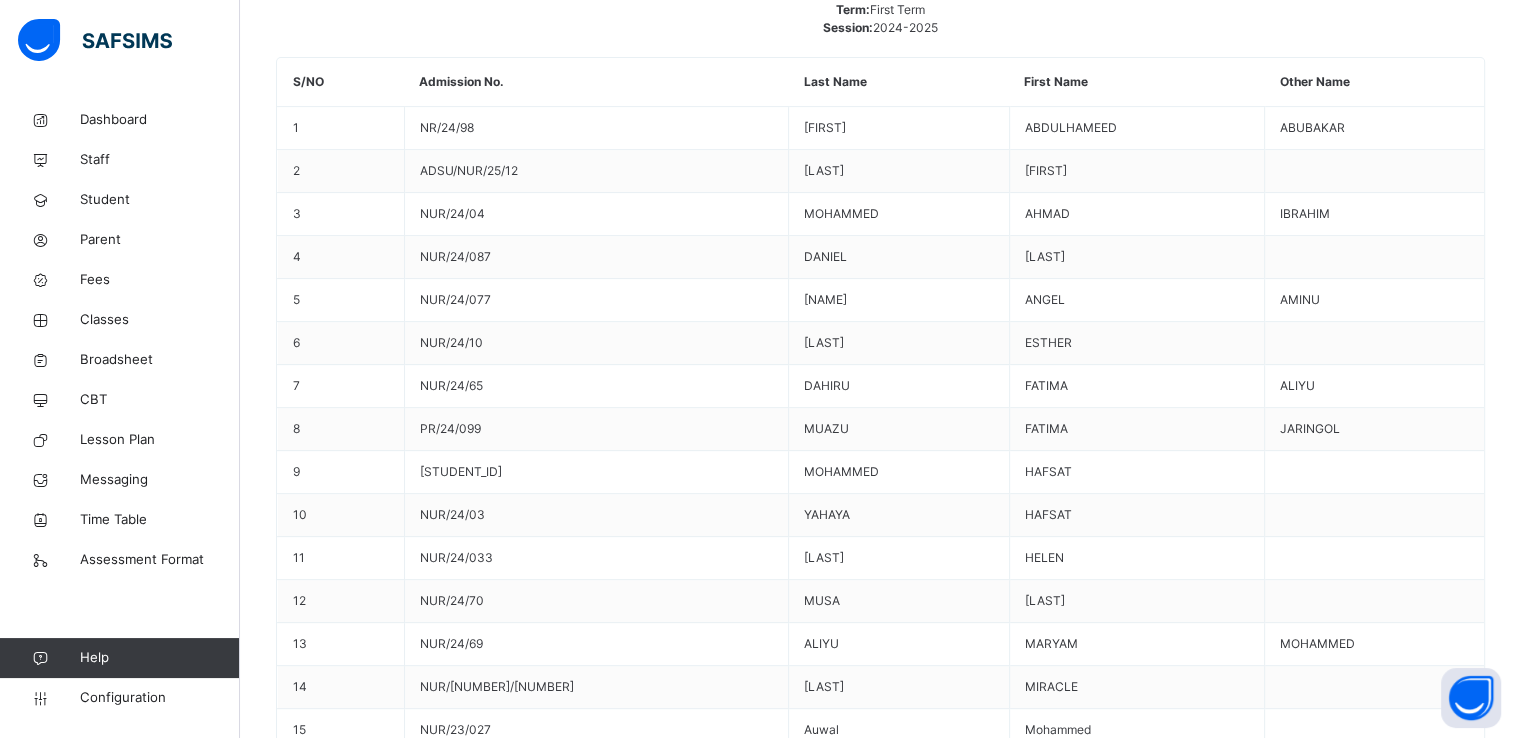 scroll, scrollTop: 0, scrollLeft: 0, axis: both 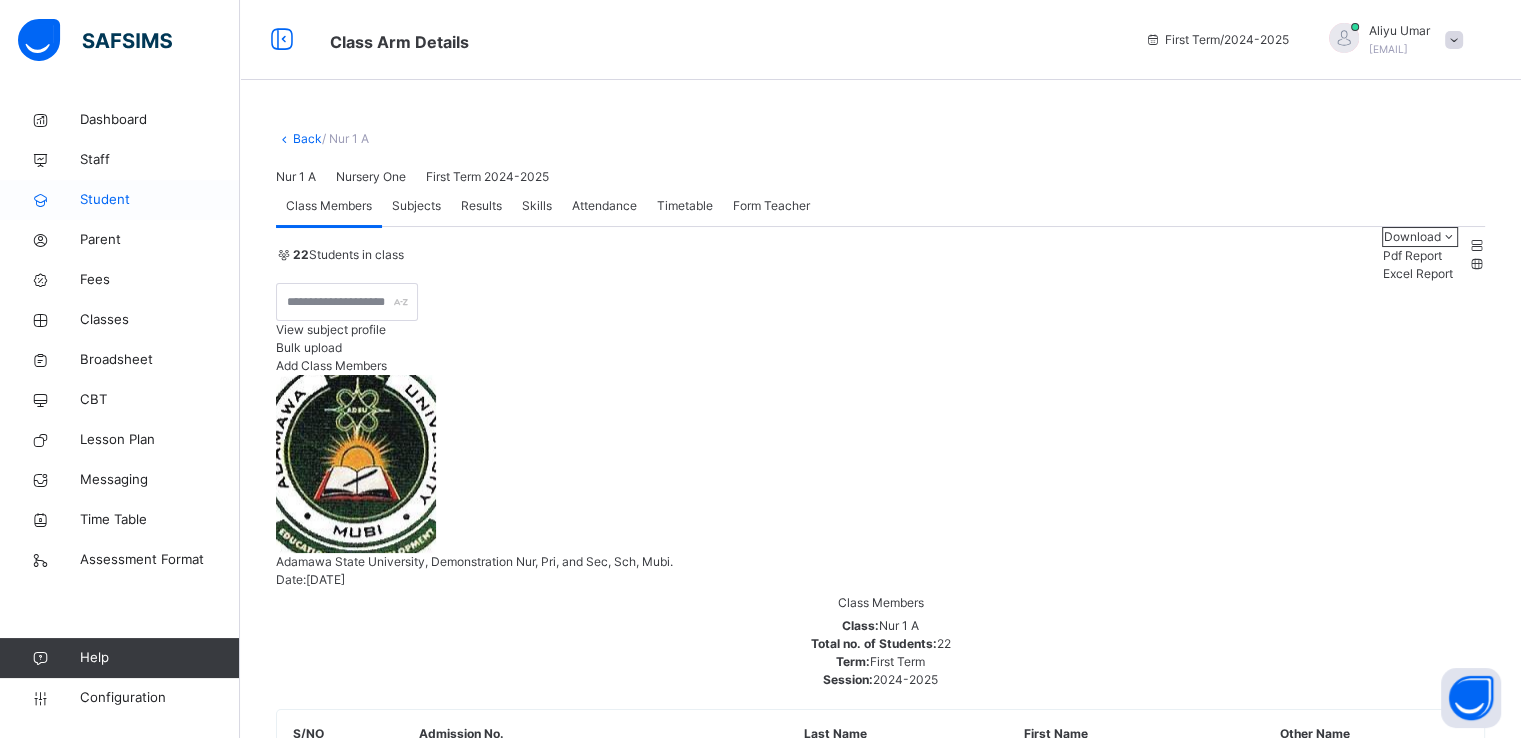 click on "Student" at bounding box center [160, 200] 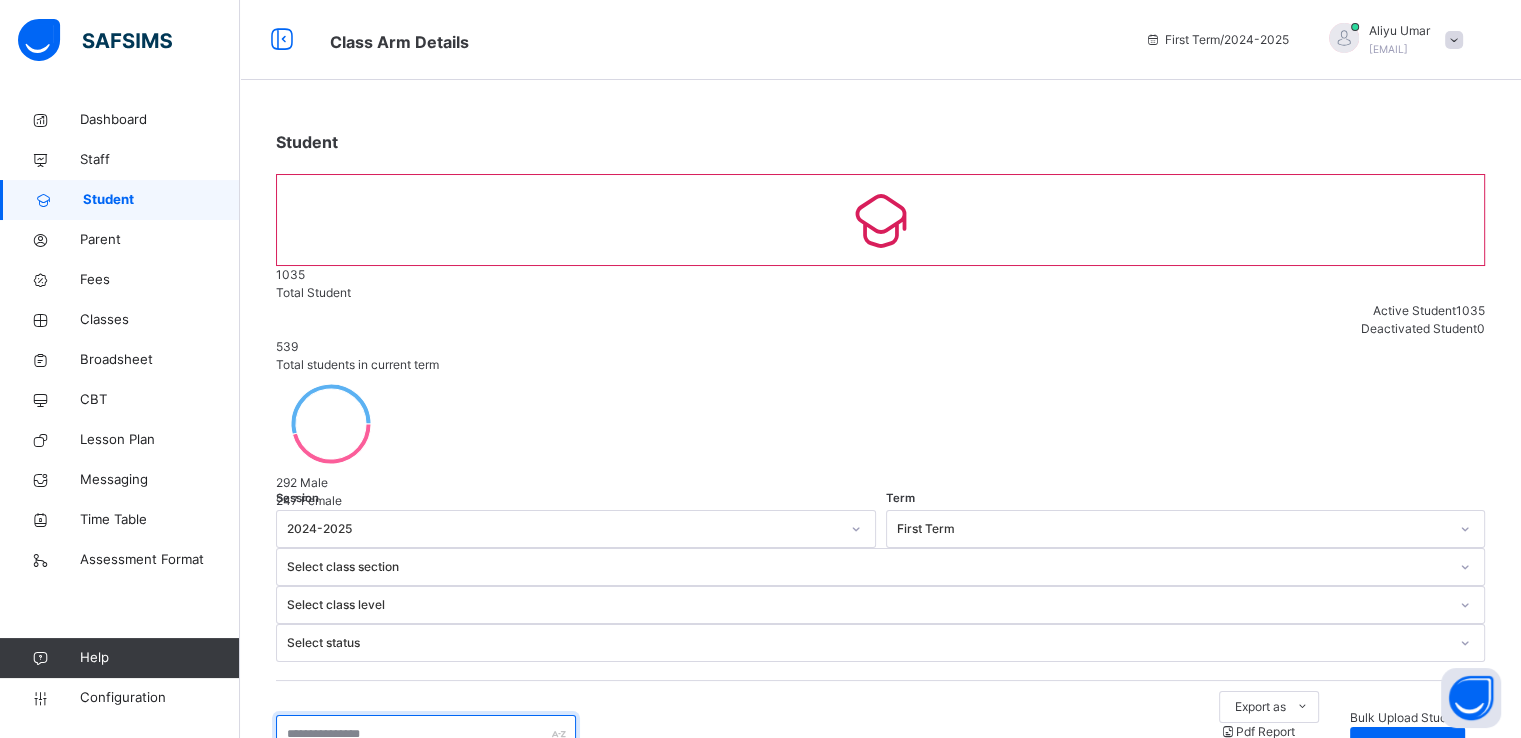 click at bounding box center [426, 734] 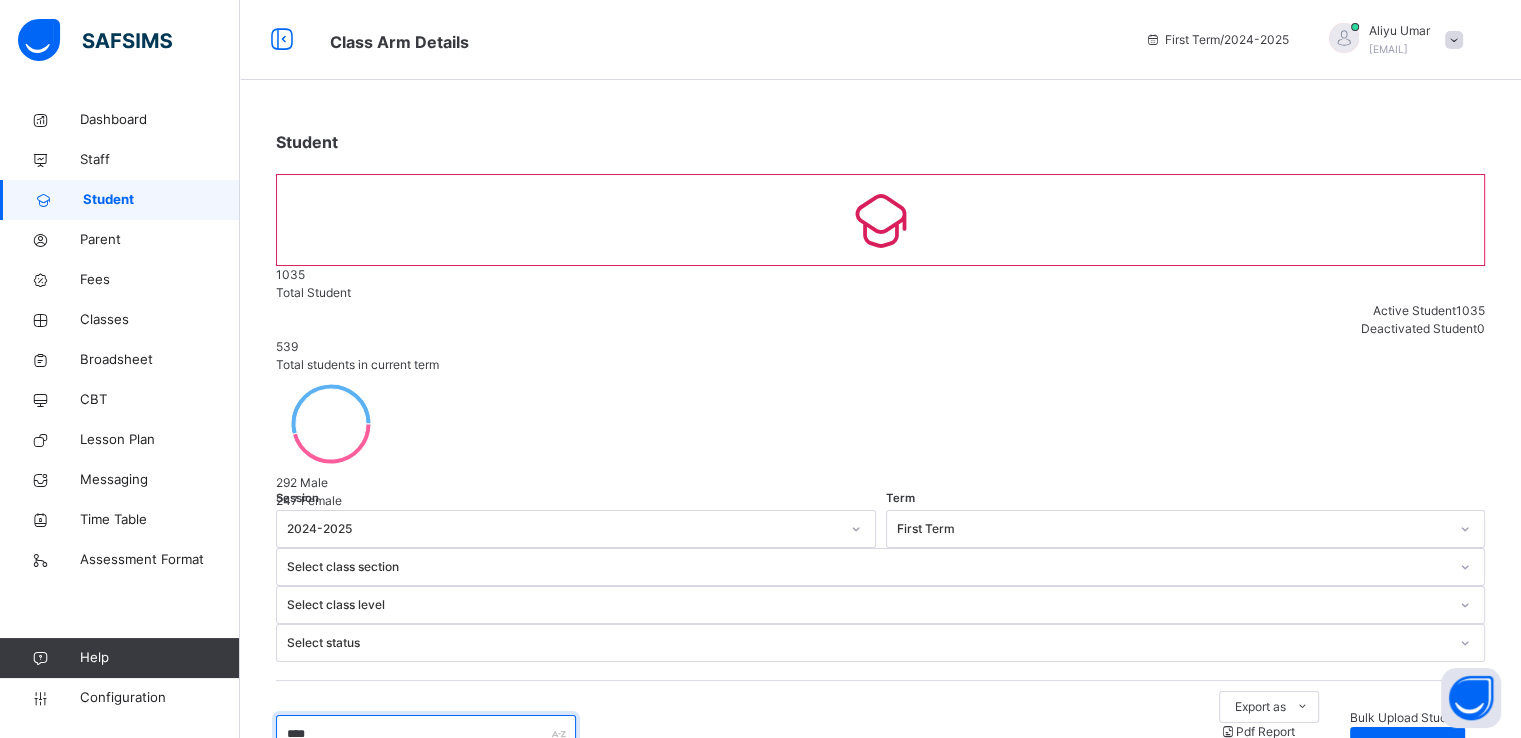 type on "****" 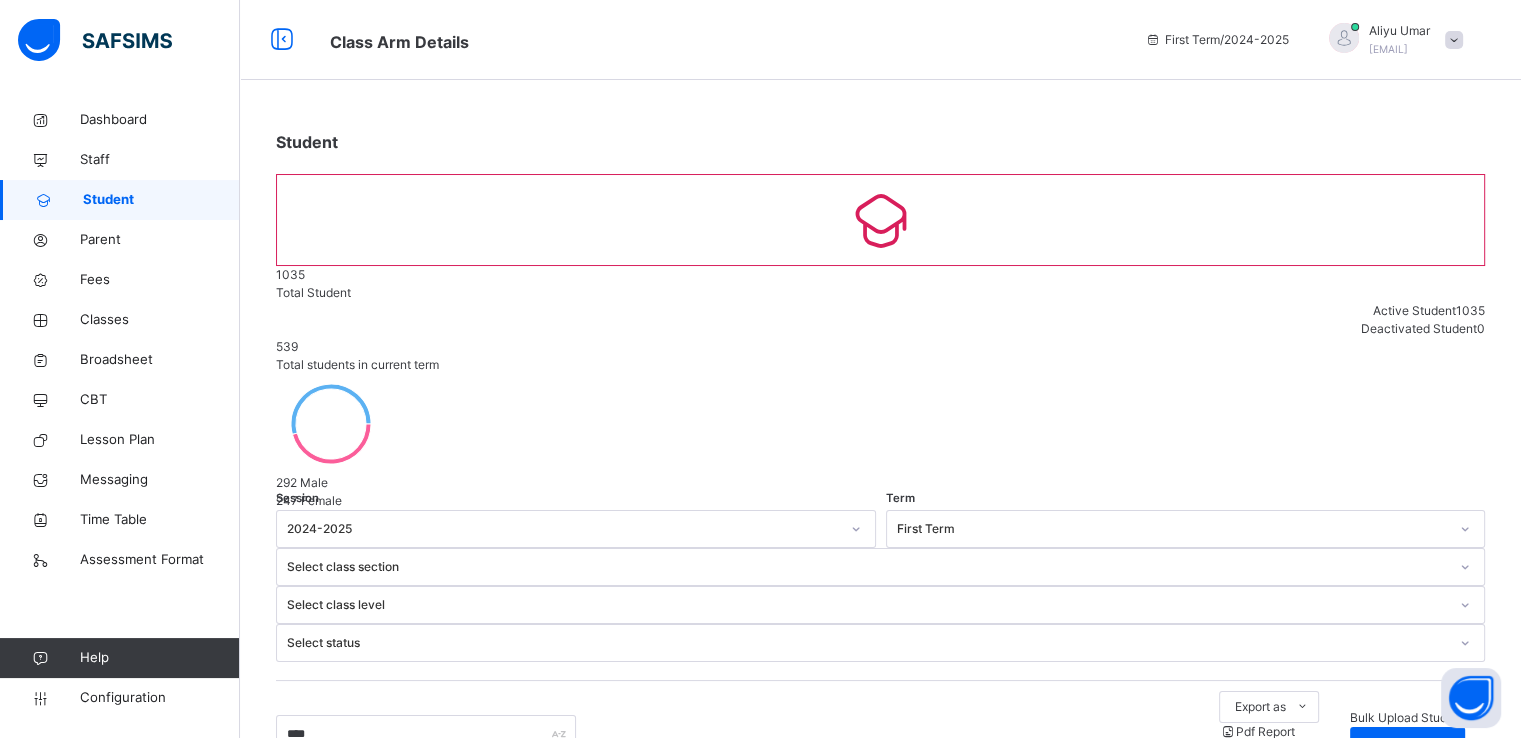 click on "**** Export as Pdf Report Excel Report Excel Report  (LMS)   Bulk Upload Student Create Student" at bounding box center [880, 734] 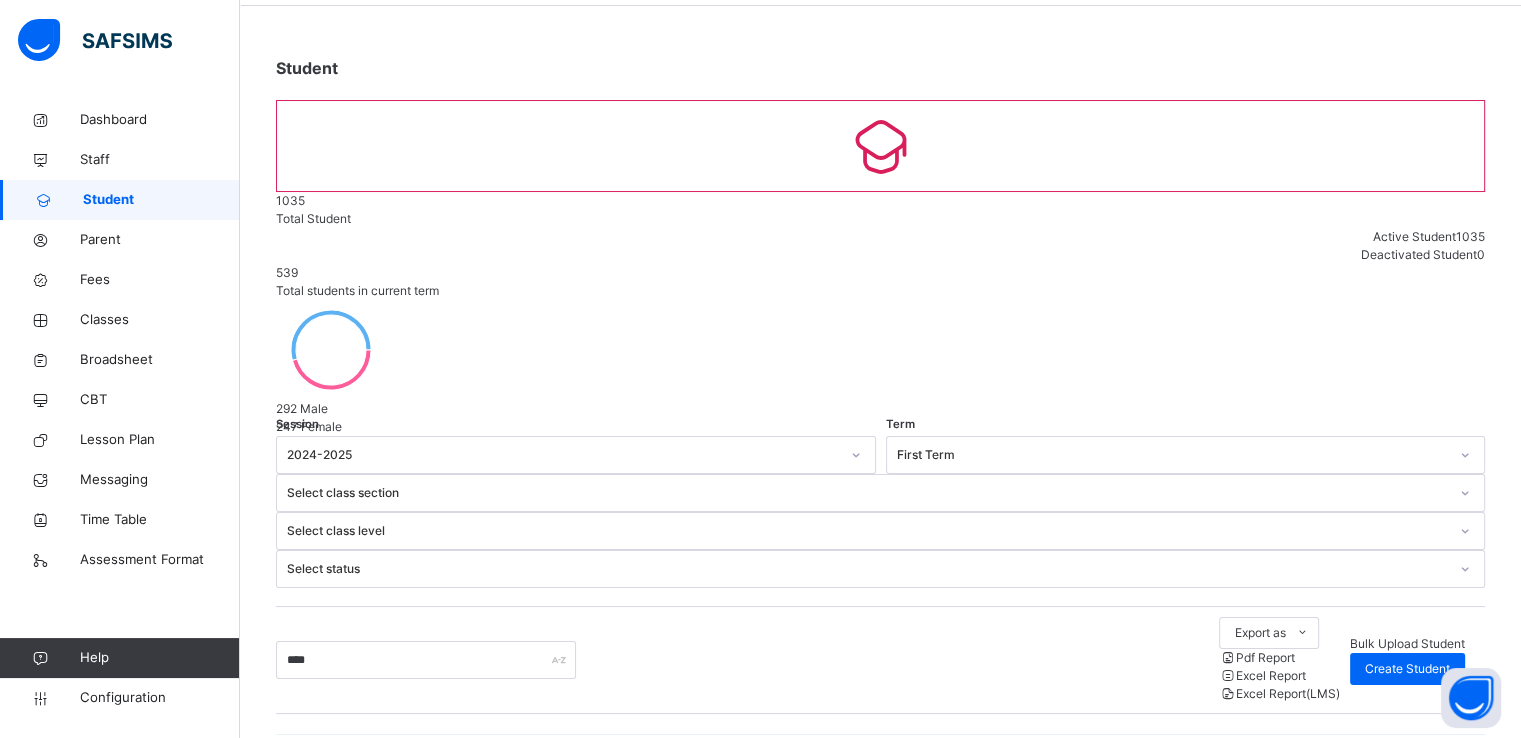 scroll, scrollTop: 0, scrollLeft: 0, axis: both 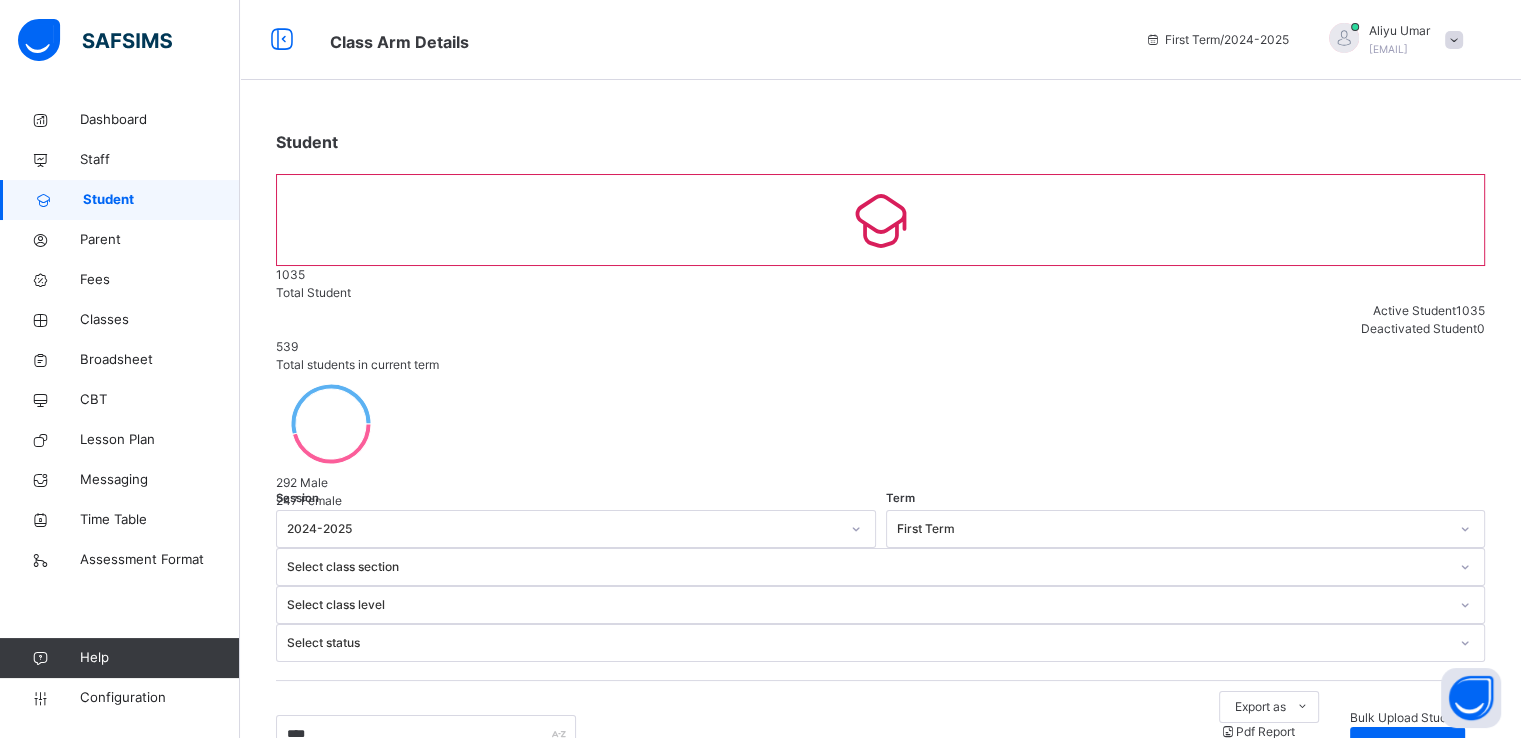 click on "Student" at bounding box center [161, 200] 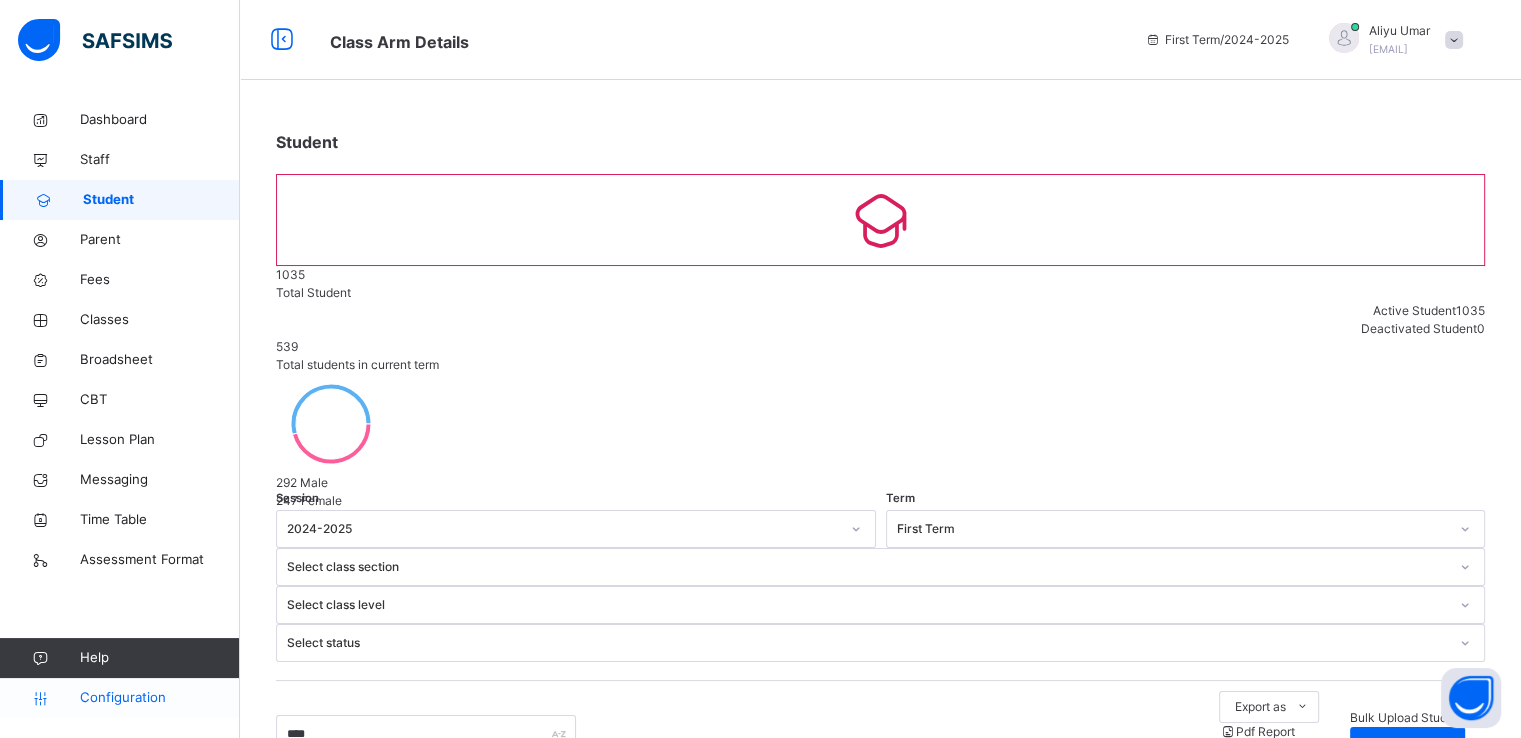 click on "Configuration" at bounding box center [159, 698] 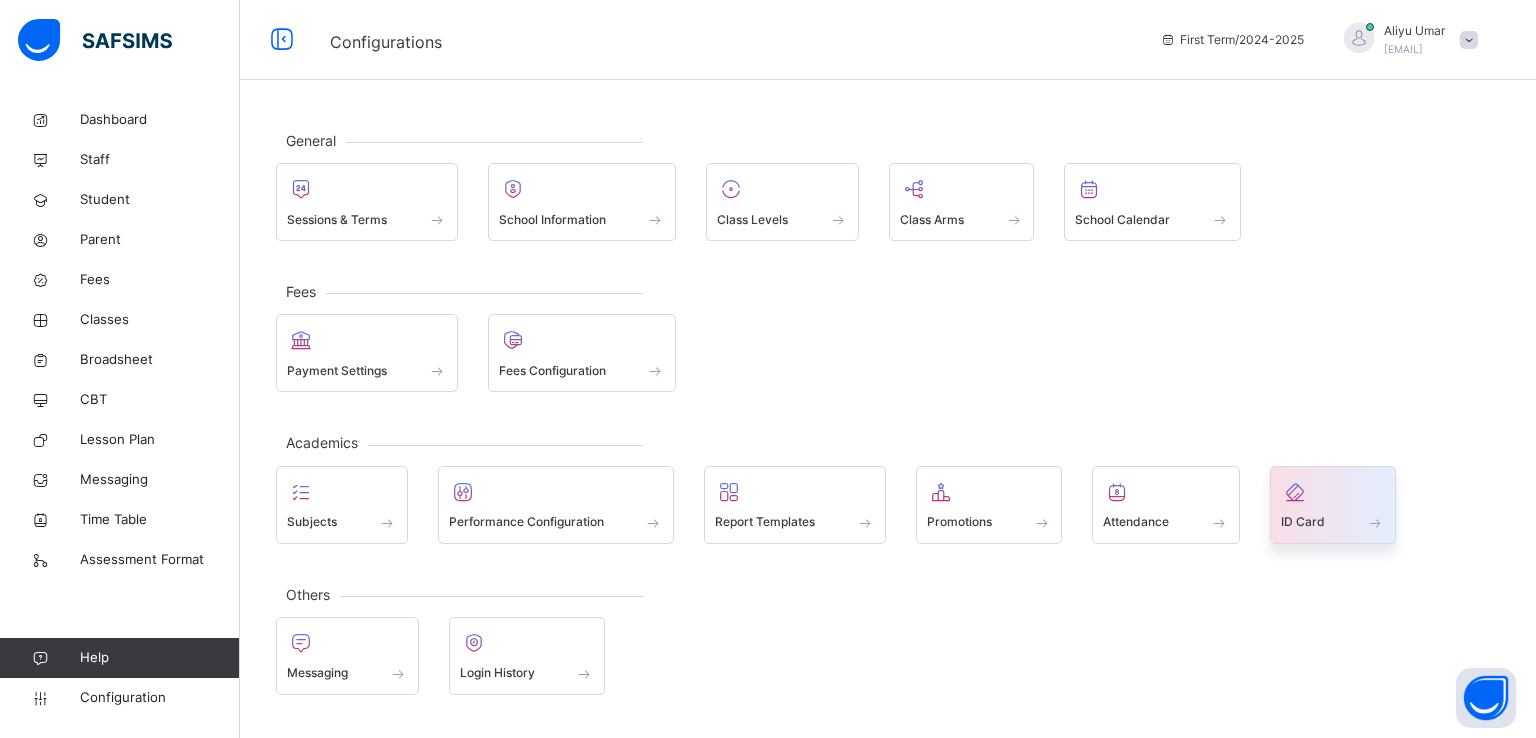 click on "ID Card" at bounding box center [1333, 522] 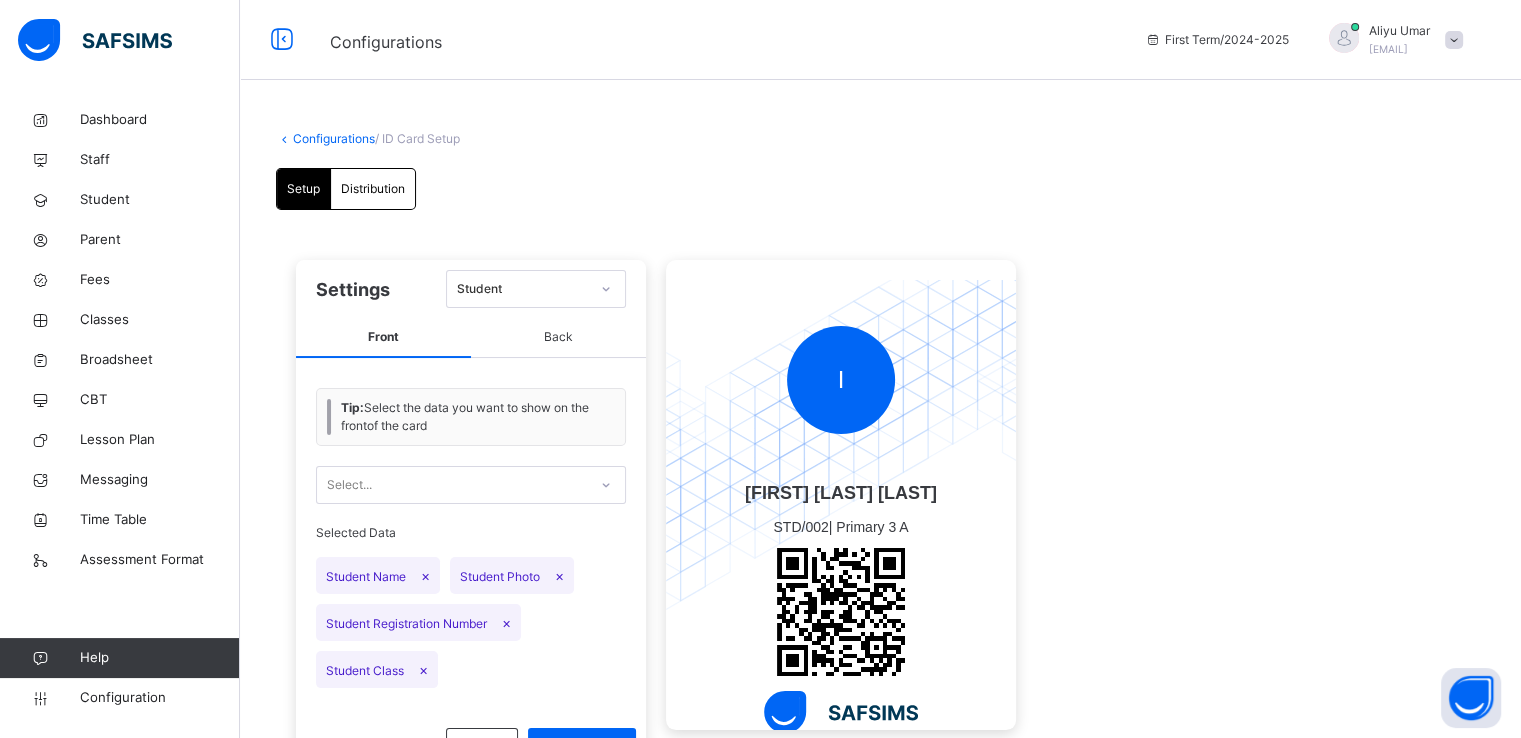 click on "Distribution" at bounding box center (373, 189) 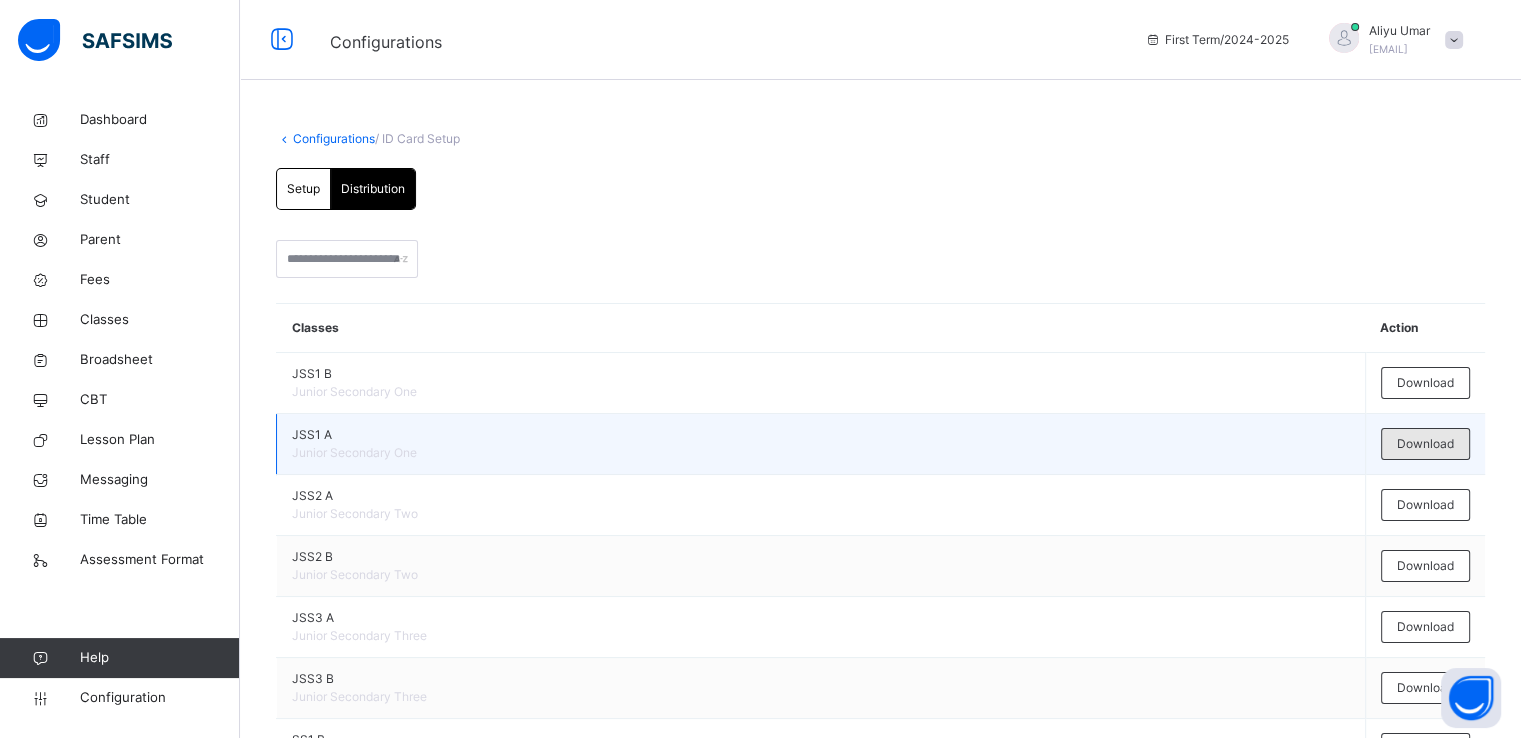 click on "Download" at bounding box center [1425, 444] 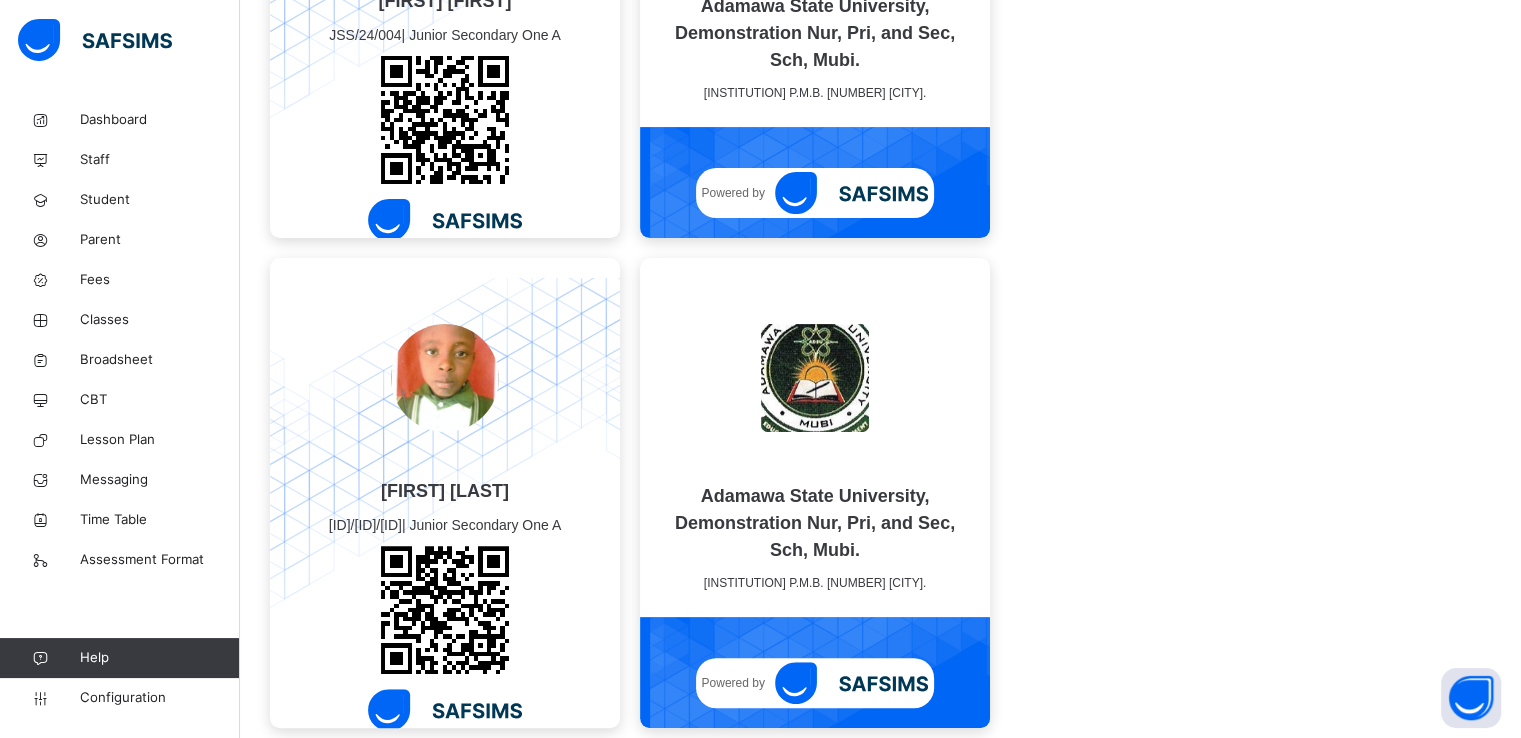 scroll, scrollTop: 332, scrollLeft: 0, axis: vertical 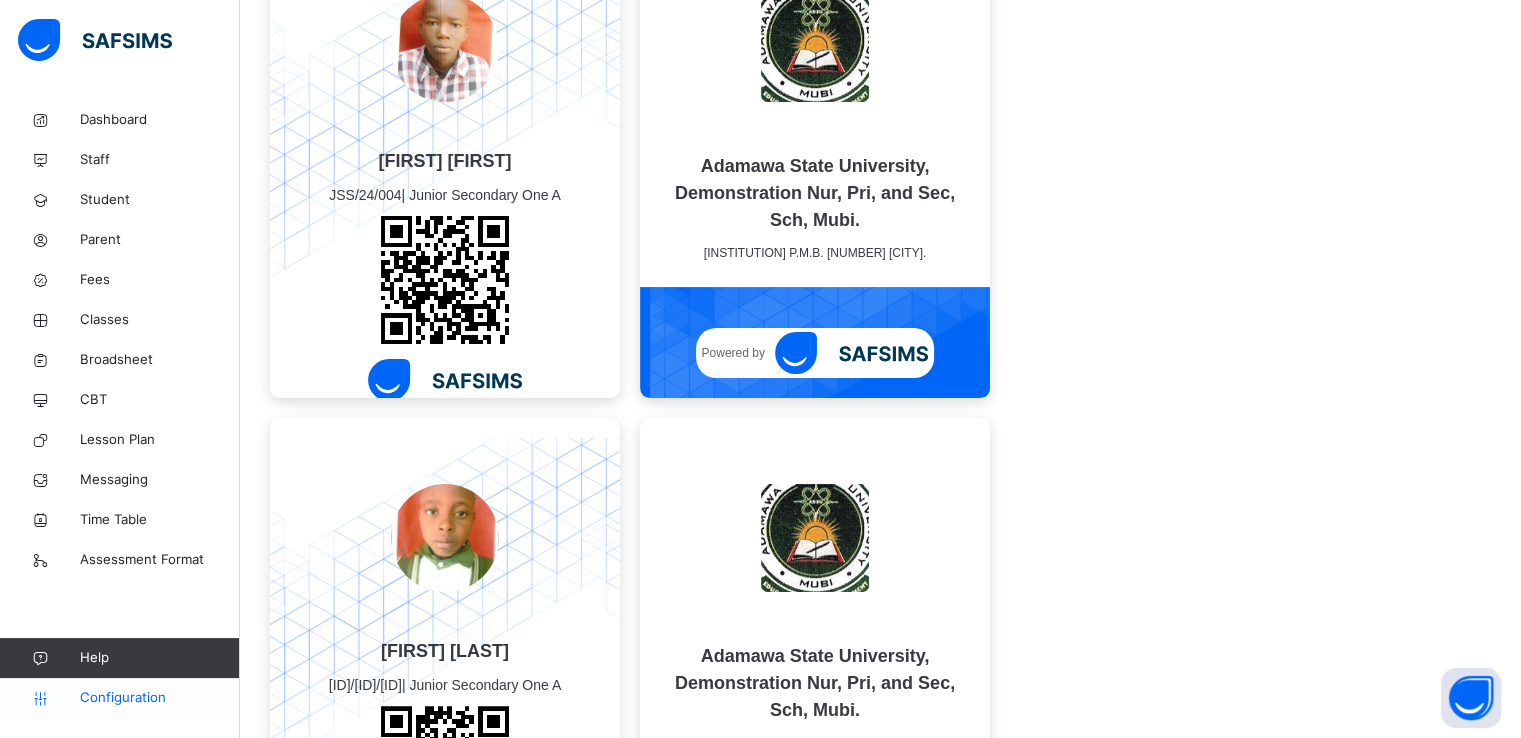 click on "Configuration" at bounding box center [159, 698] 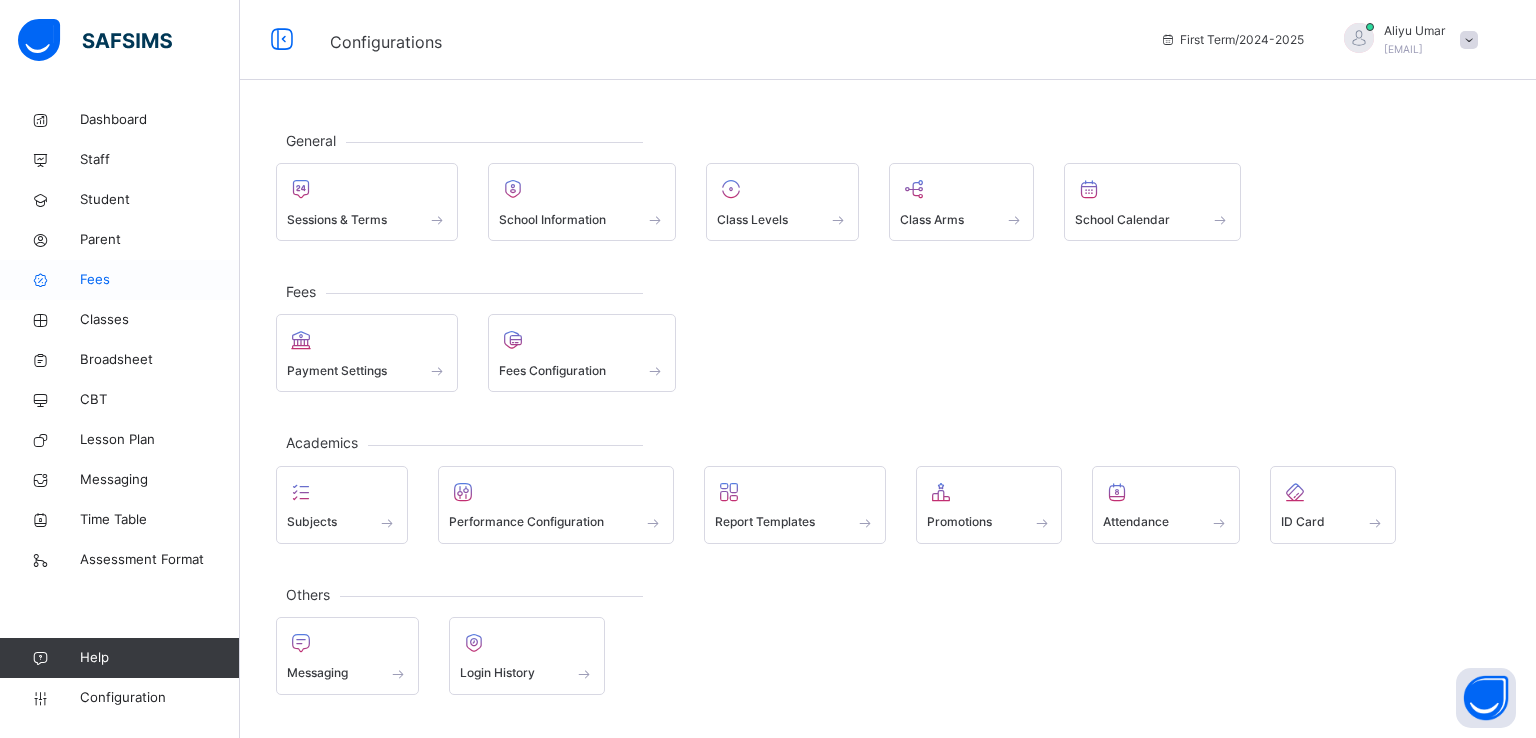 click on "Fees" at bounding box center [160, 280] 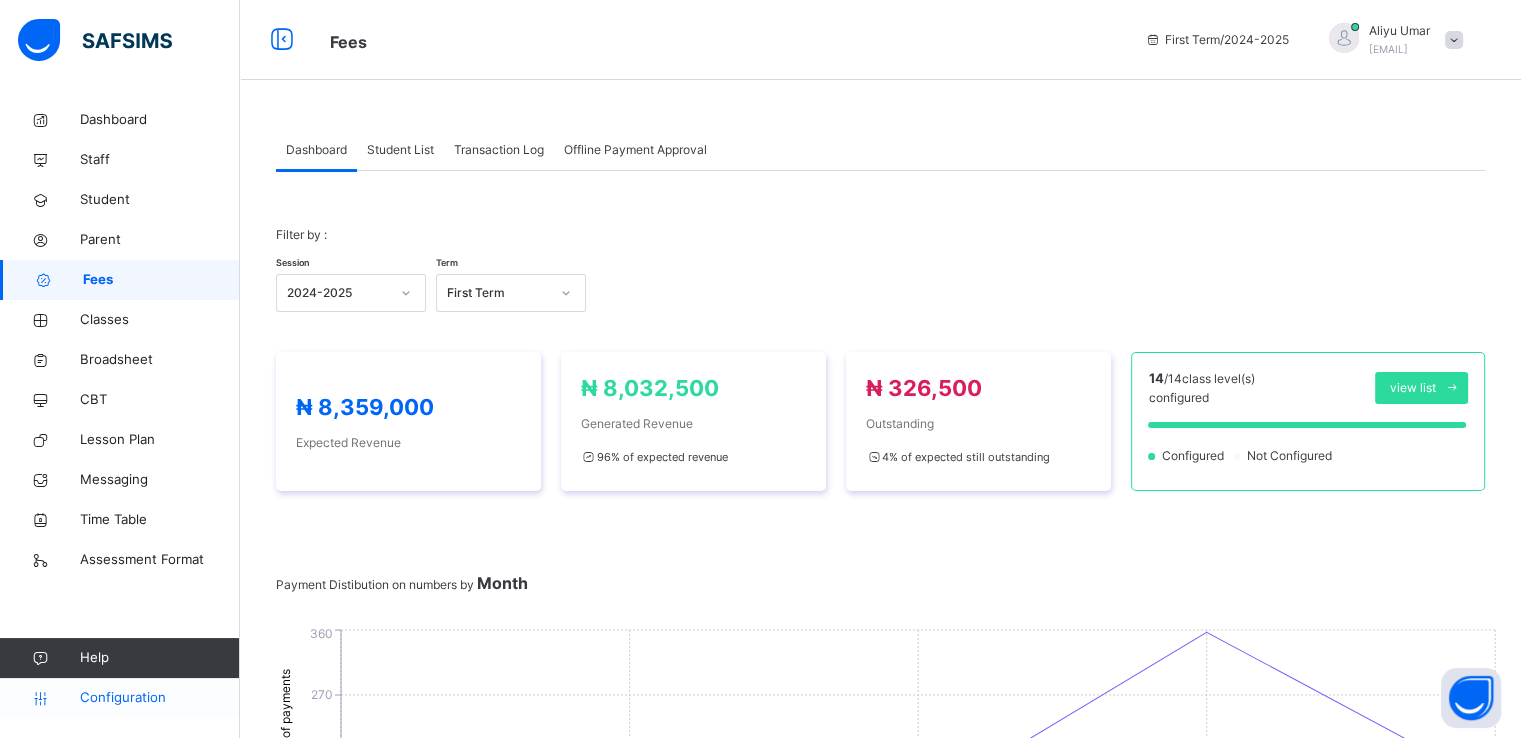 click on "Configuration" at bounding box center [159, 698] 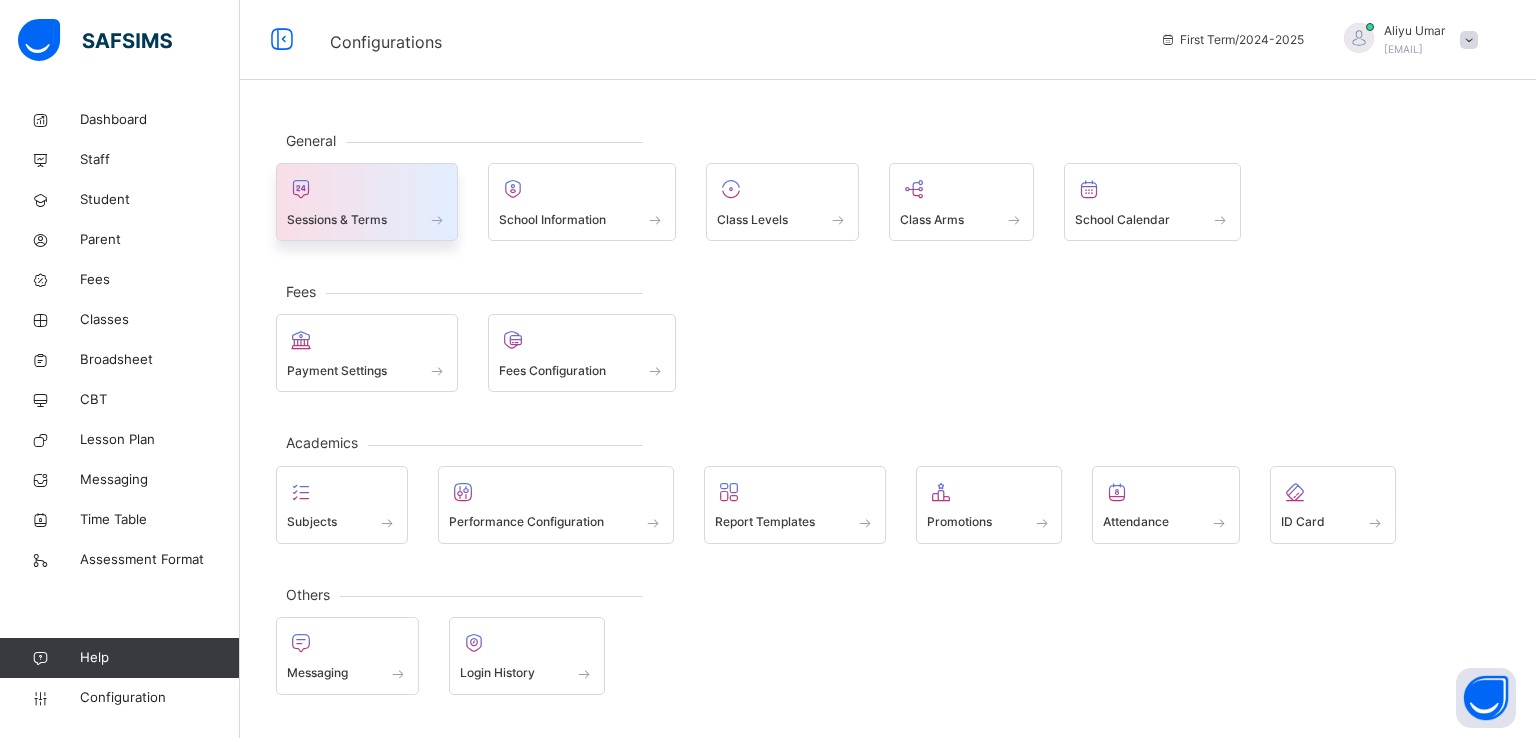 click on "Sessions & Terms" at bounding box center [337, 220] 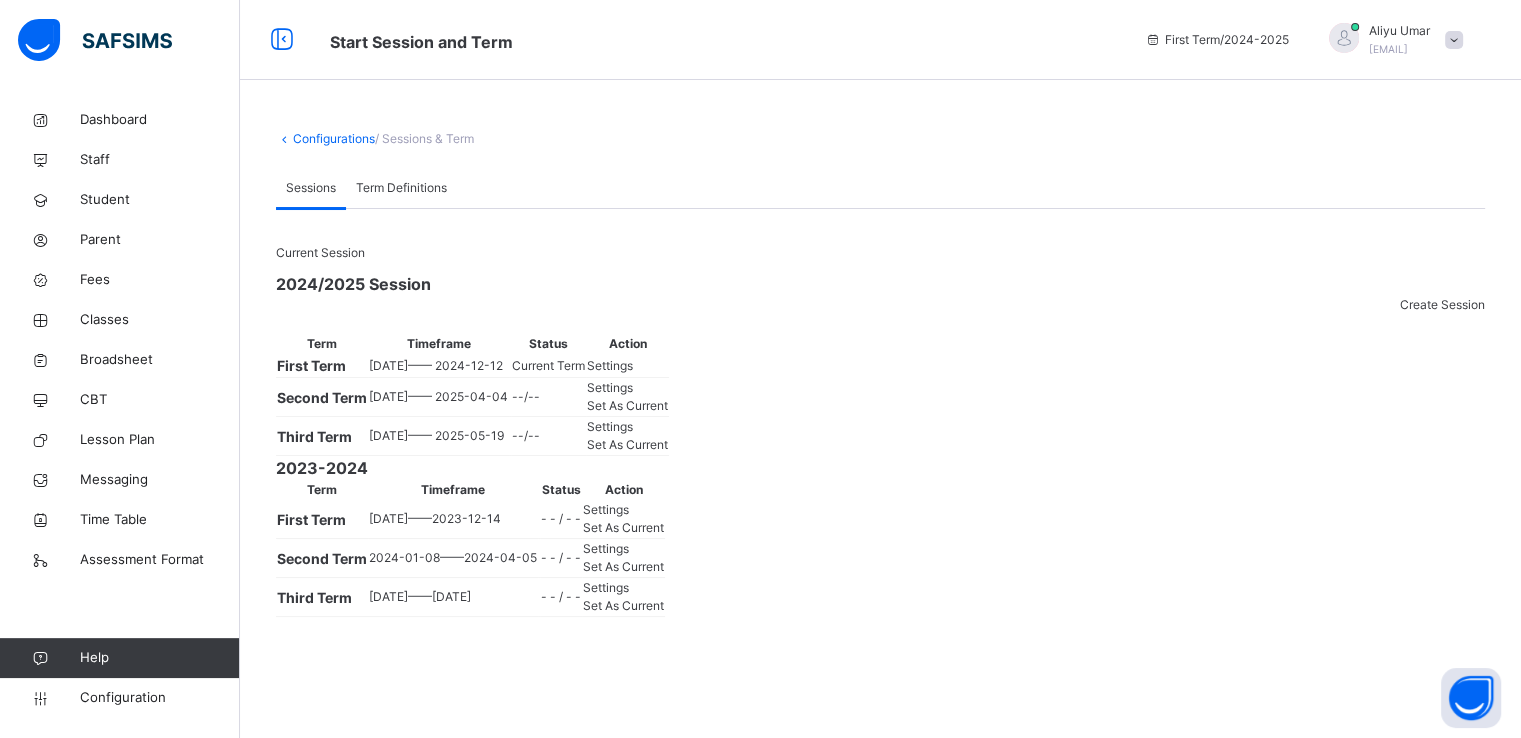 scroll, scrollTop: 89, scrollLeft: 0, axis: vertical 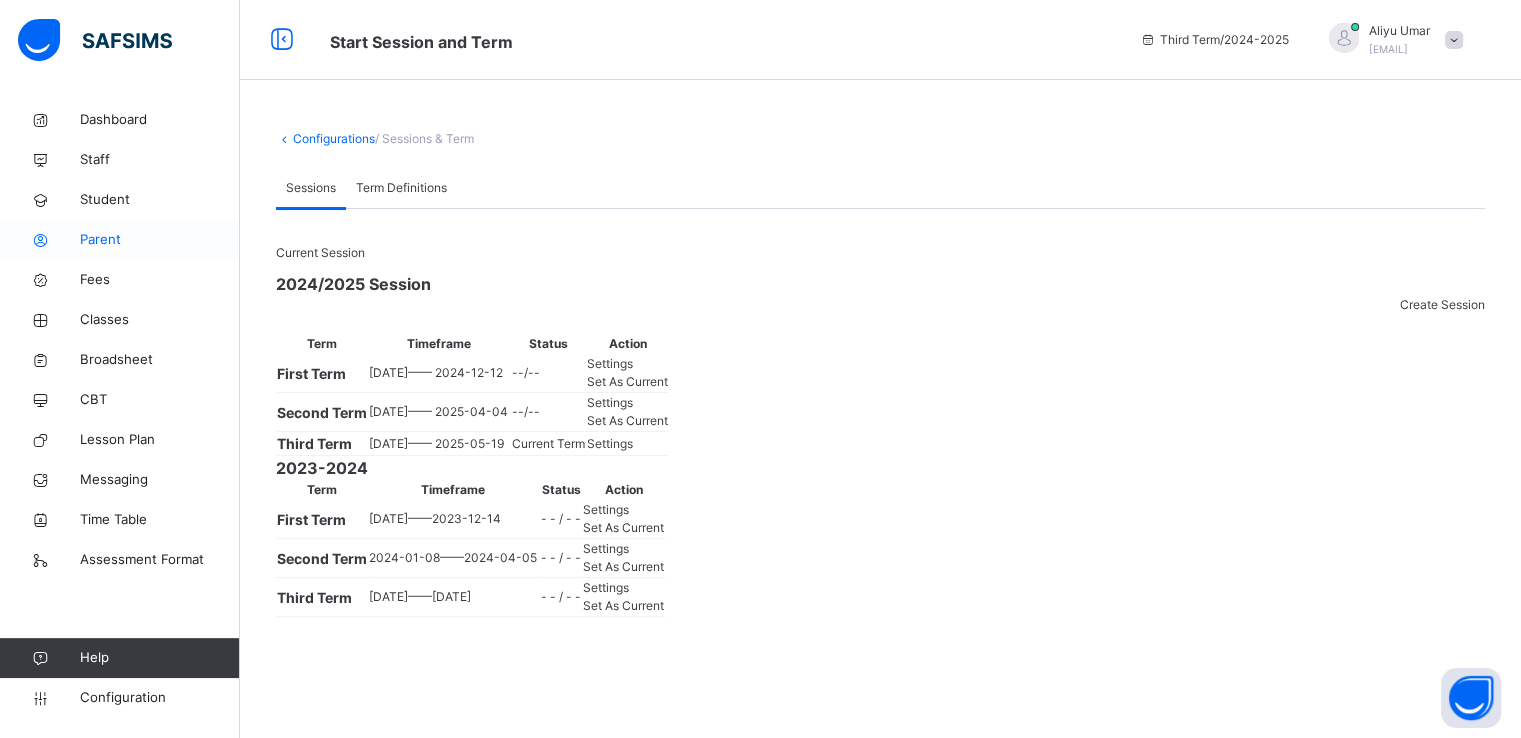click on "Parent" at bounding box center (160, 240) 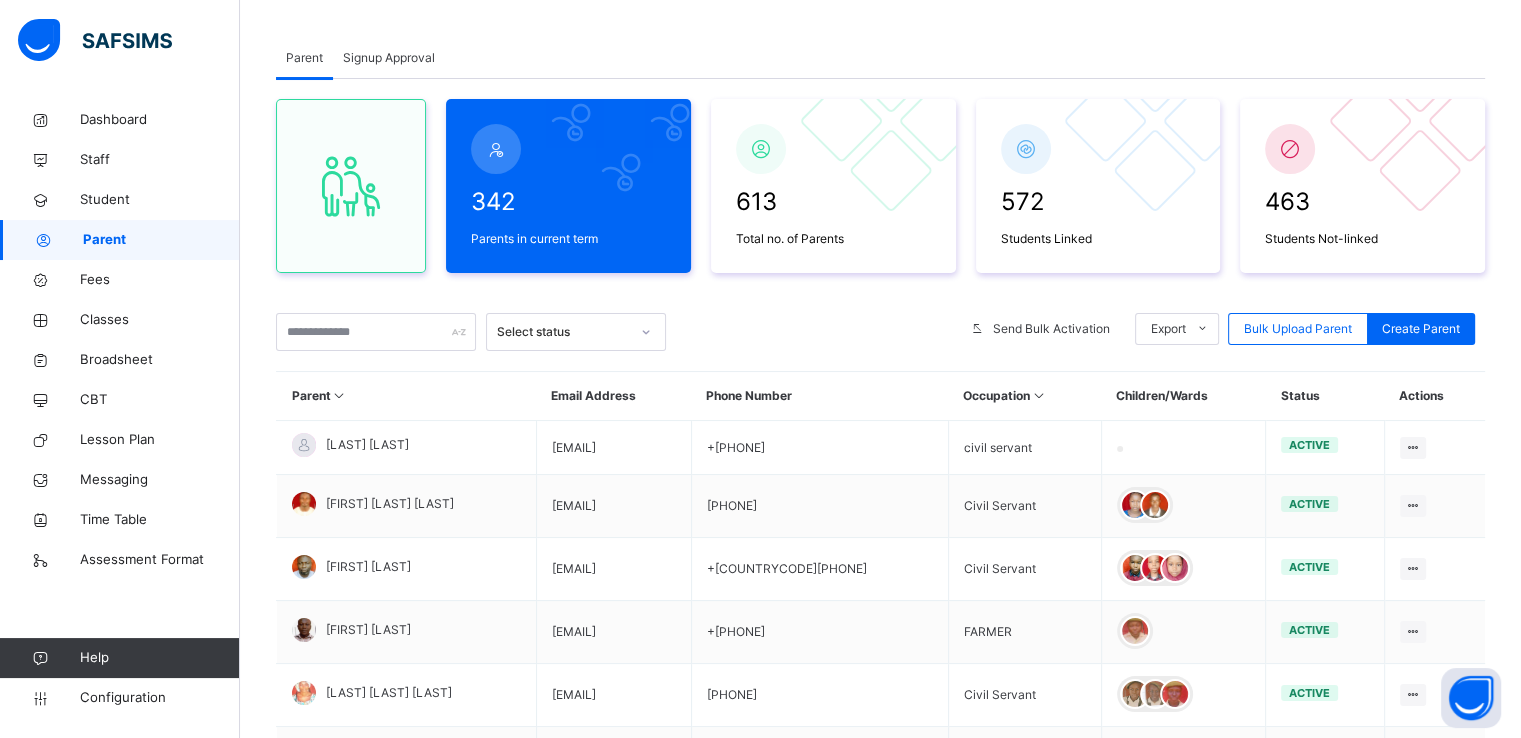 scroll, scrollTop: 99, scrollLeft: 0, axis: vertical 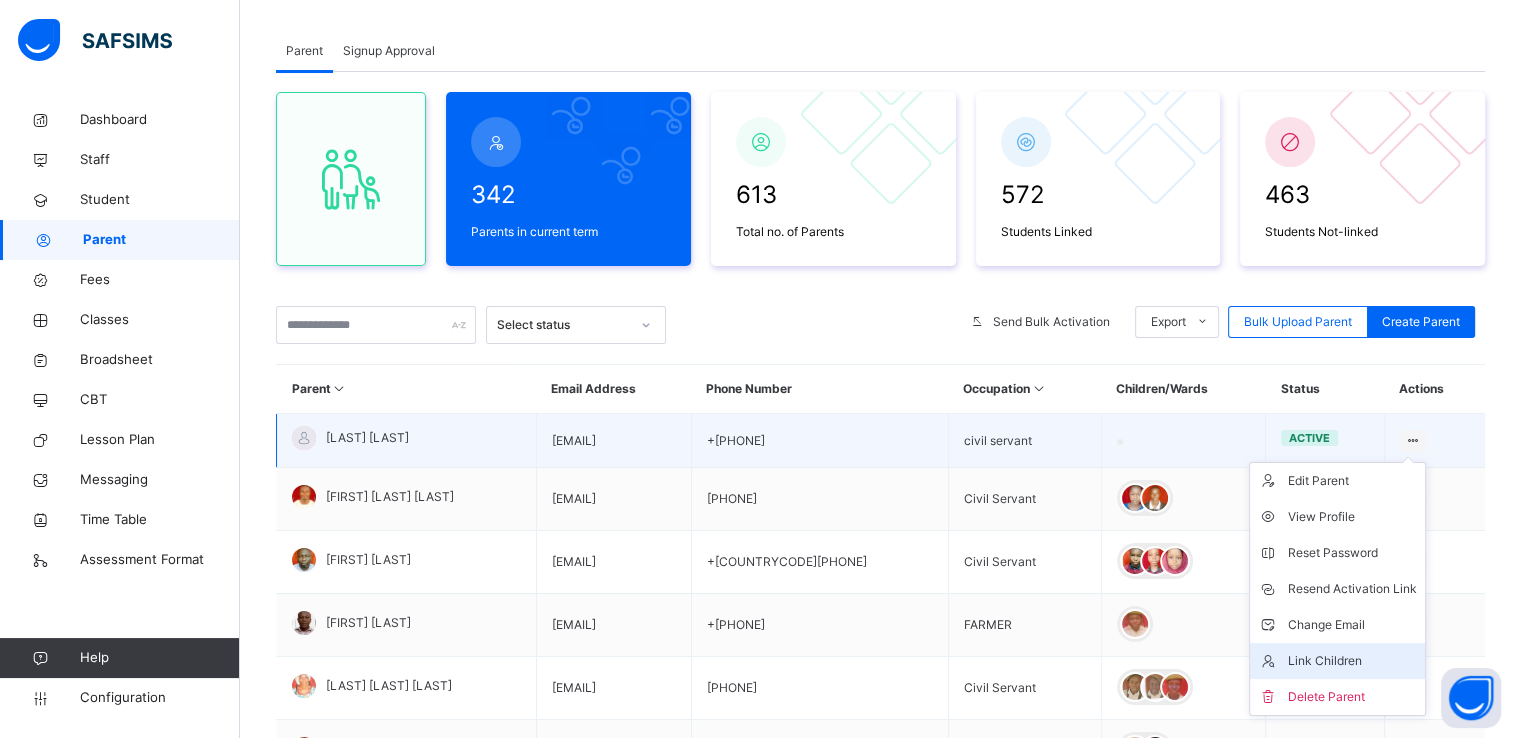 click on "Link Children" at bounding box center (1352, 661) 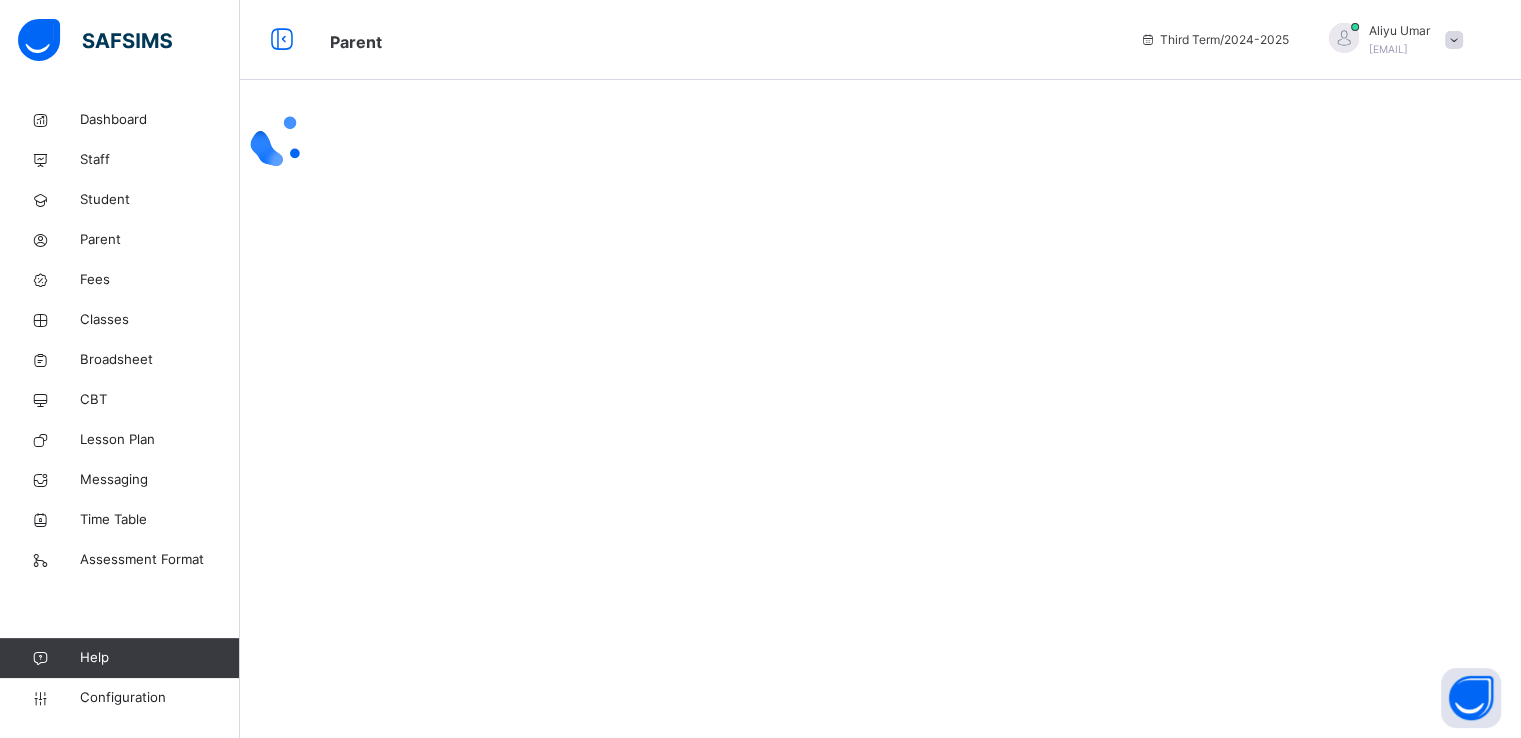 scroll, scrollTop: 0, scrollLeft: 0, axis: both 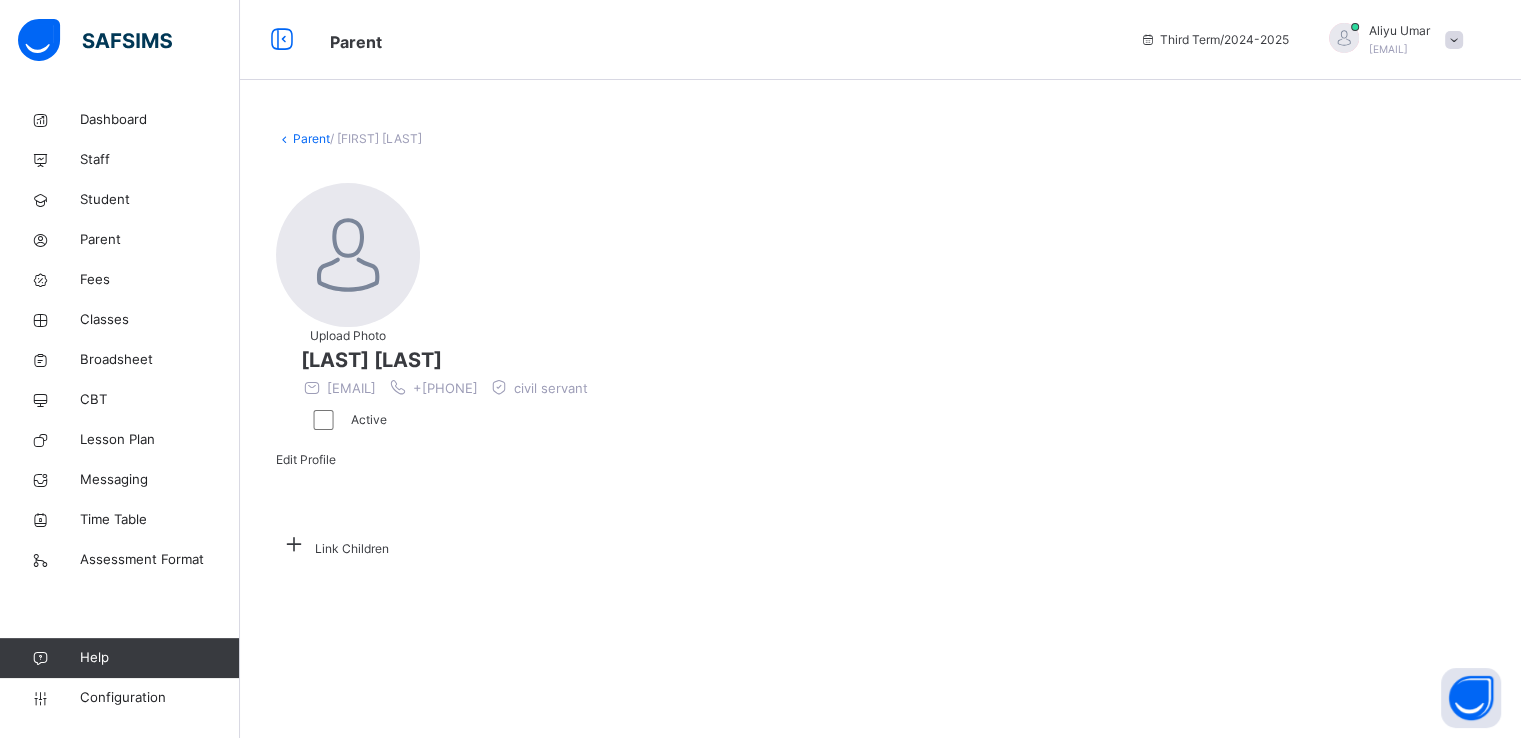 click at bounding box center (294, 543) 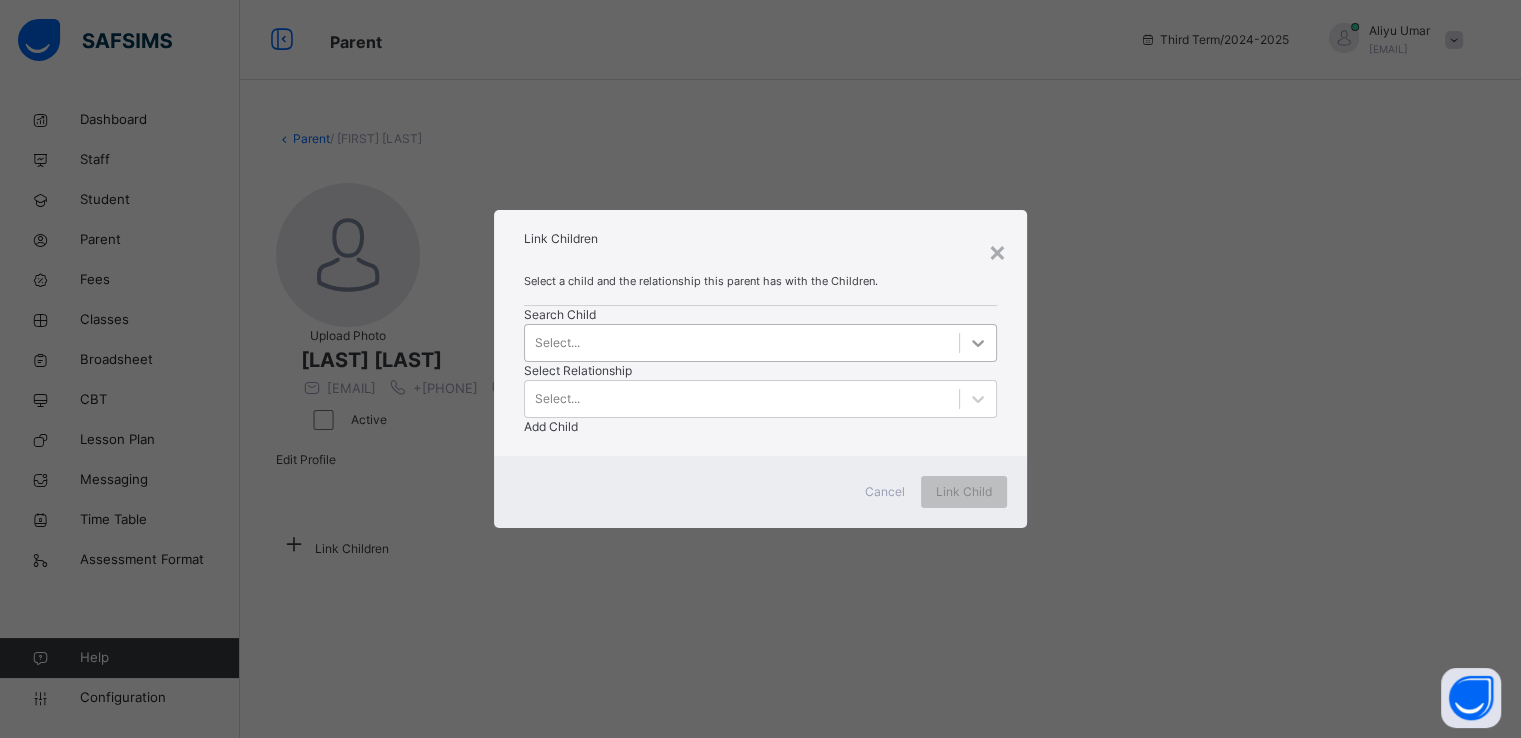 click at bounding box center (978, 343) 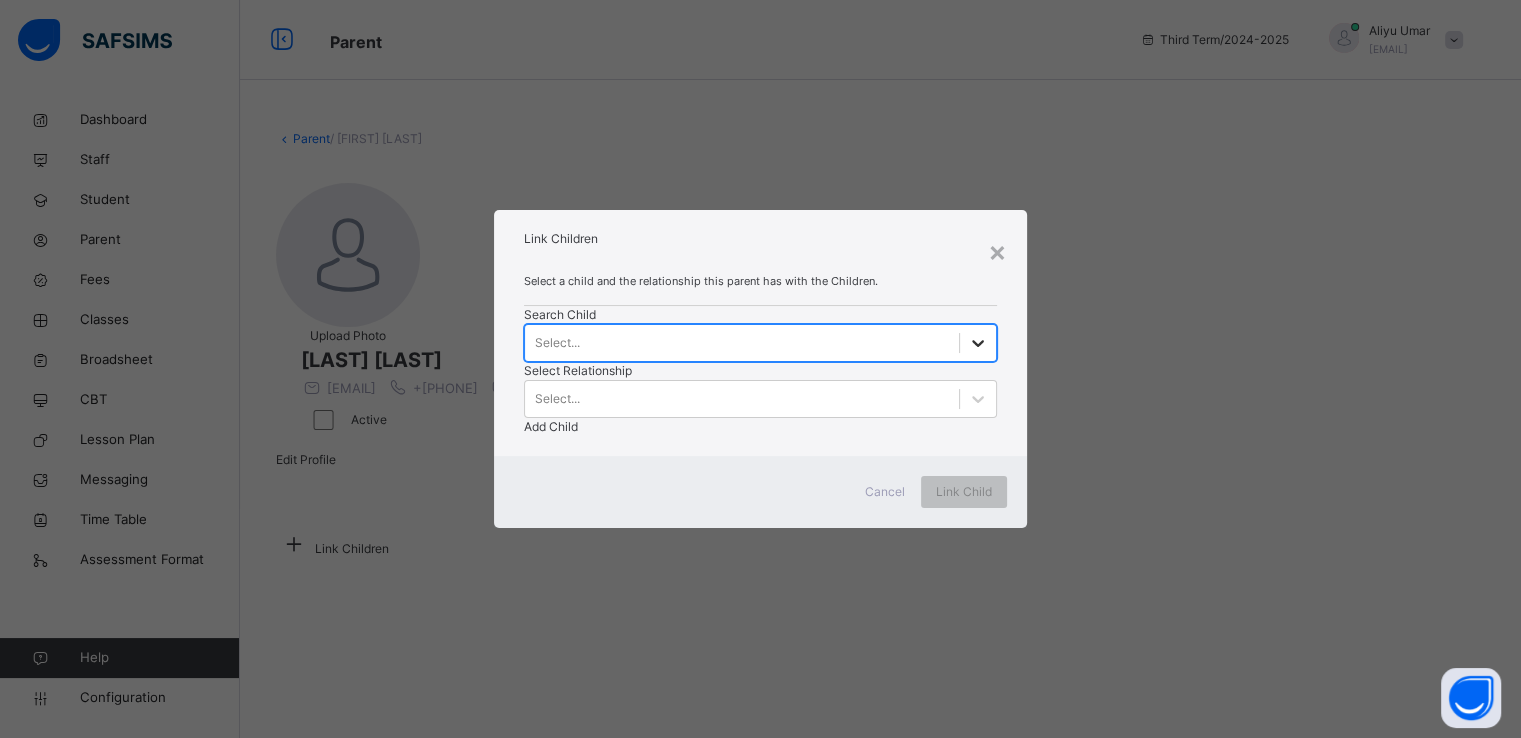 click at bounding box center (978, 343) 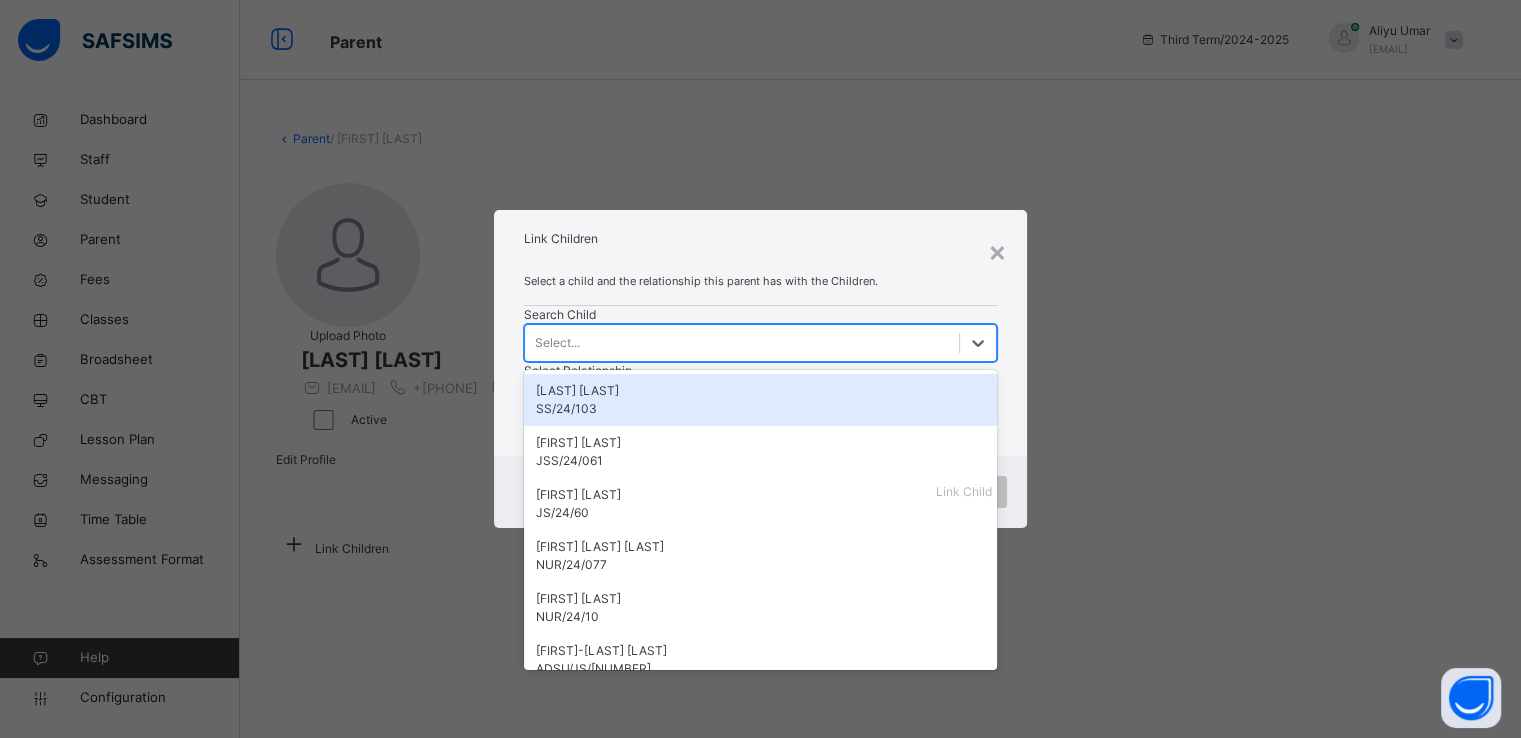 click on "Select..." at bounding box center [741, 398] 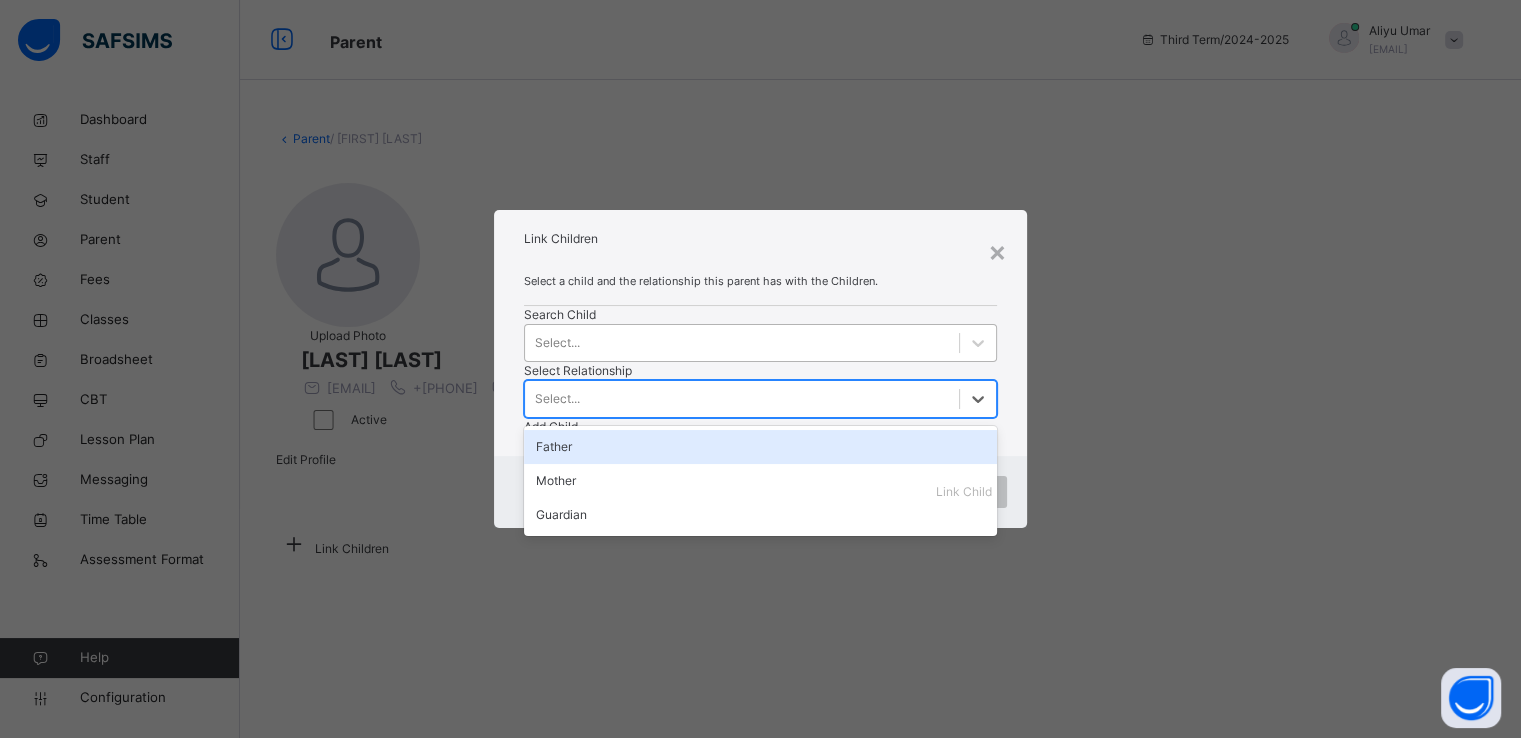 click on "Select..." at bounding box center [741, 342] 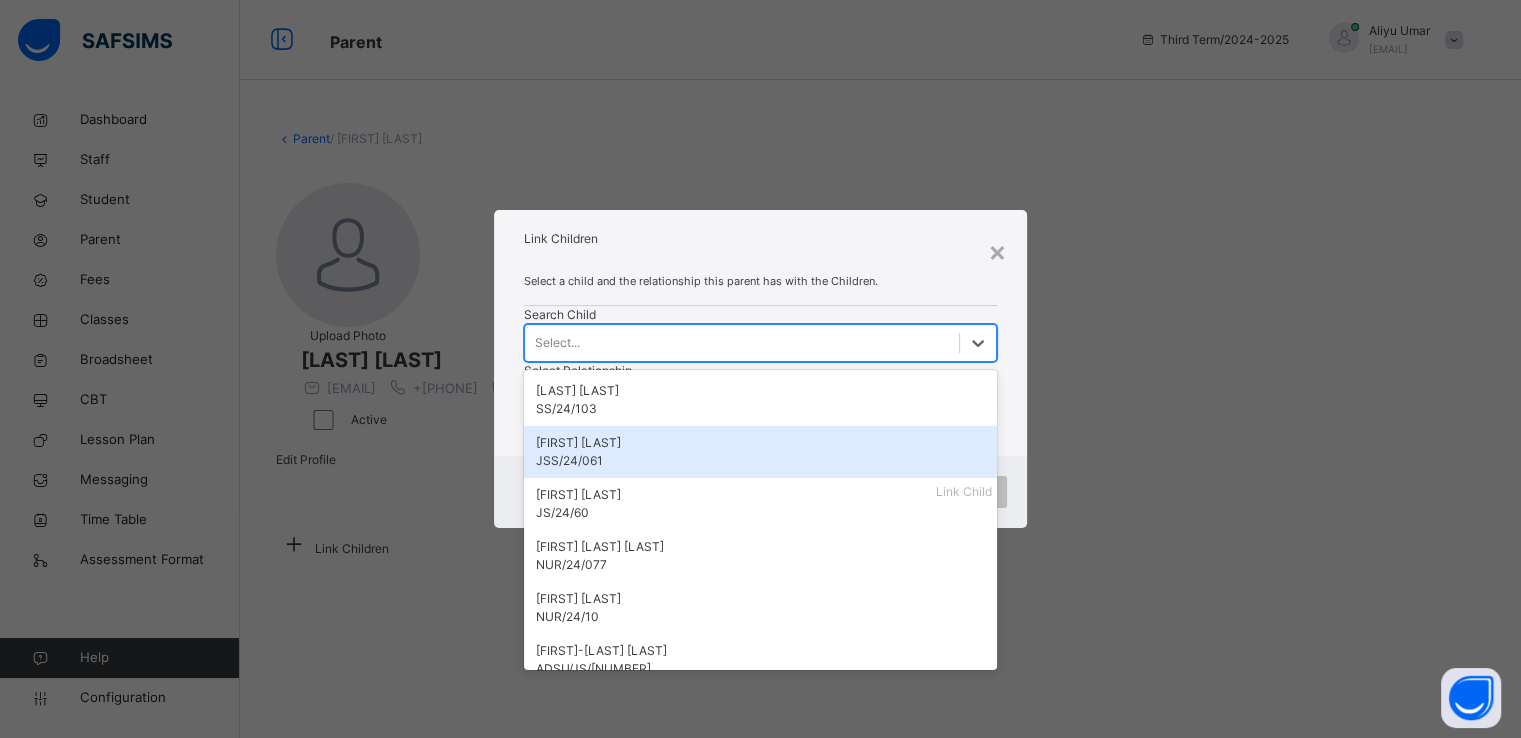 click on "[FIRST] [LAST]" at bounding box center (760, 443) 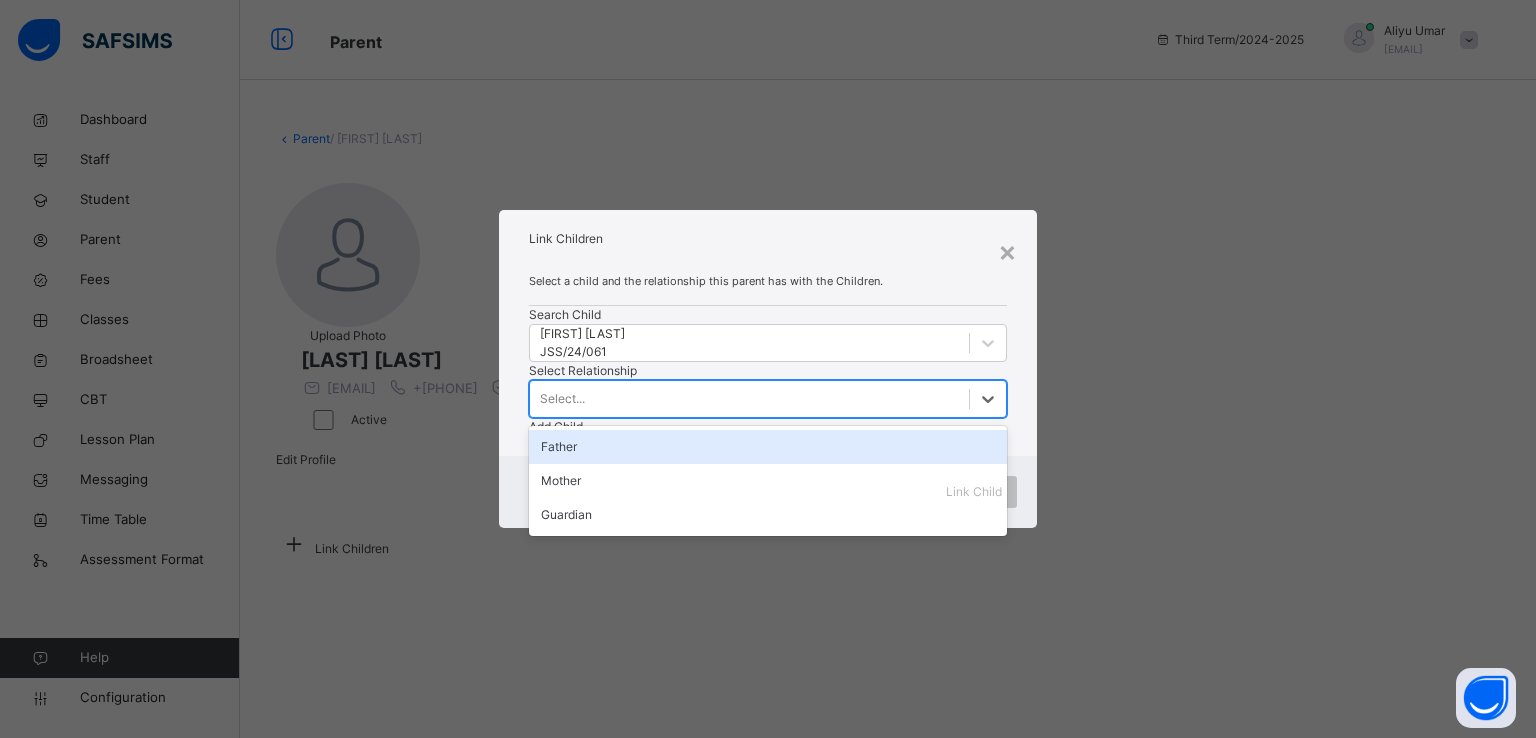click on "Select..." at bounding box center (749, 398) 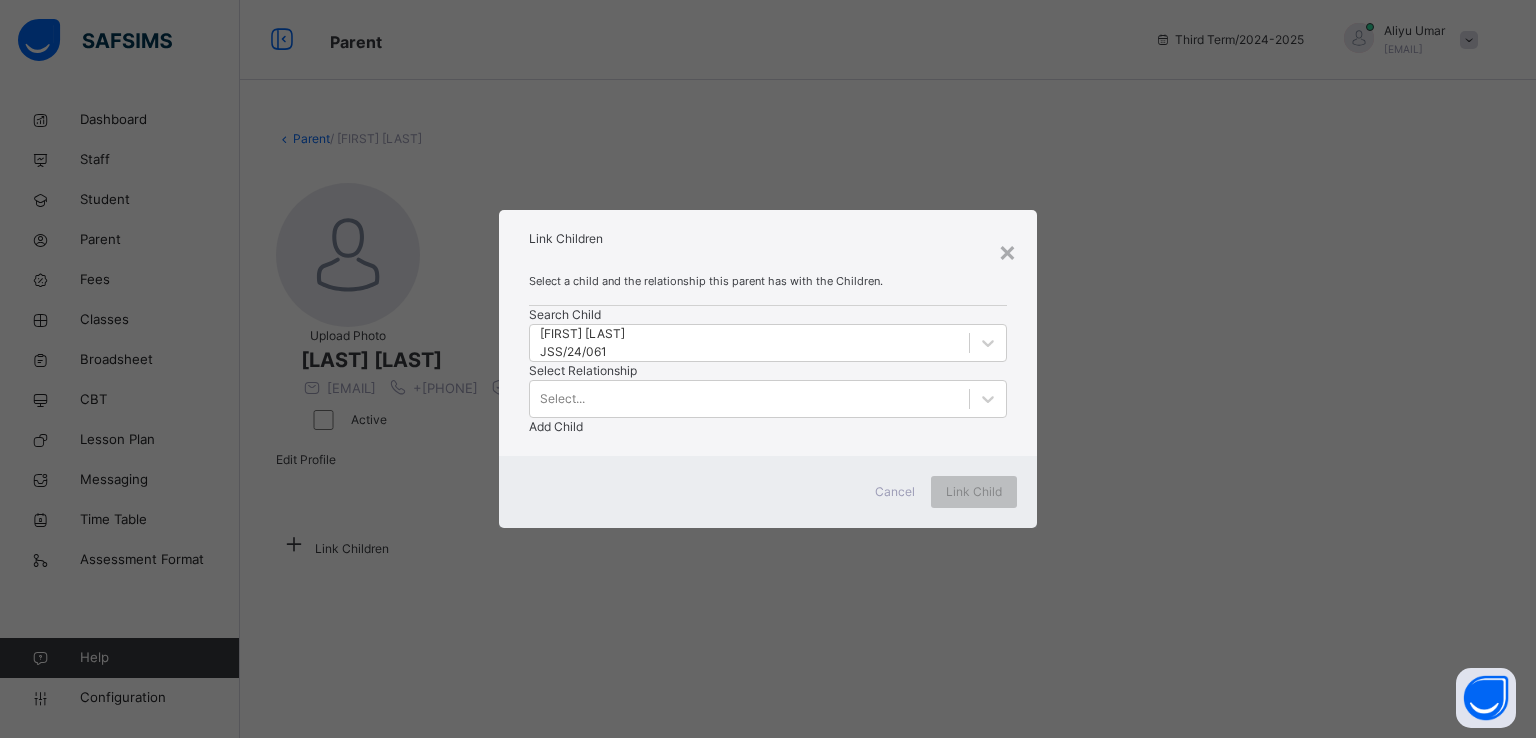 click on "Select a child and the relationship this parent has with the Children.   Search Child [FIRST]  [LAST] JSS/24/061 Select Relationship Select... Add Child" at bounding box center [768, 357] 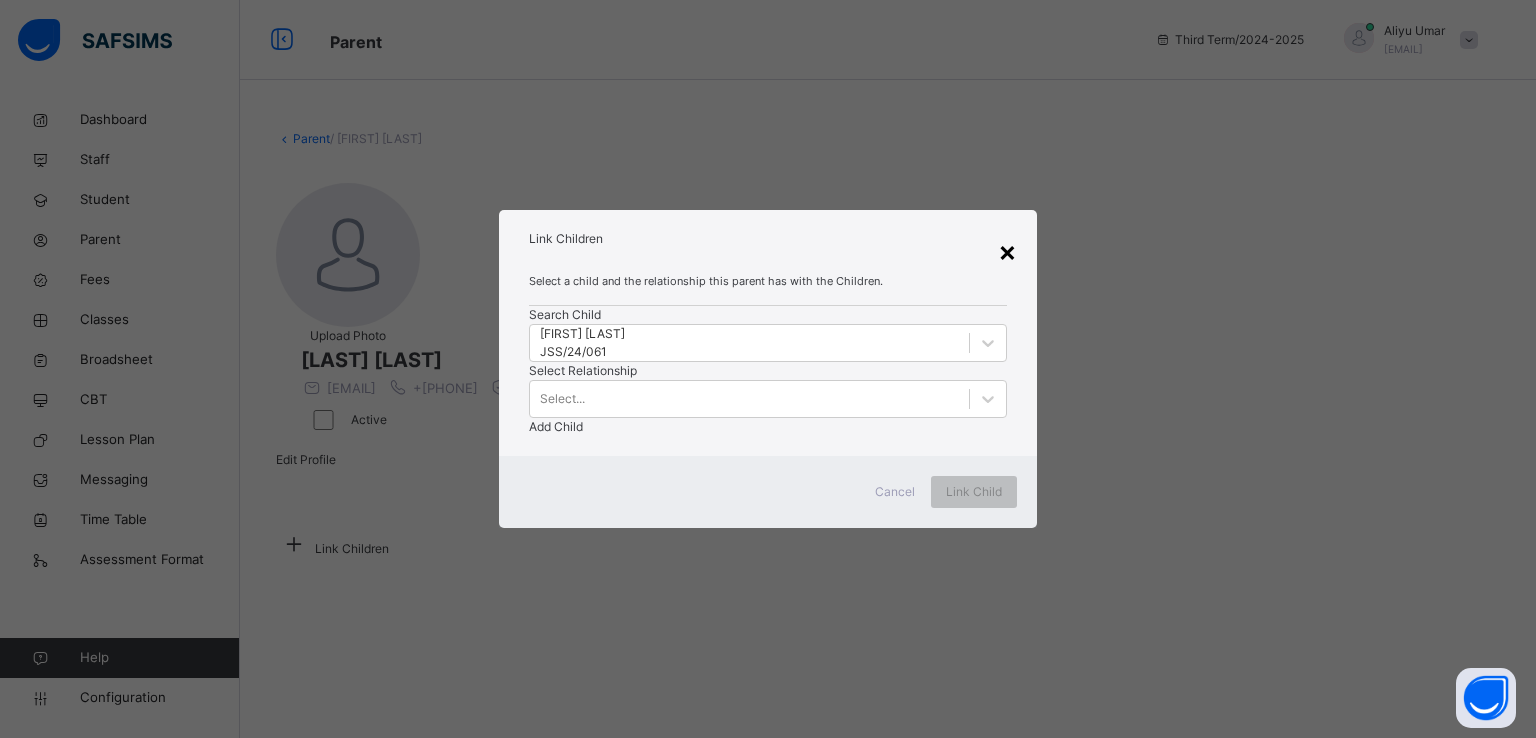 click on "×" at bounding box center (1007, 251) 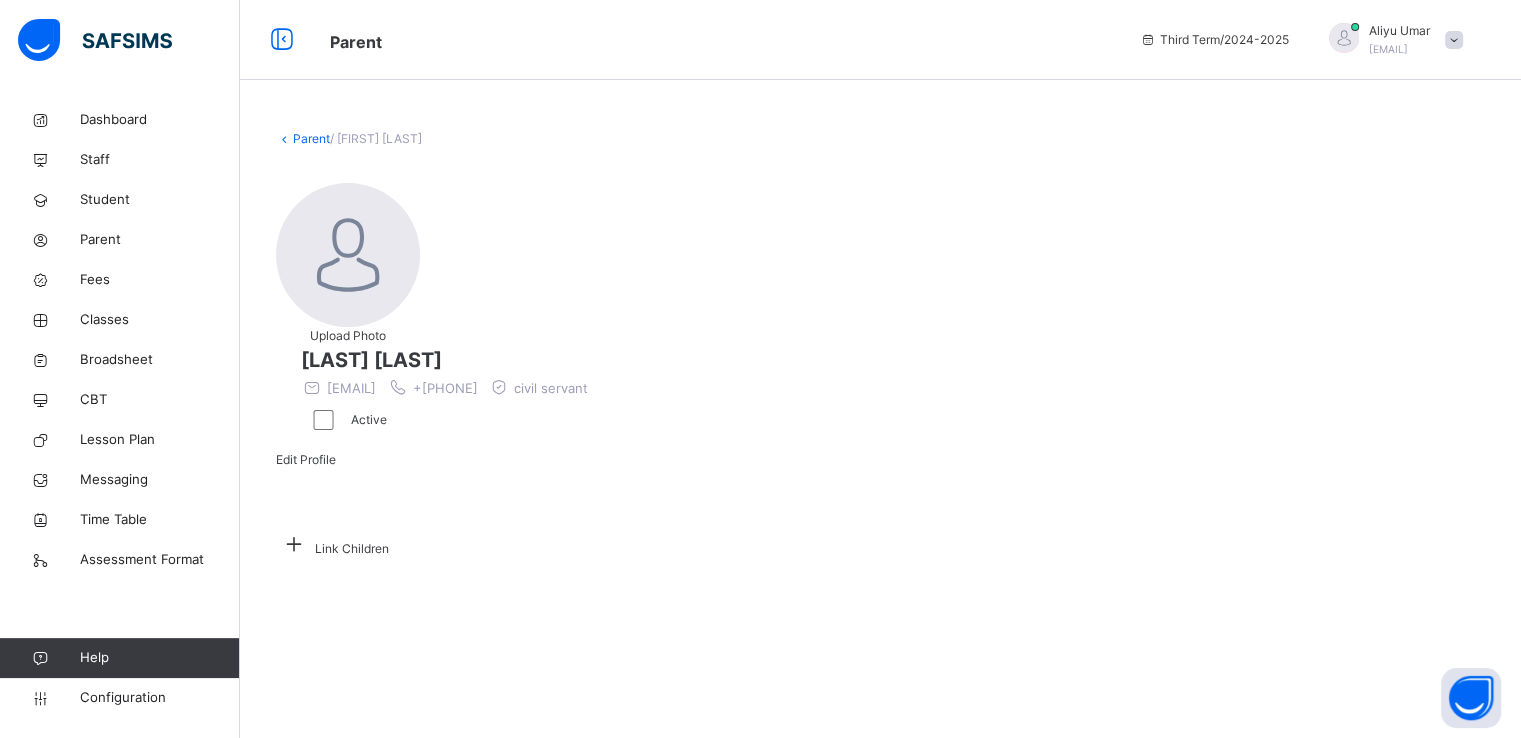 drag, startPoint x: 1008, startPoint y: 241, endPoint x: 488, endPoint y: 357, distance: 532.7814 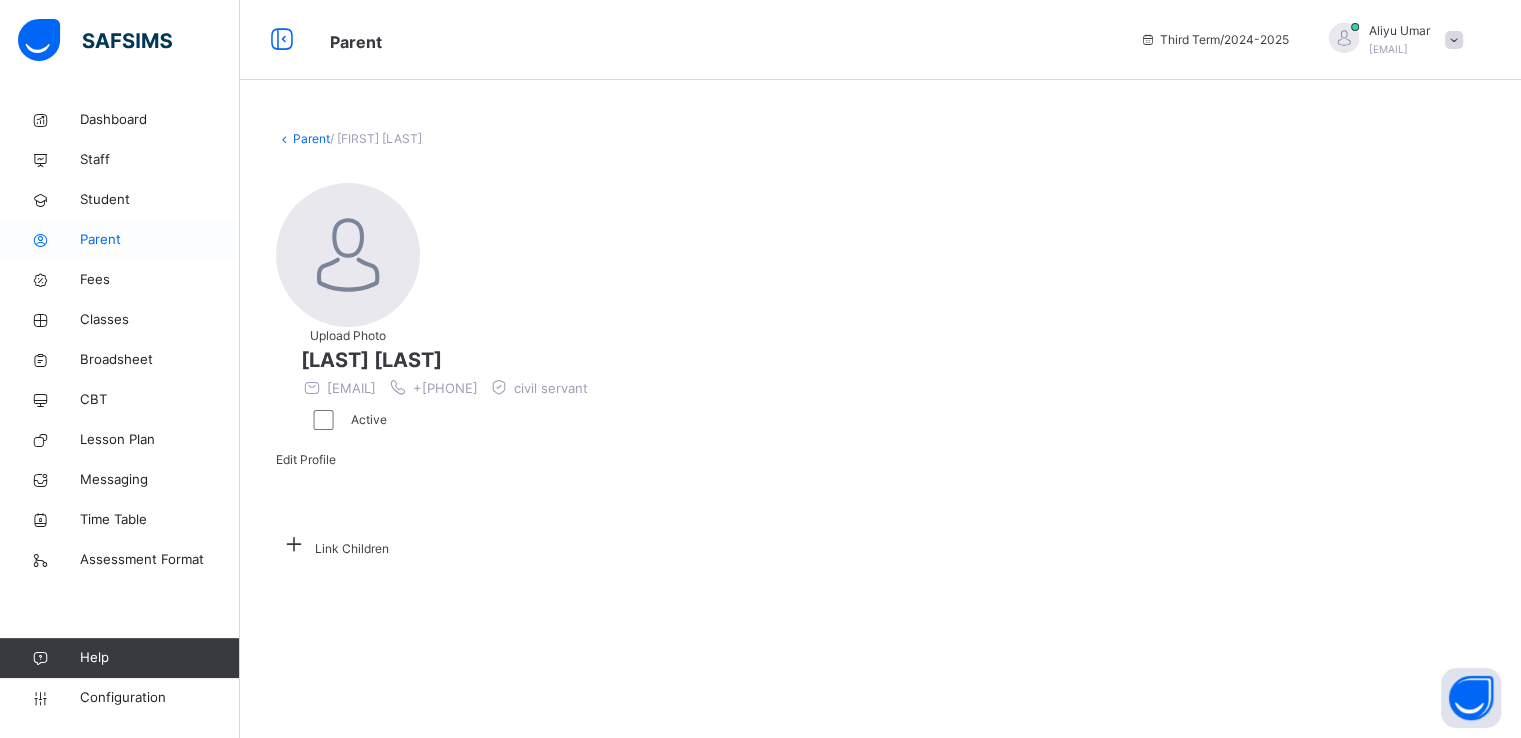 click on "Parent" at bounding box center [160, 240] 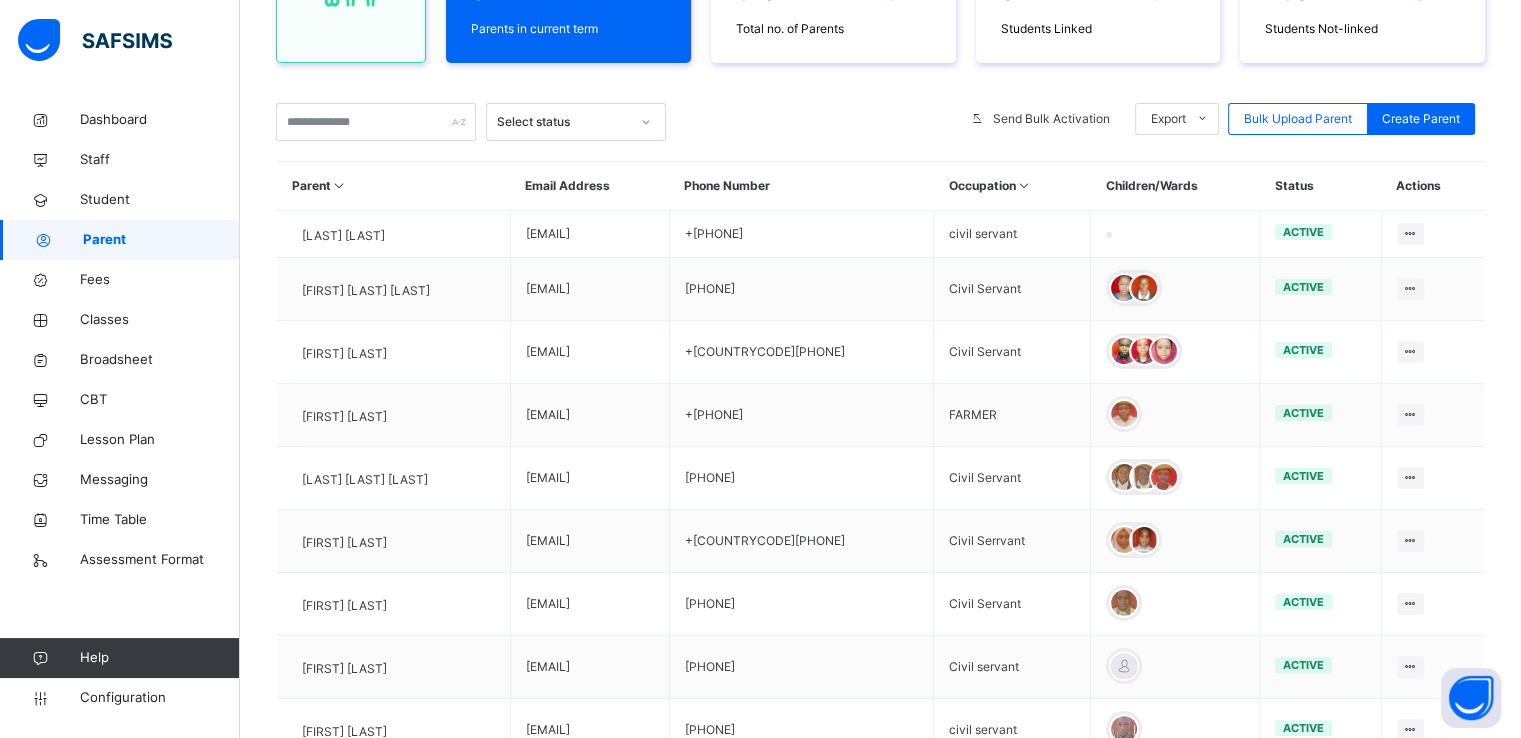 scroll, scrollTop: 303, scrollLeft: 0, axis: vertical 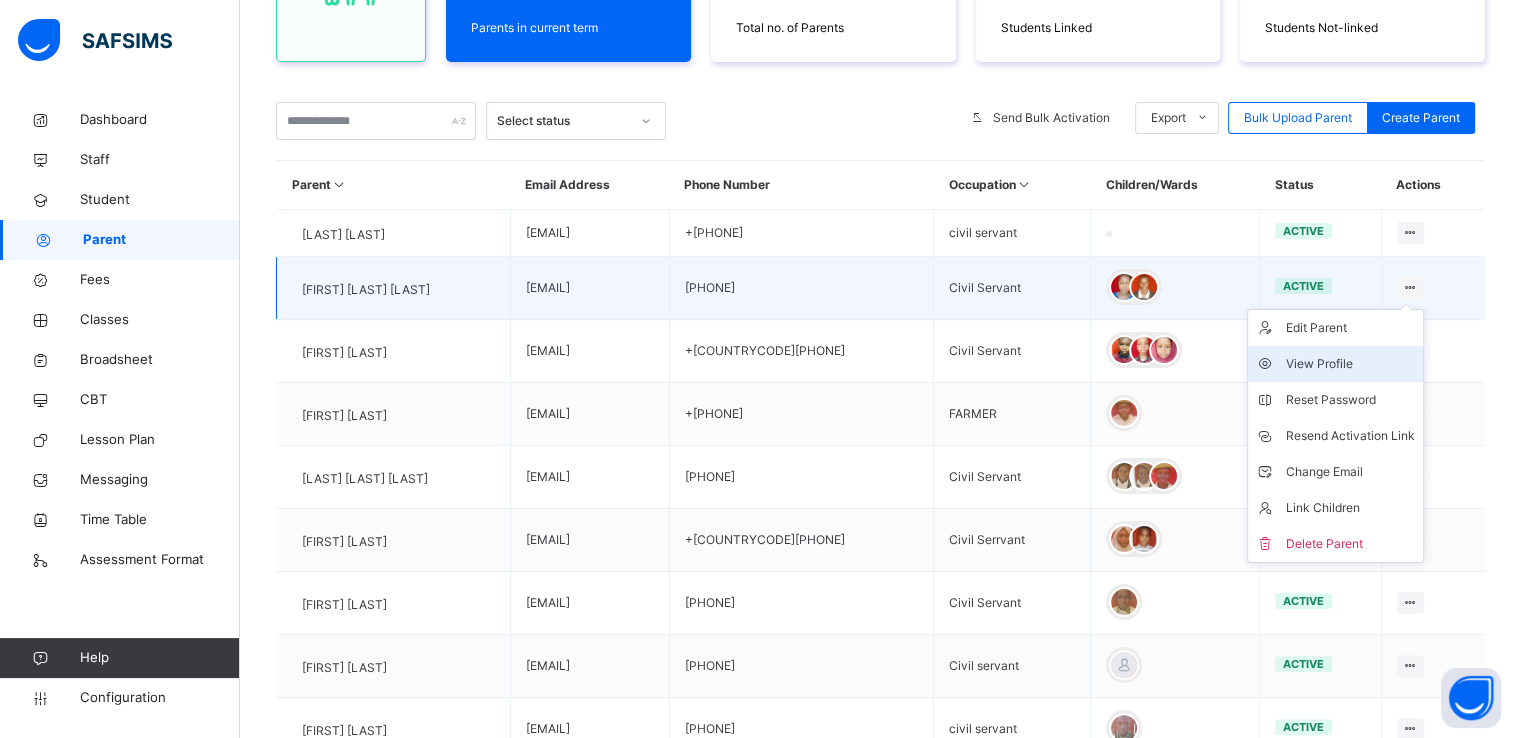 click on "View Profile" at bounding box center (1350, 364) 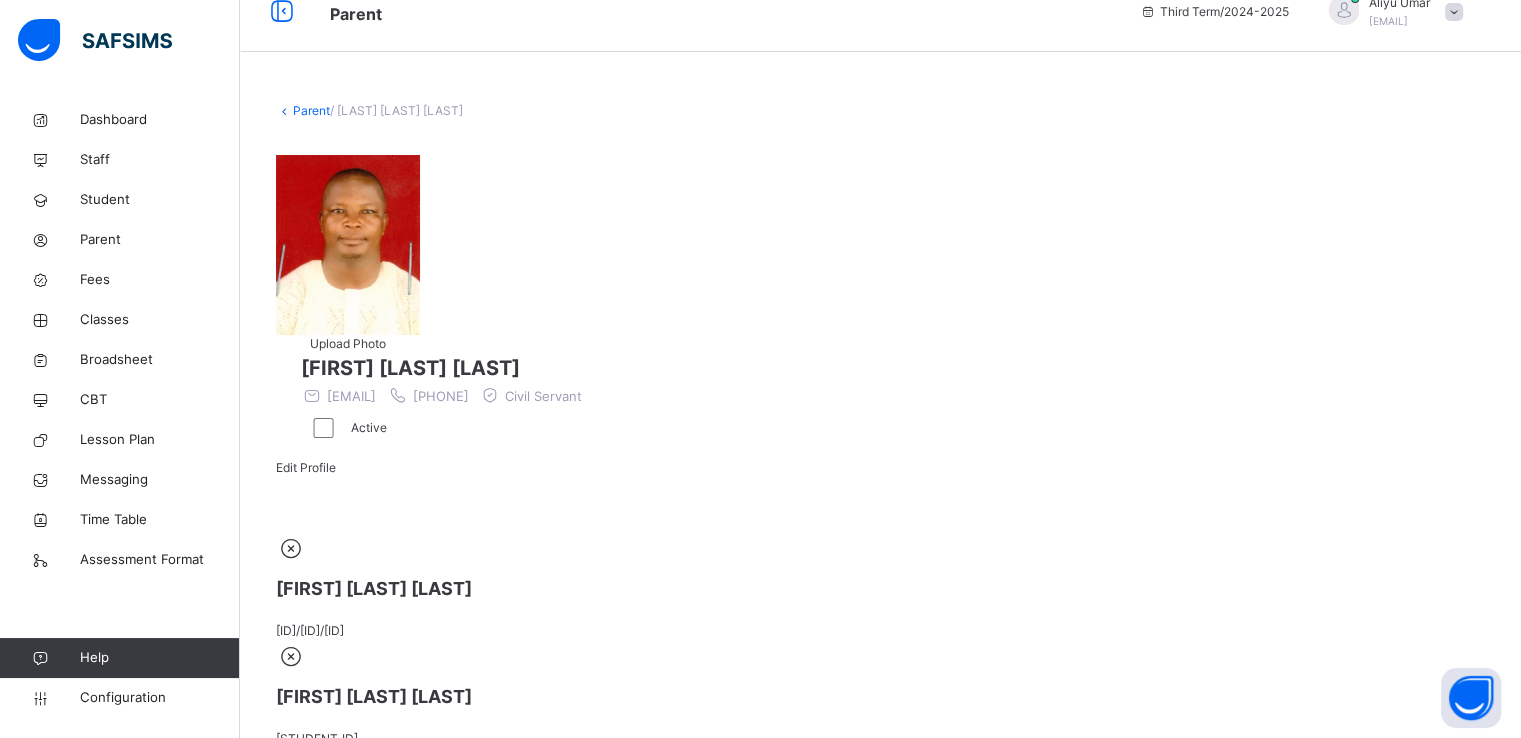 scroll, scrollTop: 0, scrollLeft: 0, axis: both 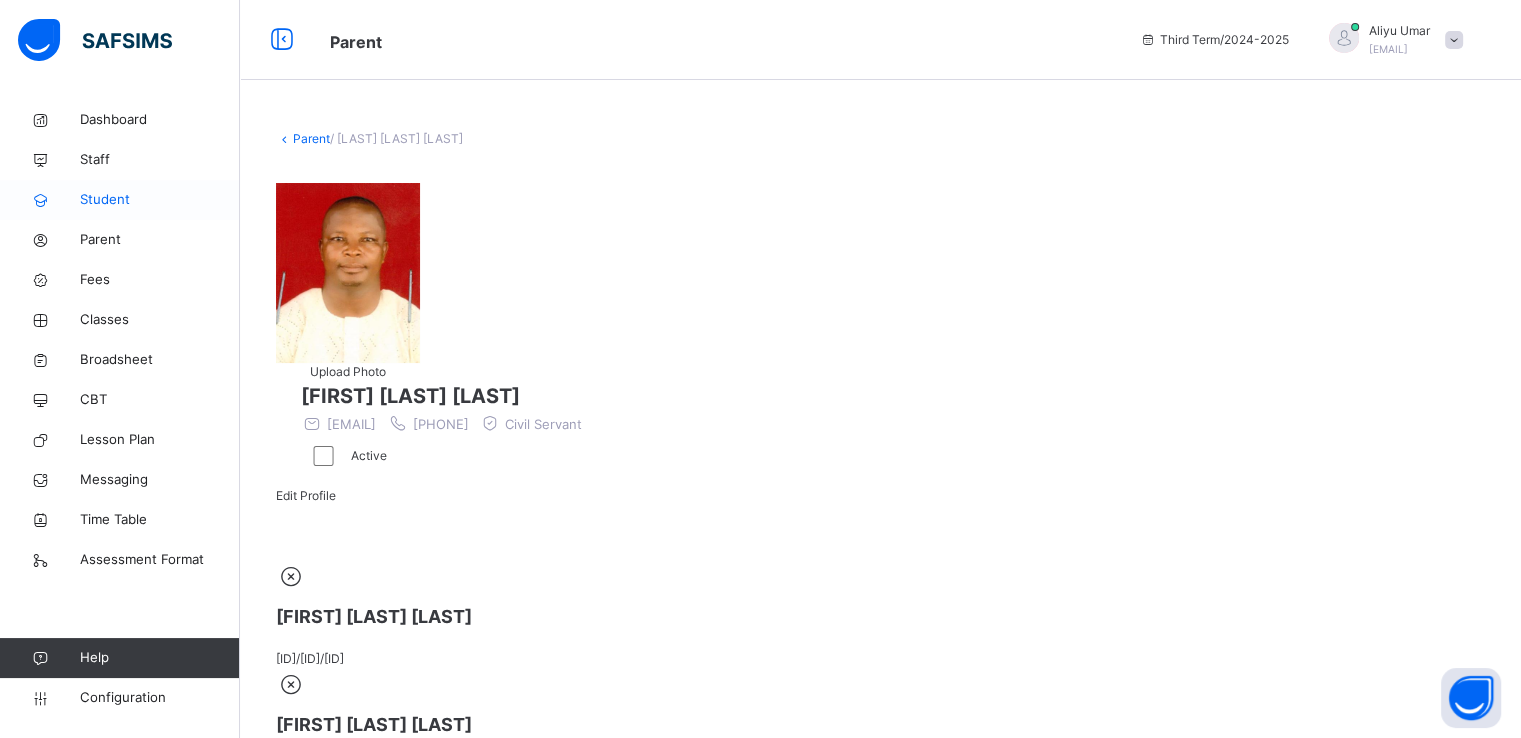 click on "Student" at bounding box center (160, 200) 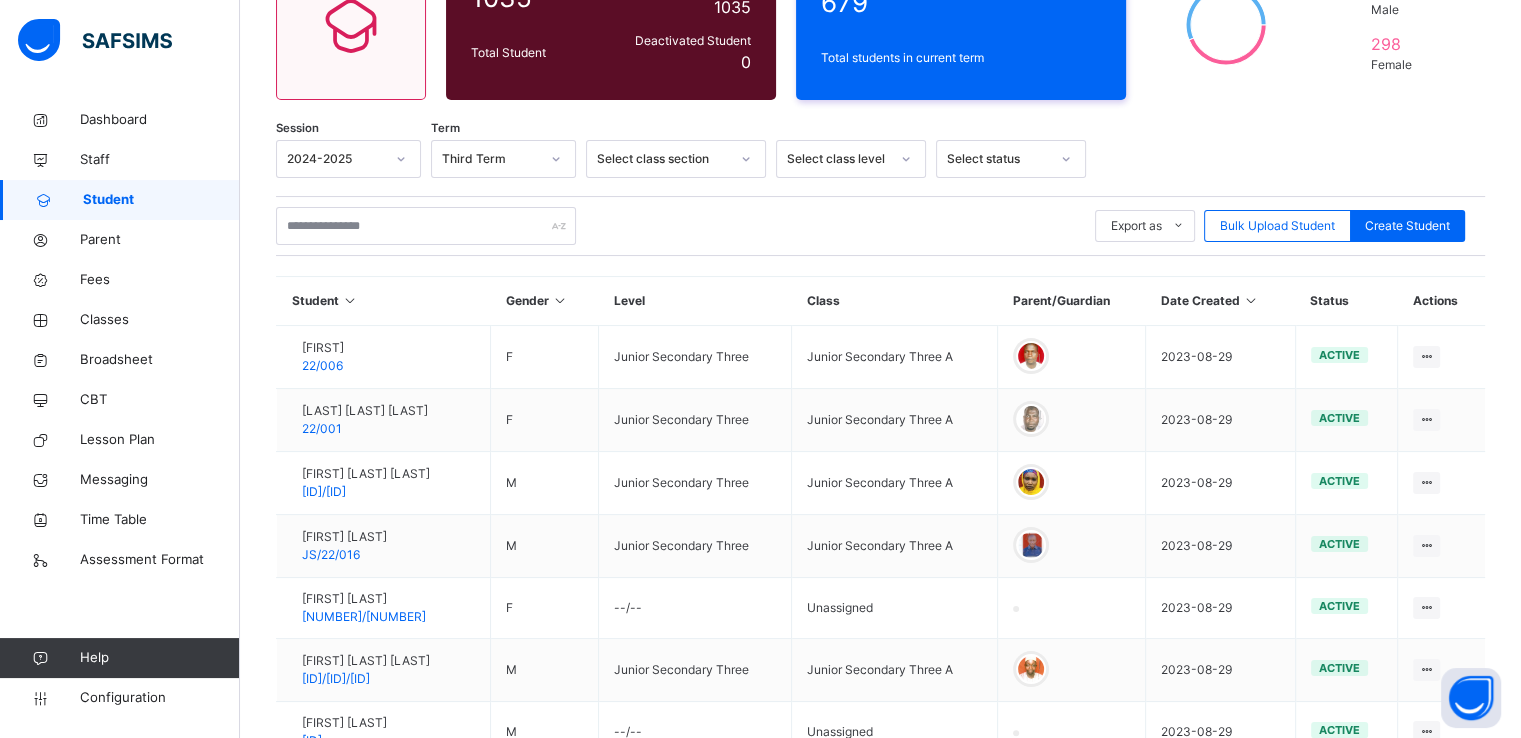scroll, scrollTop: 227, scrollLeft: 0, axis: vertical 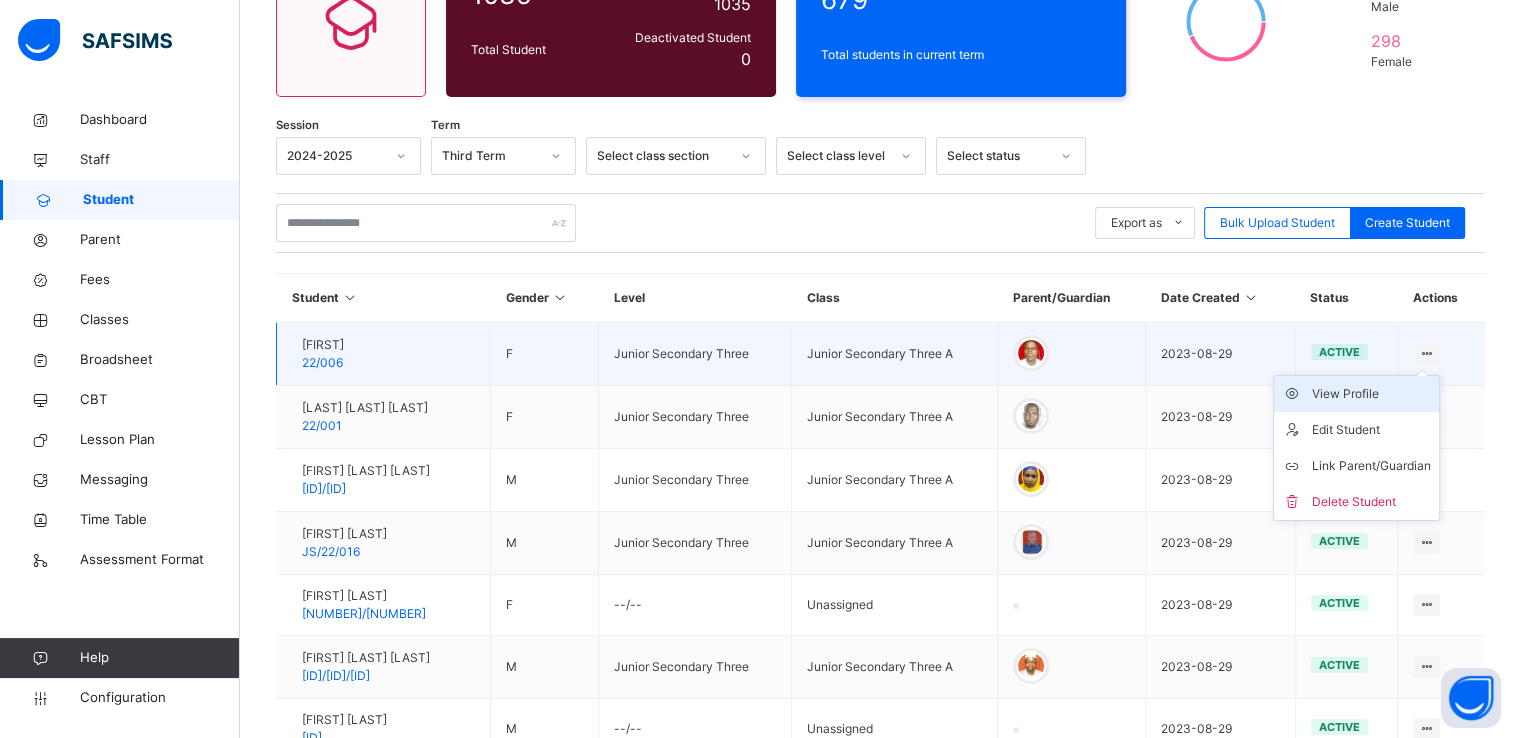 click on "View Profile" at bounding box center [1371, 394] 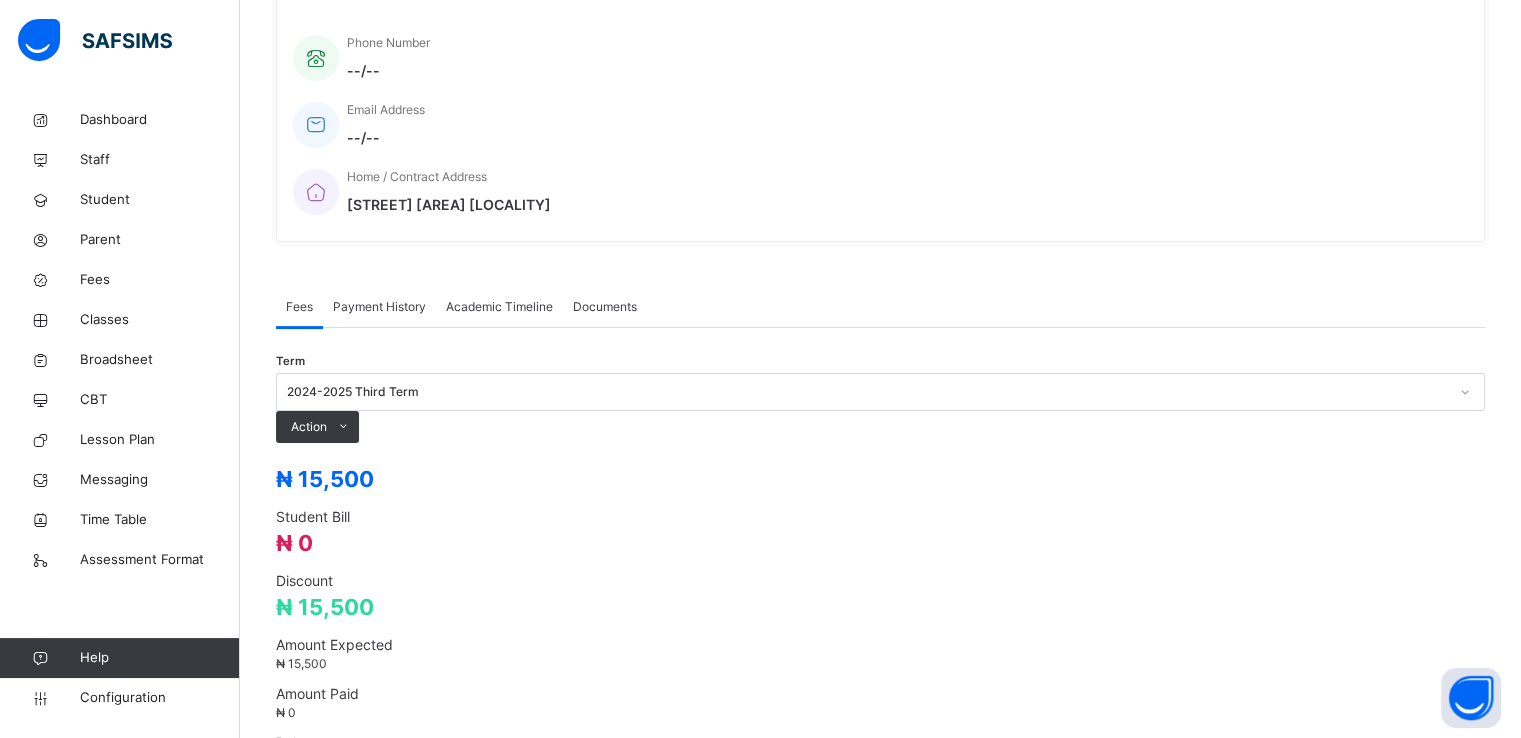 scroll, scrollTop: 436, scrollLeft: 0, axis: vertical 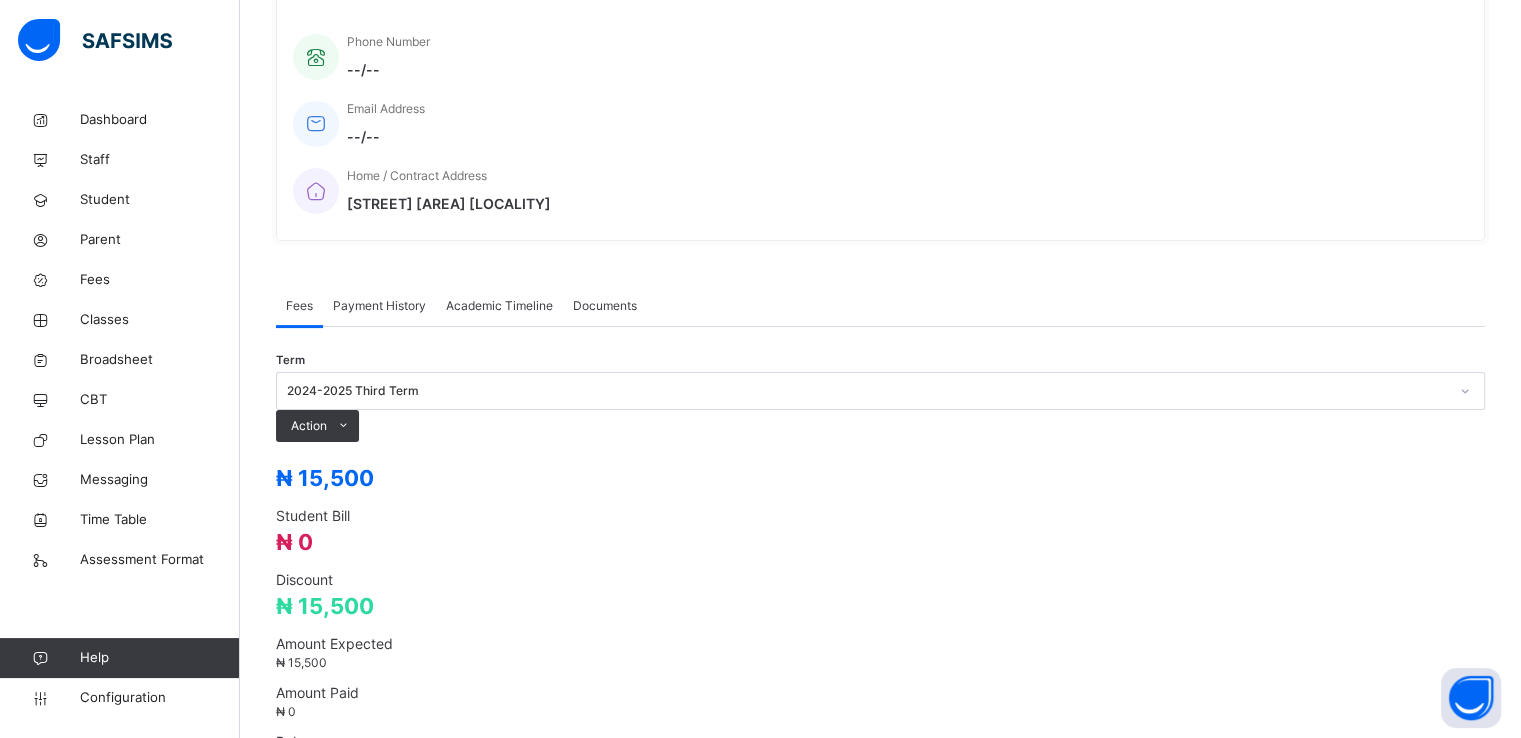 click on "Academic Timeline" at bounding box center [499, 306] 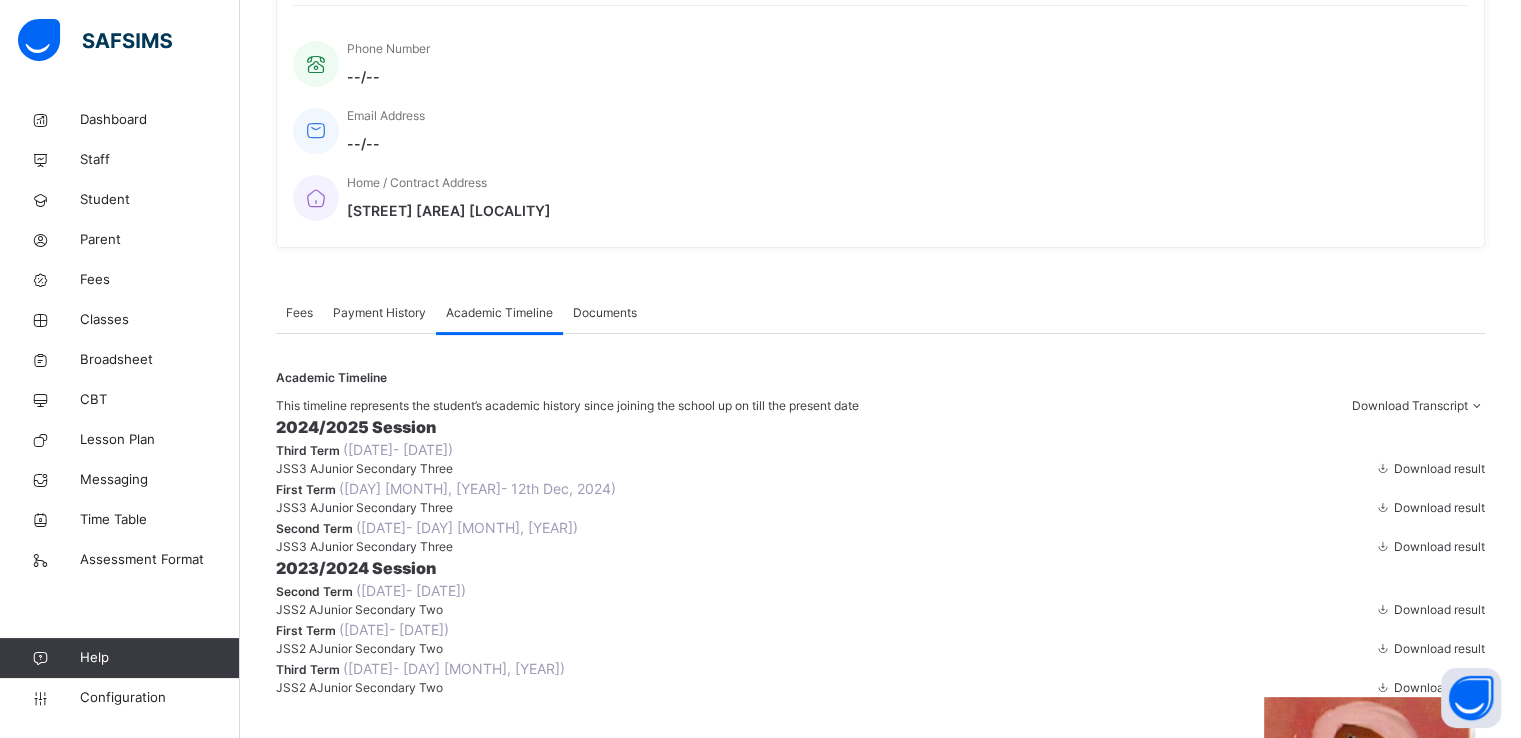scroll, scrollTop: 0, scrollLeft: 0, axis: both 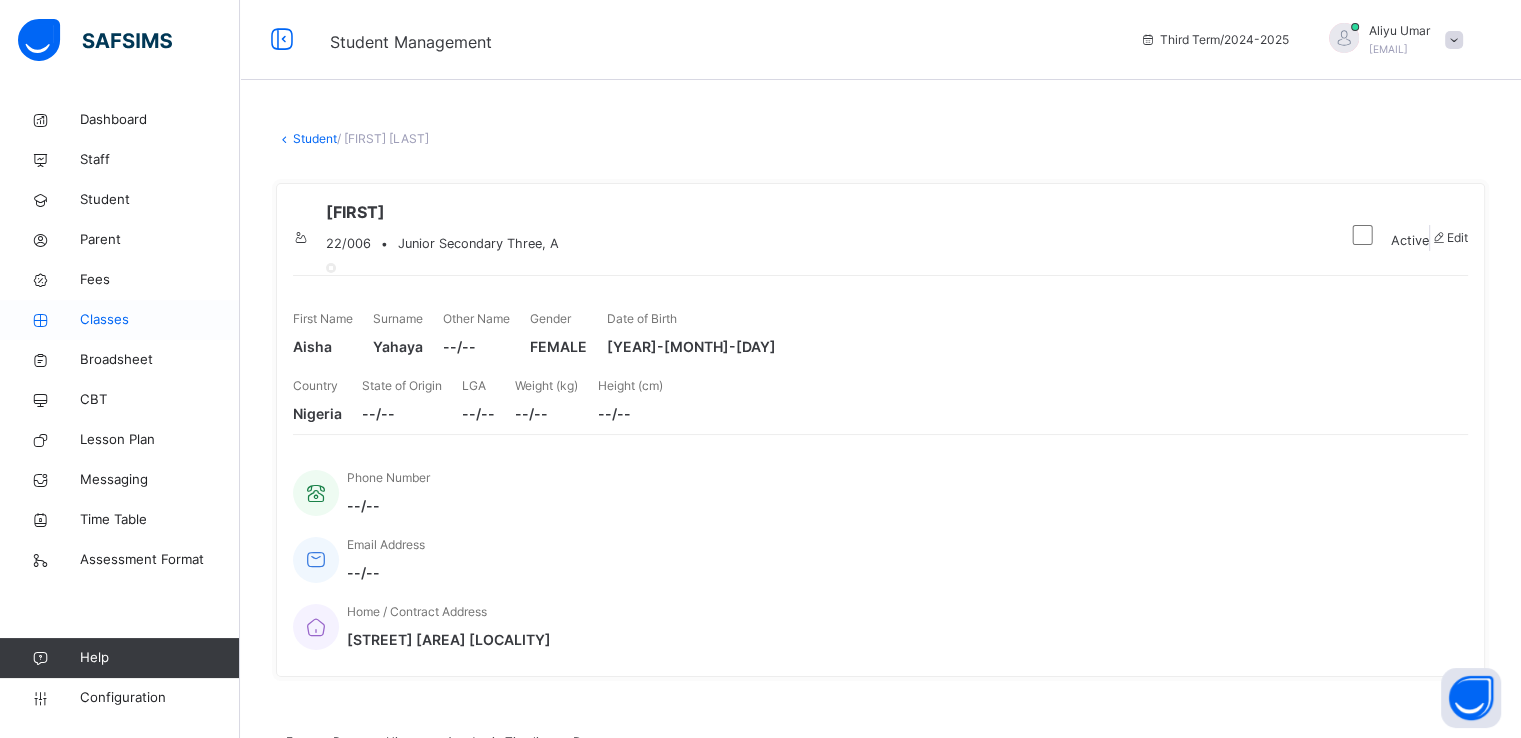 click on "Classes" at bounding box center (160, 320) 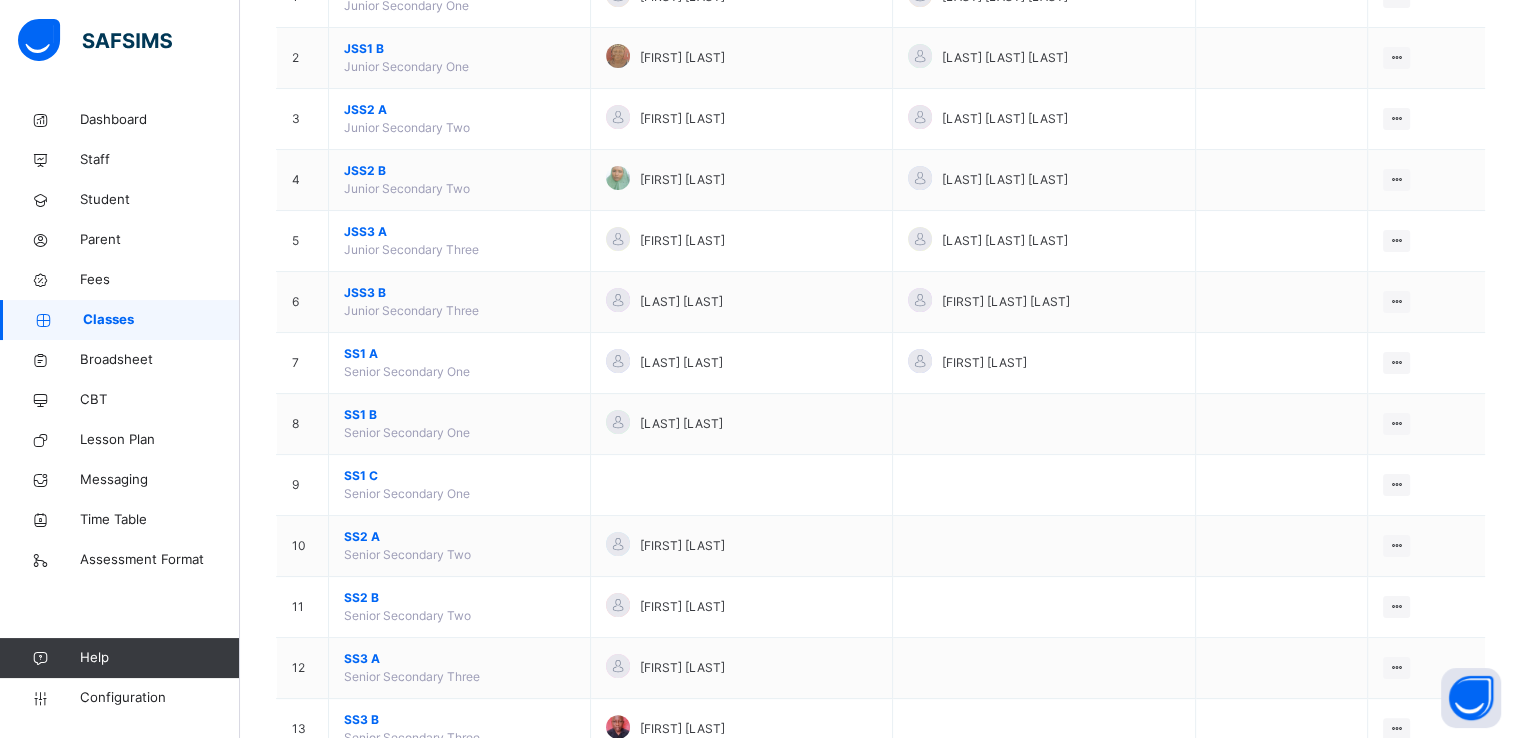 scroll, scrollTop: 272, scrollLeft: 0, axis: vertical 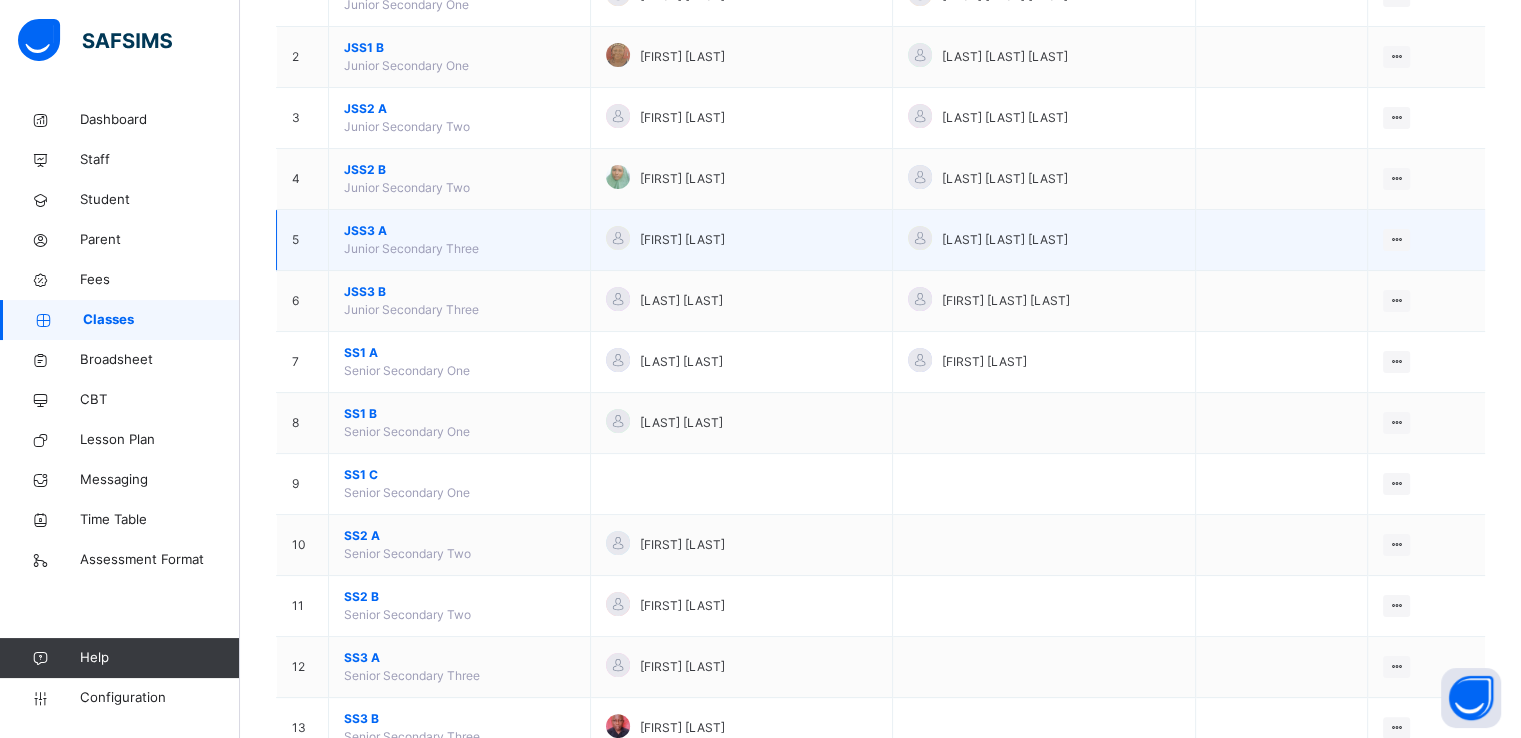 click on "JSS3   A" at bounding box center [459, 231] 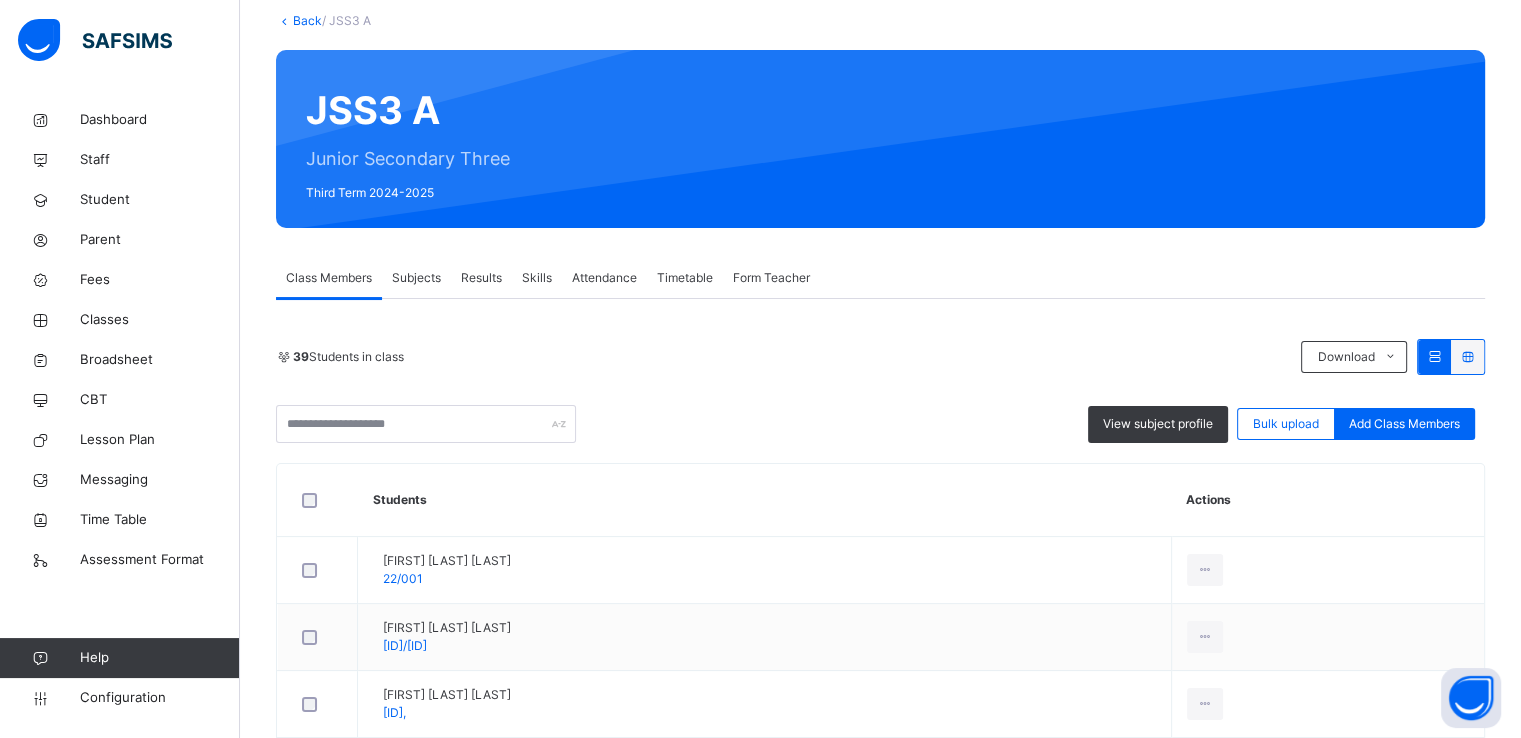 scroll, scrollTop: 316, scrollLeft: 0, axis: vertical 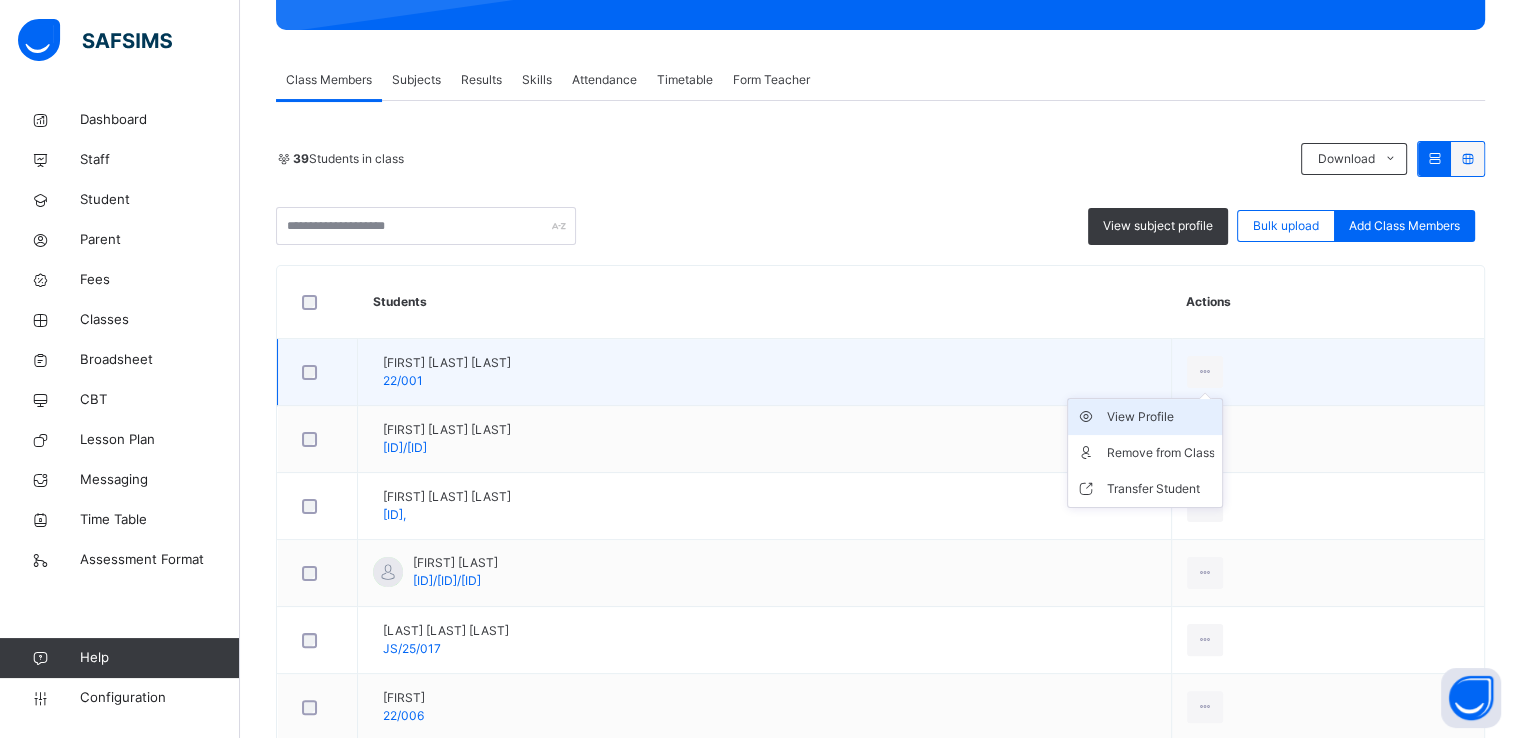 click on "View Profile" at bounding box center [1160, 417] 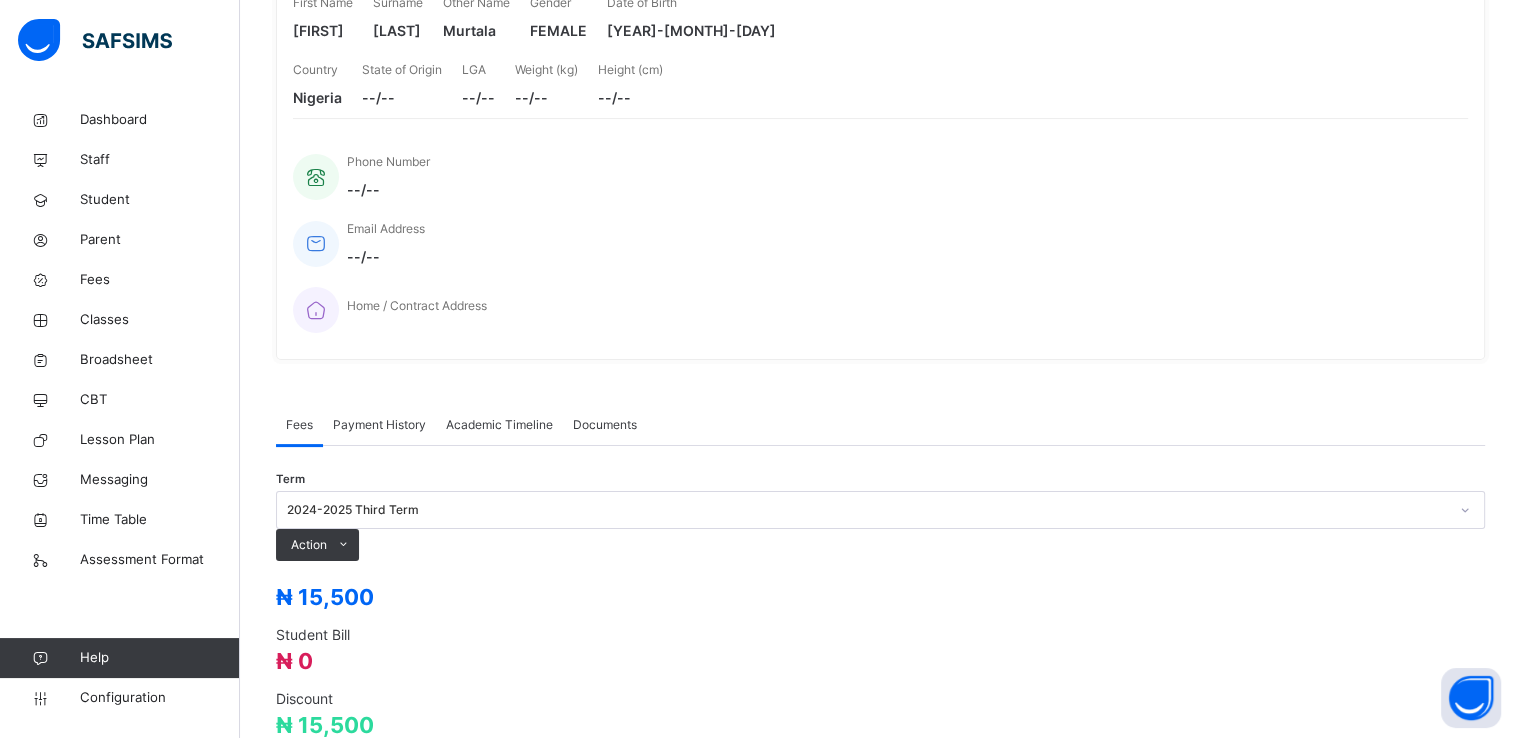 click on "Academic Timeline" at bounding box center (499, 425) 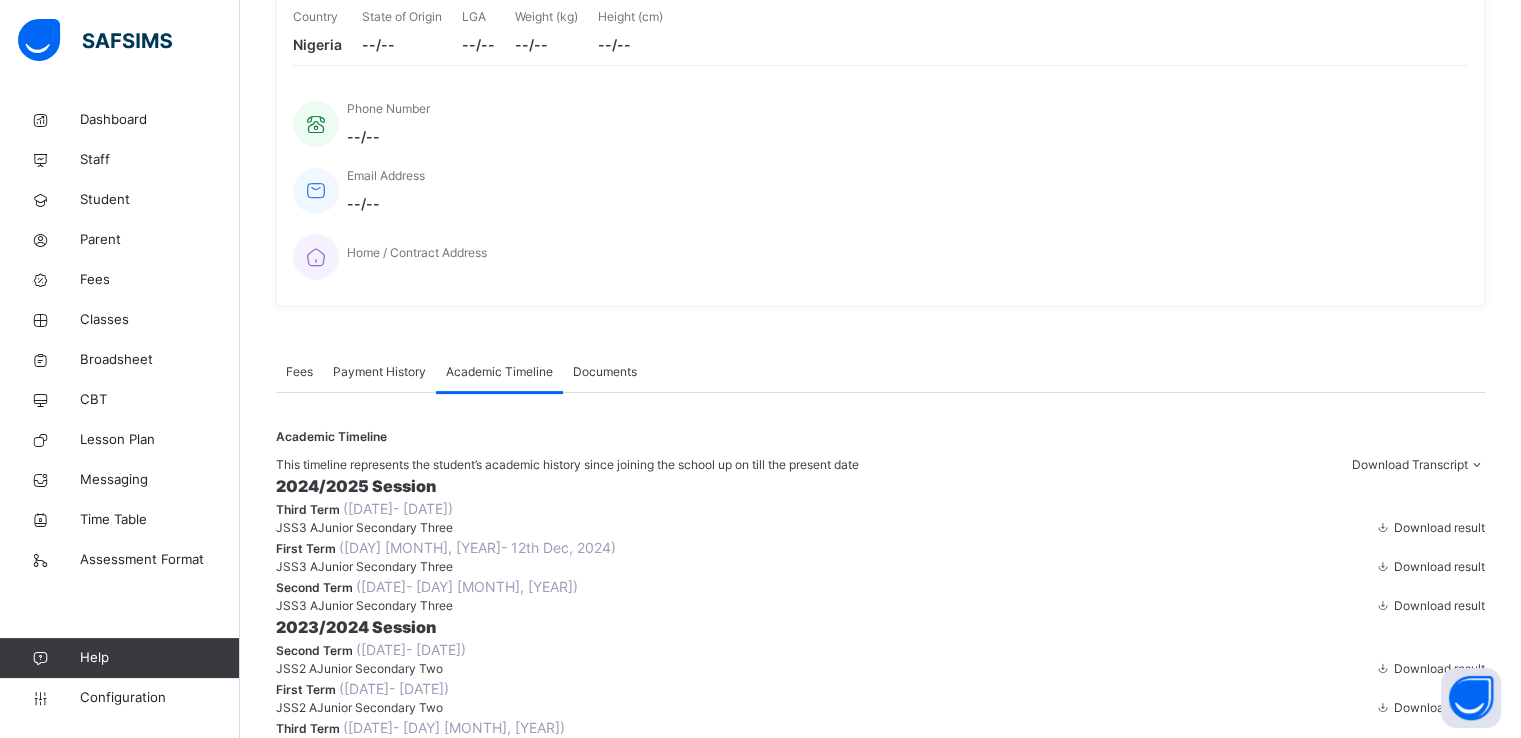 scroll, scrollTop: 361, scrollLeft: 0, axis: vertical 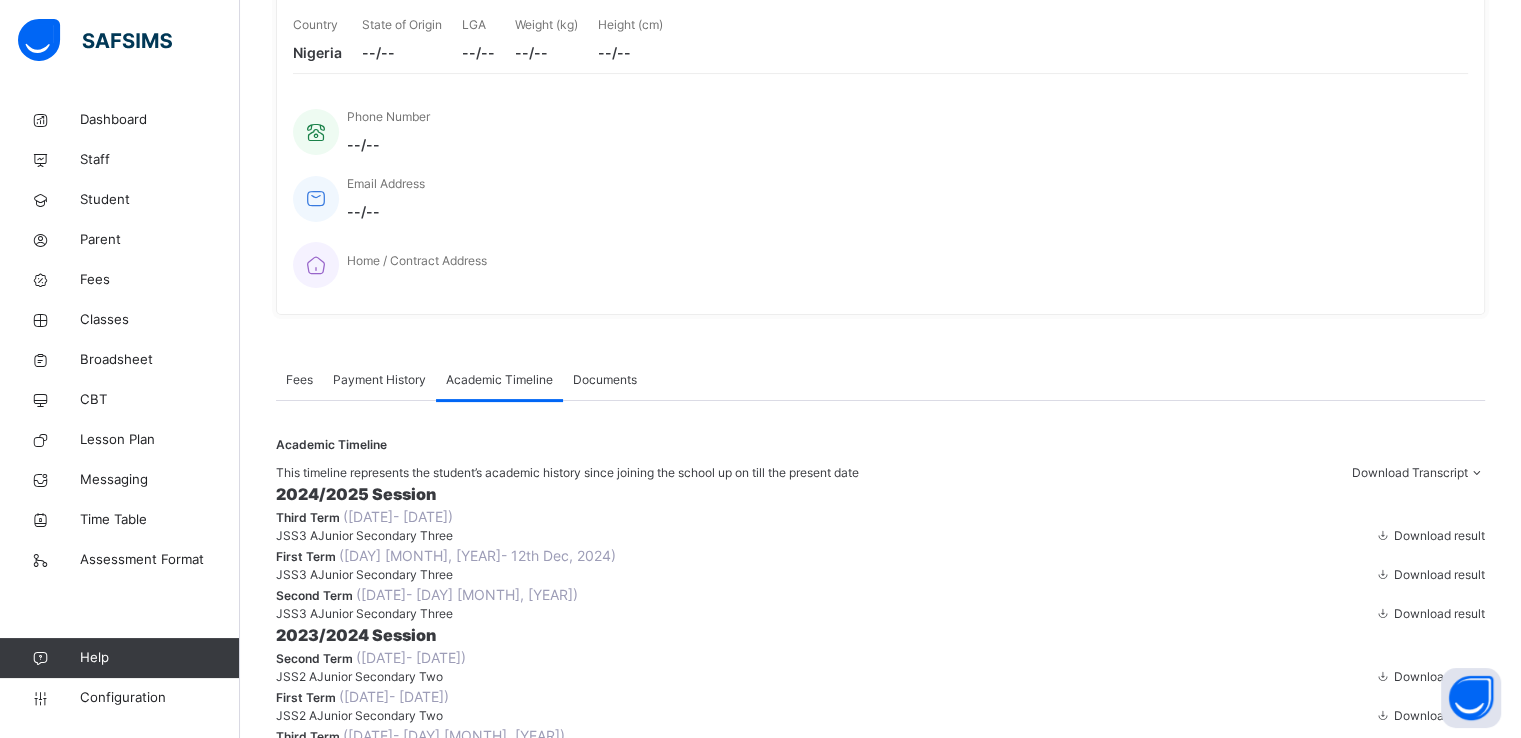 click at bounding box center (1476, 472) 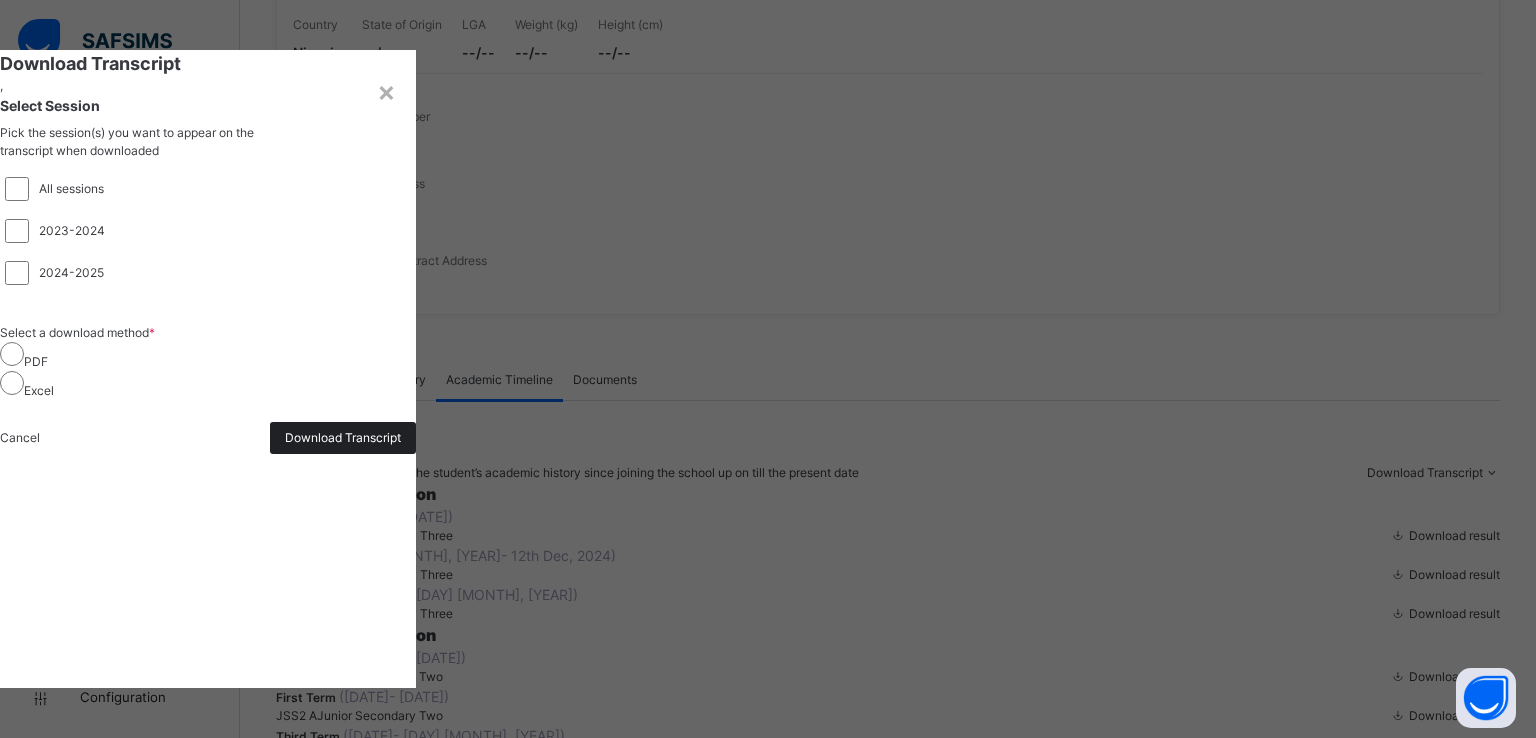 click on "Download Transcript" at bounding box center [343, 438] 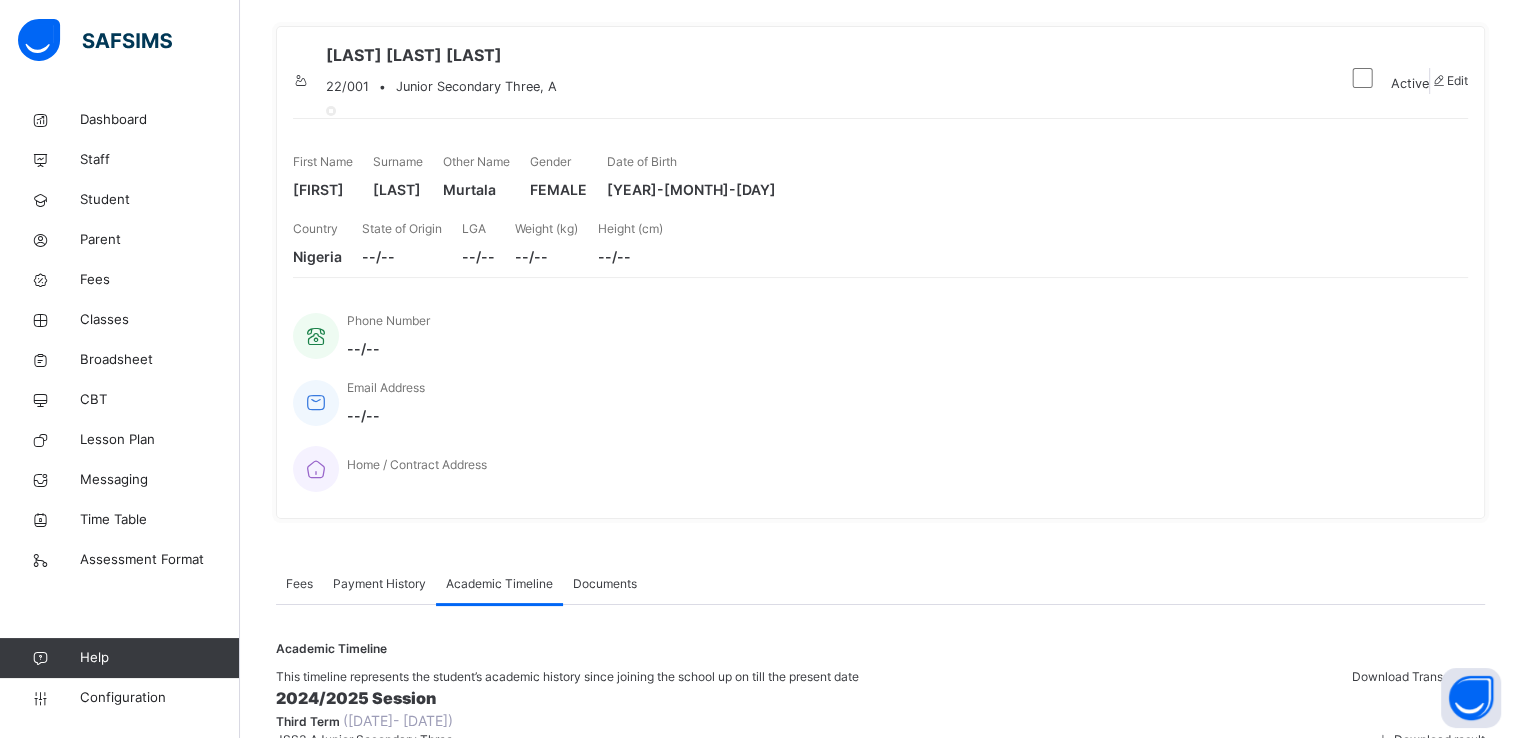 scroll, scrollTop: 0, scrollLeft: 0, axis: both 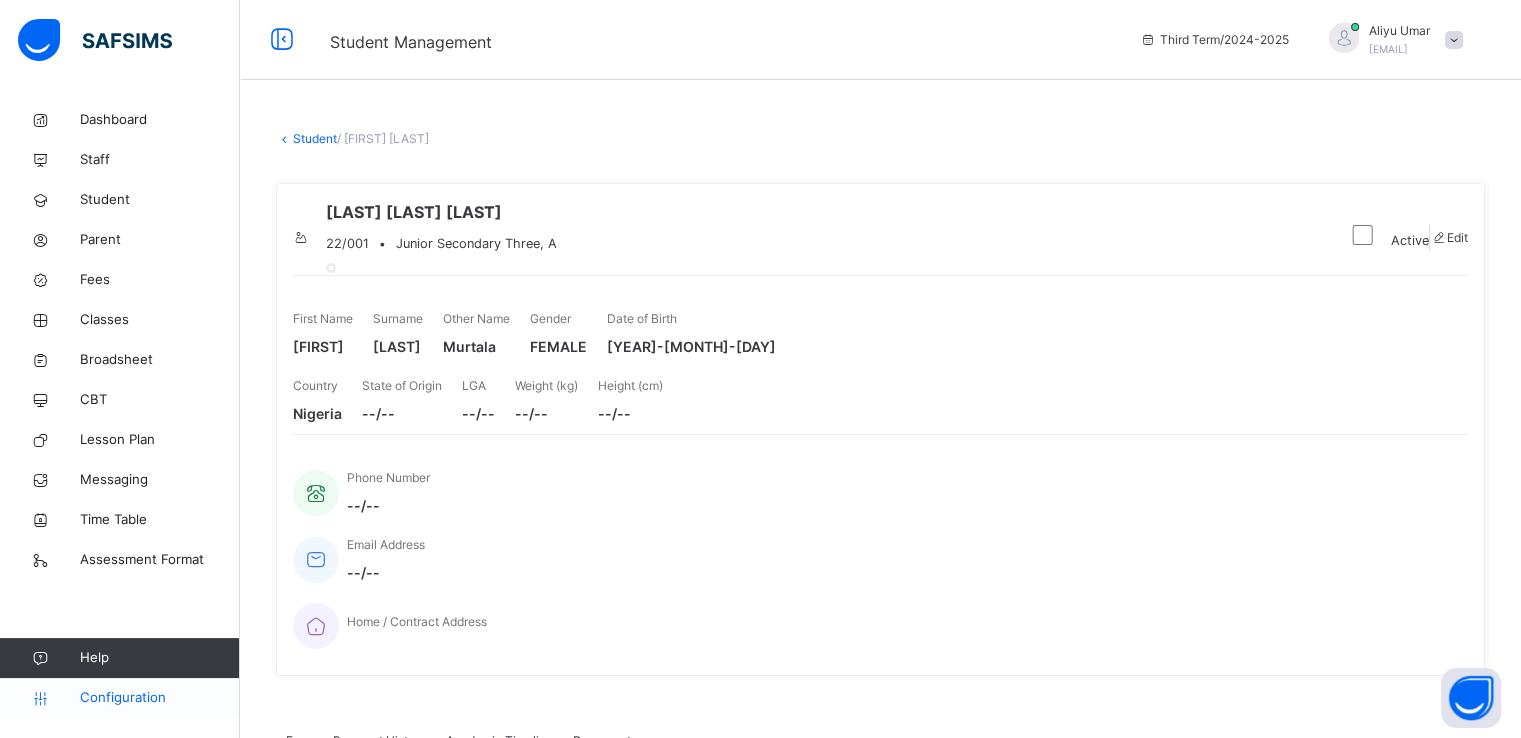 click on "Configuration" at bounding box center (159, 698) 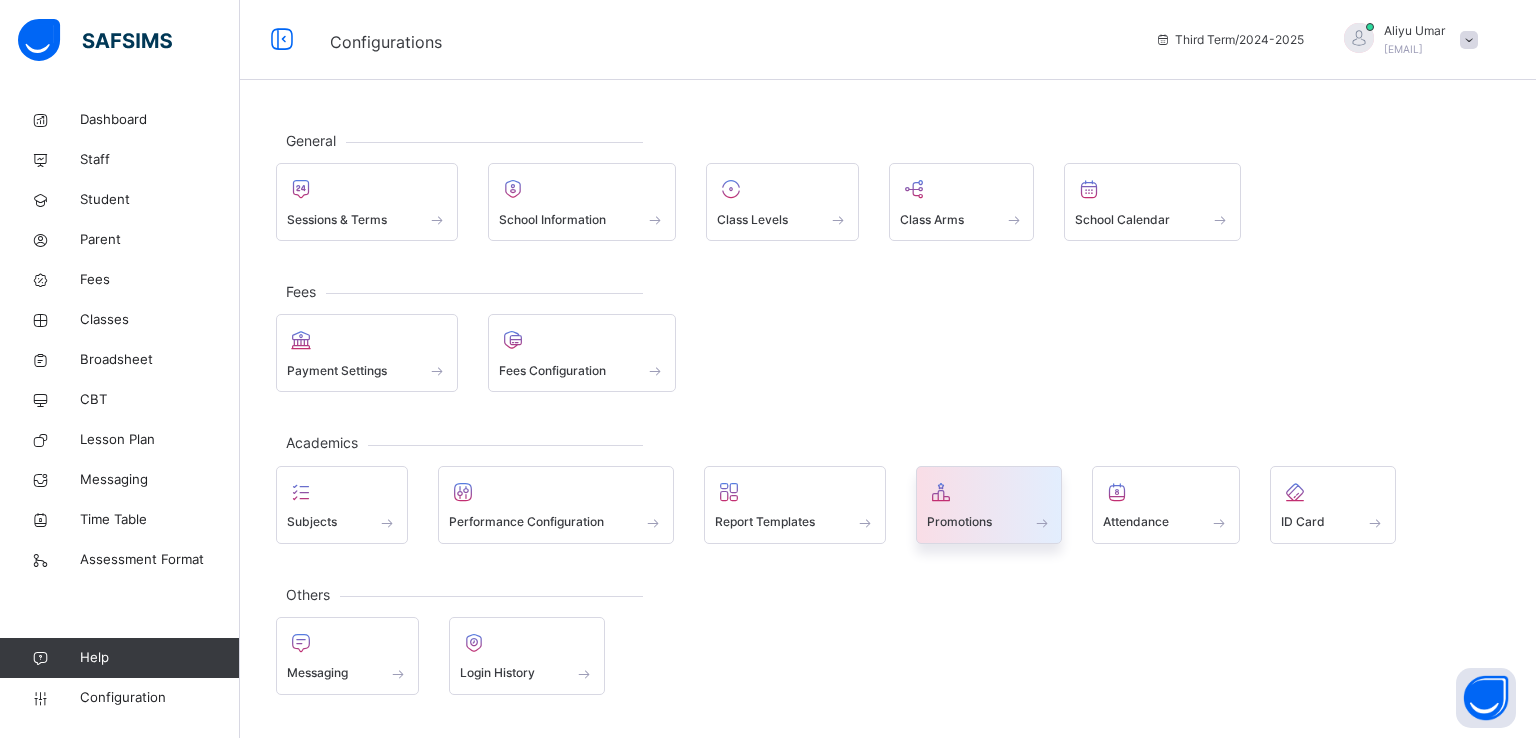 click on "Promotions" at bounding box center (959, 522) 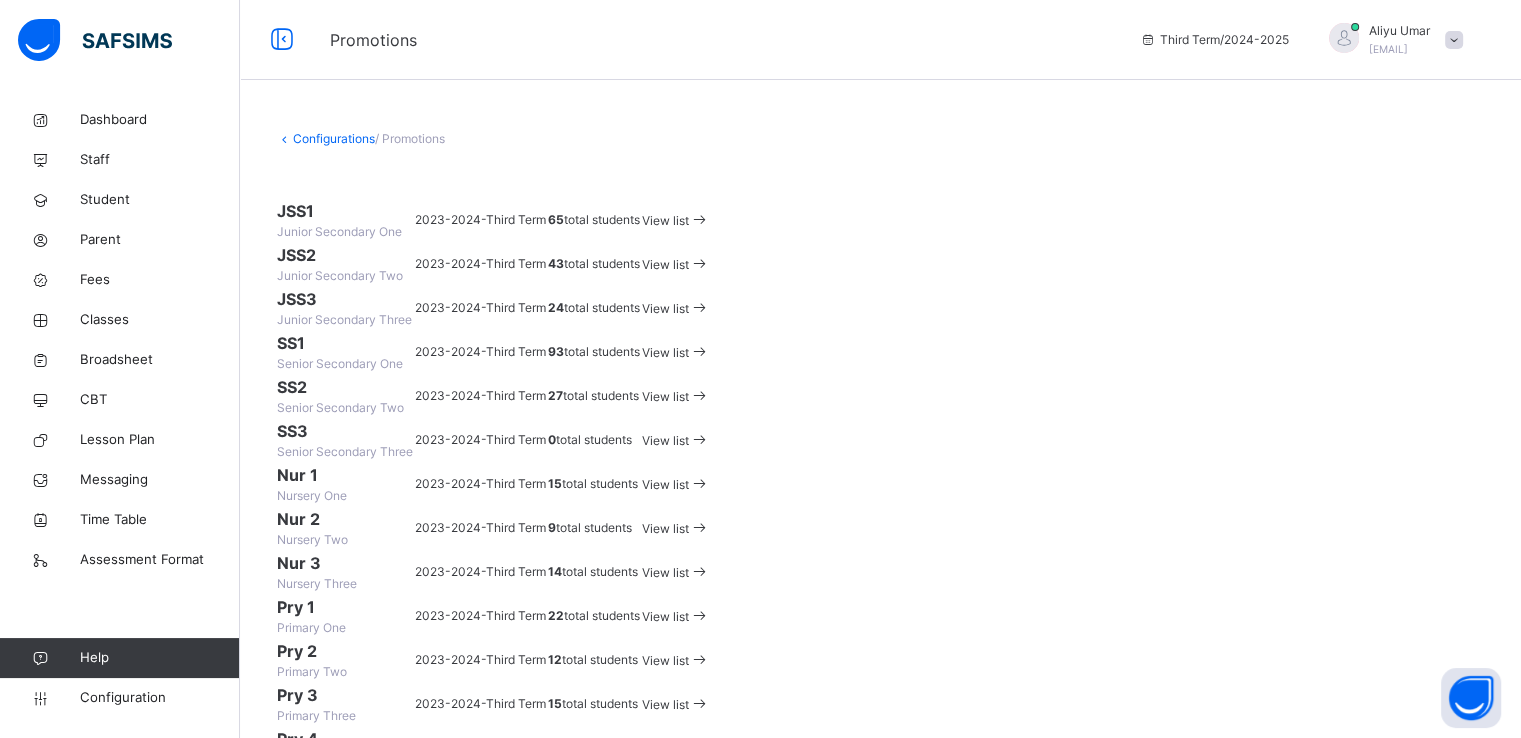 click on "View list" at bounding box center [665, 308] 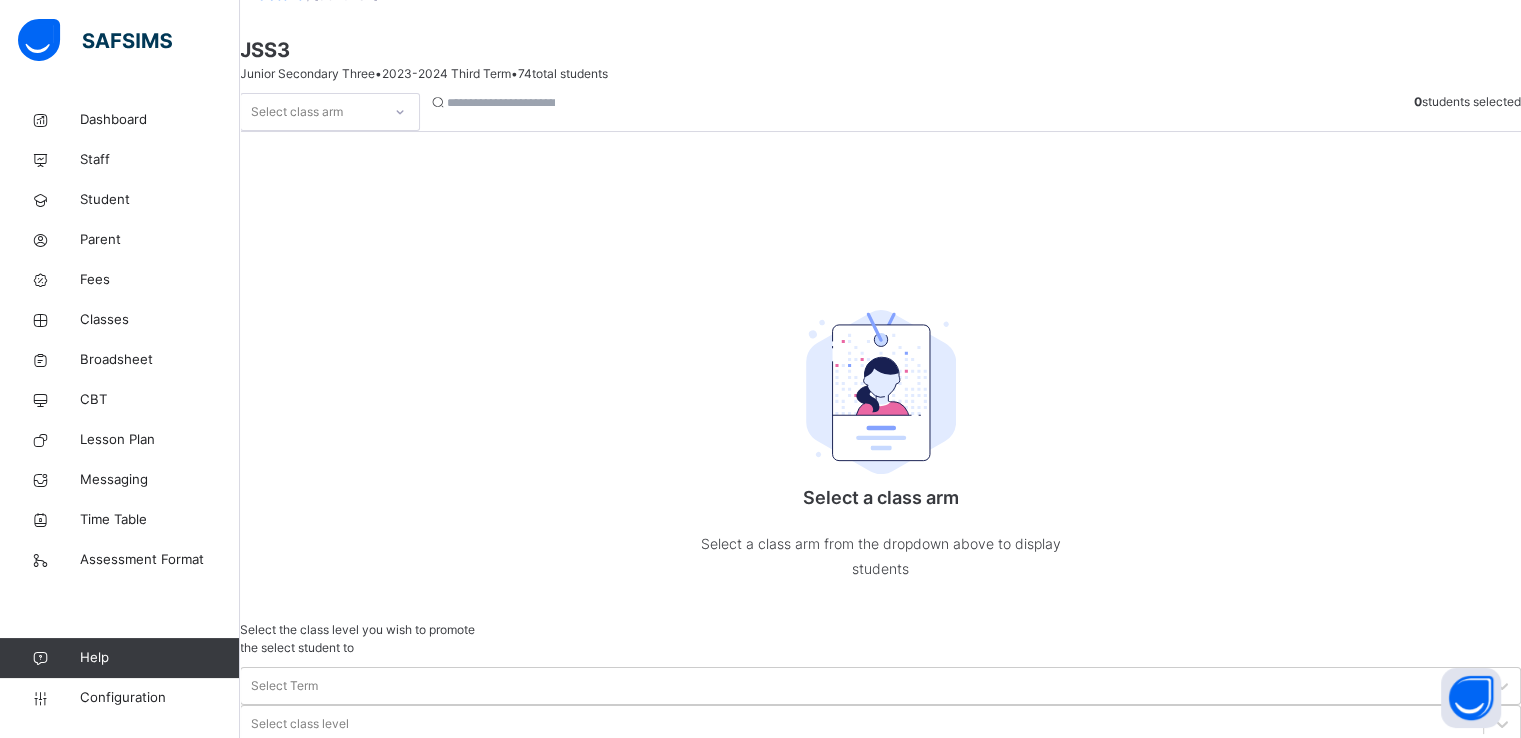 scroll, scrollTop: 0, scrollLeft: 0, axis: both 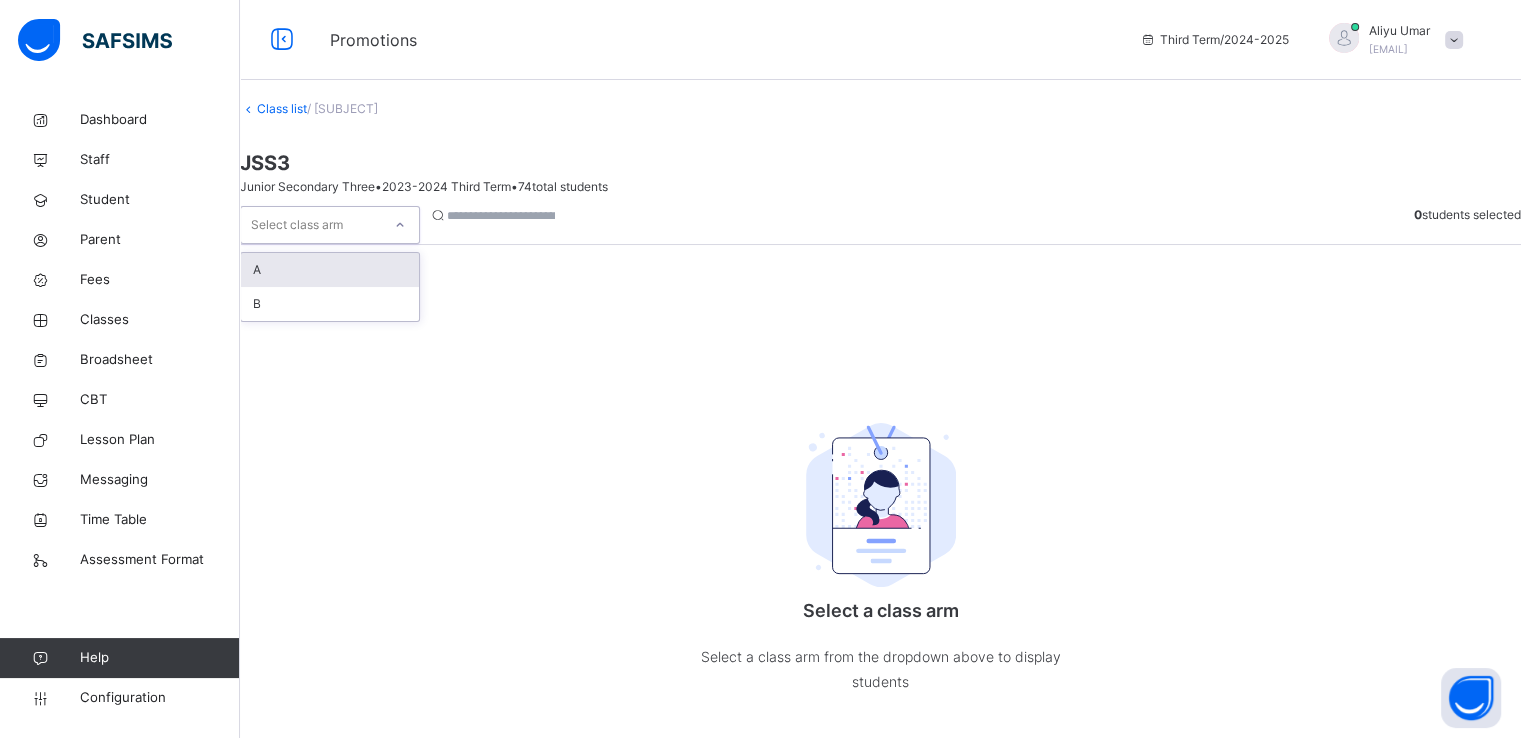 click on "Select class arm" at bounding box center (311, 225) 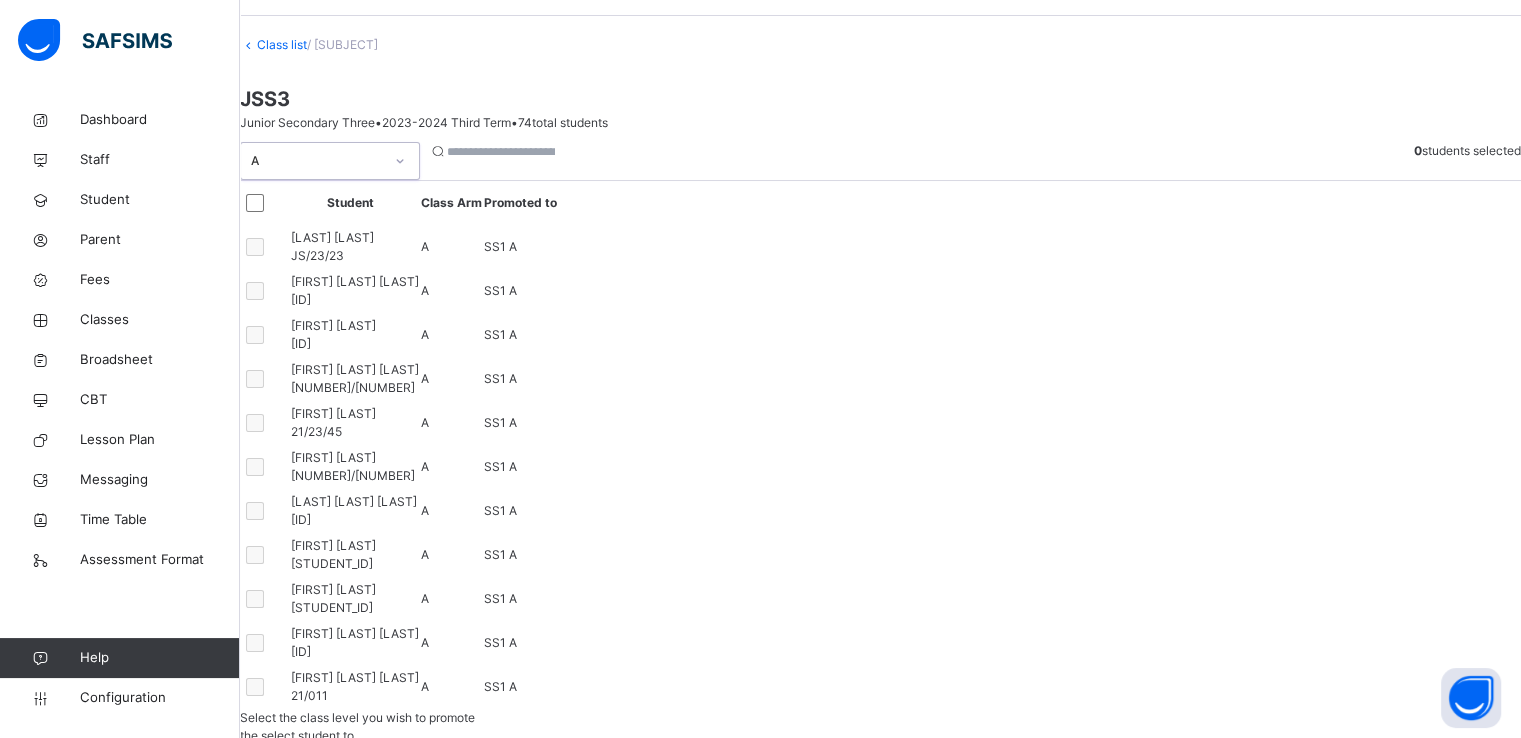 scroll, scrollTop: 70, scrollLeft: 0, axis: vertical 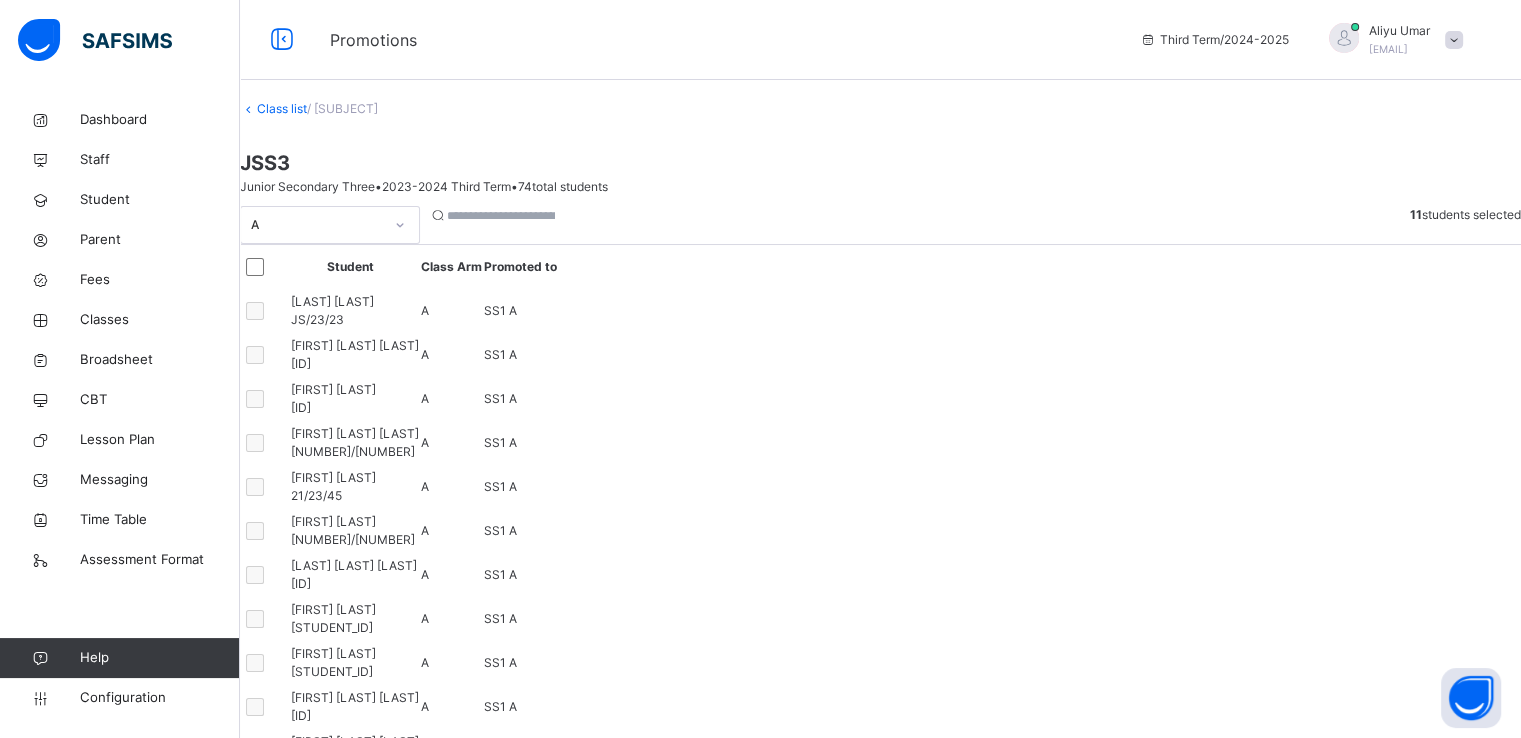 click on "Select Term" at bounding box center [284, 838] 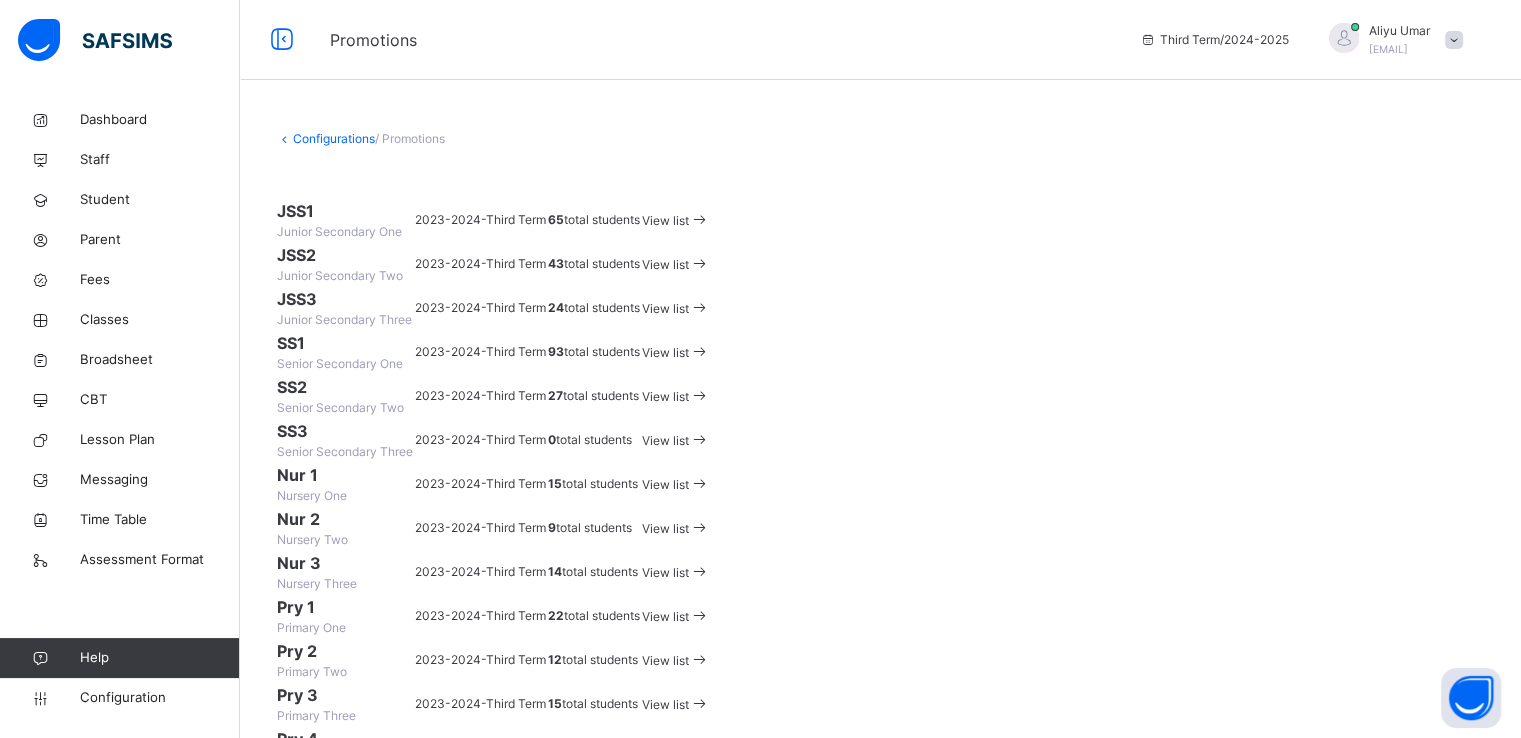 click on "View list" at bounding box center [665, 308] 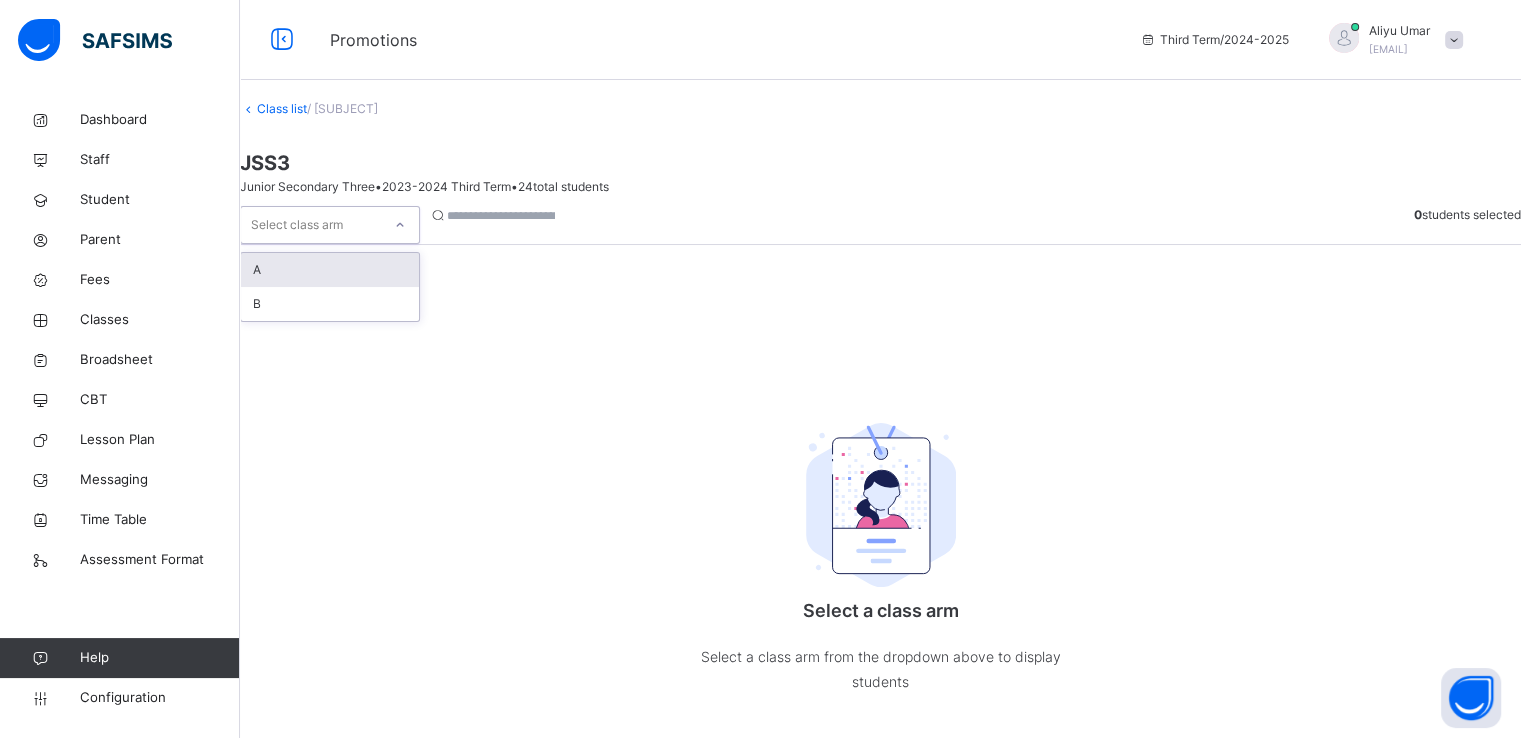 click at bounding box center (400, 225) 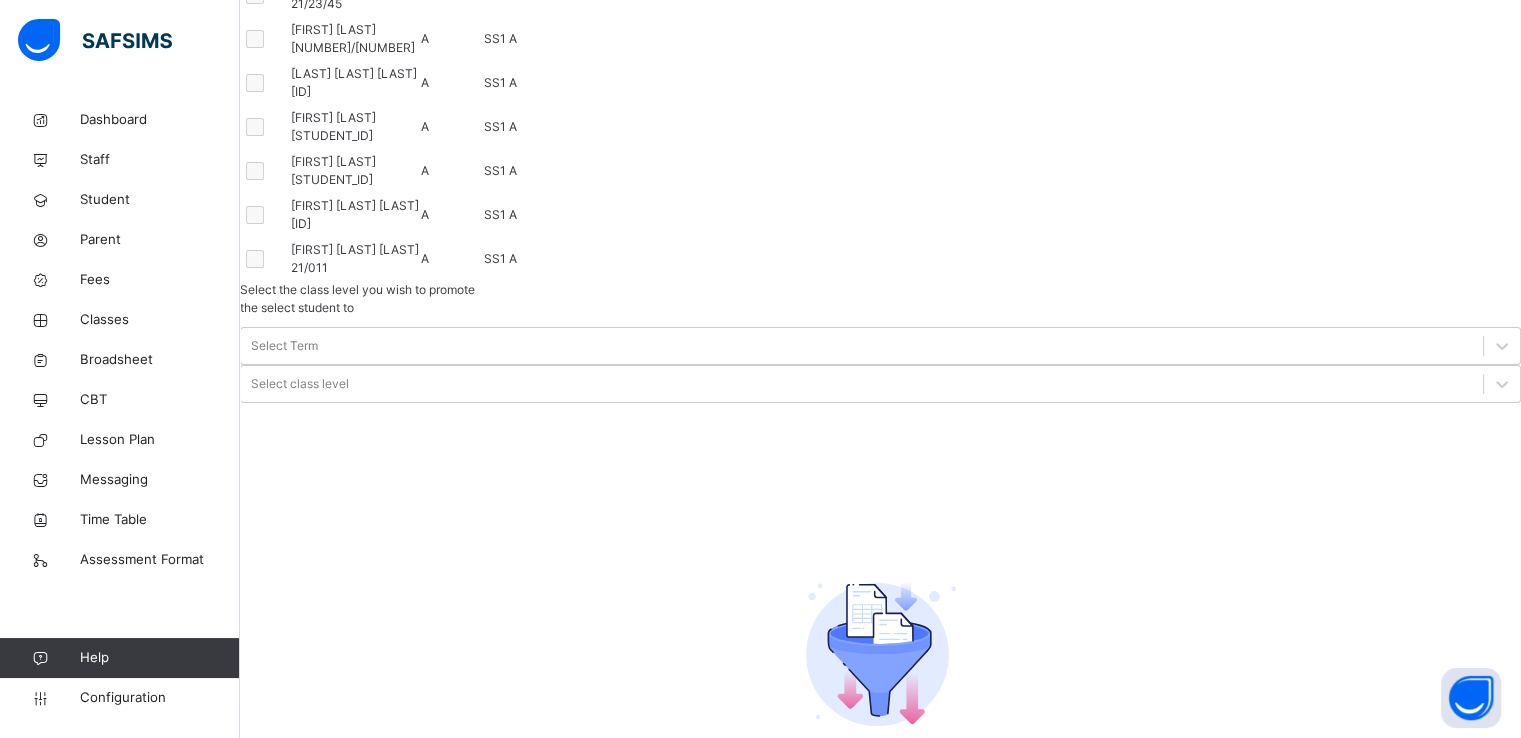 scroll, scrollTop: 0, scrollLeft: 0, axis: both 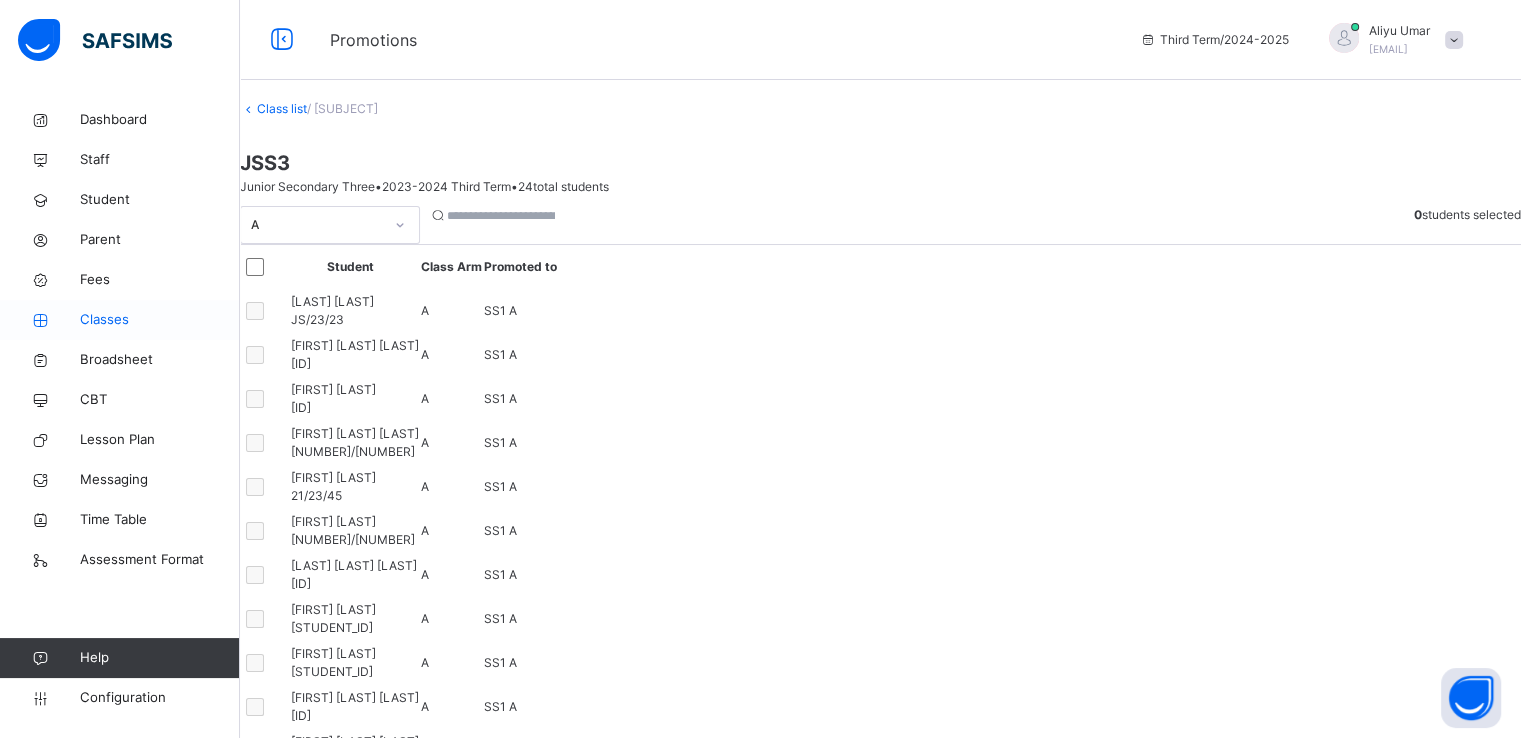 click on "Classes" at bounding box center (160, 320) 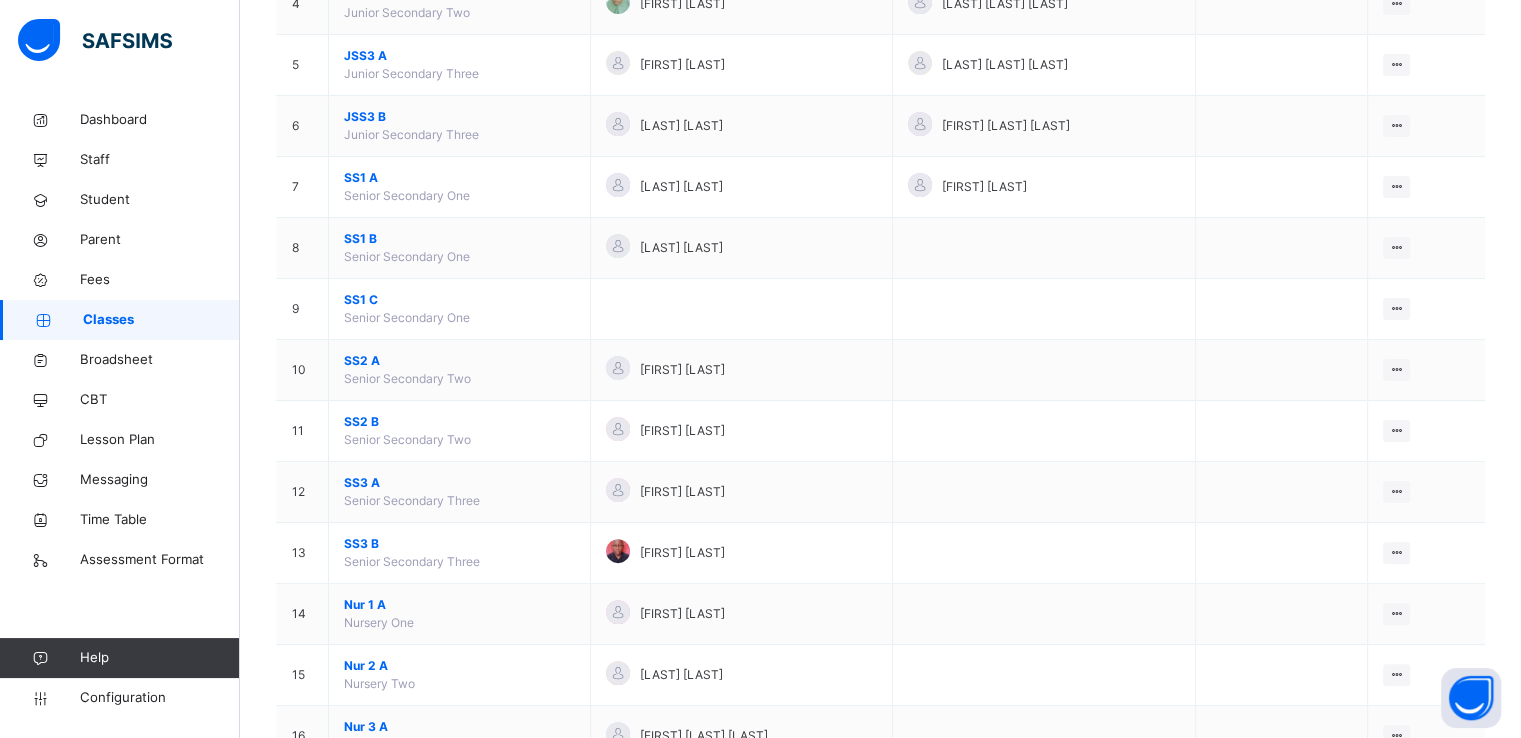 scroll, scrollTop: 452, scrollLeft: 0, axis: vertical 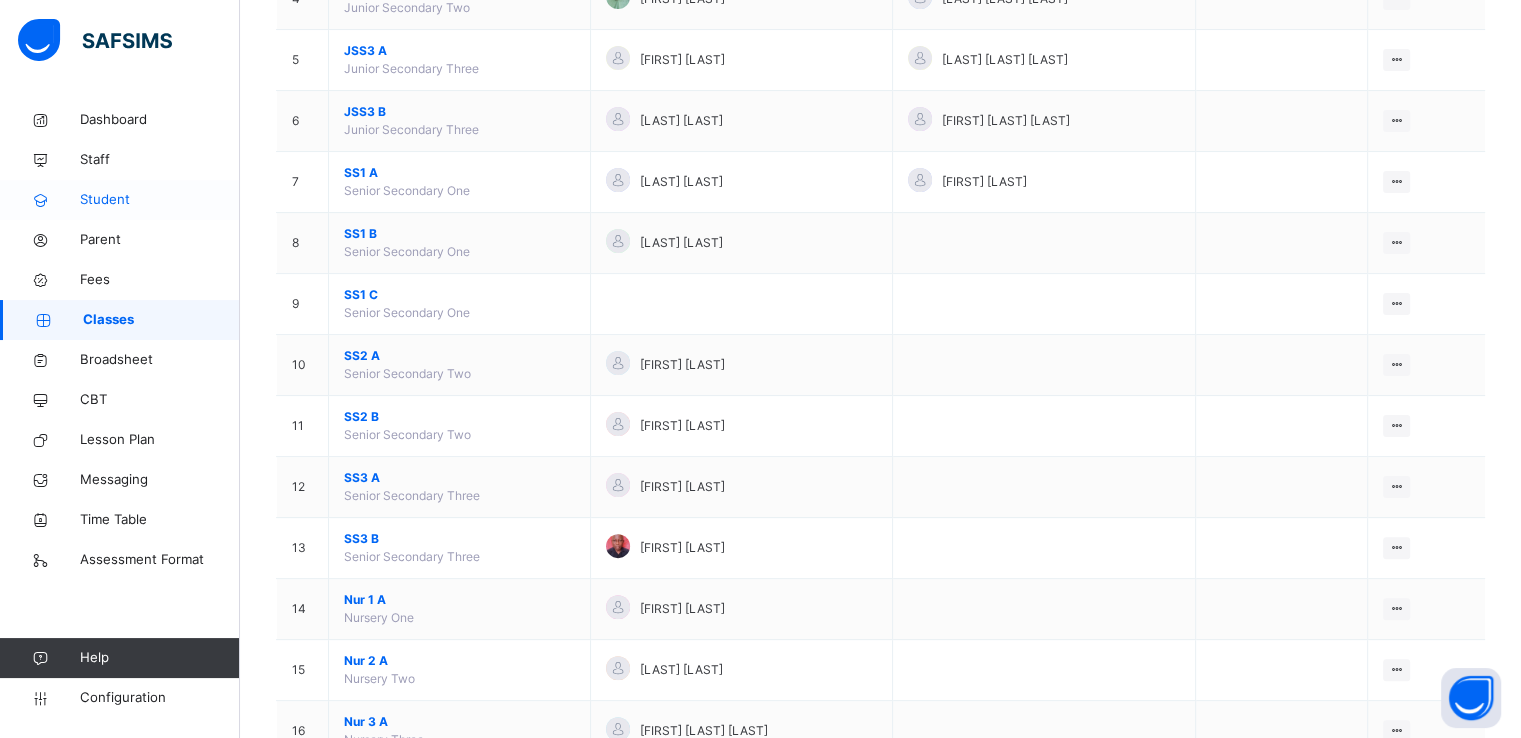 click on "Student" at bounding box center [160, 200] 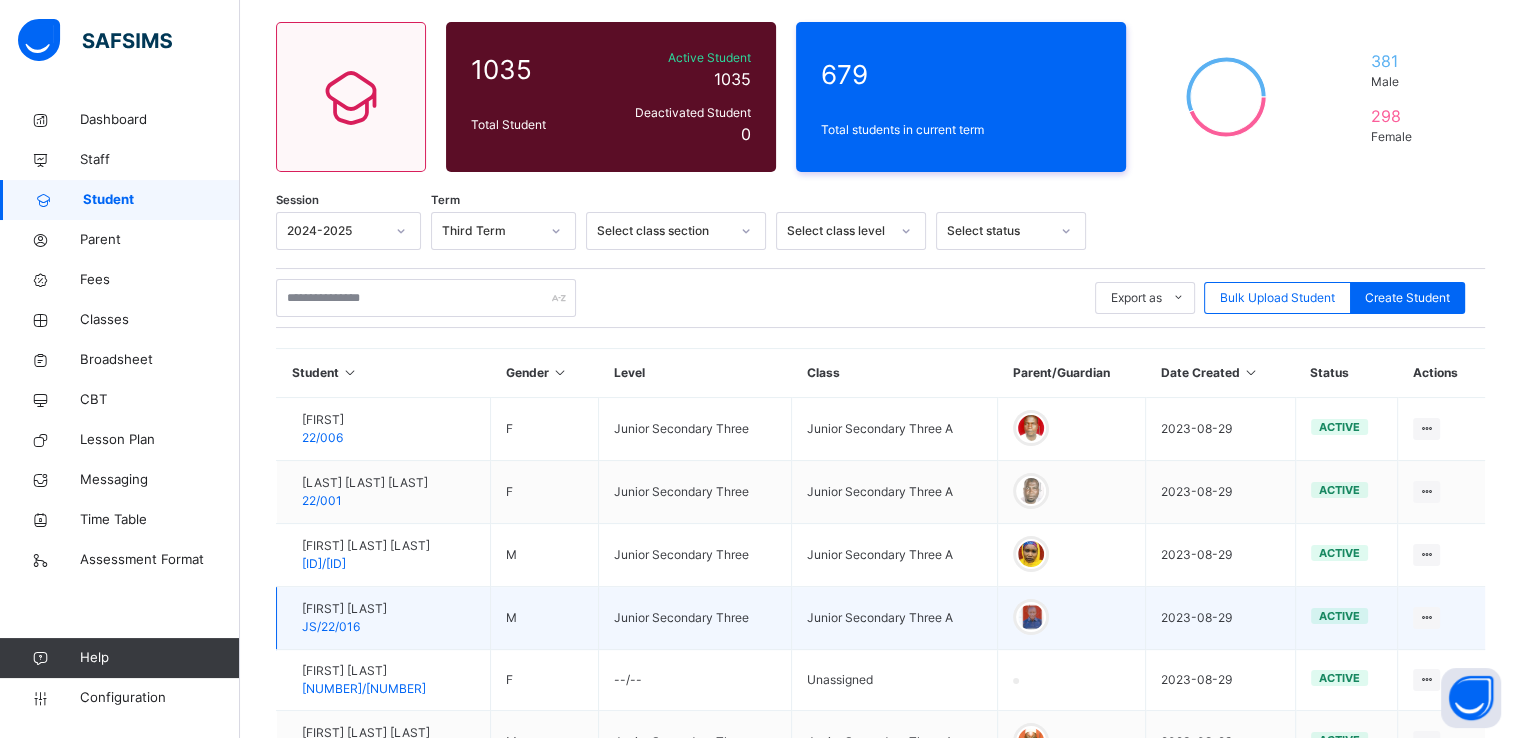 scroll, scrollTop: 143, scrollLeft: 0, axis: vertical 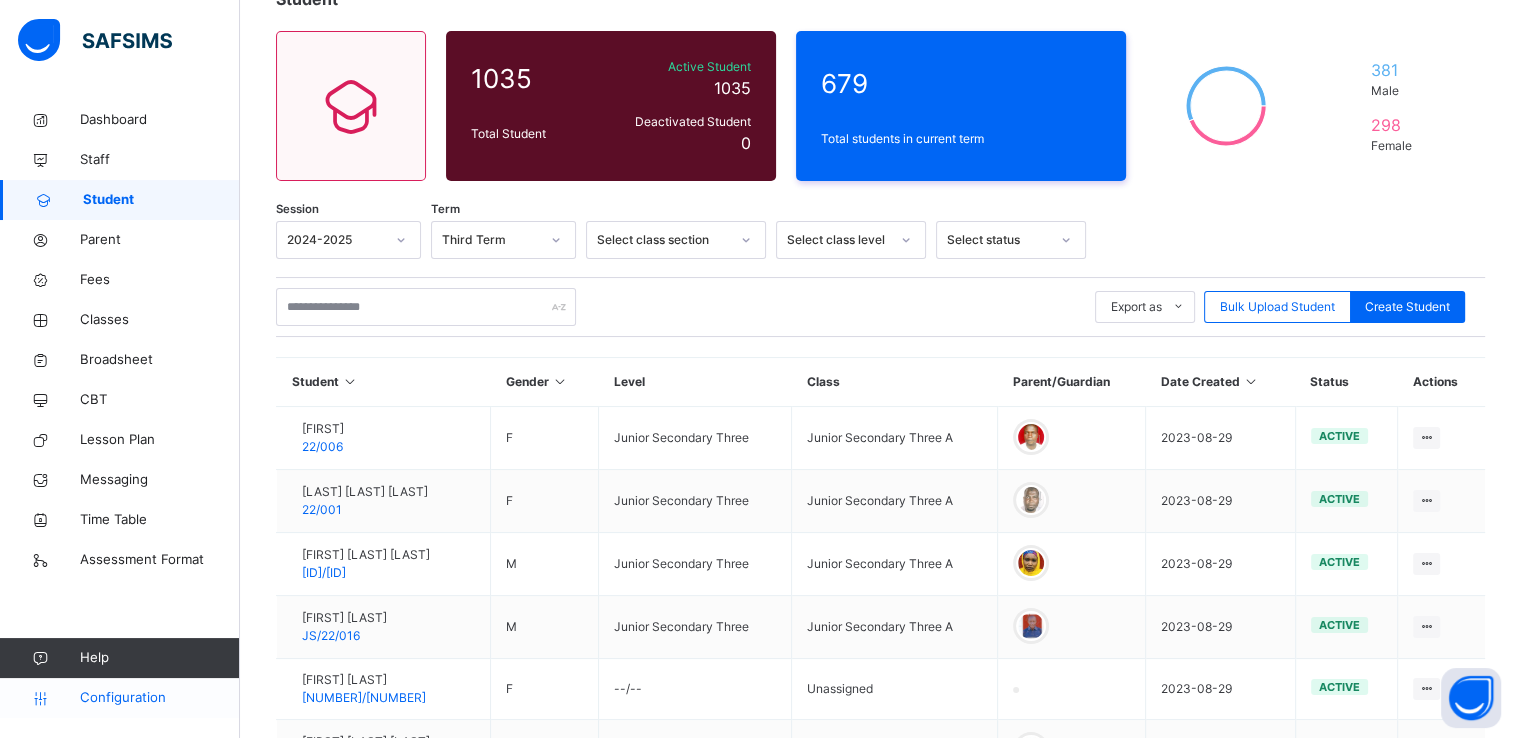 click on "Configuration" at bounding box center (159, 698) 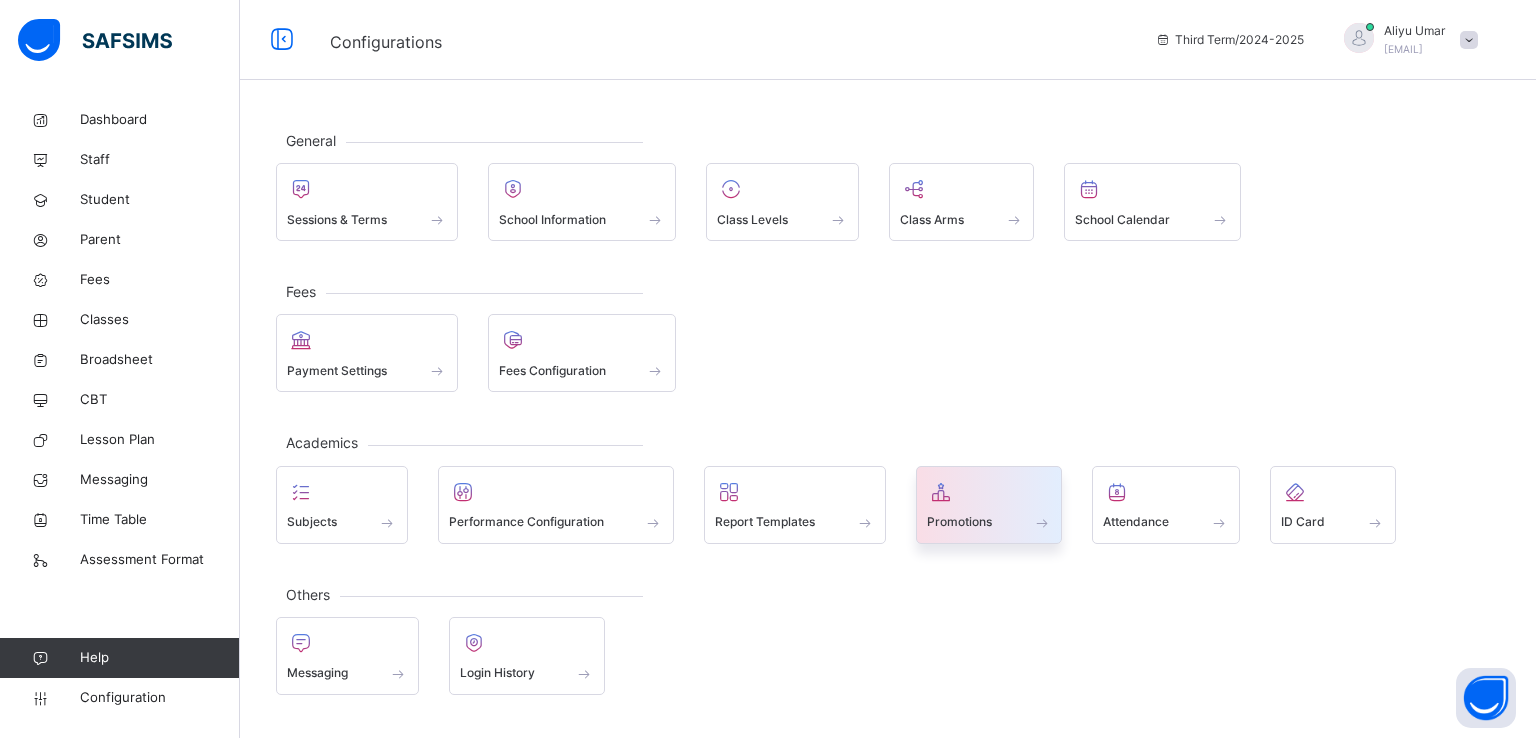 click at bounding box center (989, 509) 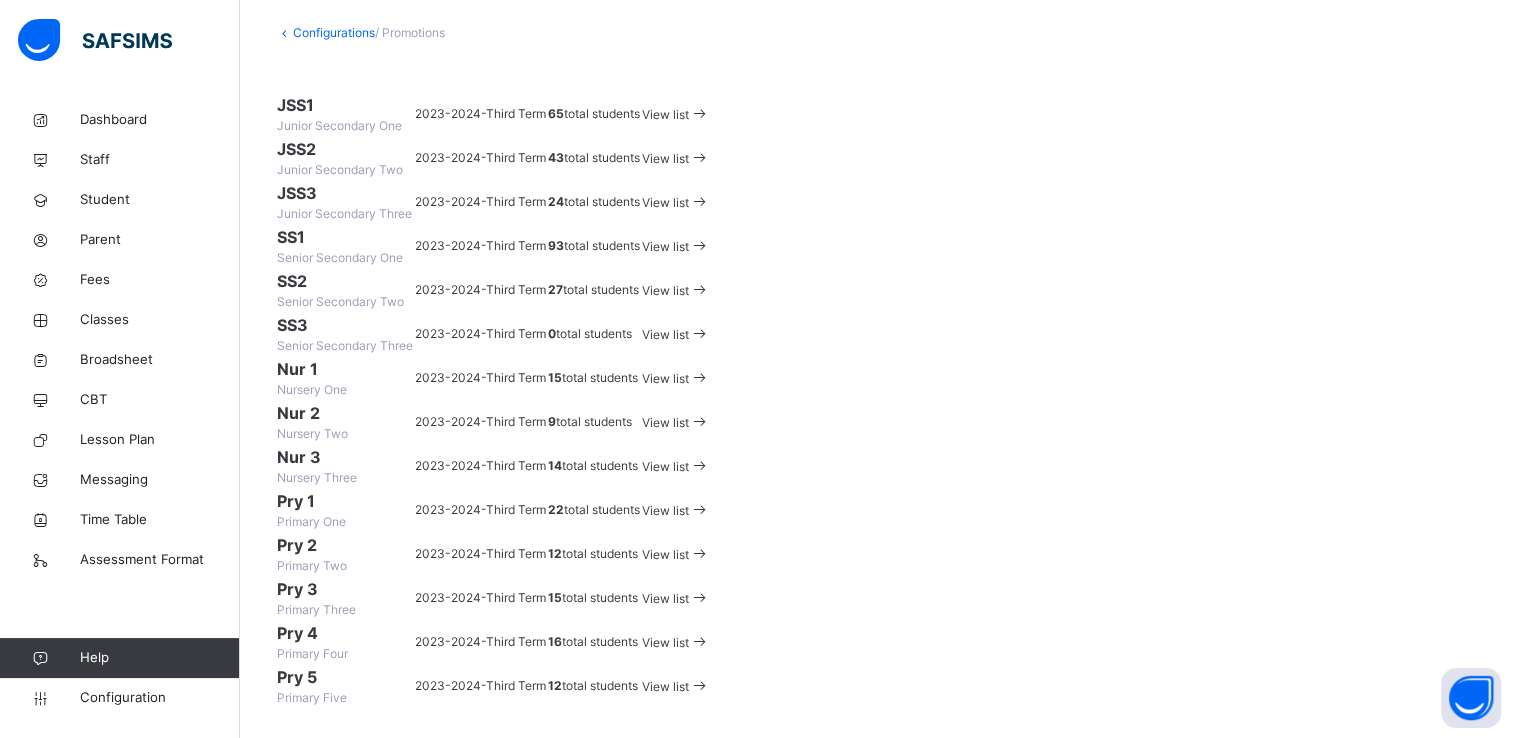 scroll, scrollTop: 862, scrollLeft: 0, axis: vertical 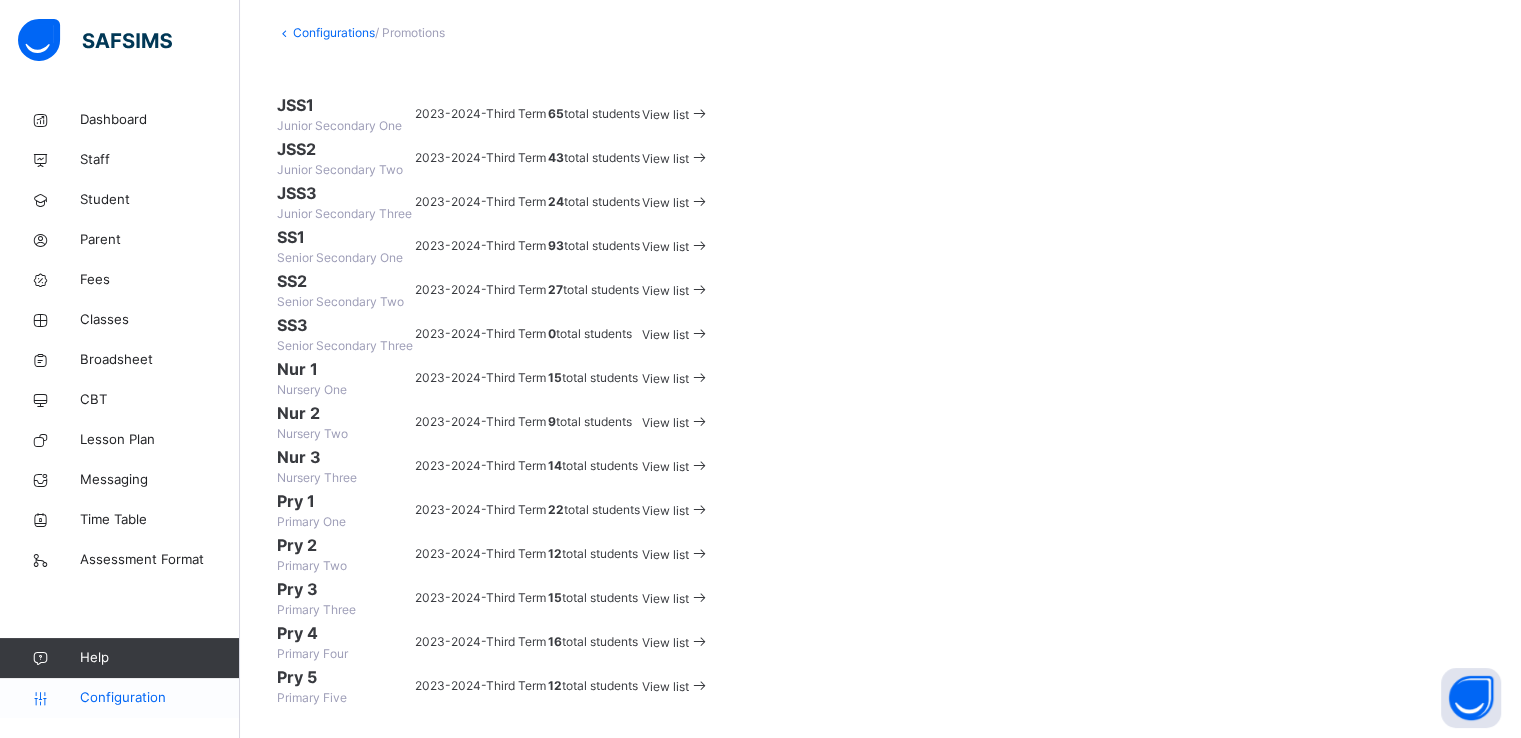 click on "Configuration" at bounding box center [159, 698] 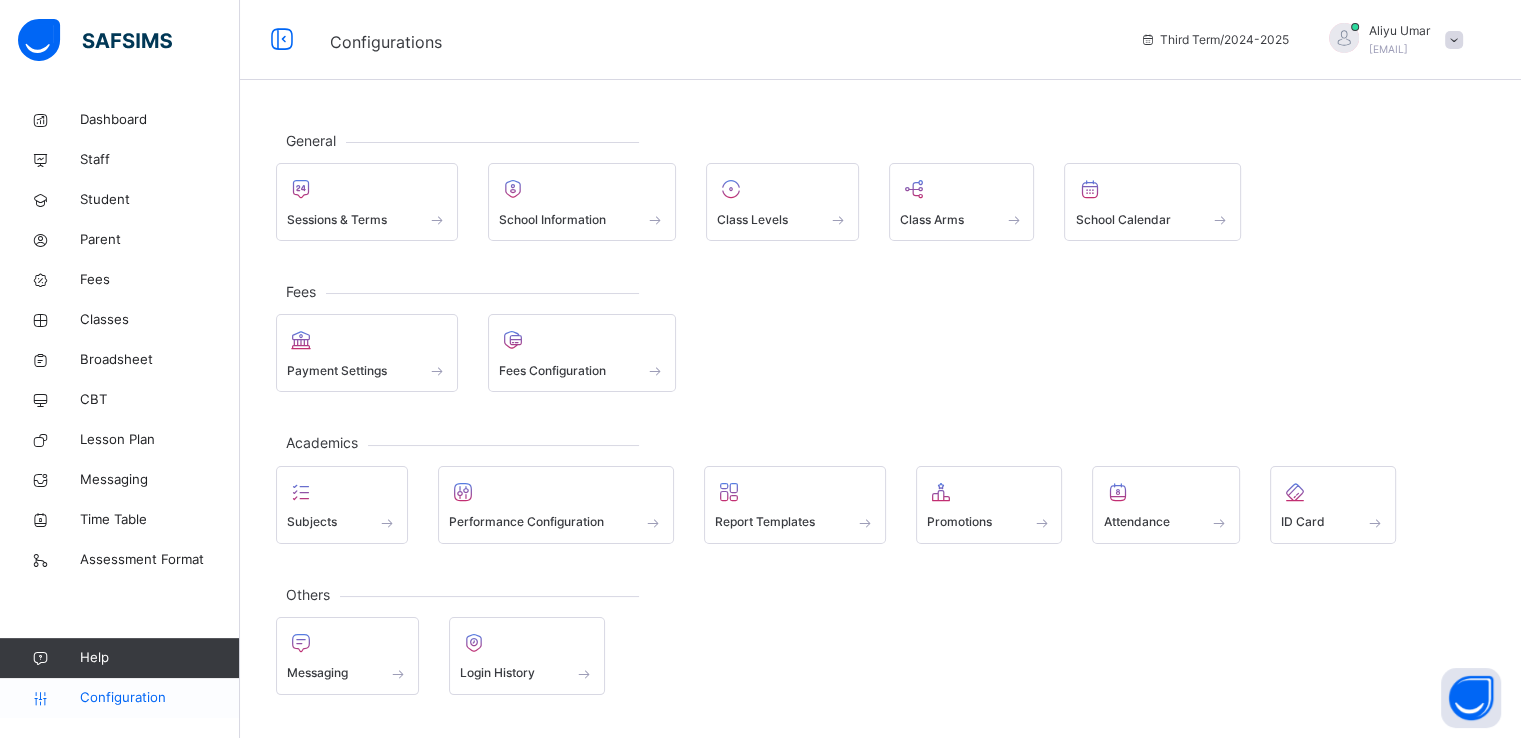 scroll, scrollTop: 0, scrollLeft: 0, axis: both 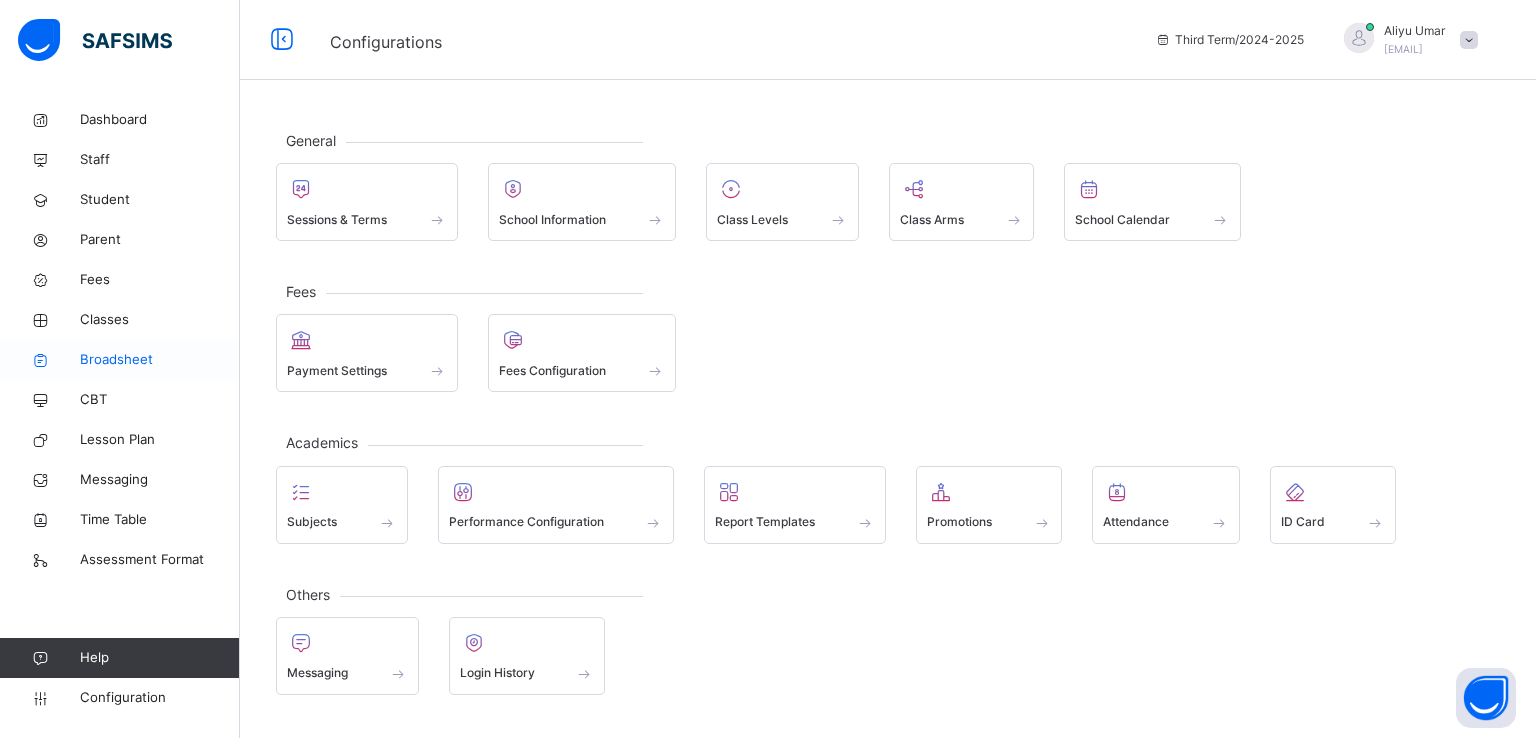 click on "Broadsheet" at bounding box center (160, 360) 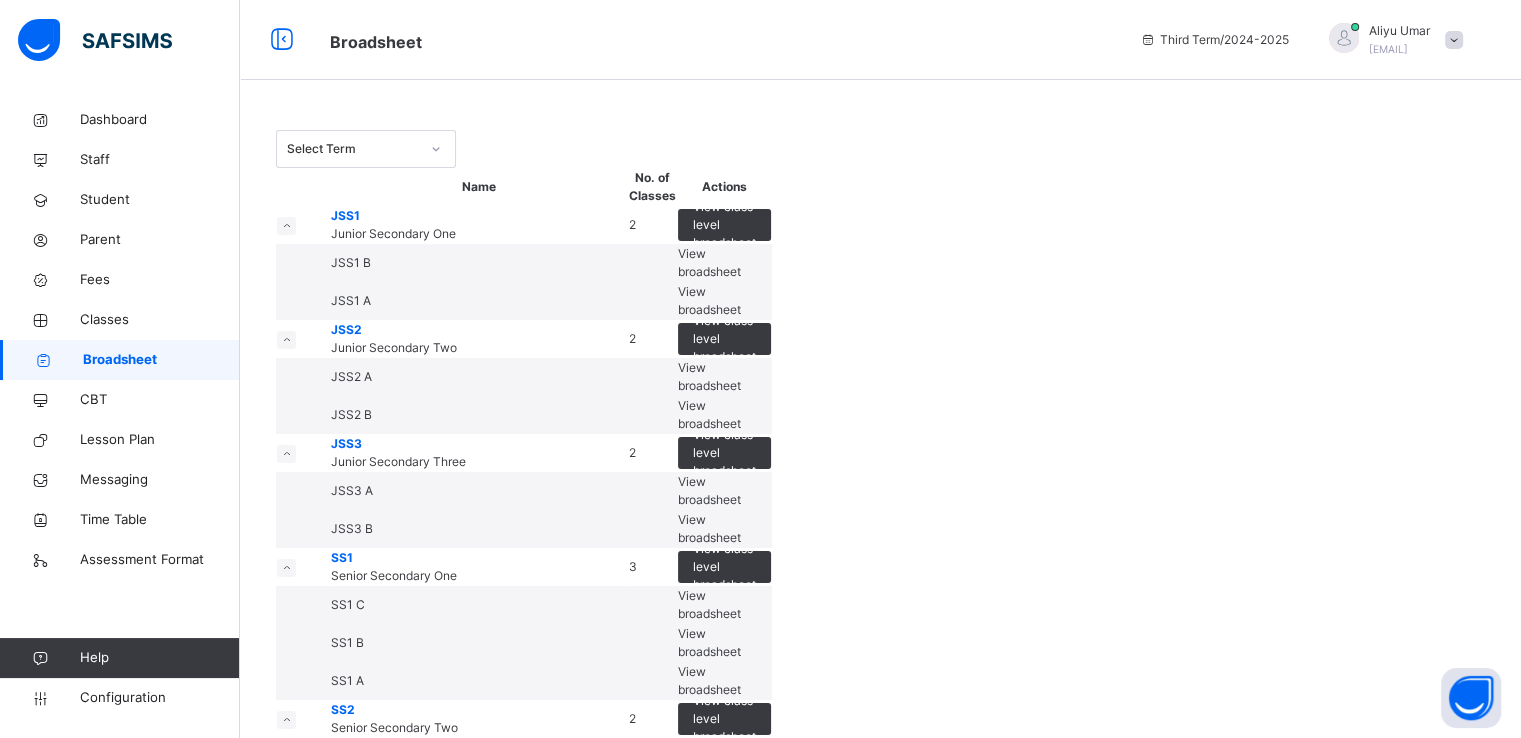 click on "View broadsheet" at bounding box center (709, 300) 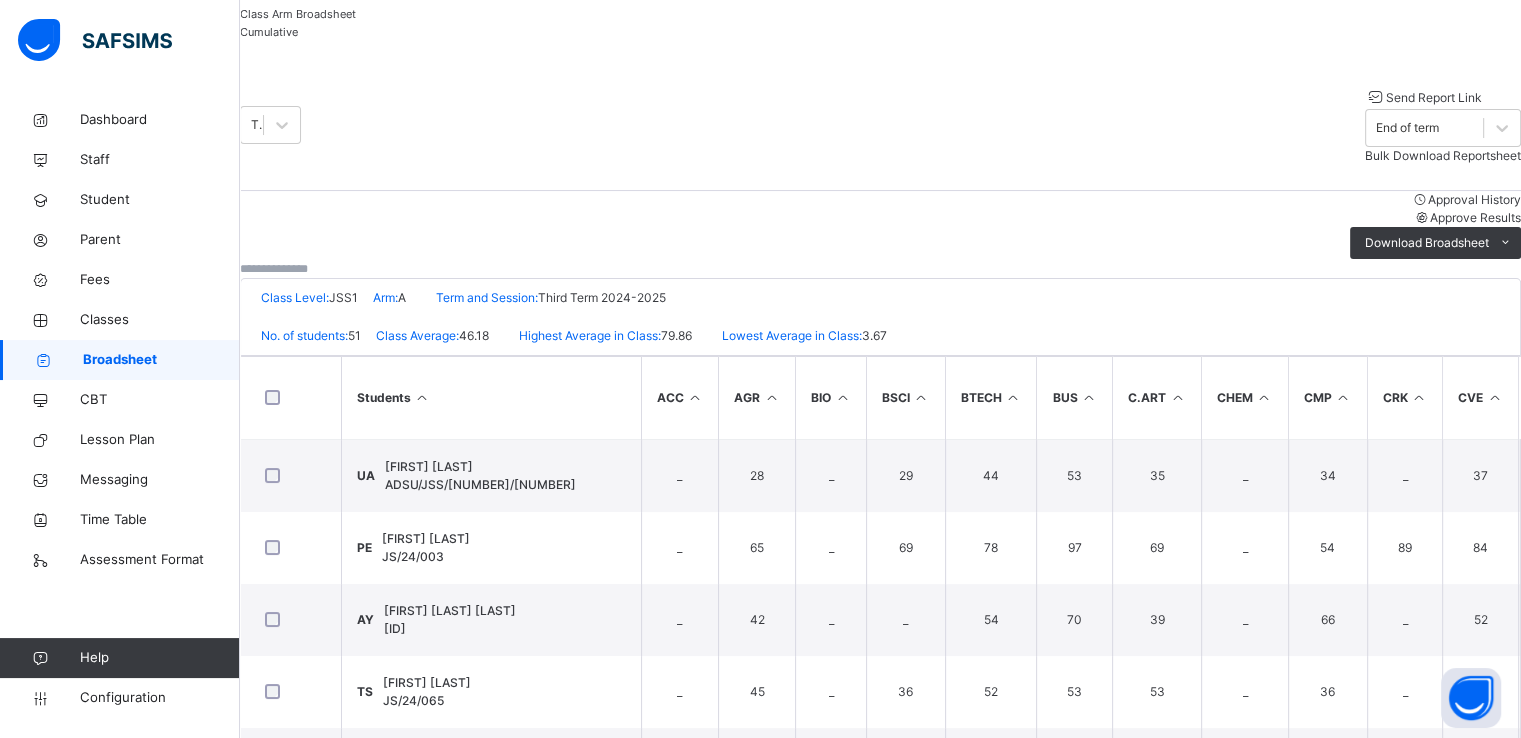 scroll, scrollTop: 171, scrollLeft: 0, axis: vertical 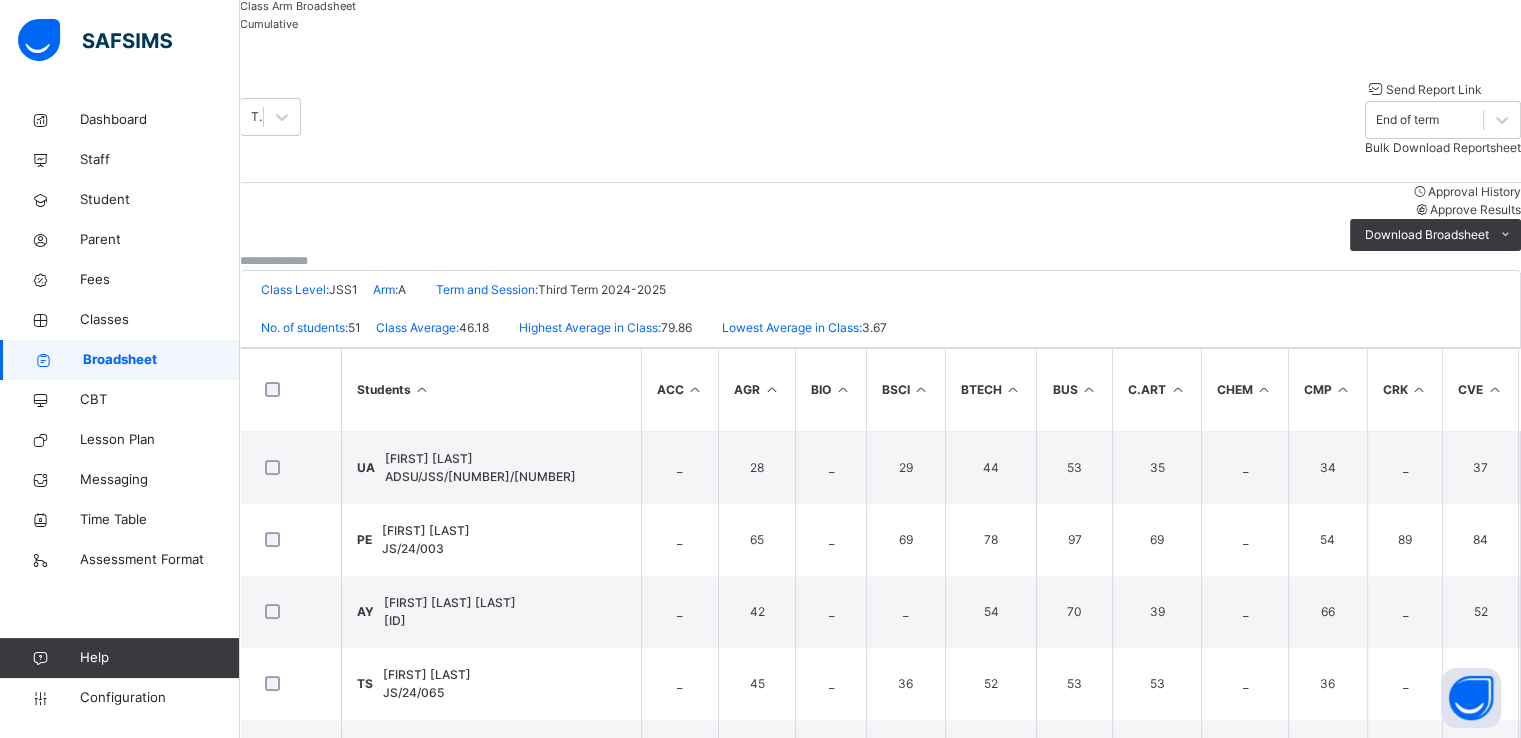 click on "Approve Results" at bounding box center (1475, 209) 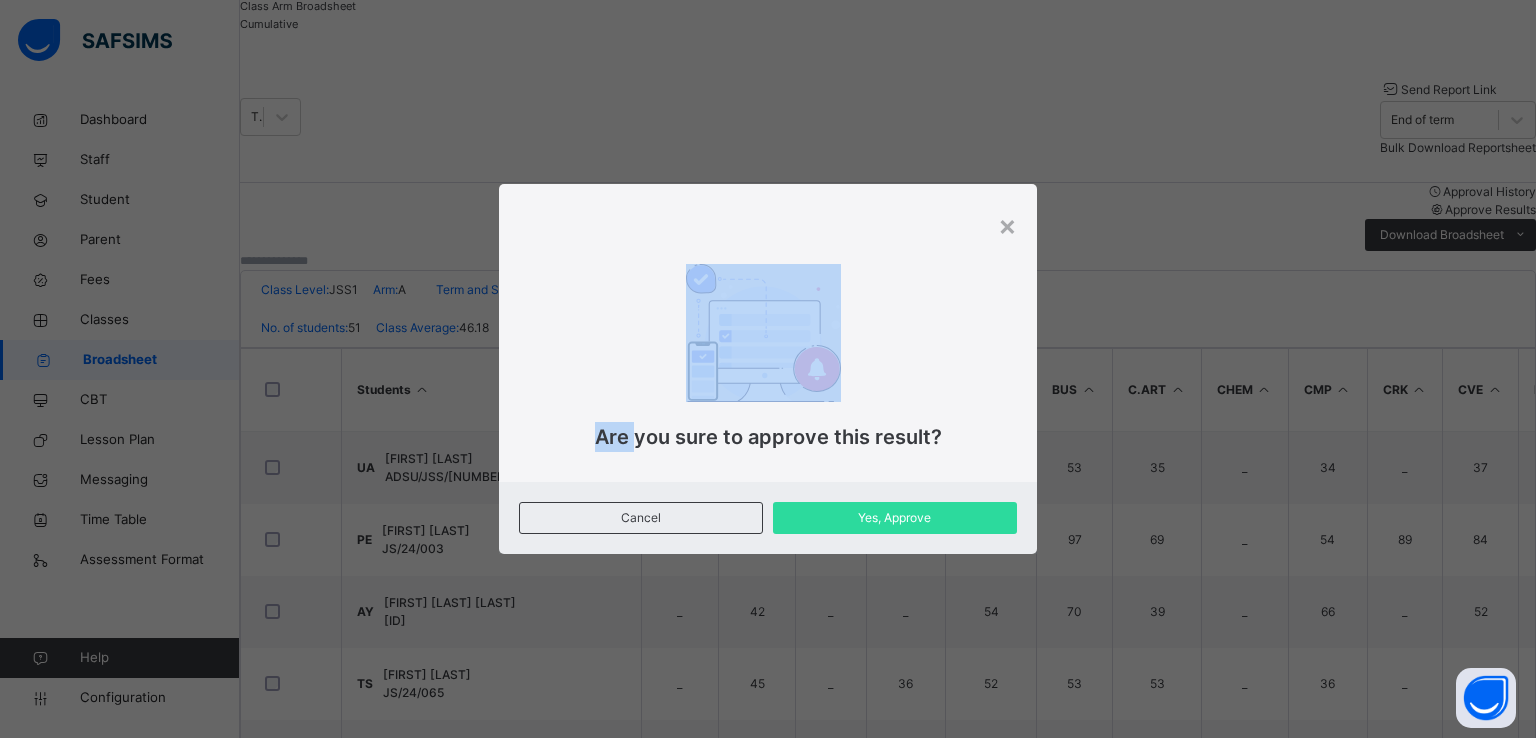 click on "× Are you sure to approve this result? Cancel Yes, Approve" at bounding box center [768, 369] 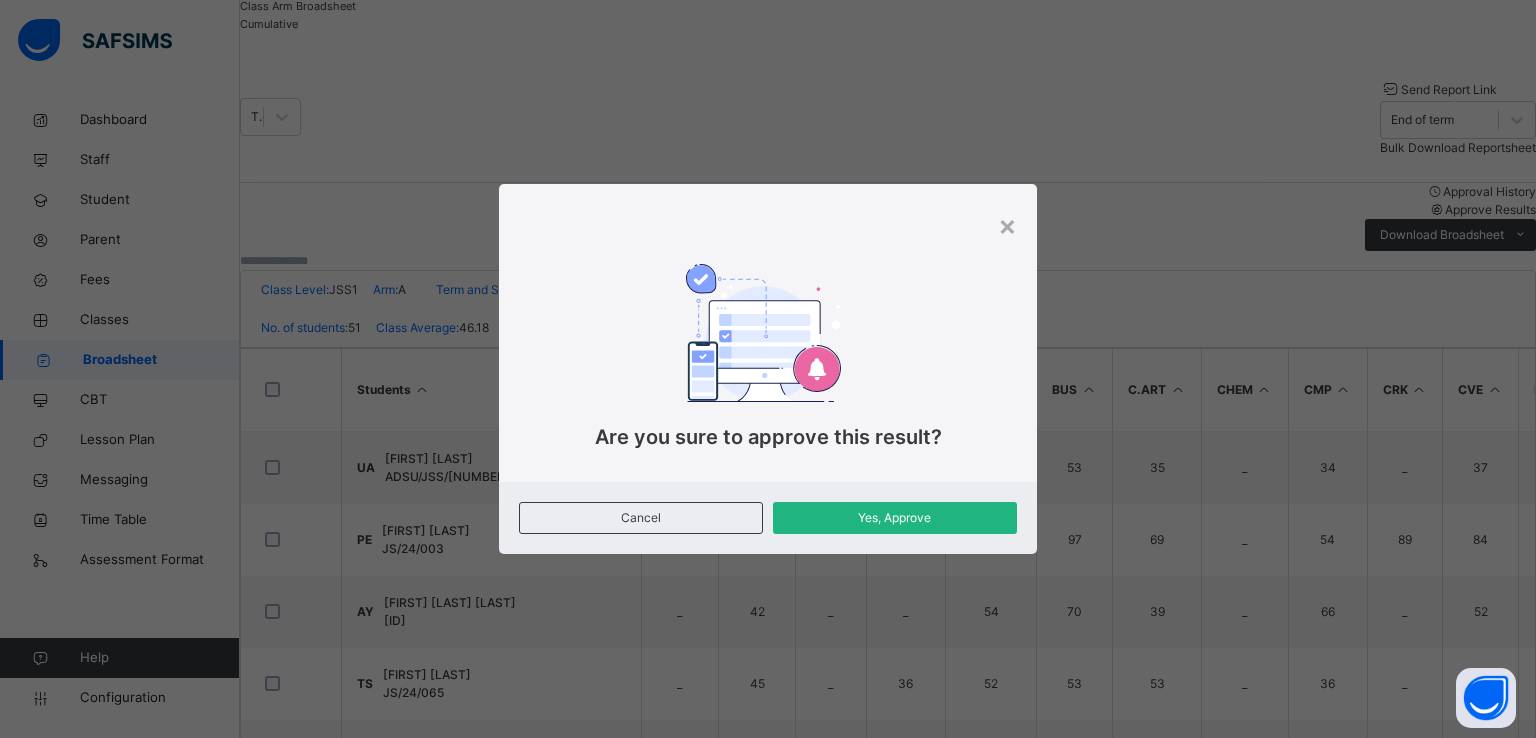 click on "Yes, Approve" at bounding box center [895, 518] 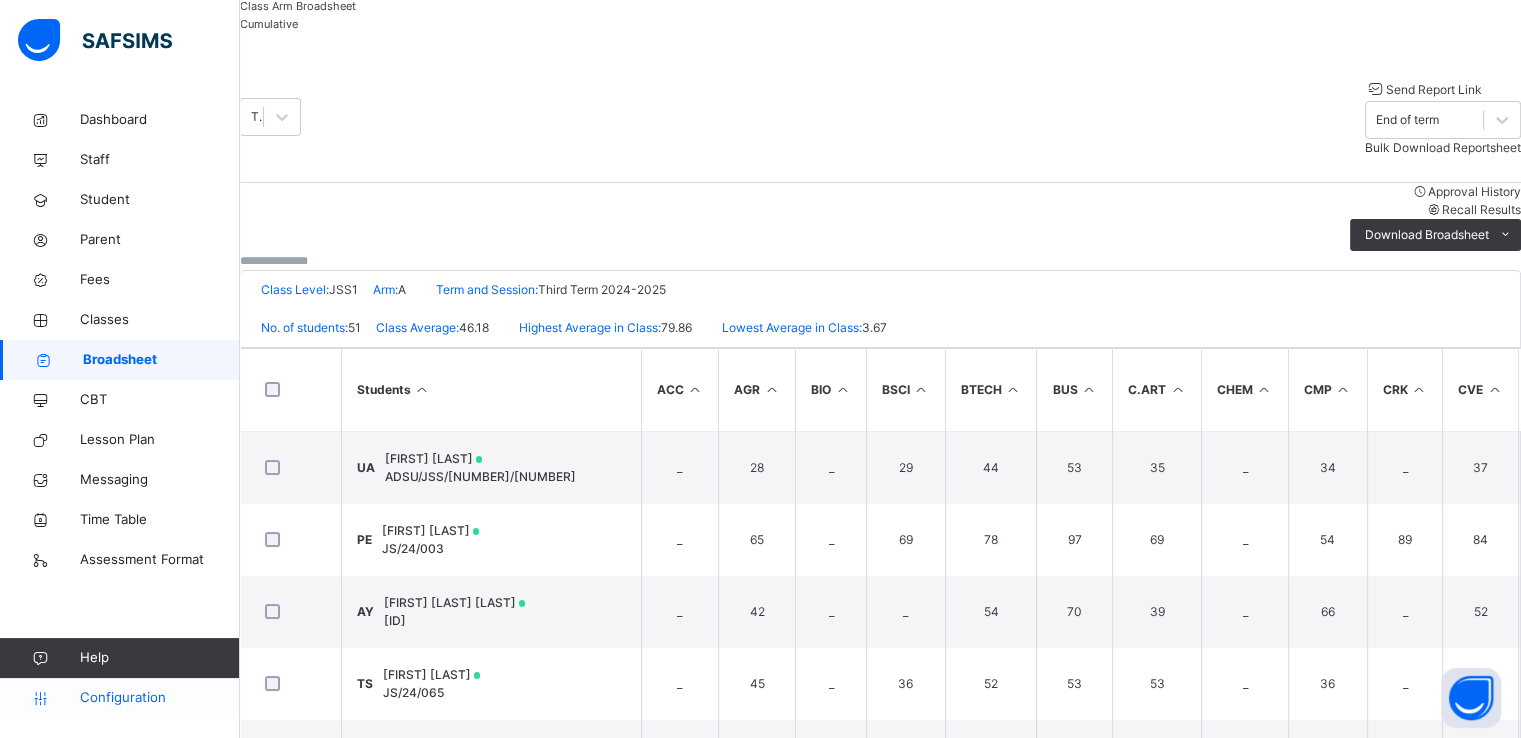 click on "Configuration" at bounding box center (159, 698) 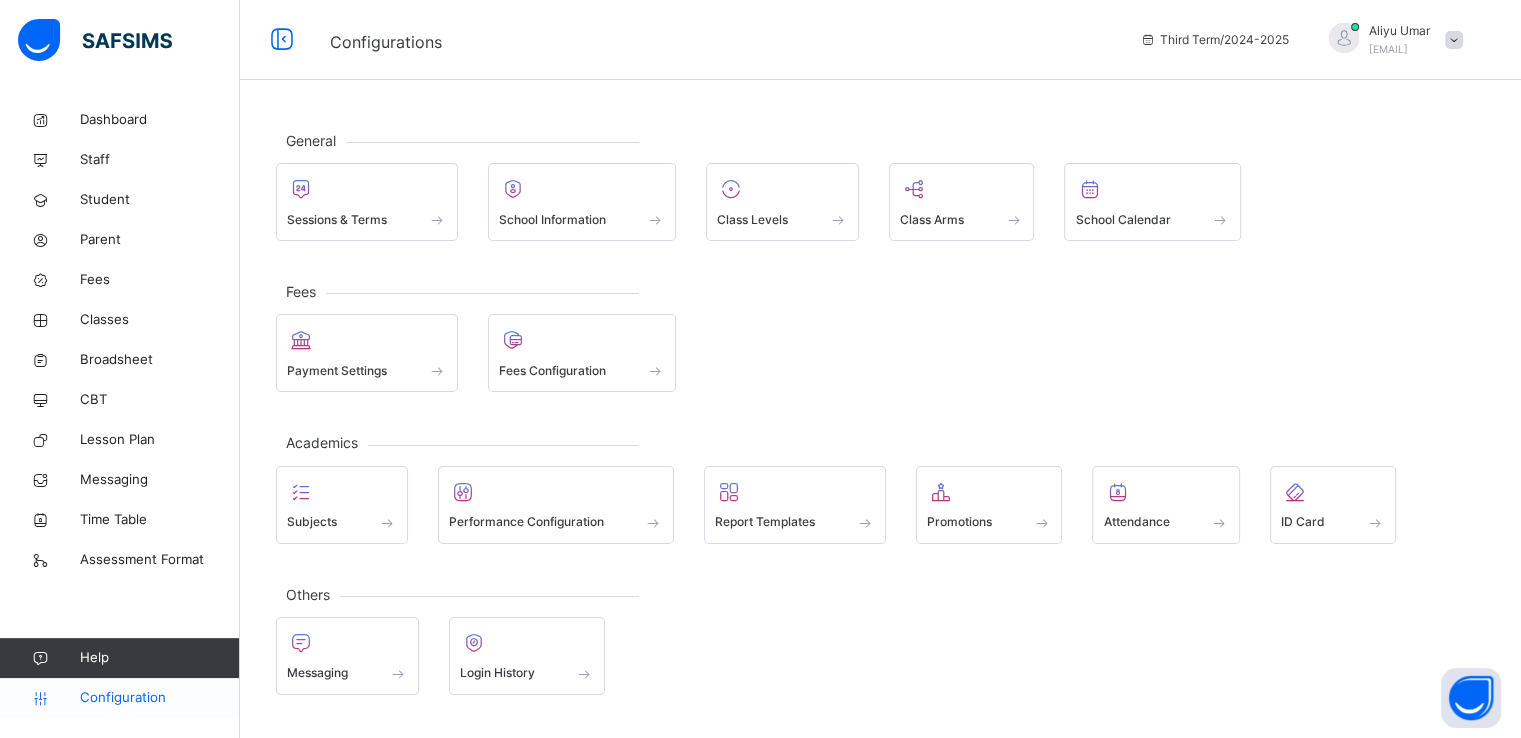 scroll, scrollTop: 0, scrollLeft: 0, axis: both 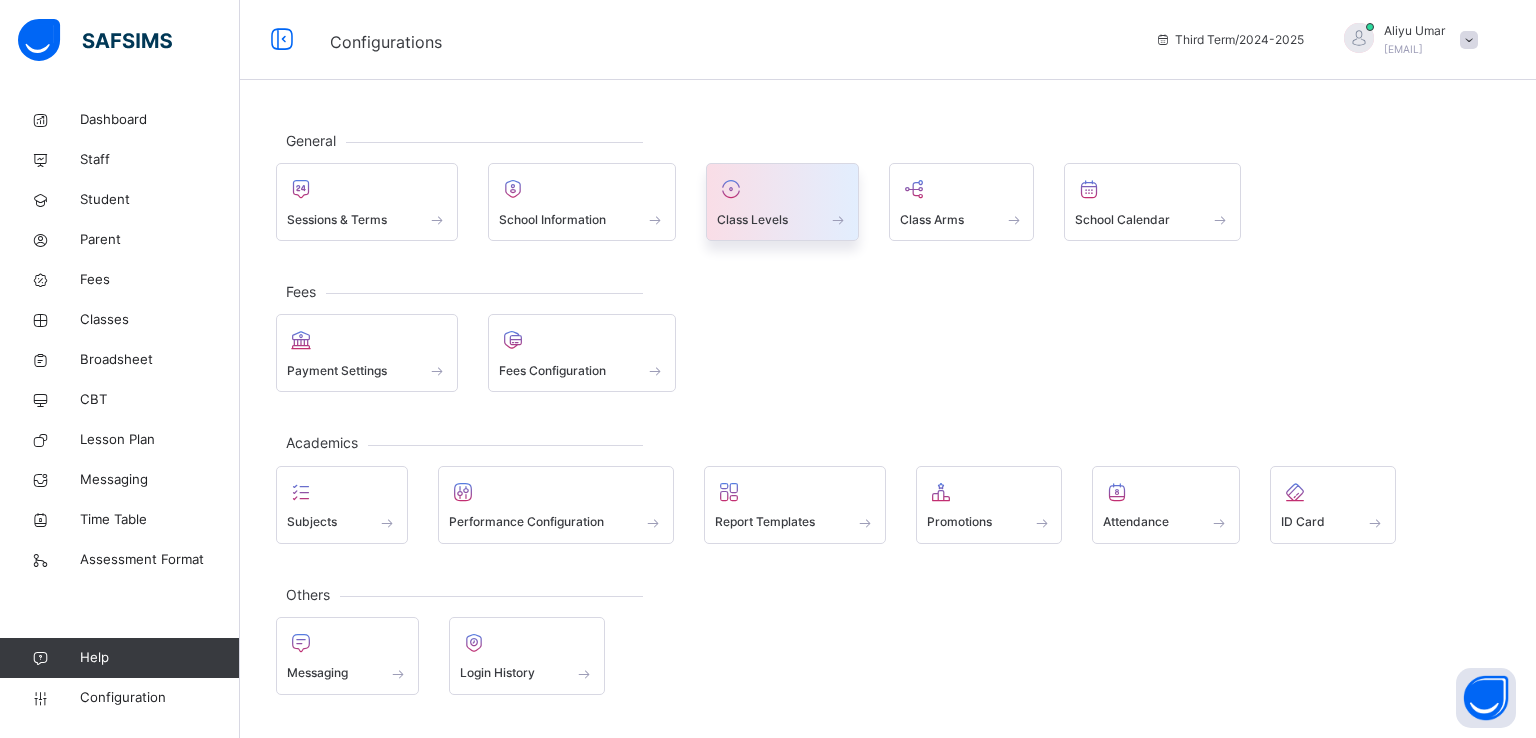 click on "Class Levels" at bounding box center [752, 220] 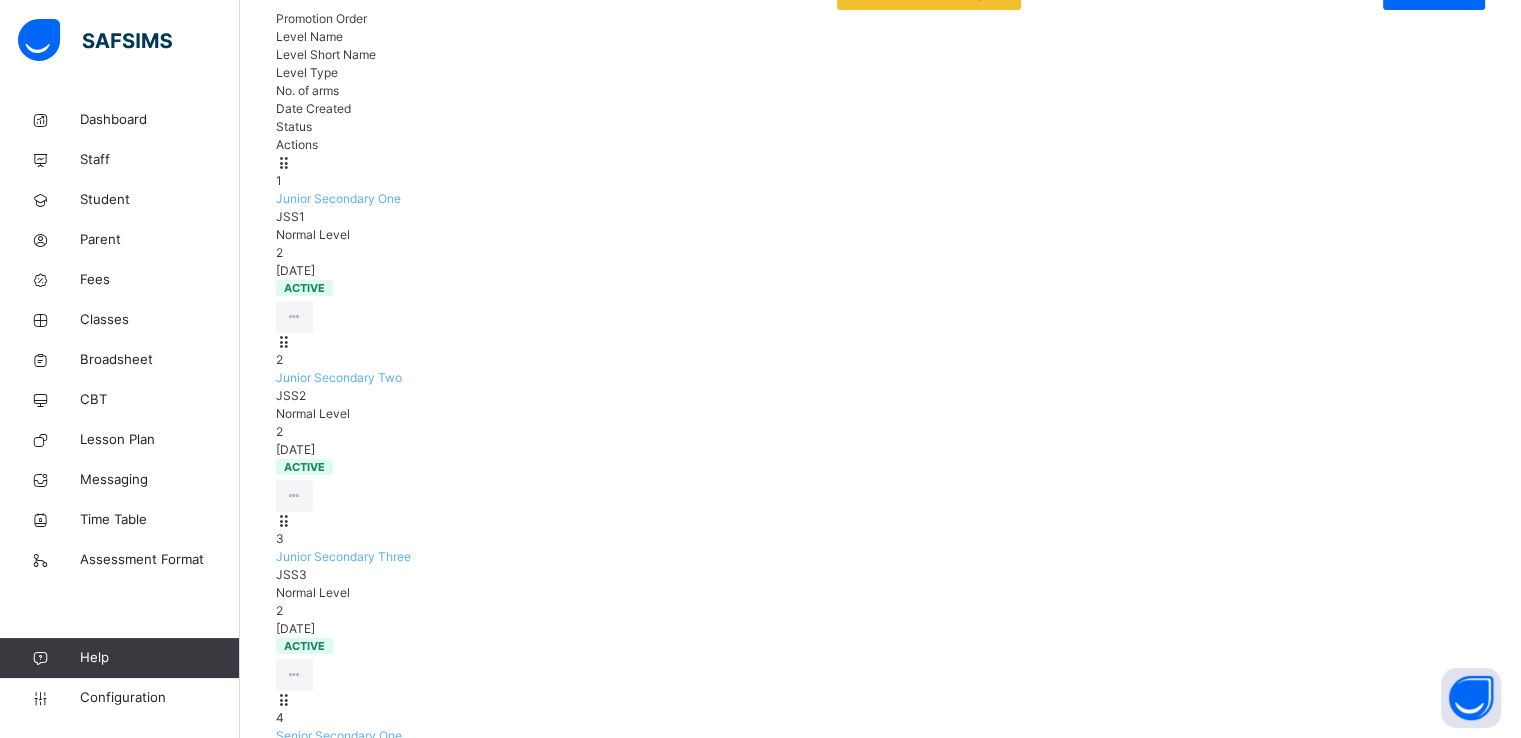 scroll, scrollTop: 0, scrollLeft: 0, axis: both 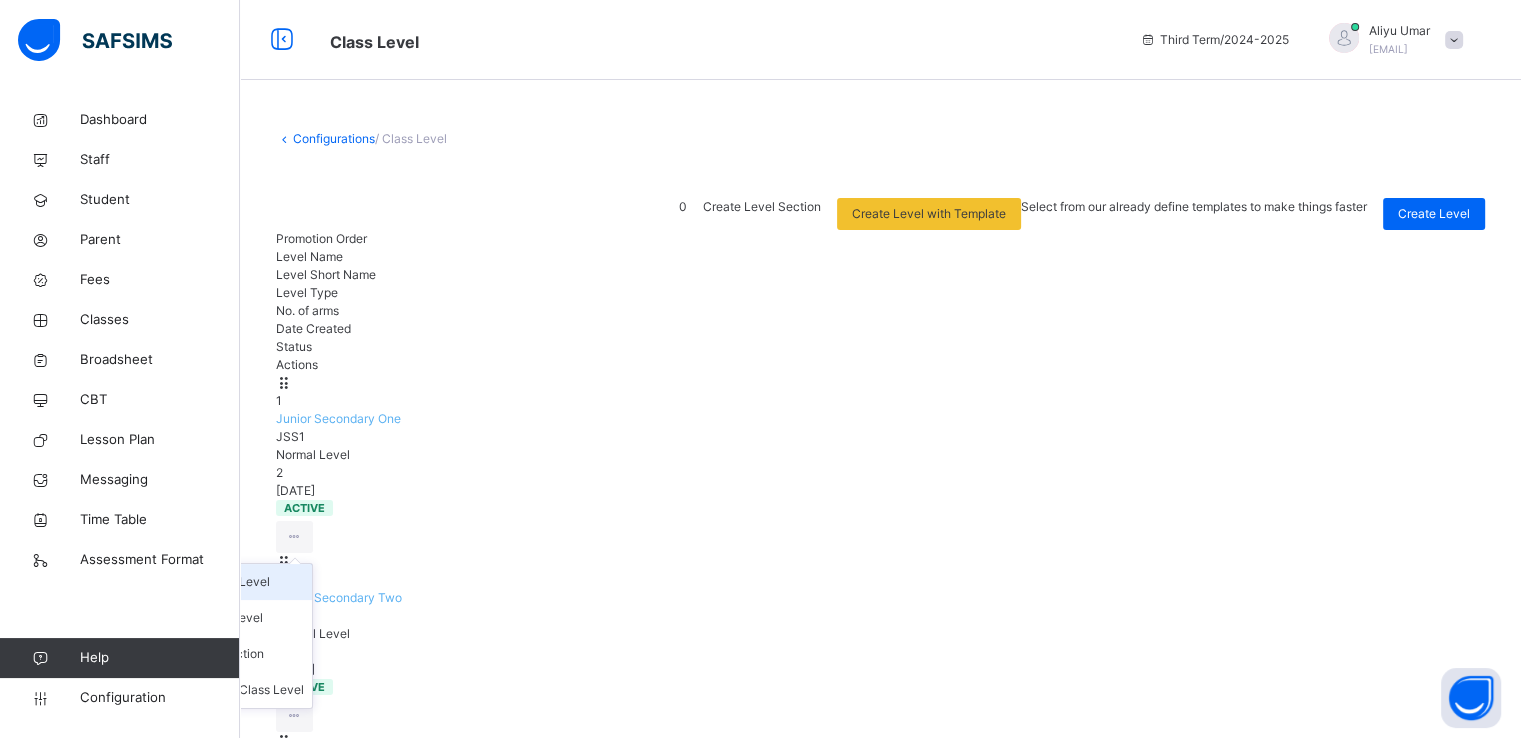 click on "View Class Level" at bounding box center [239, 582] 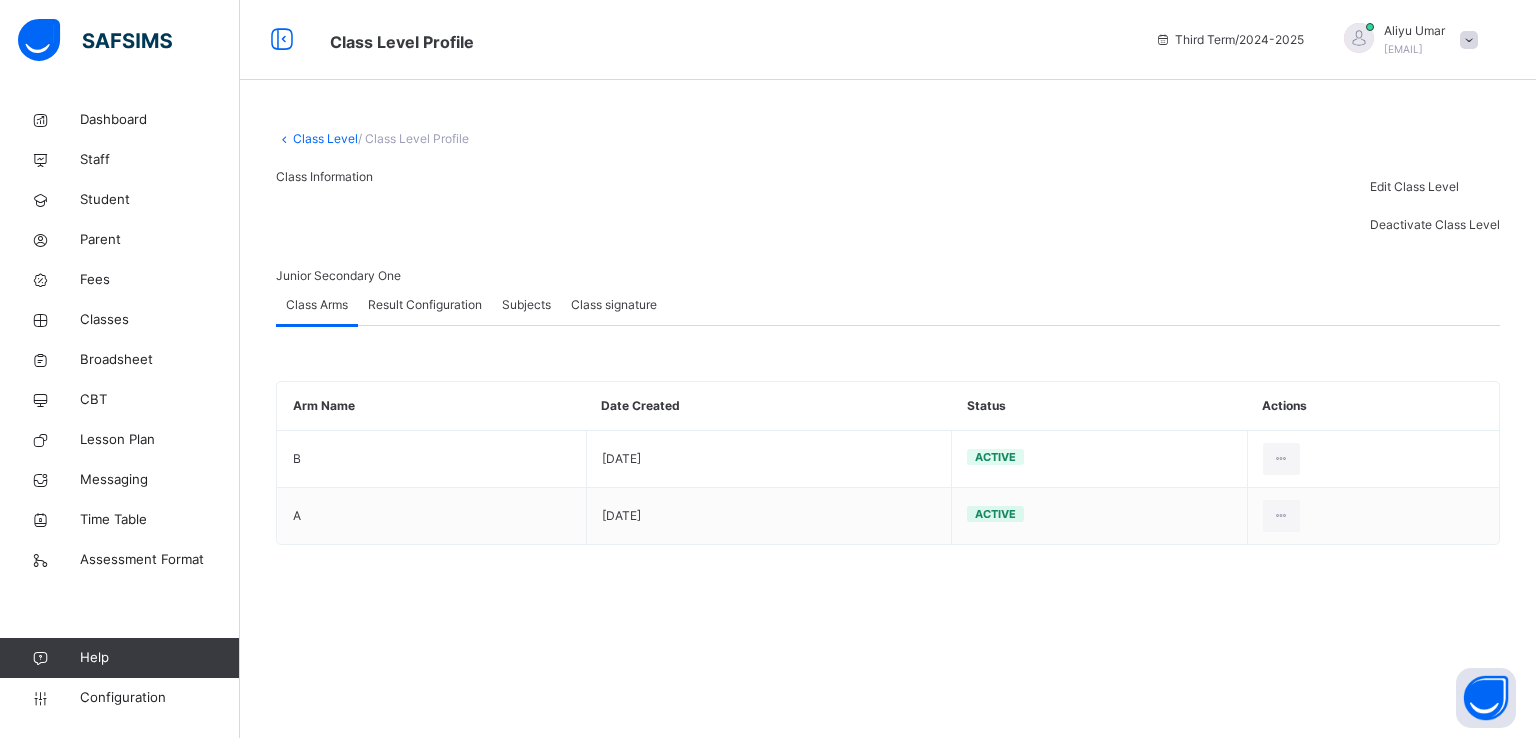 click on "Result Configuration" at bounding box center (425, 305) 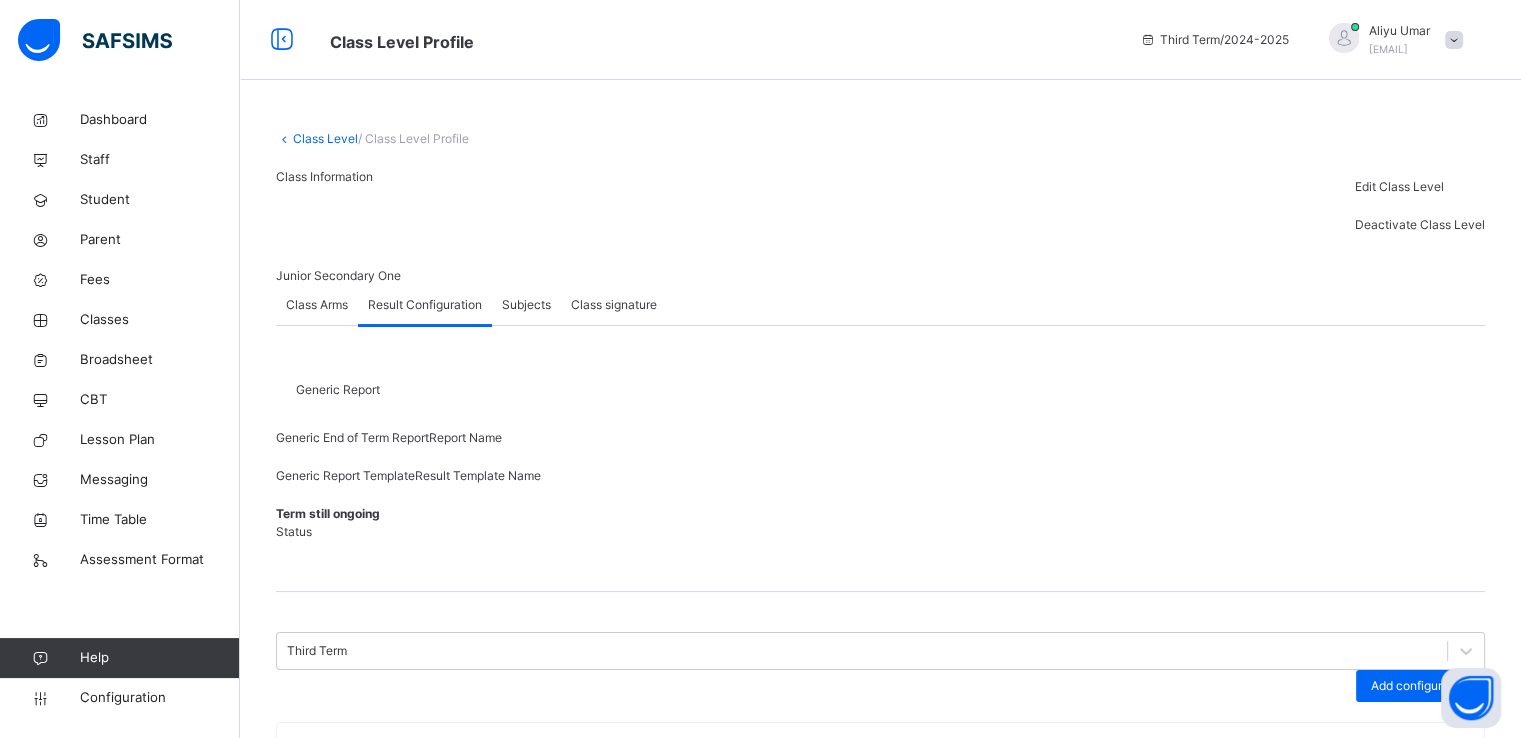 scroll, scrollTop: 275, scrollLeft: 0, axis: vertical 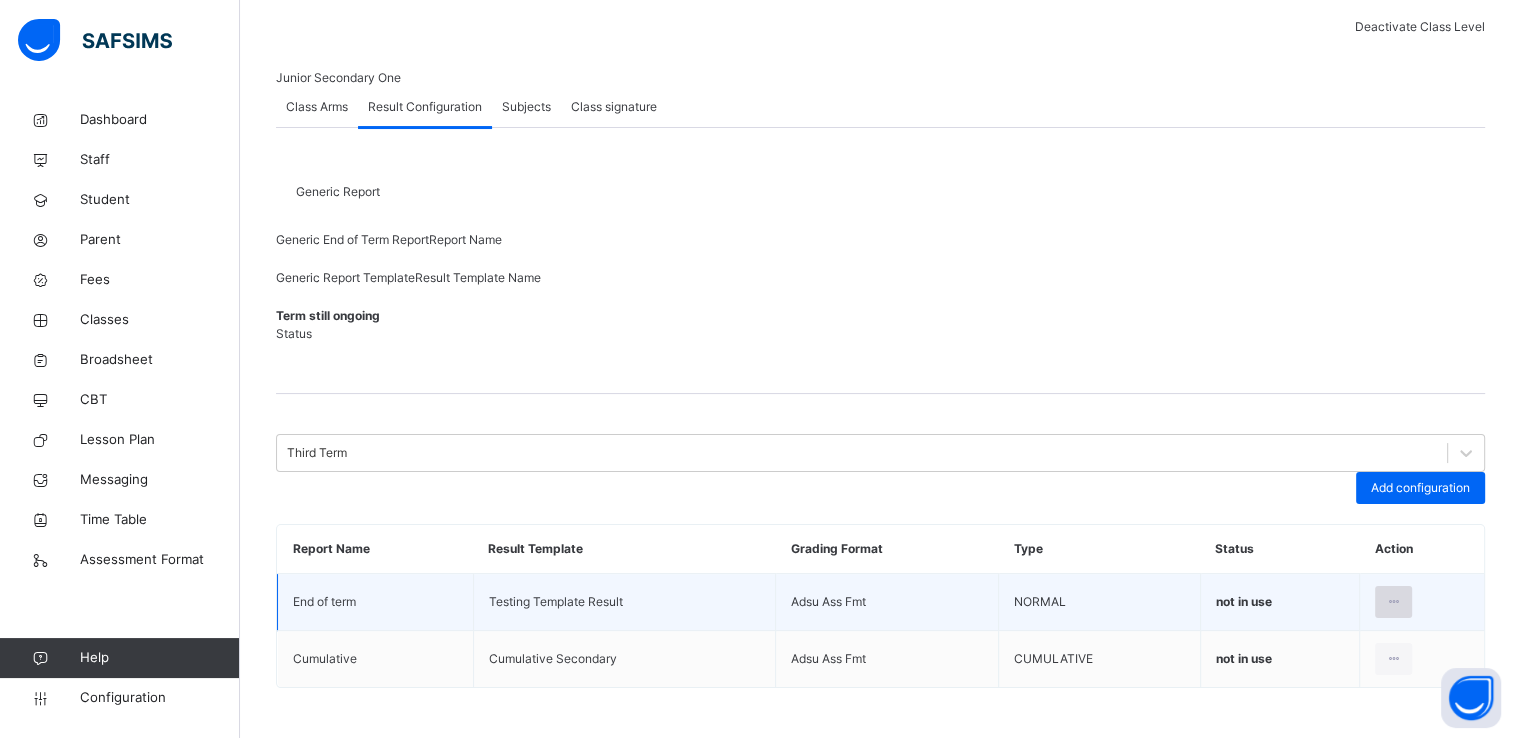 click at bounding box center (1393, 602) 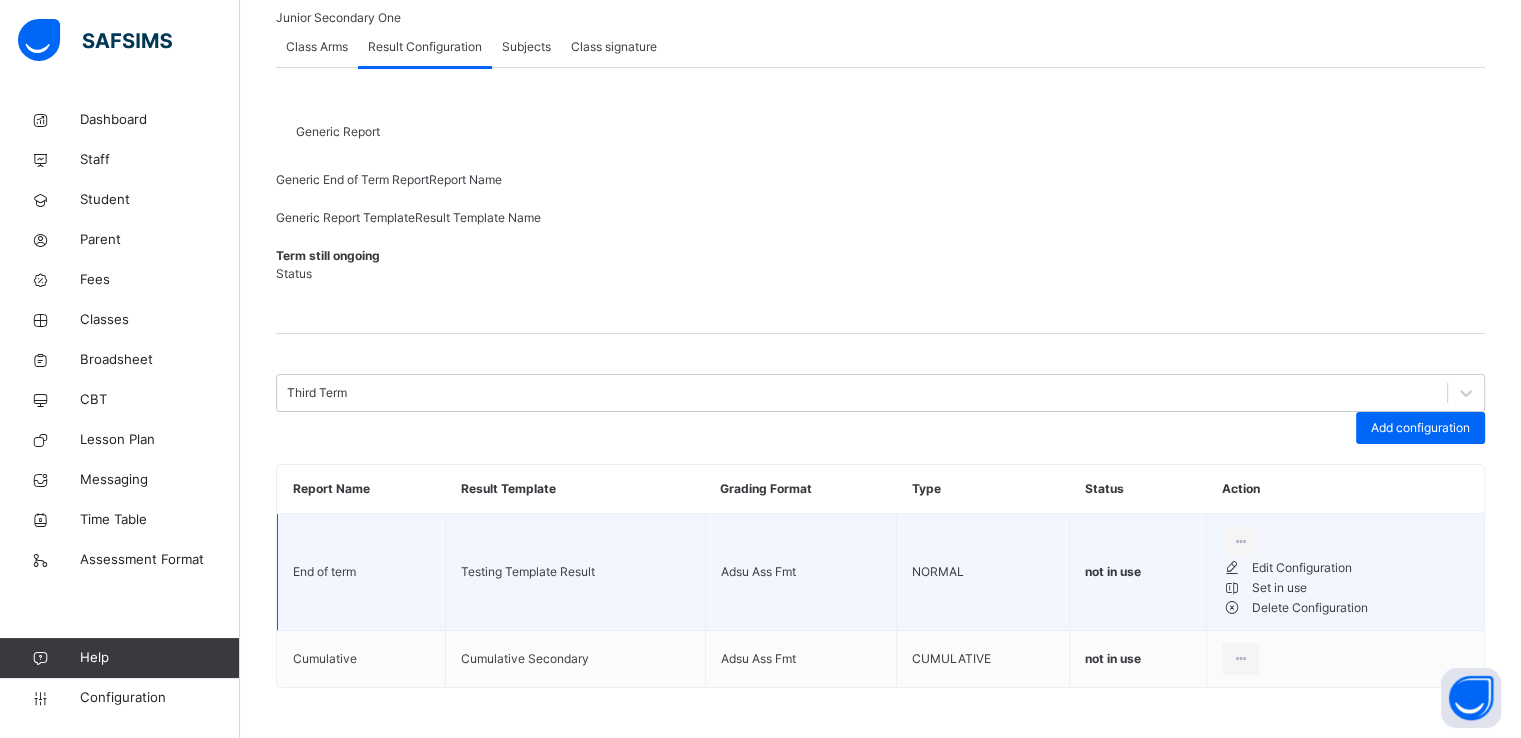 click on "Set in use" at bounding box center [1360, 588] 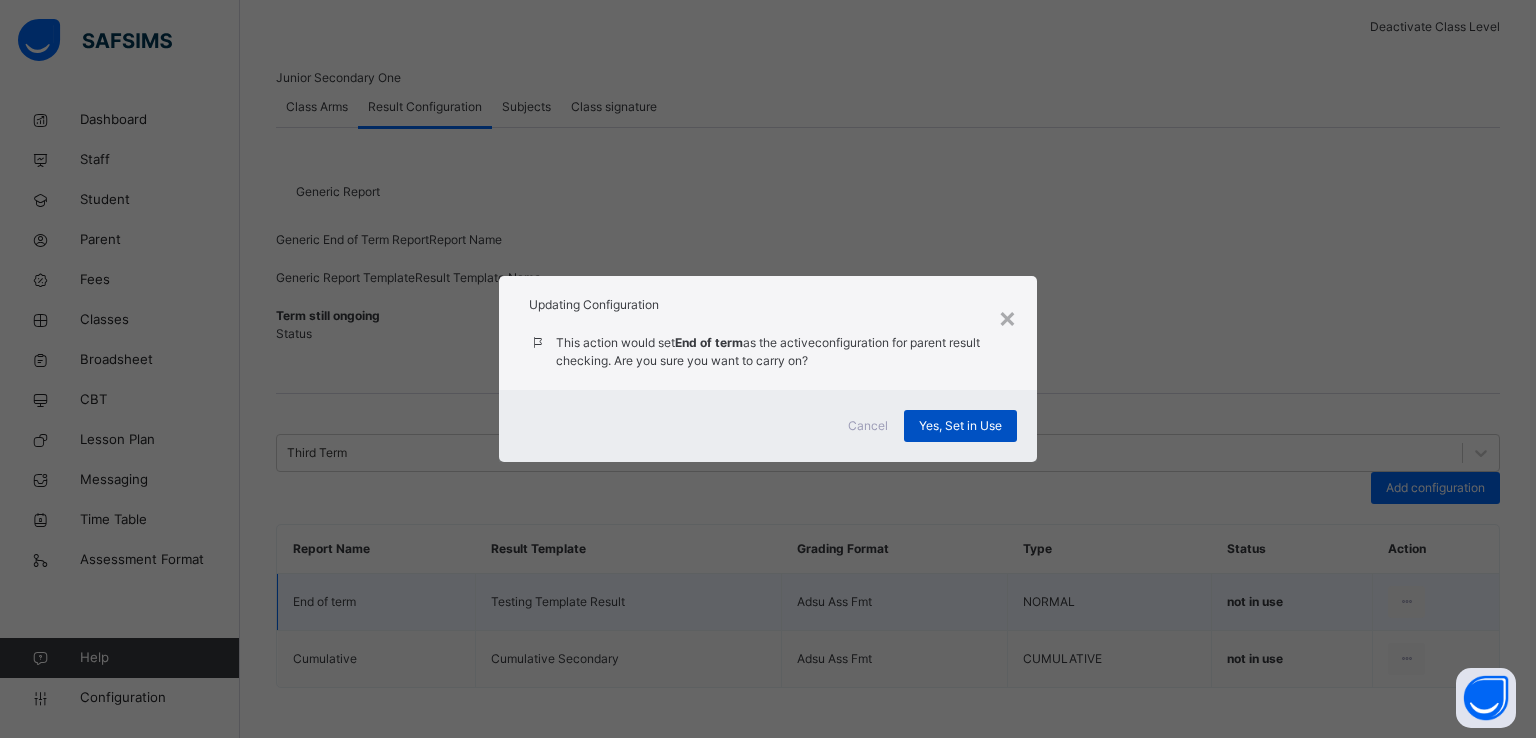 click on "Yes, Set in Use" at bounding box center (960, 426) 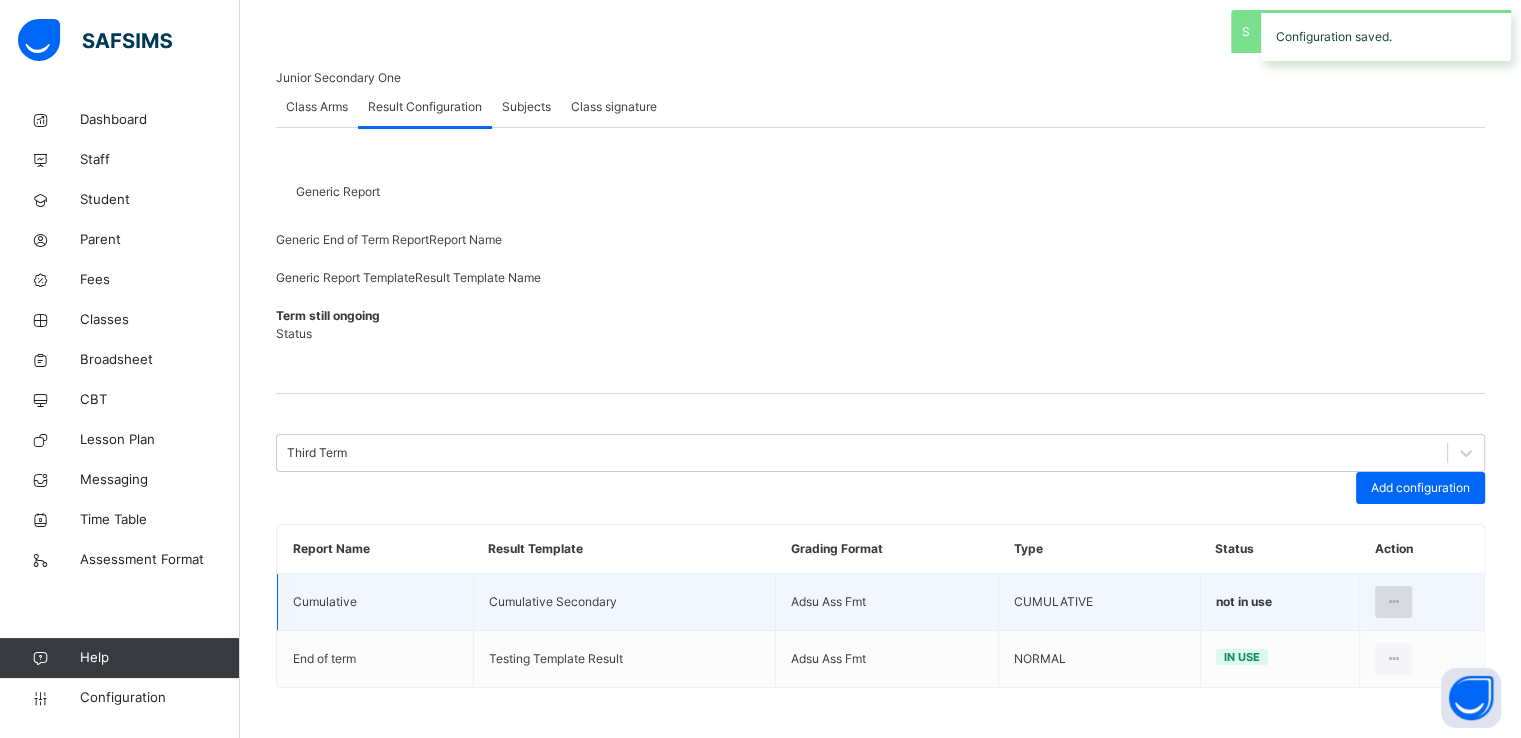 click at bounding box center [1393, 602] 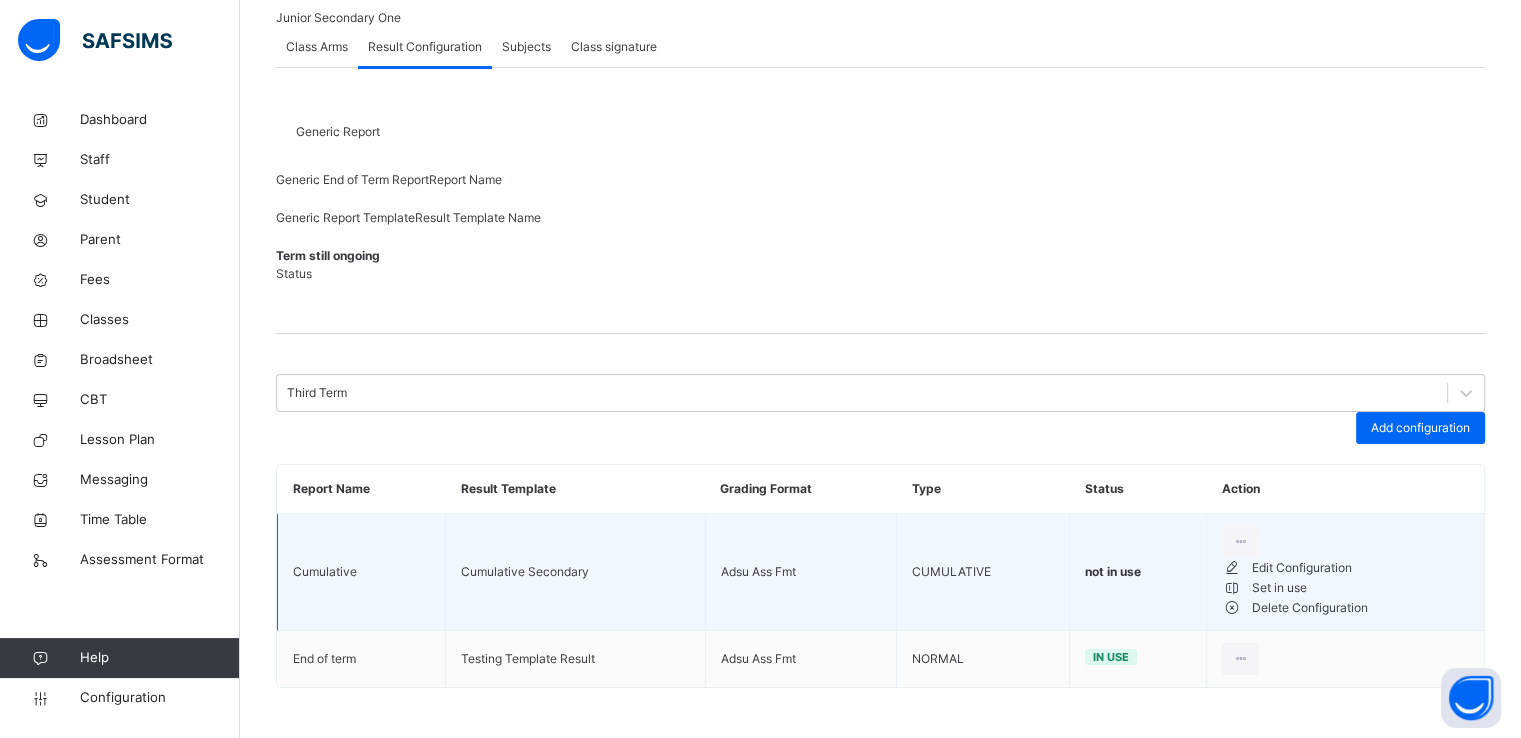 click on "Set in use" at bounding box center [1360, 588] 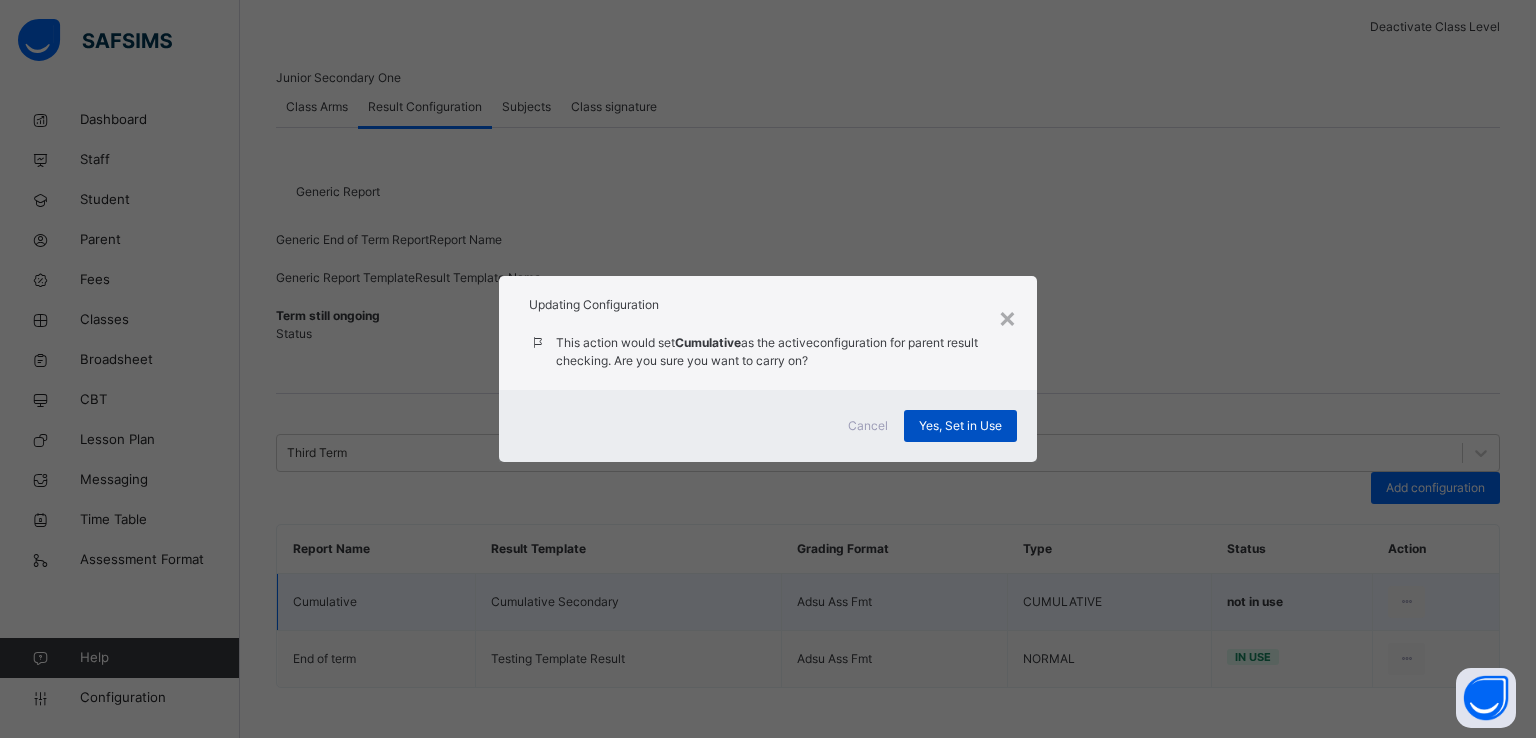 click on "Yes, Set in Use" at bounding box center [960, 426] 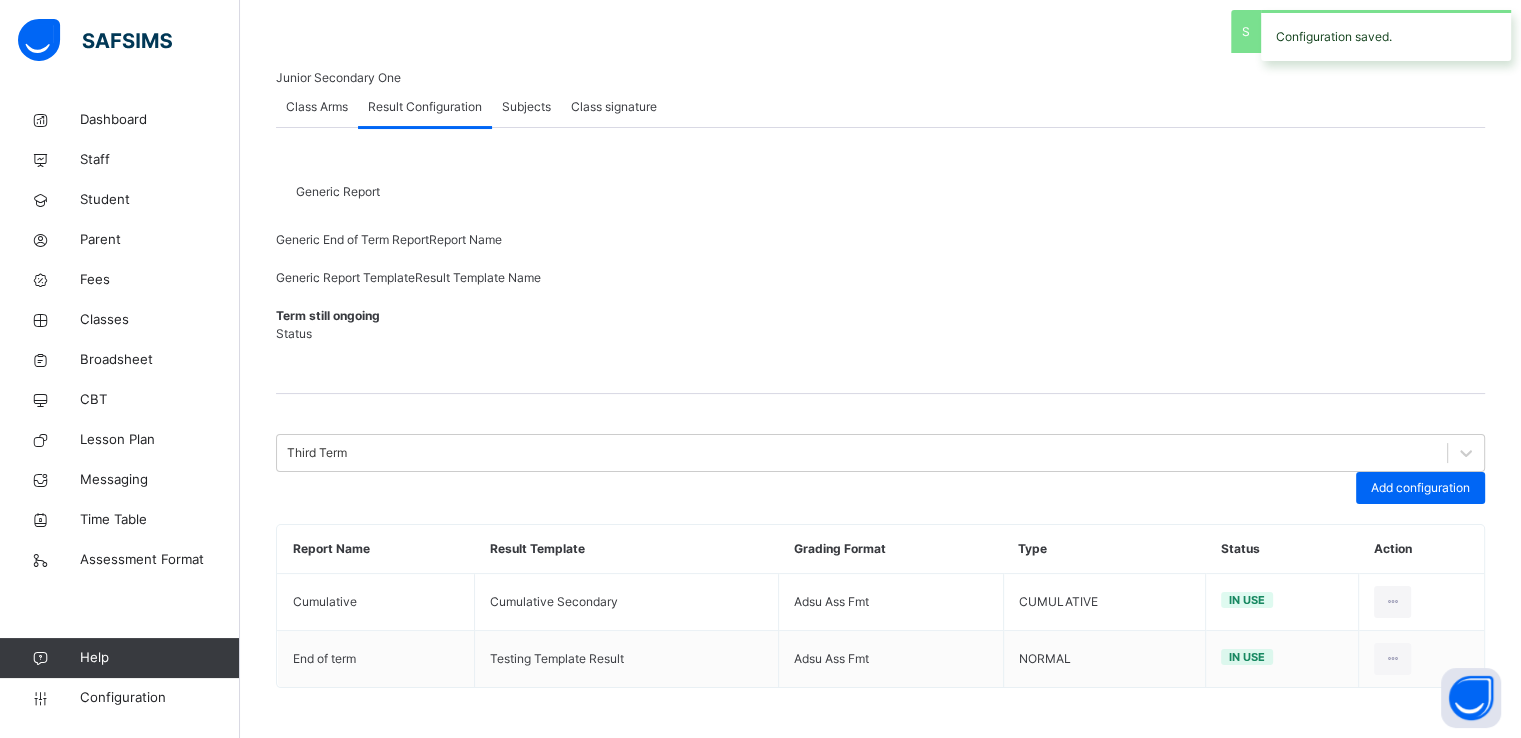 scroll, scrollTop: 0, scrollLeft: 0, axis: both 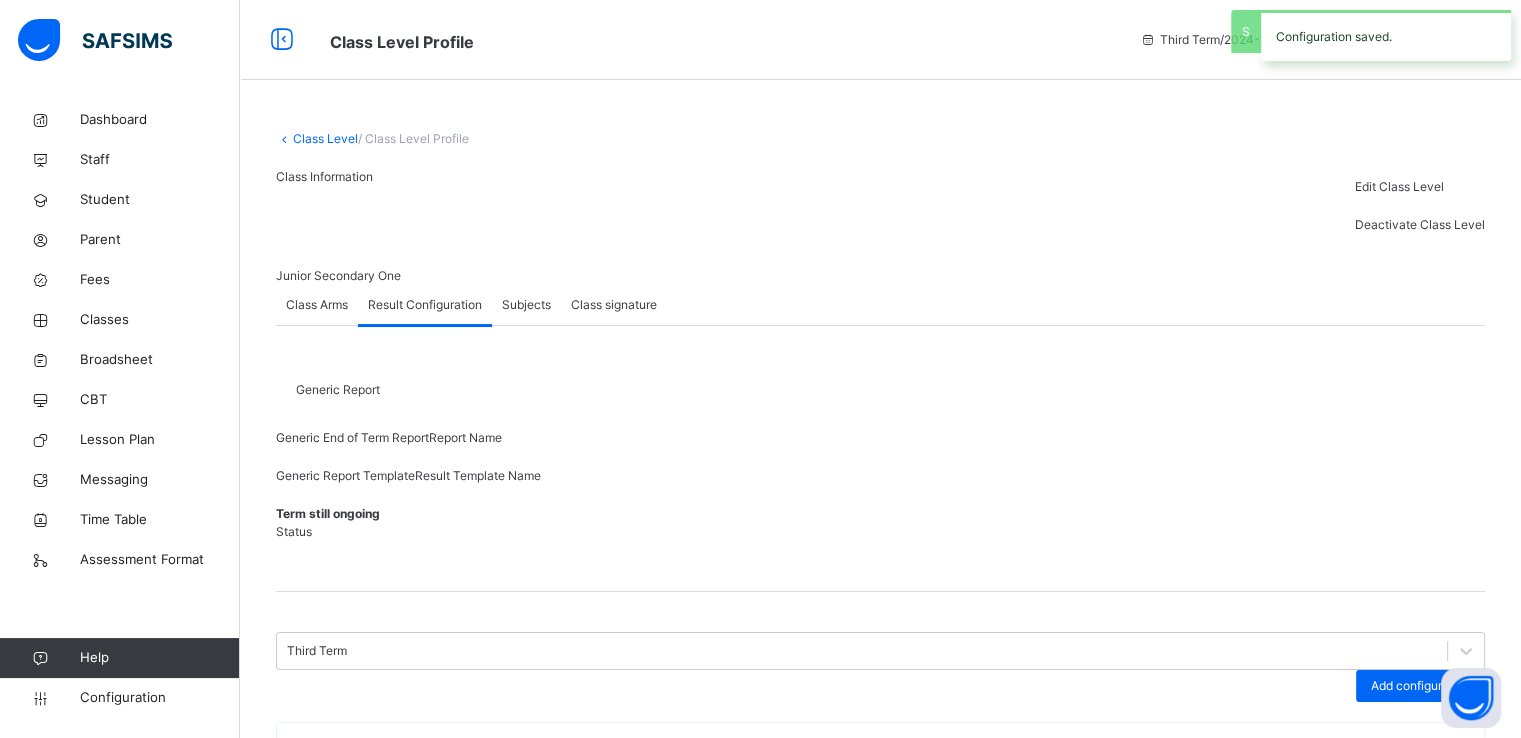 click on "Class Level" at bounding box center [325, 138] 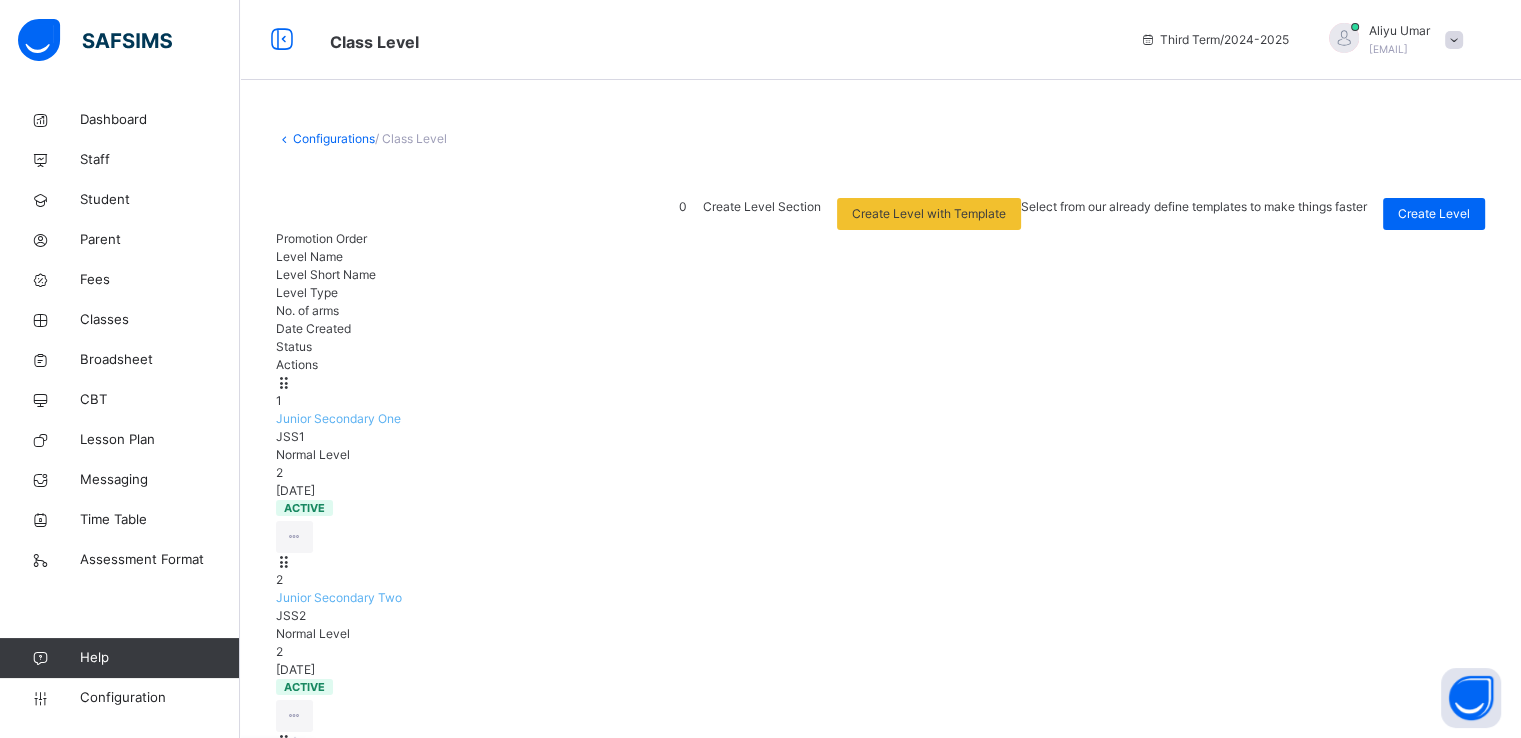 click on "View Class Level" at bounding box center [239, 761] 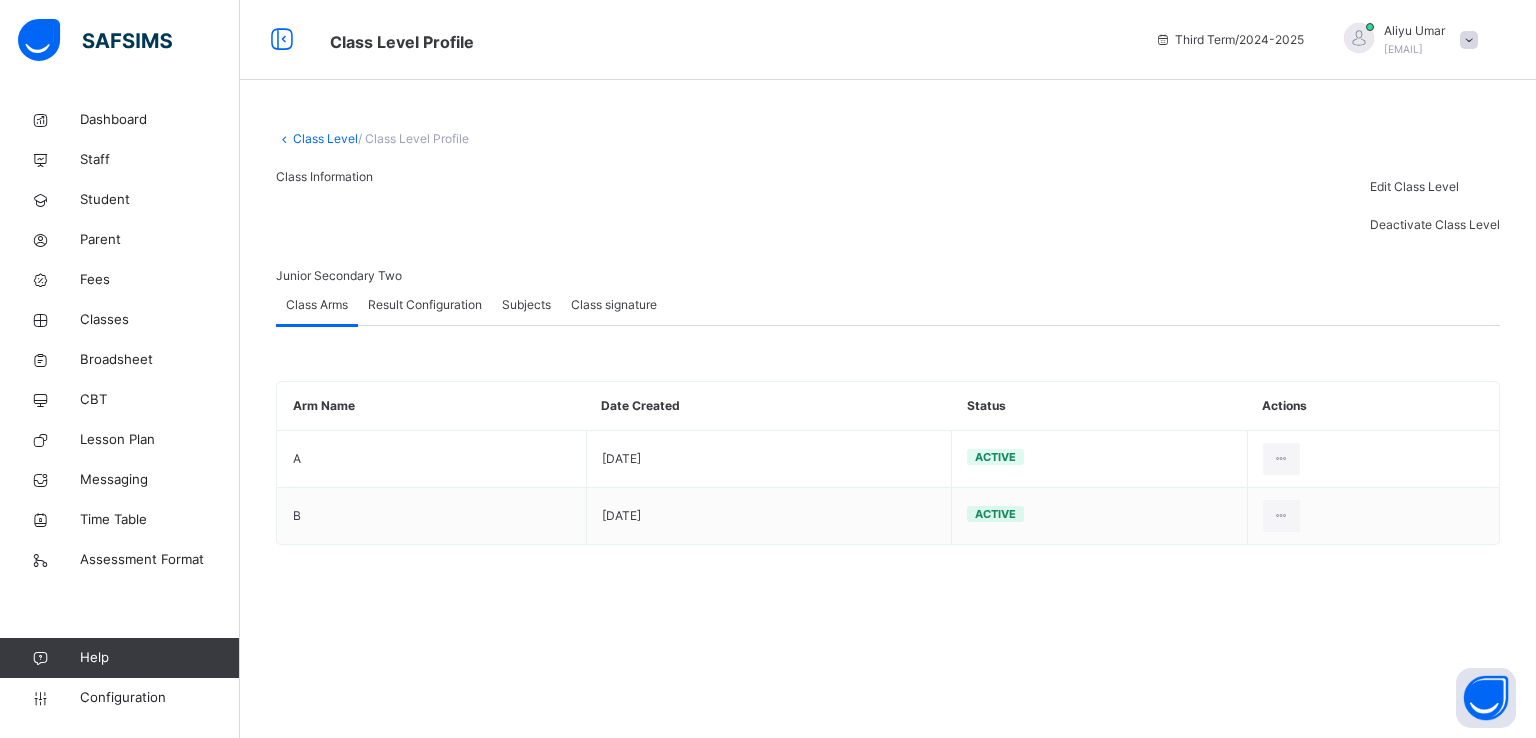 click on "Result Configuration" at bounding box center (425, 305) 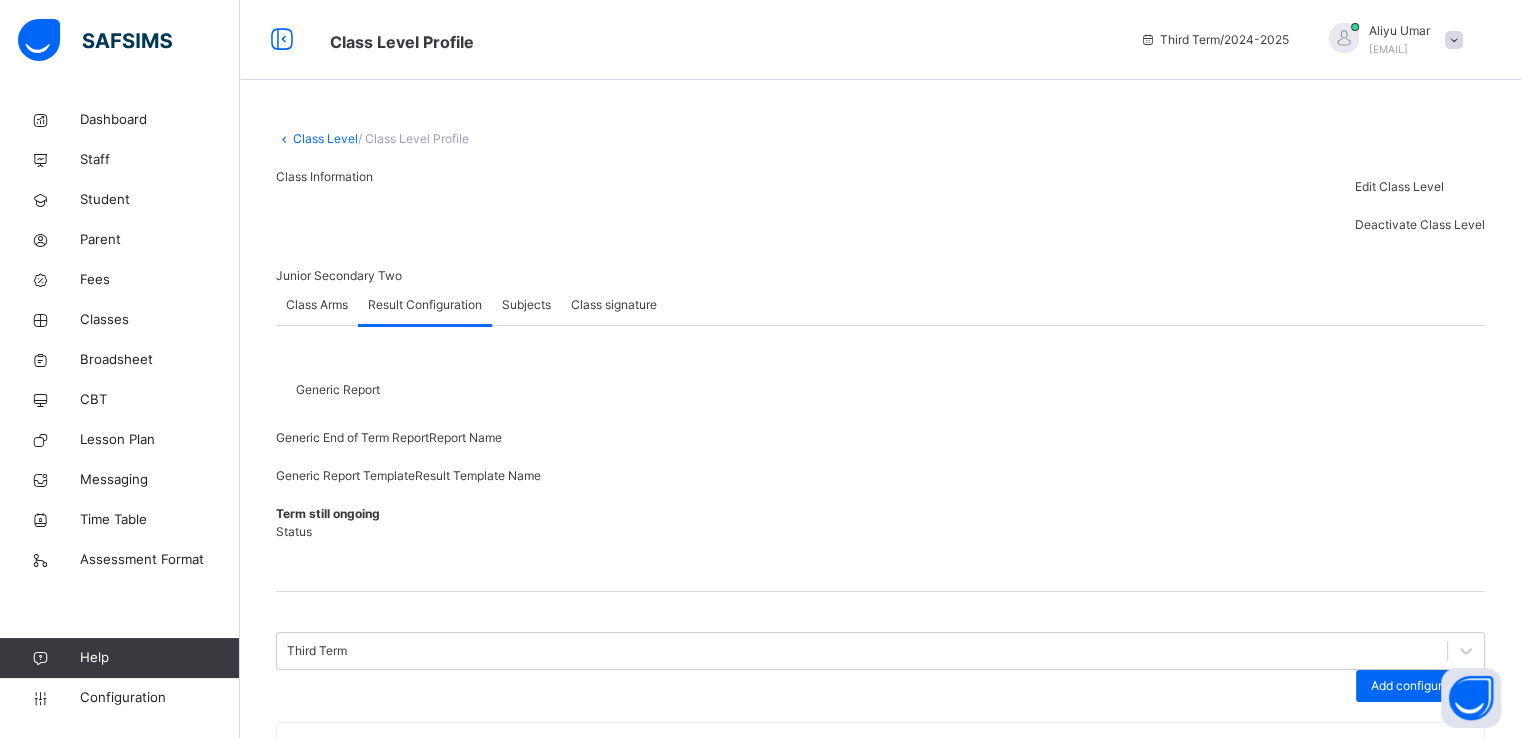 scroll, scrollTop: 275, scrollLeft: 0, axis: vertical 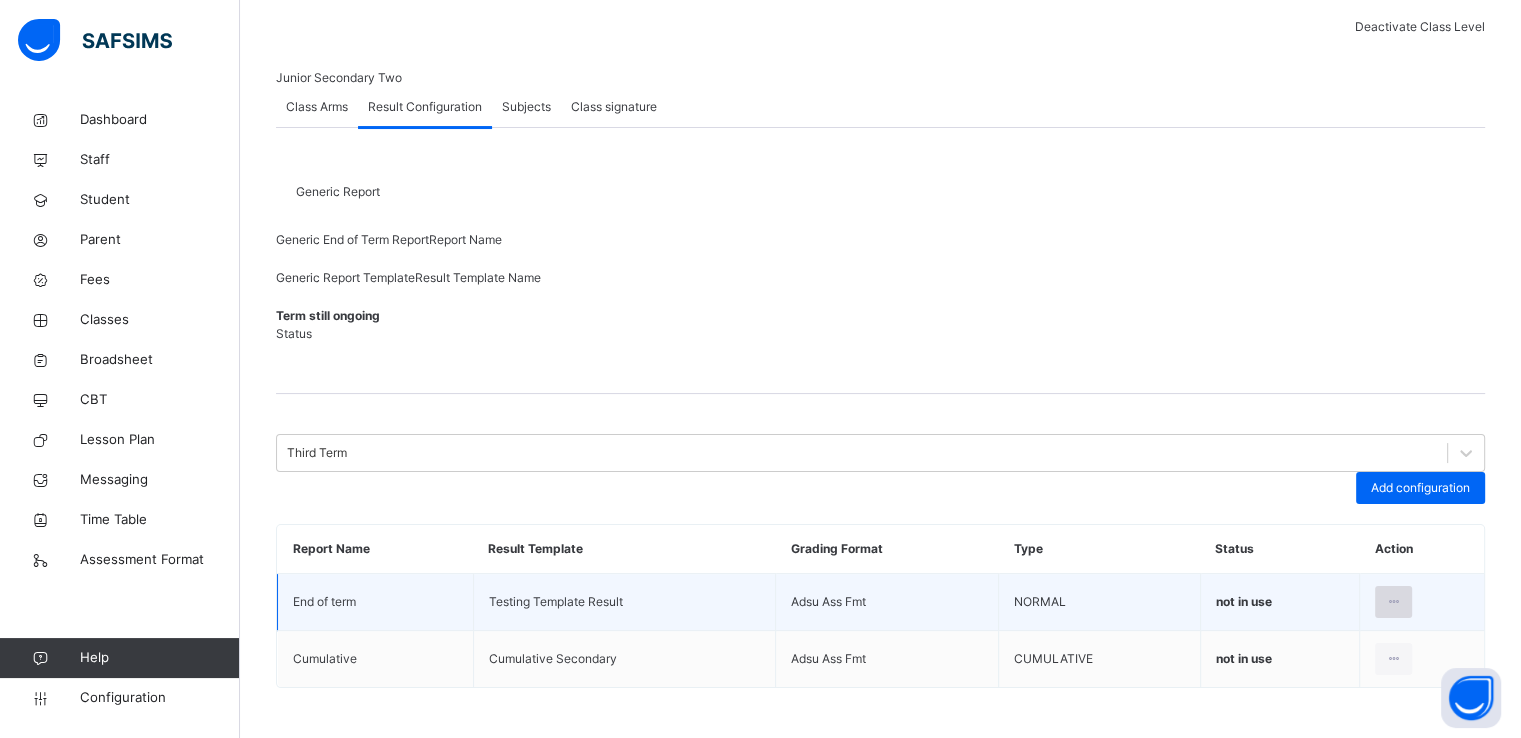 click at bounding box center [1393, 602] 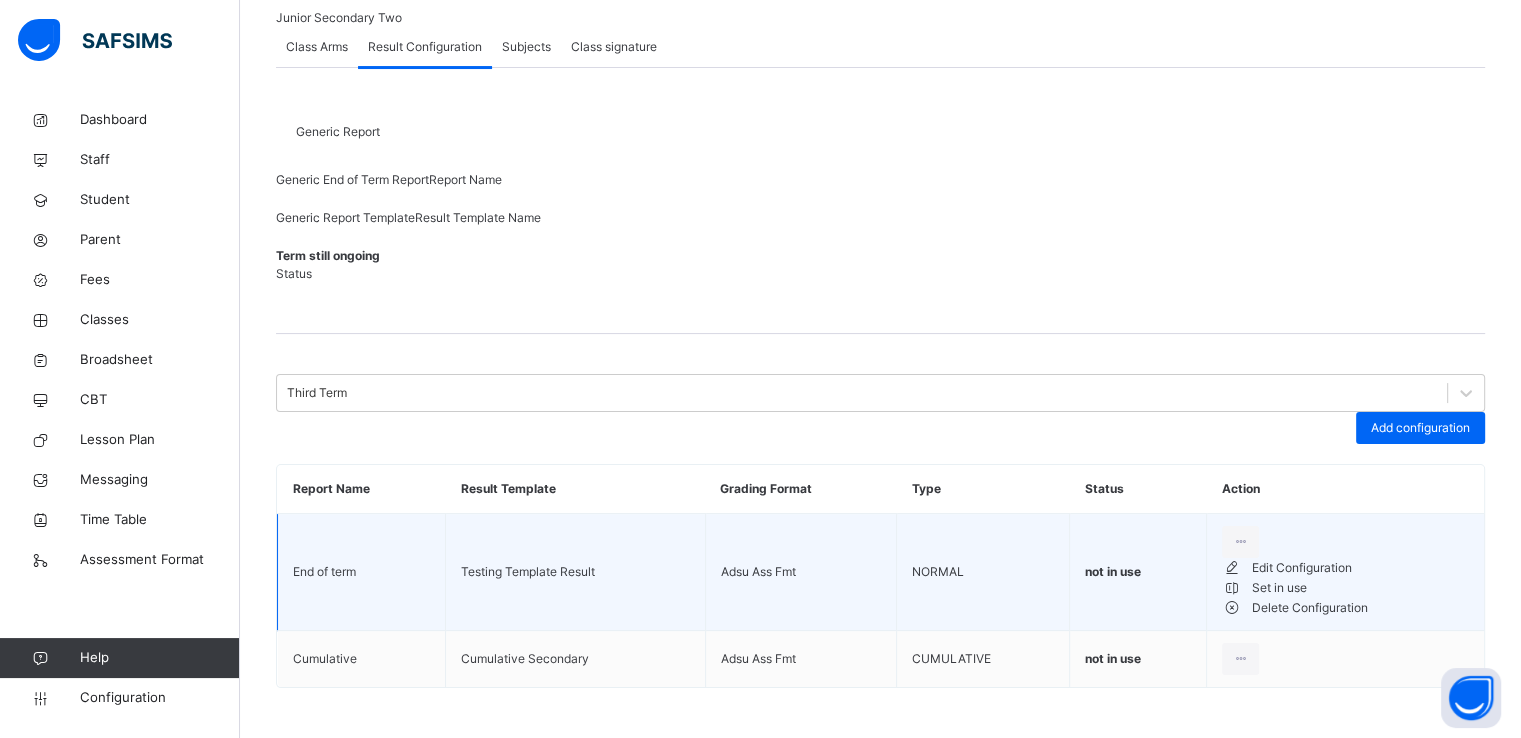 click on "Set in use" at bounding box center [1360, 588] 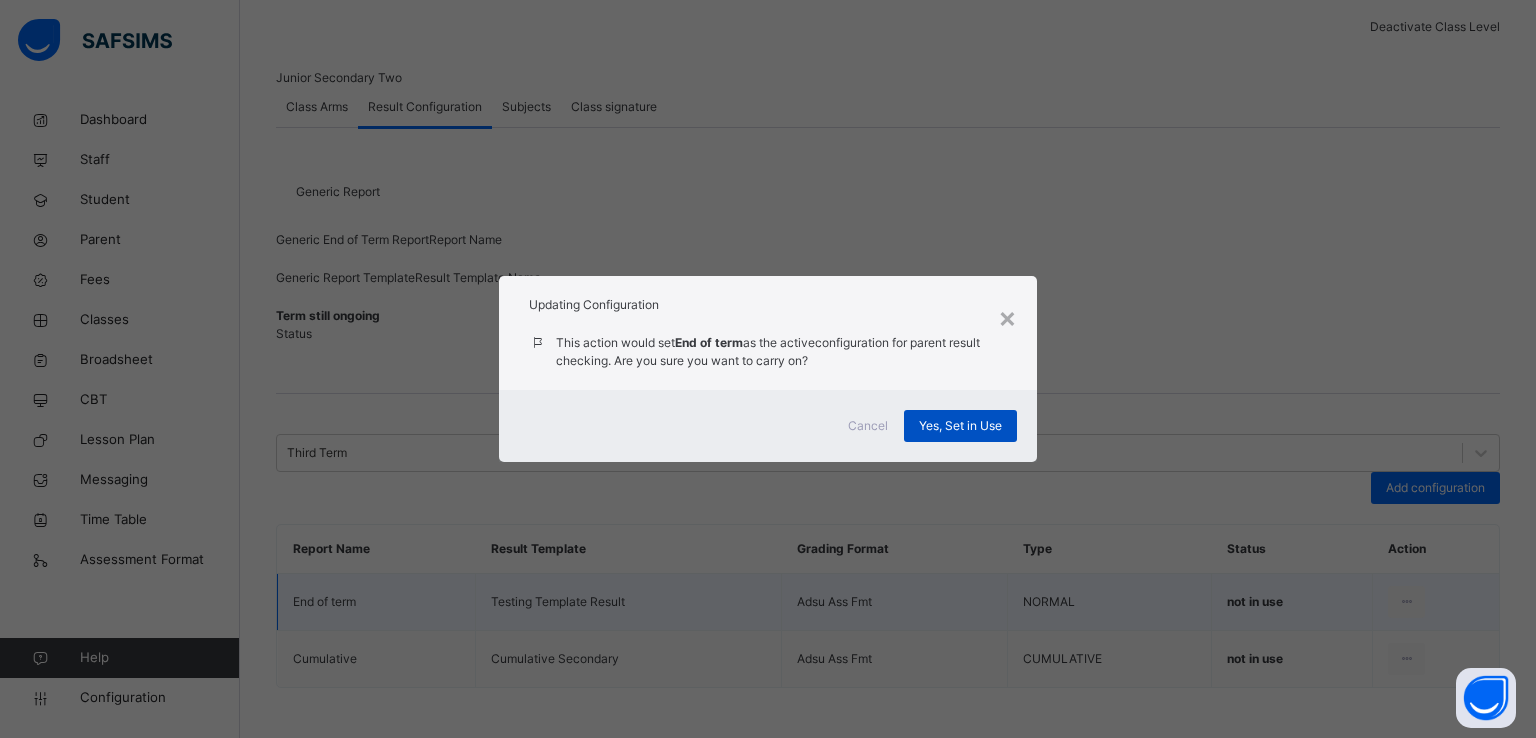 click on "Yes, Set in Use" at bounding box center (960, 426) 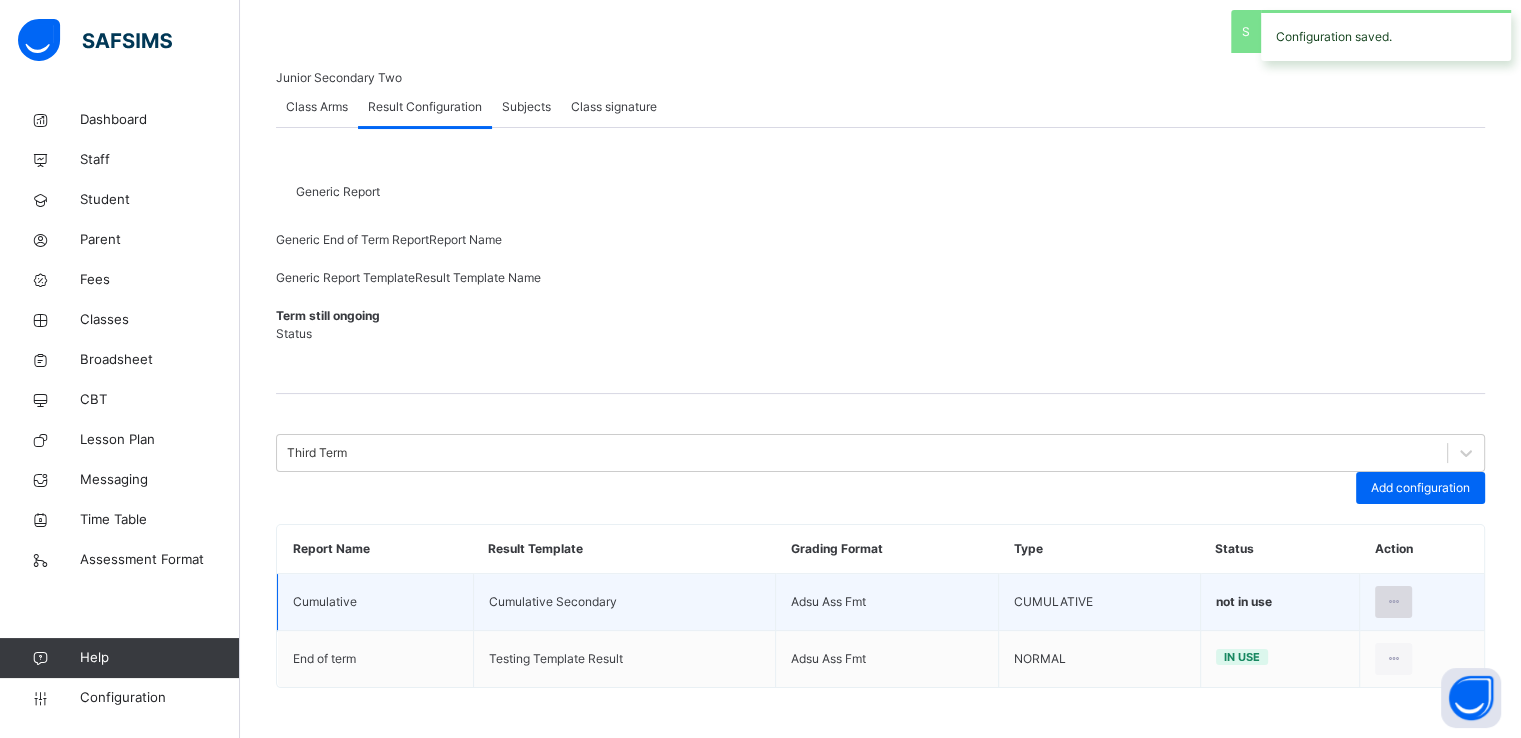 click at bounding box center [1393, 602] 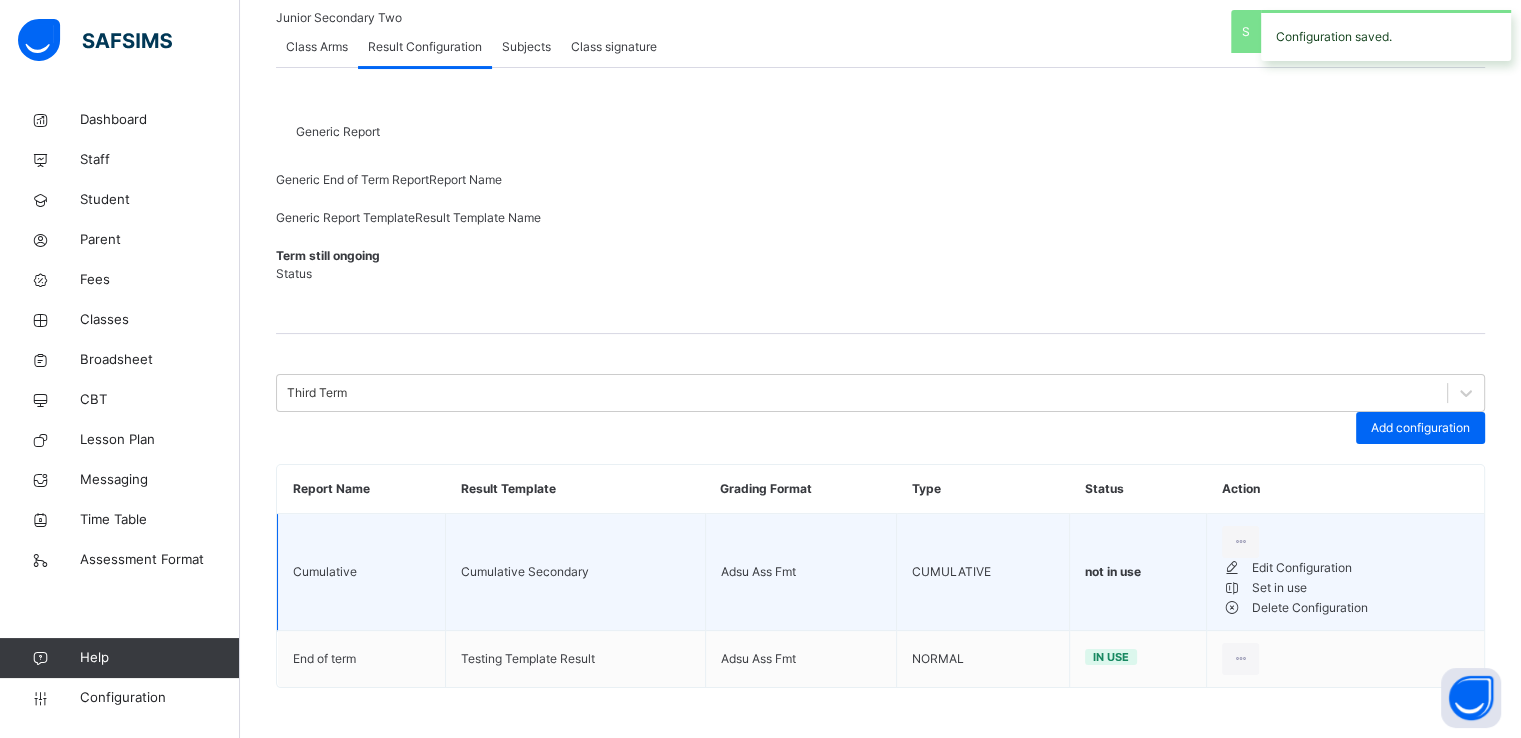 click on "Set in use" at bounding box center (1360, 588) 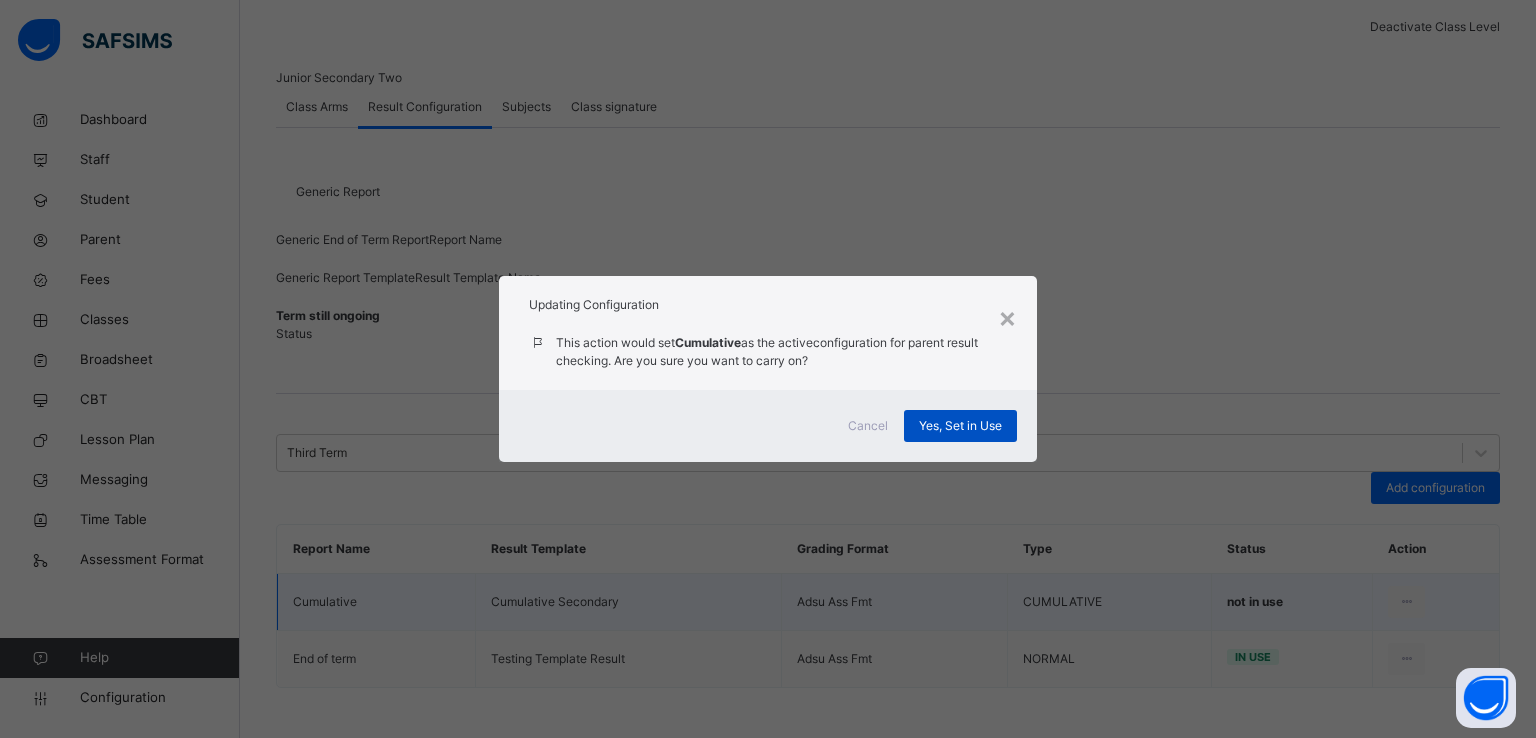 click on "Yes, Set in Use" at bounding box center (960, 426) 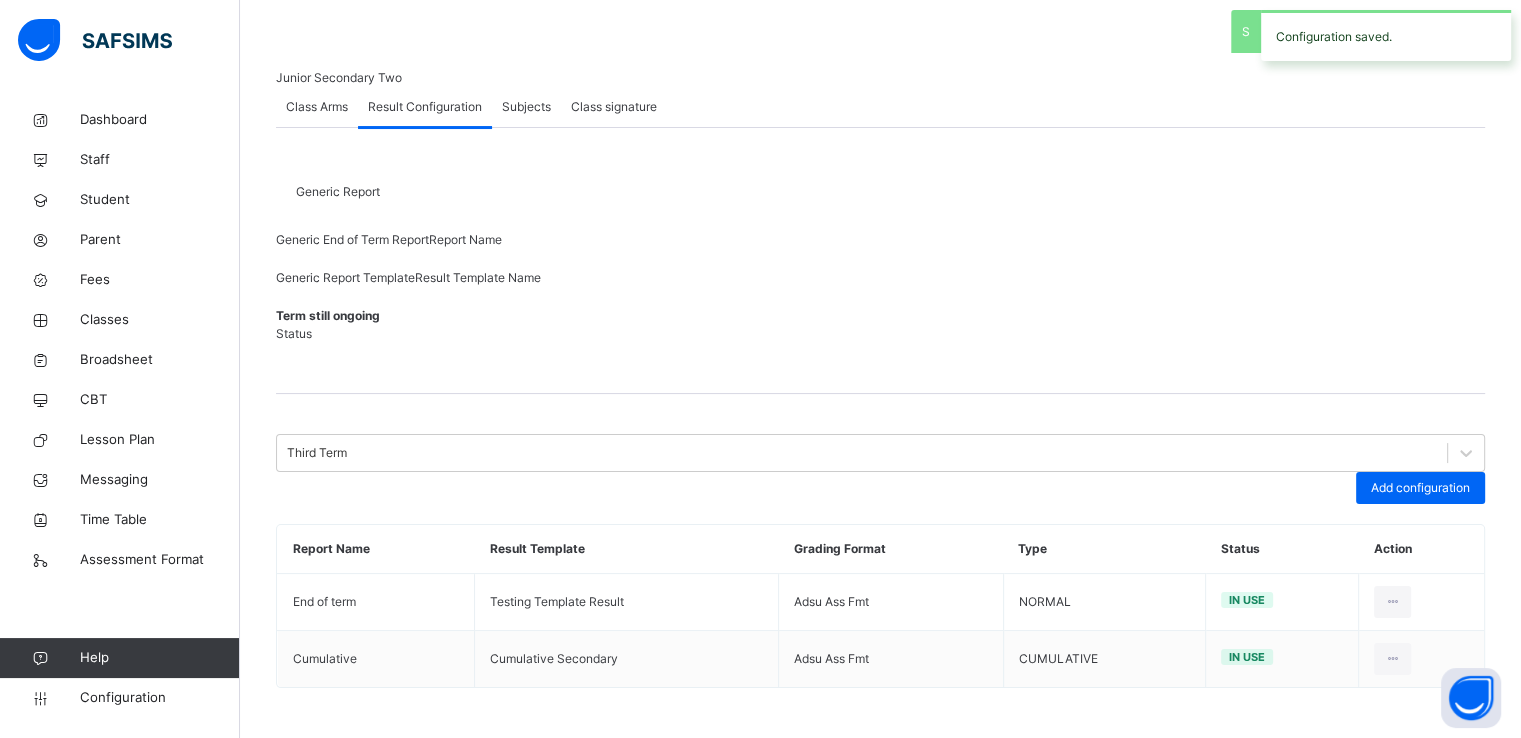 scroll, scrollTop: 0, scrollLeft: 0, axis: both 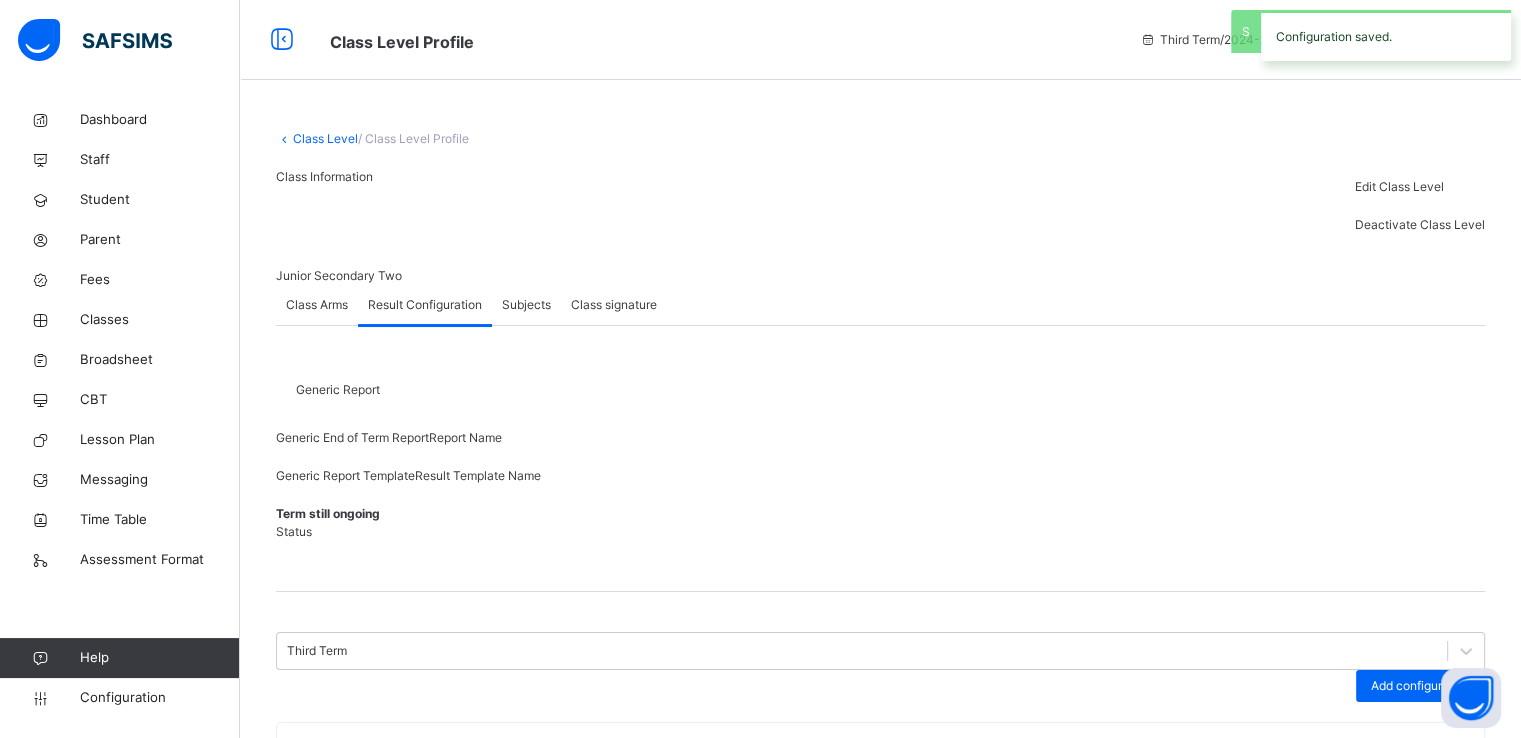 click on "Class Level" at bounding box center (325, 138) 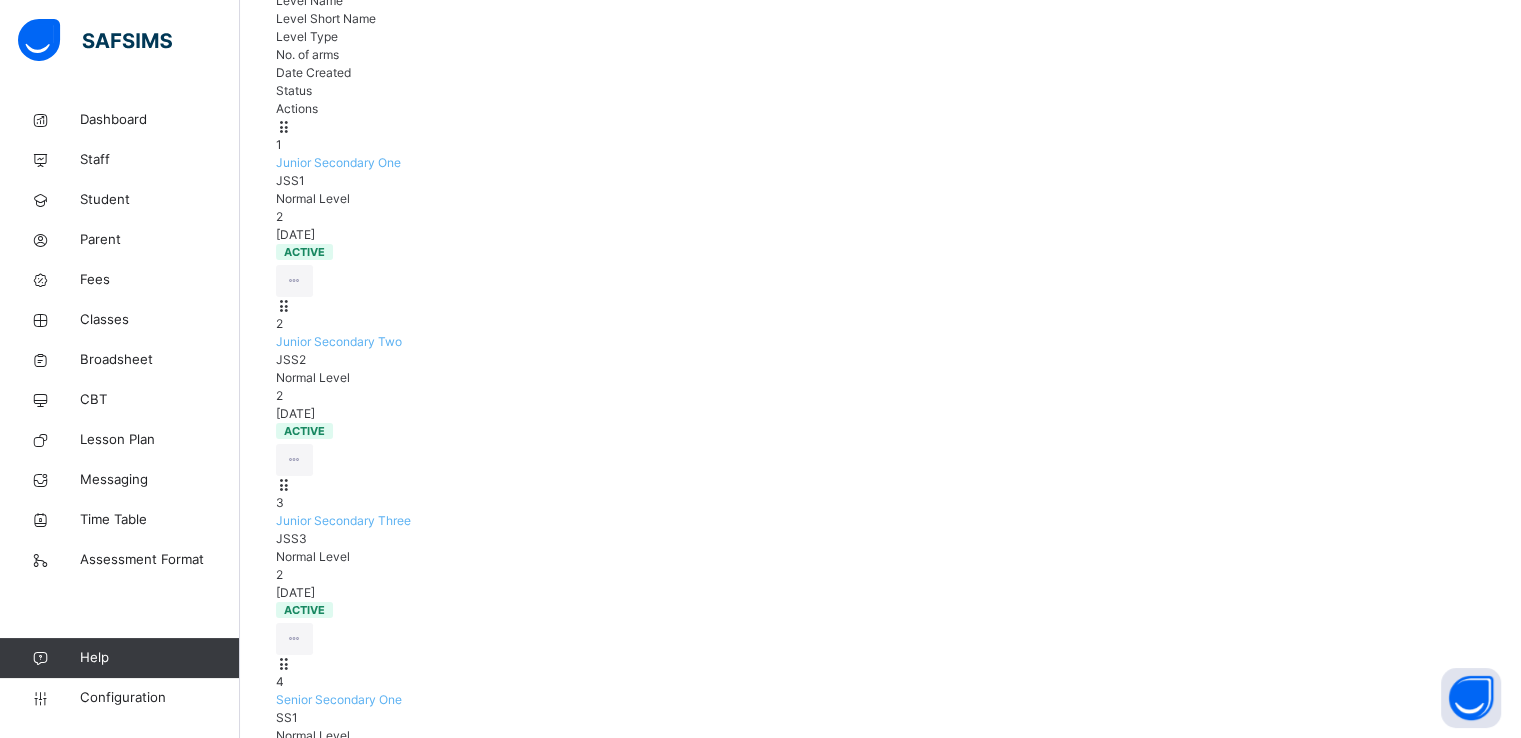 scroll, scrollTop: 264, scrollLeft: 0, axis: vertical 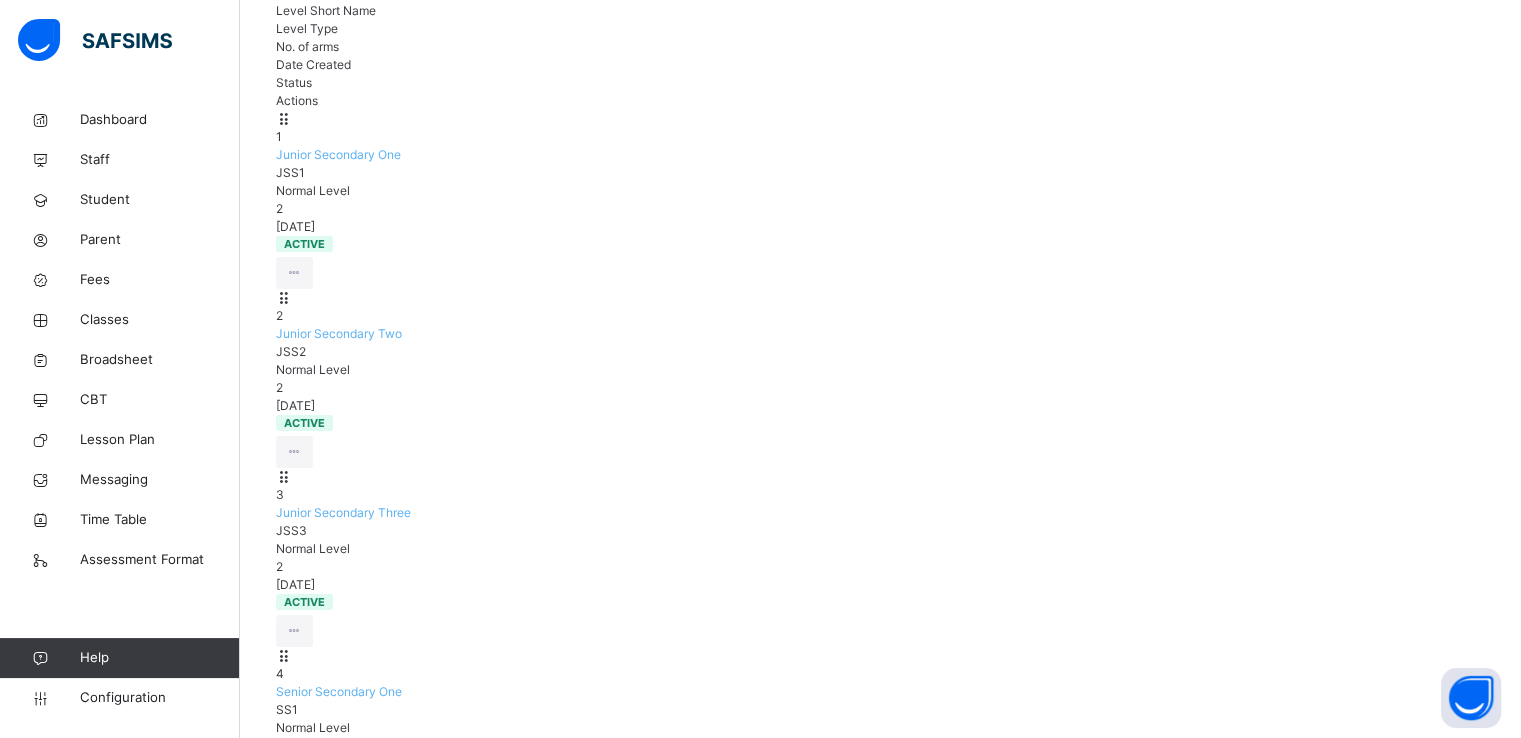 click on "View Class Level" at bounding box center (239, 855) 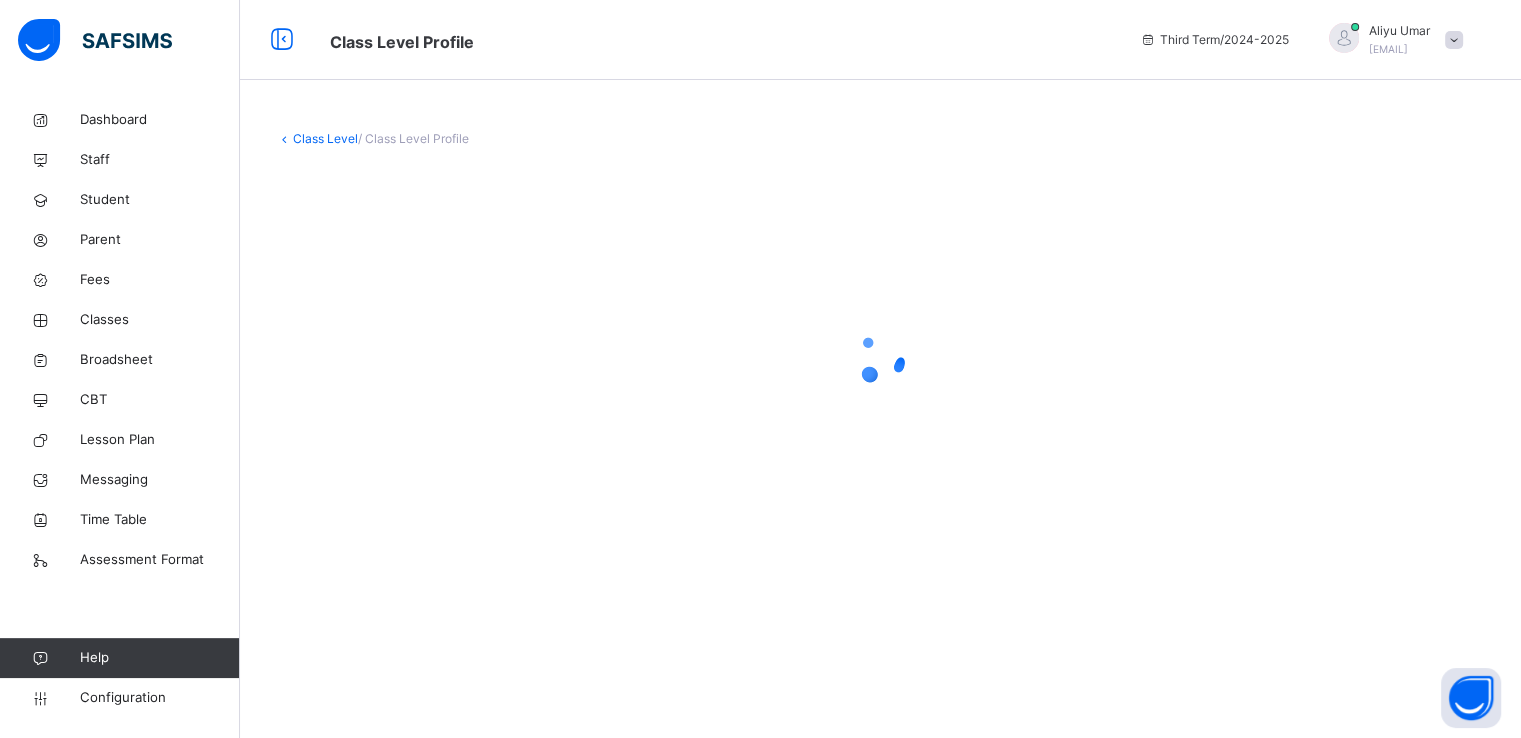 scroll, scrollTop: 0, scrollLeft: 0, axis: both 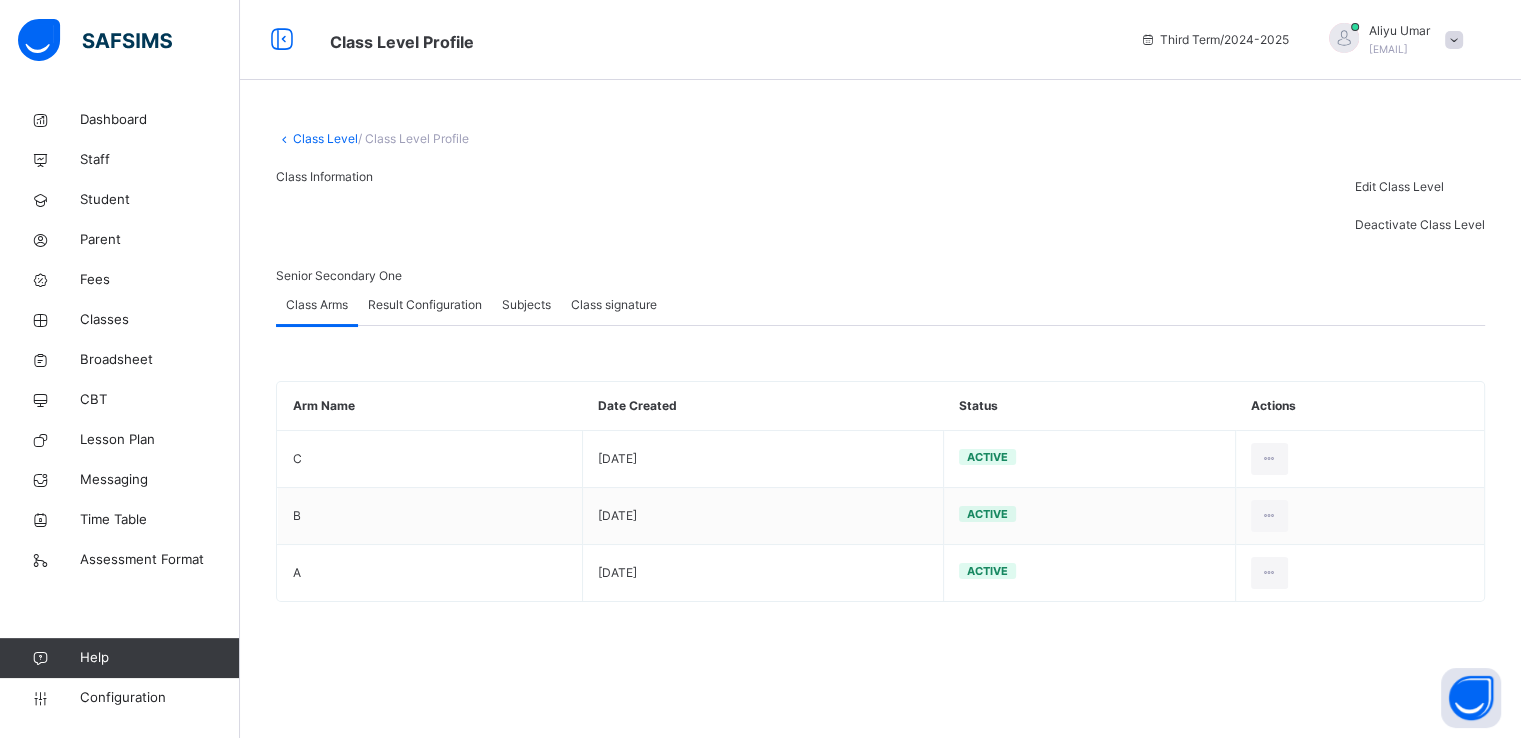 click on "Result Configuration" at bounding box center (425, 305) 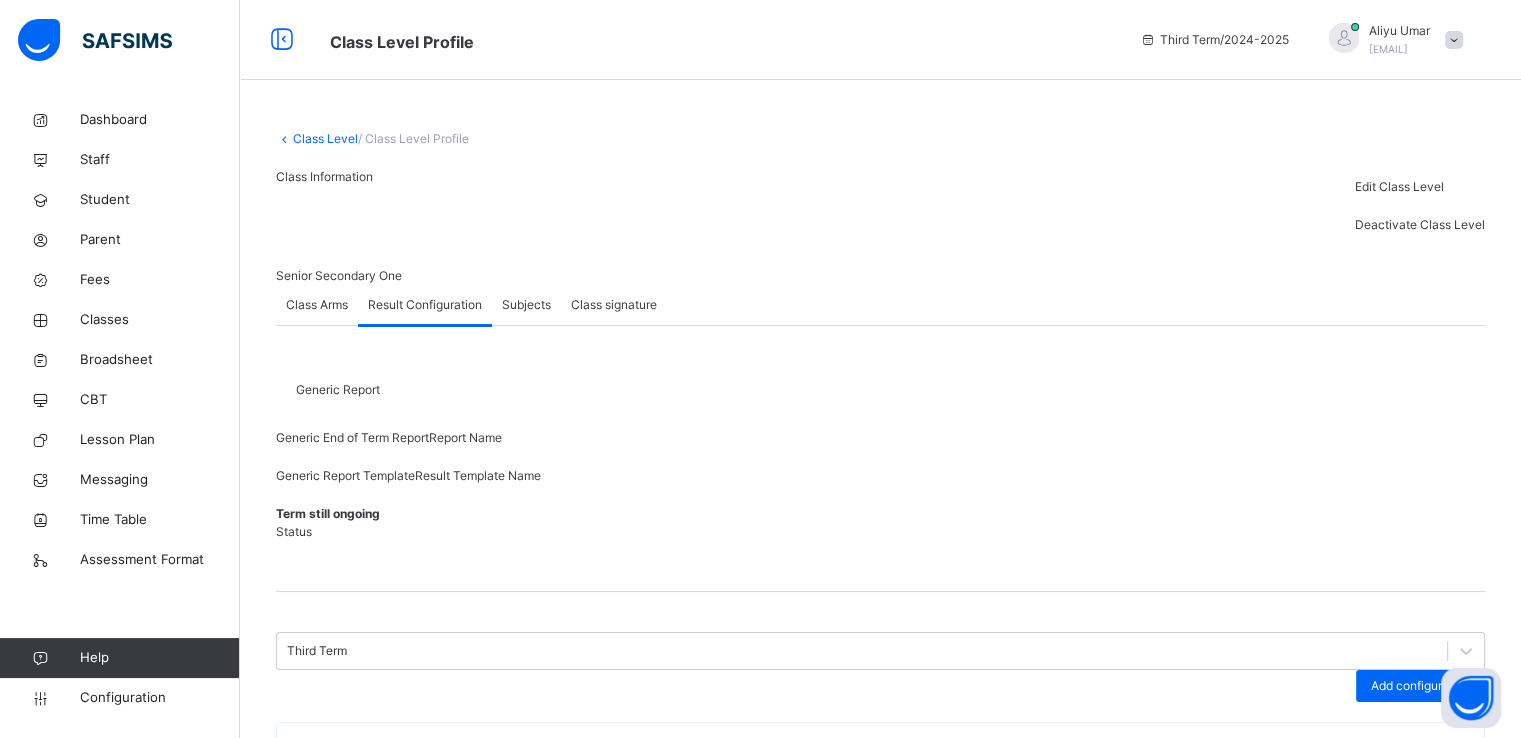 scroll, scrollTop: 275, scrollLeft: 0, axis: vertical 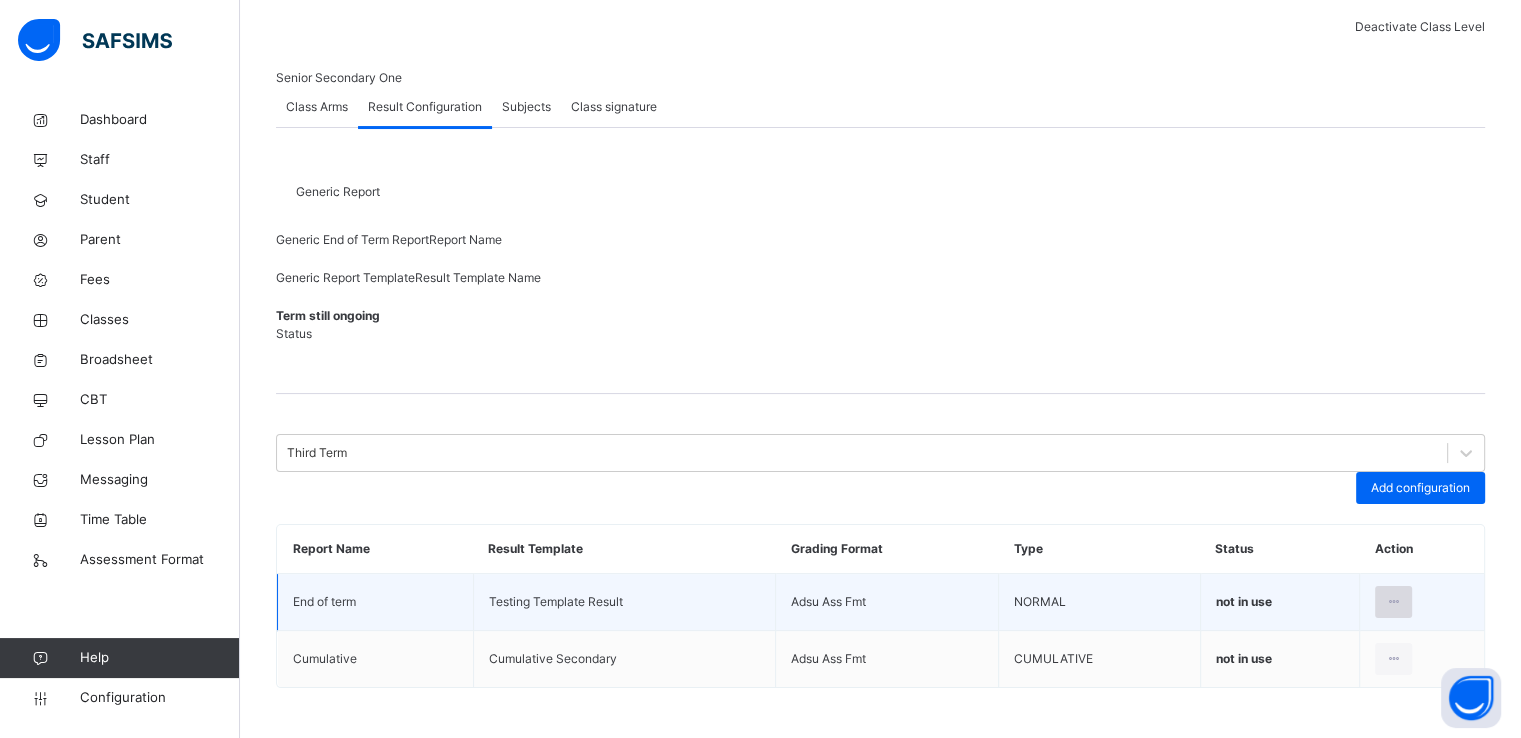 click at bounding box center (1393, 602) 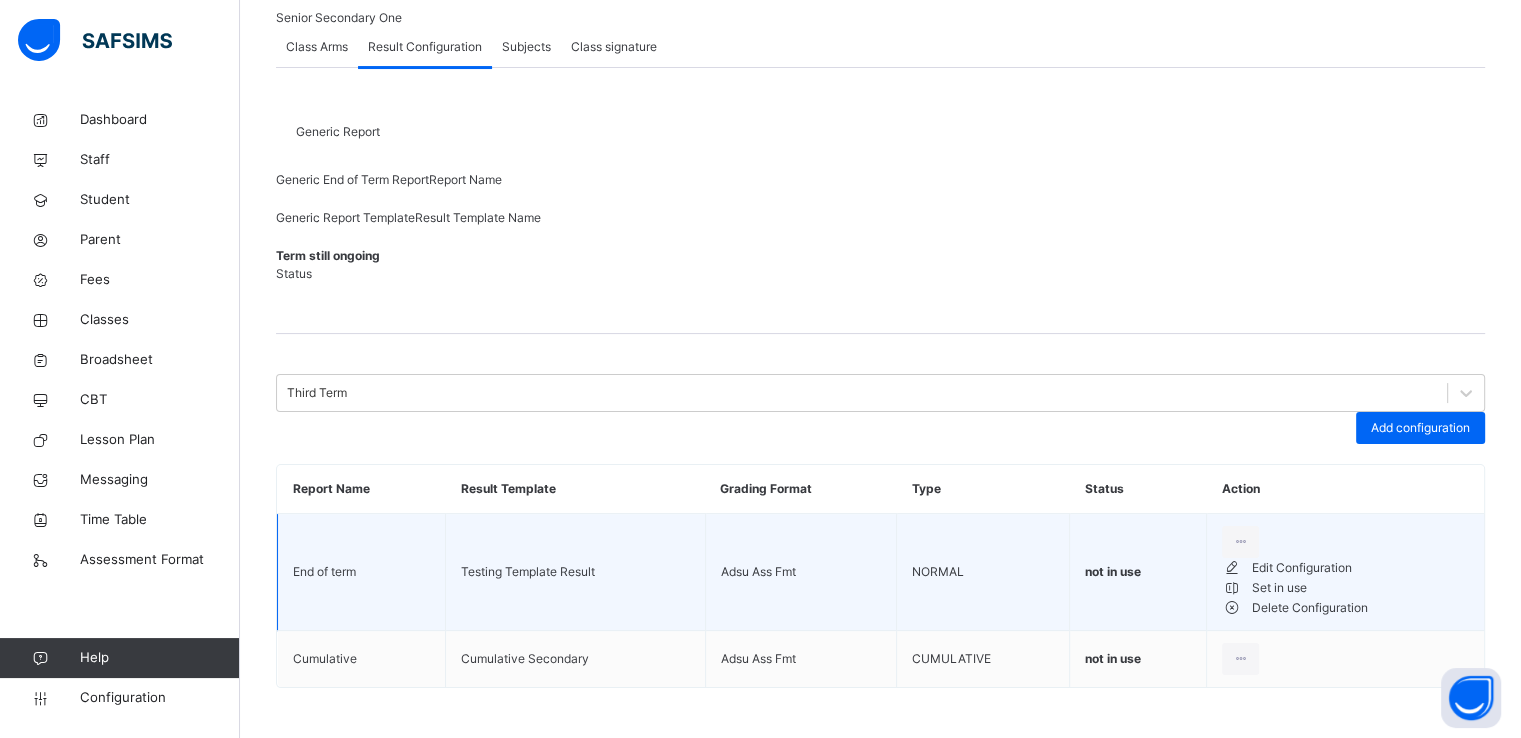 click on "Set in use" at bounding box center (1360, 588) 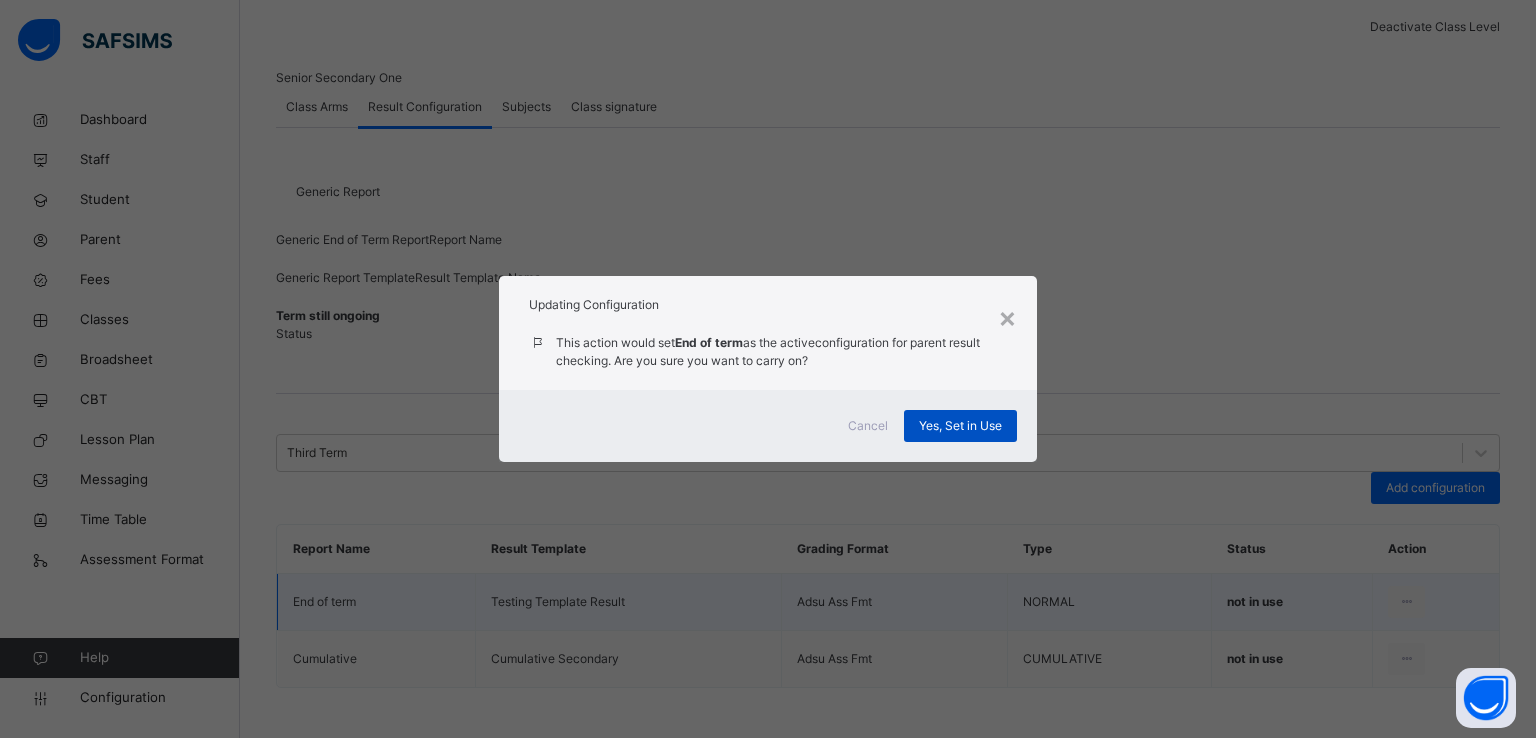 click on "Yes, Set in Use" at bounding box center [960, 426] 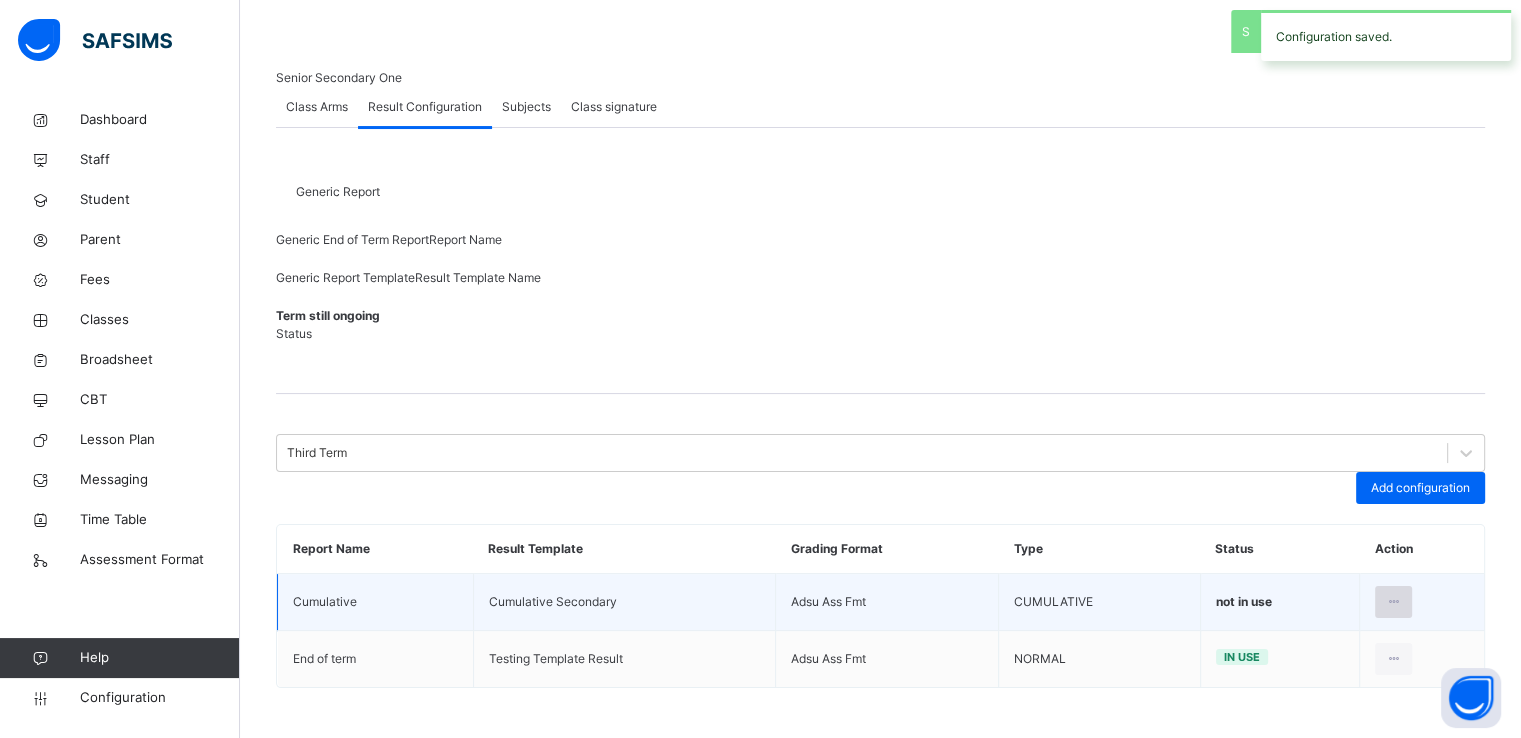click at bounding box center [1393, 602] 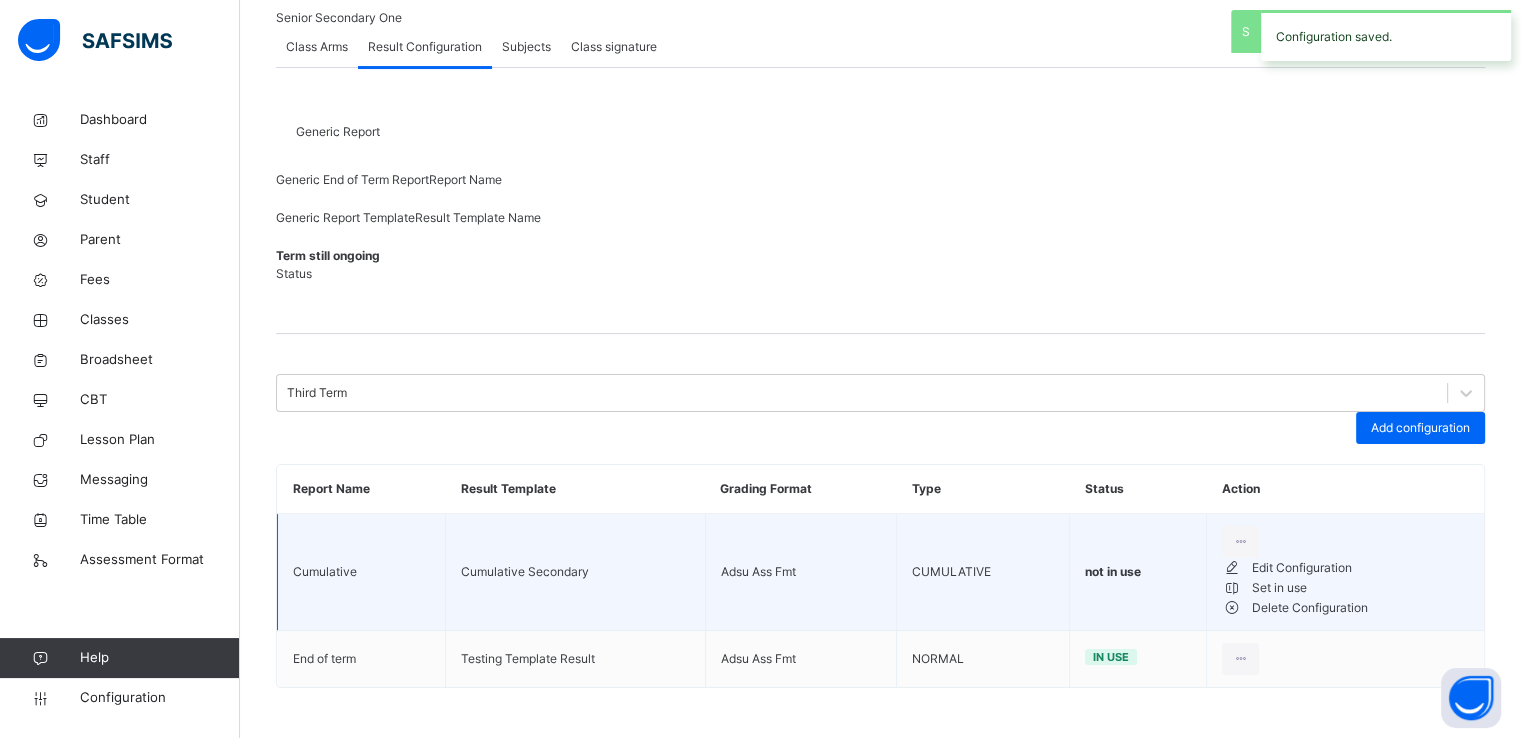click on "Set in use" at bounding box center (1360, 588) 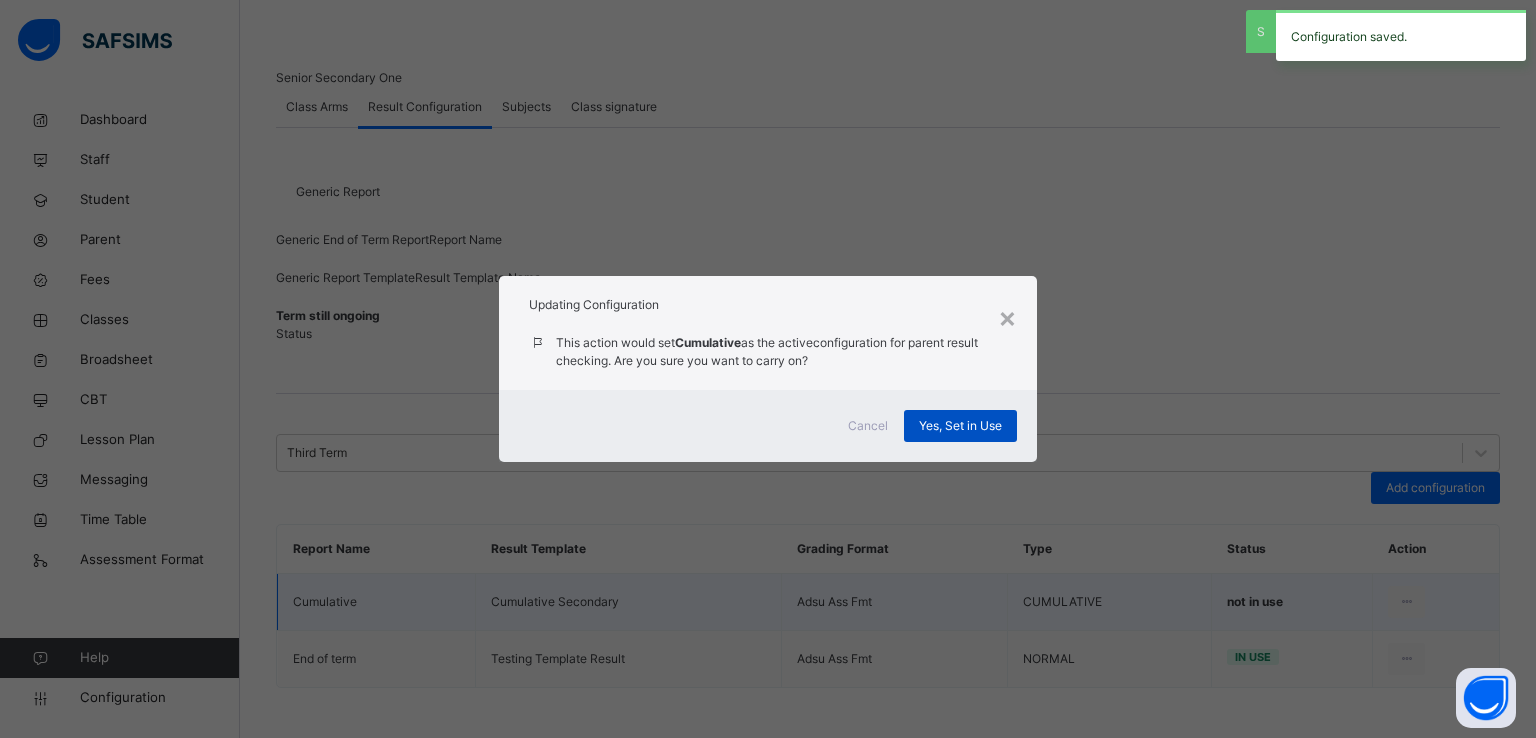 click on "Yes, Set in Use" at bounding box center [960, 426] 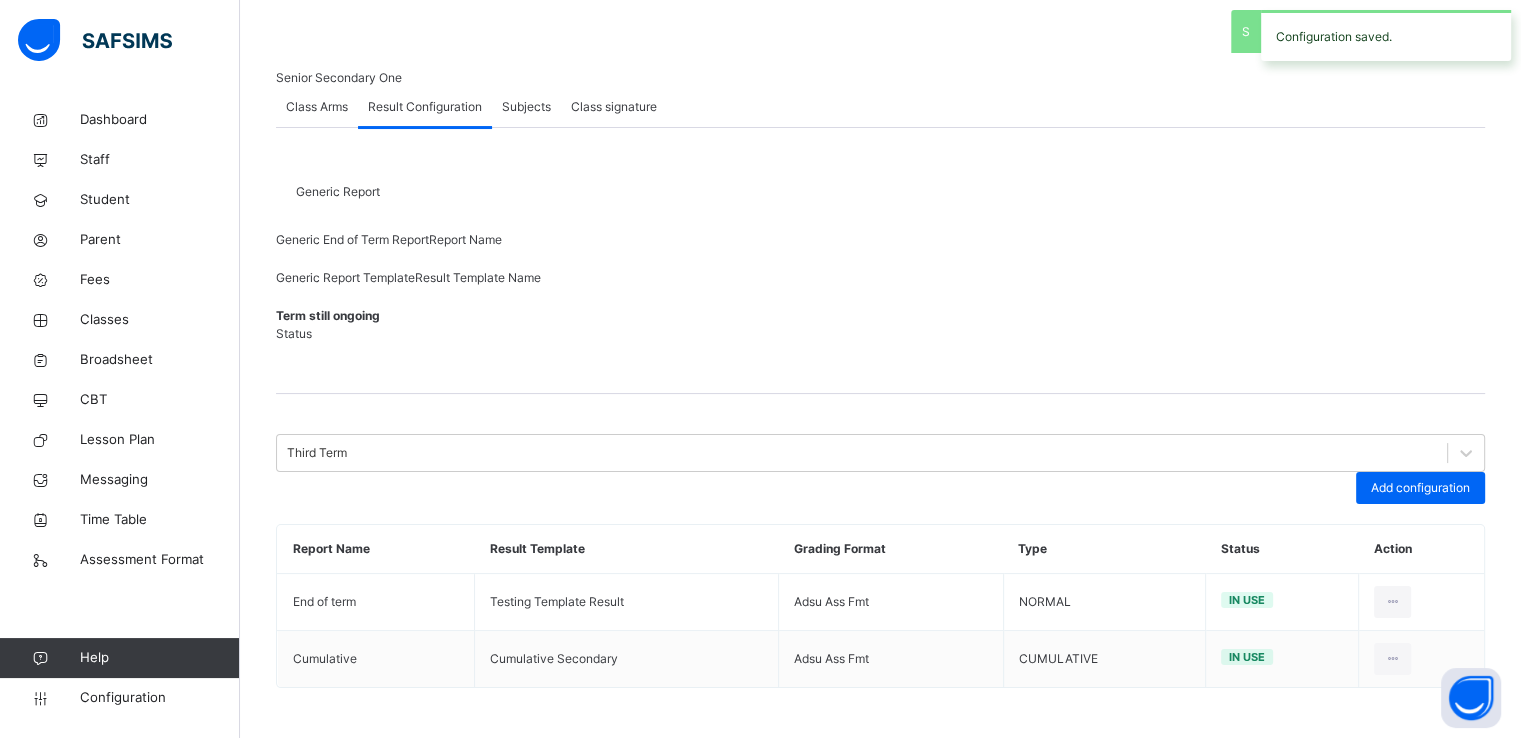 scroll, scrollTop: 0, scrollLeft: 0, axis: both 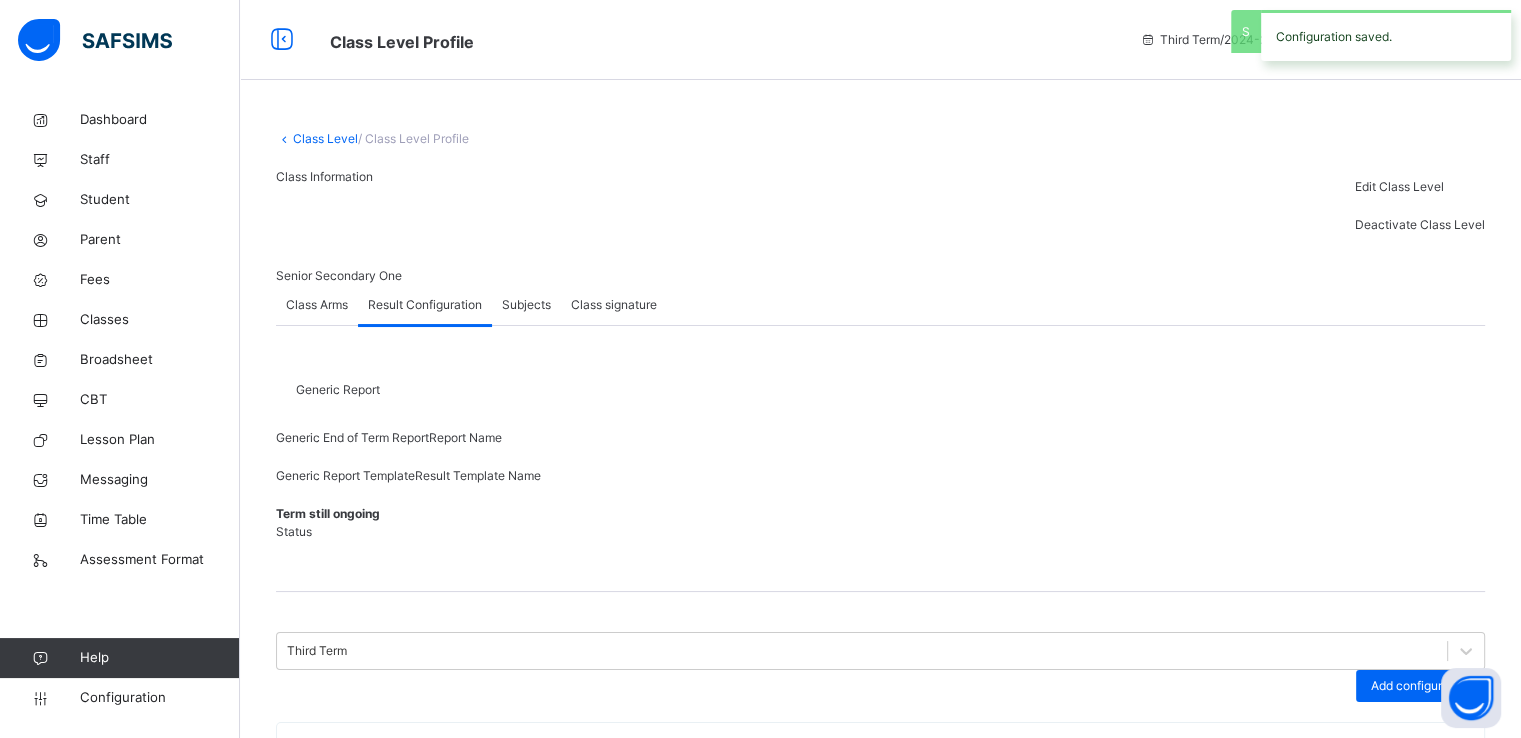 click on "Class Level" at bounding box center (325, 138) 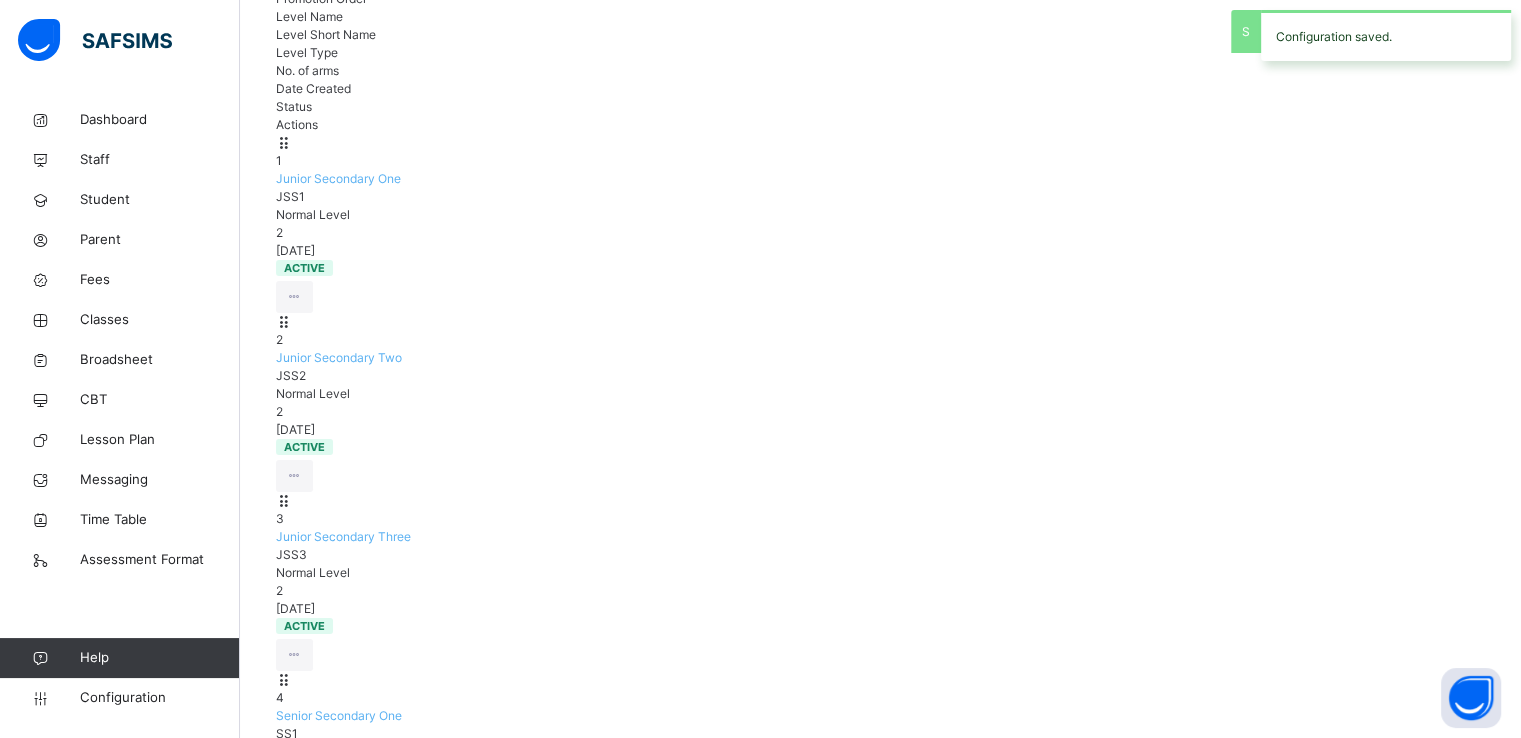 scroll, scrollTop: 322, scrollLeft: 0, axis: vertical 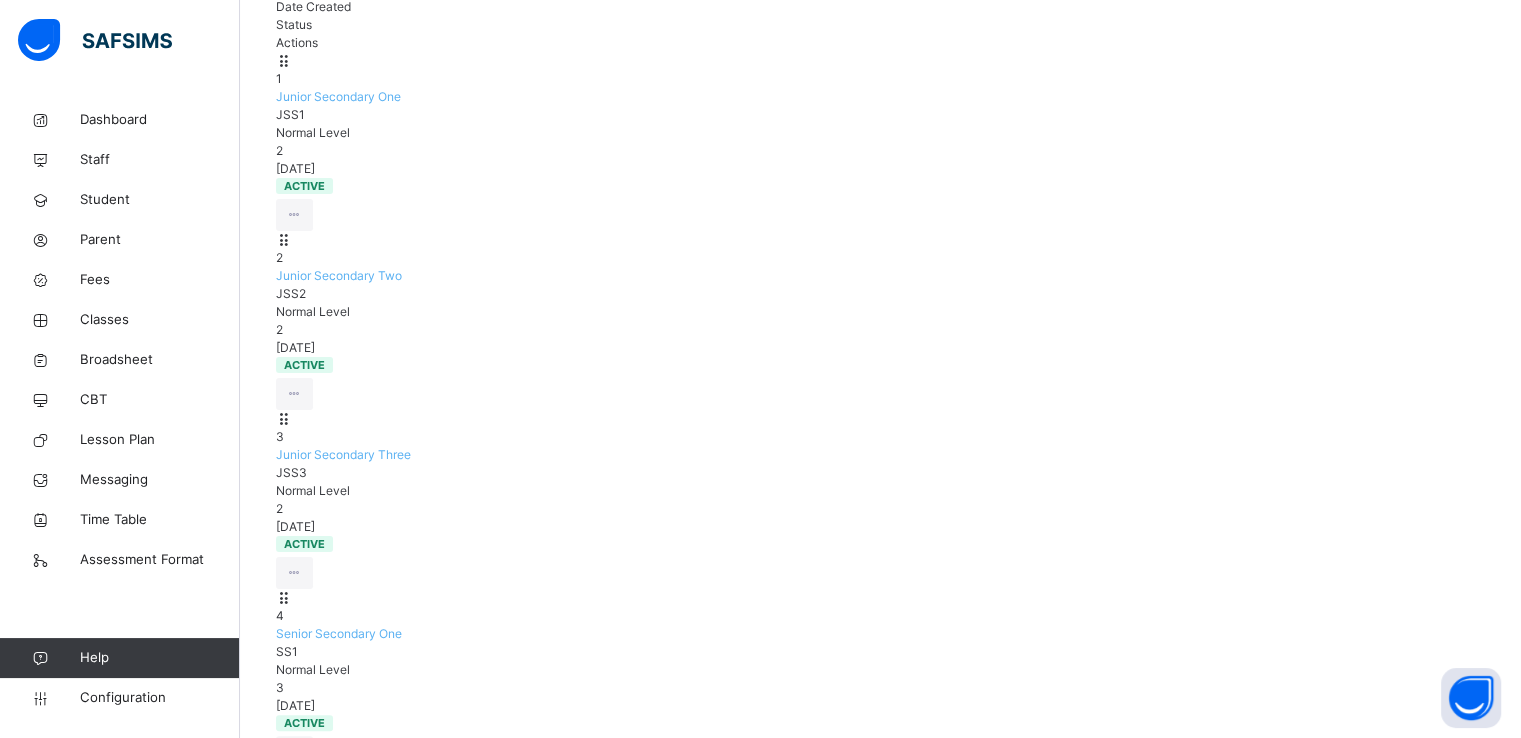 click on "View Class Level" at bounding box center (239, 976) 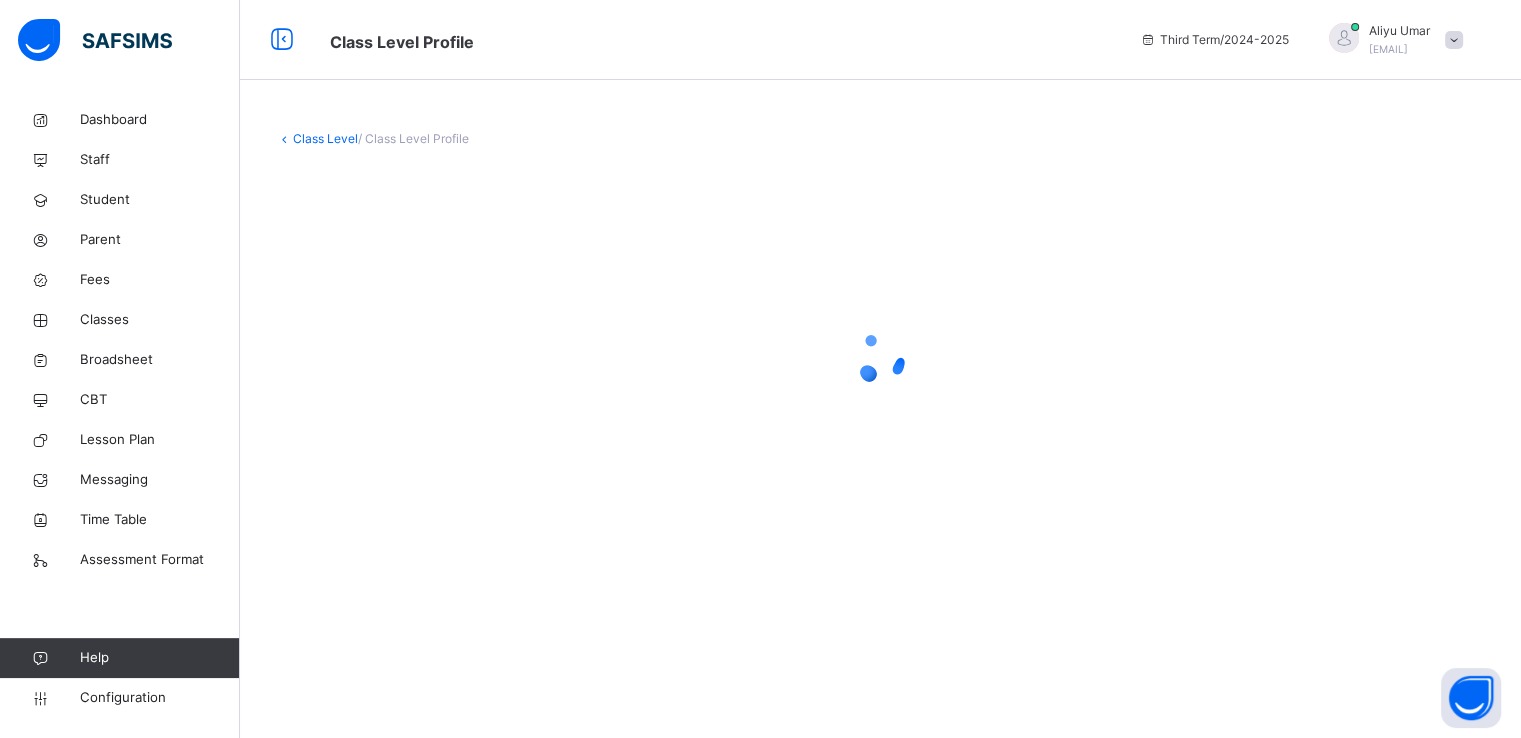 scroll, scrollTop: 0, scrollLeft: 0, axis: both 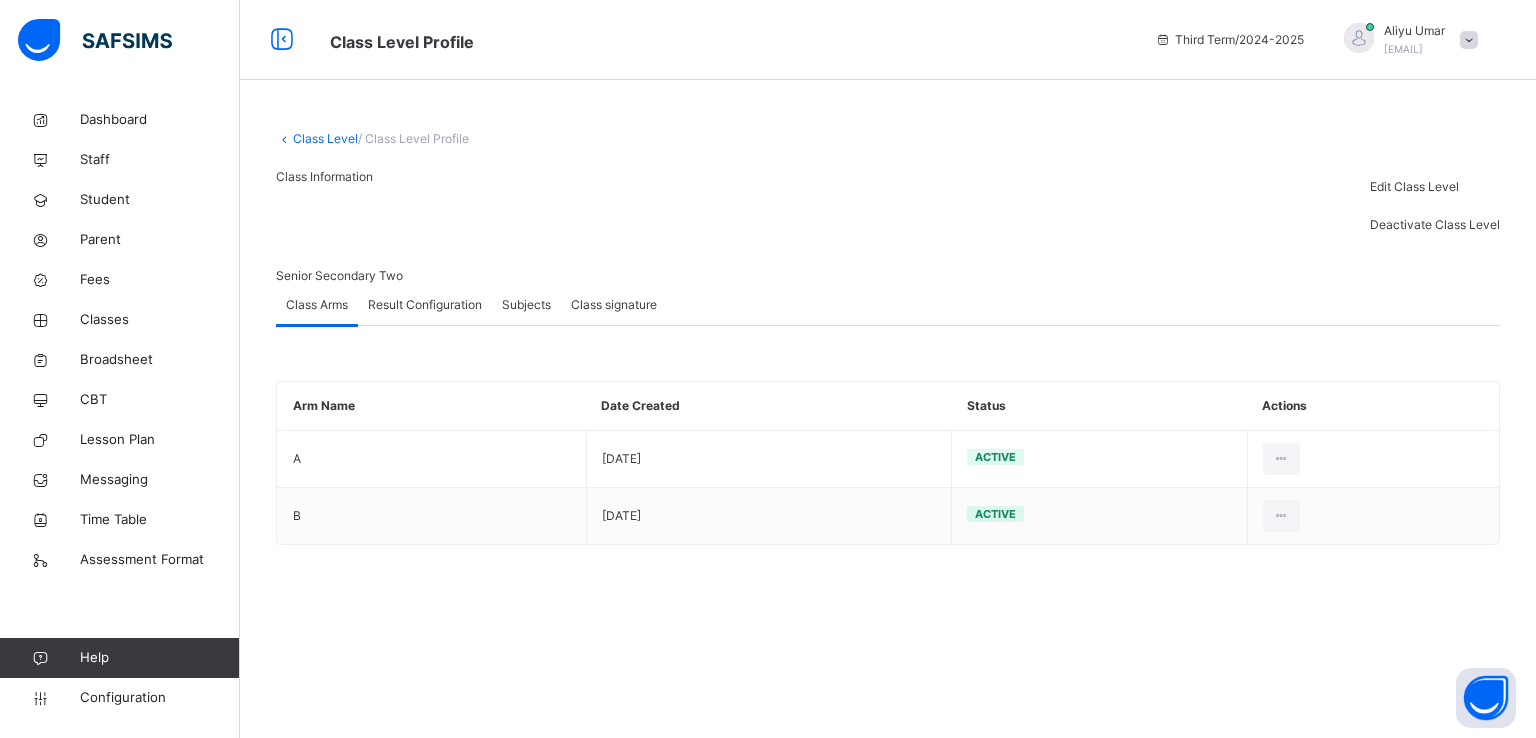 click on "Result Configuration" at bounding box center [425, 305] 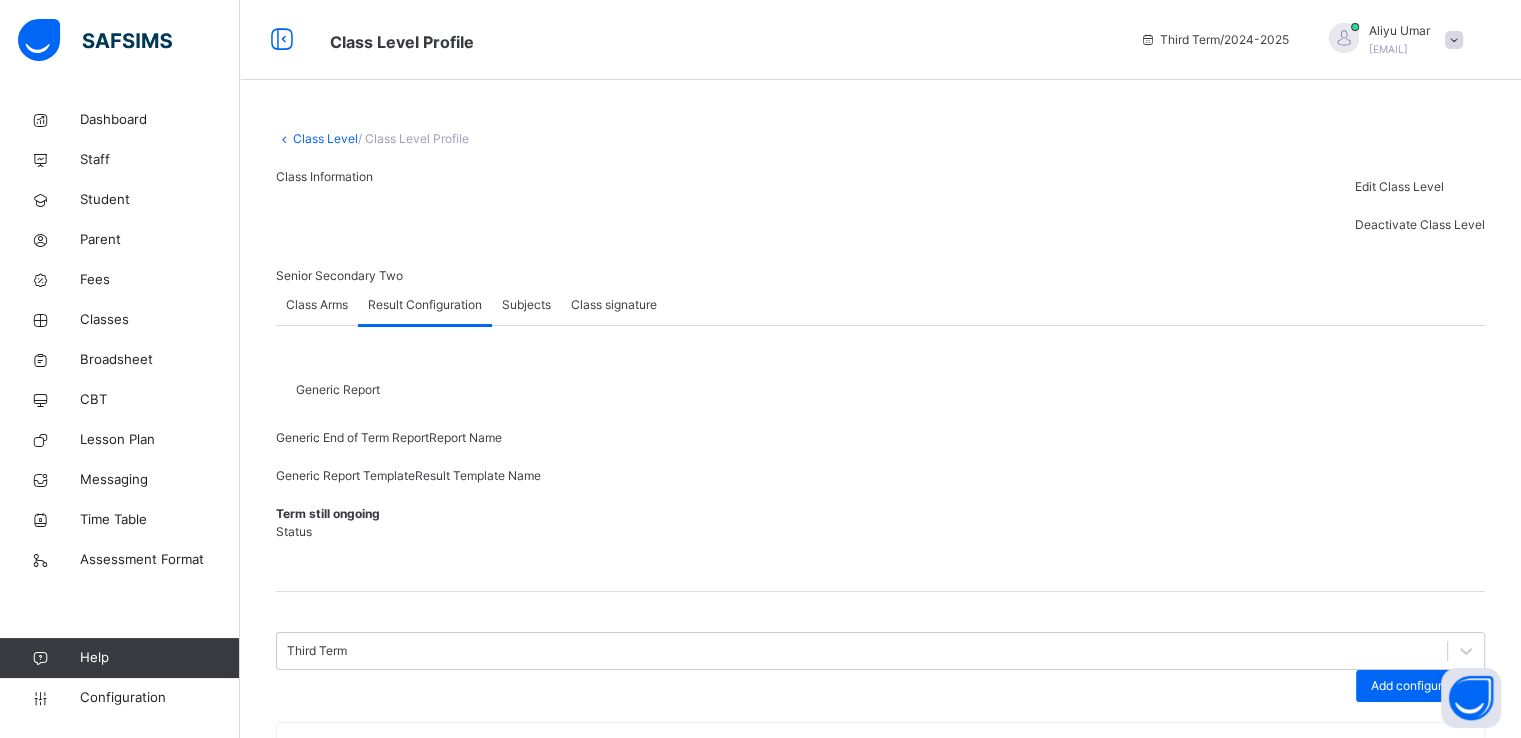 scroll, scrollTop: 275, scrollLeft: 0, axis: vertical 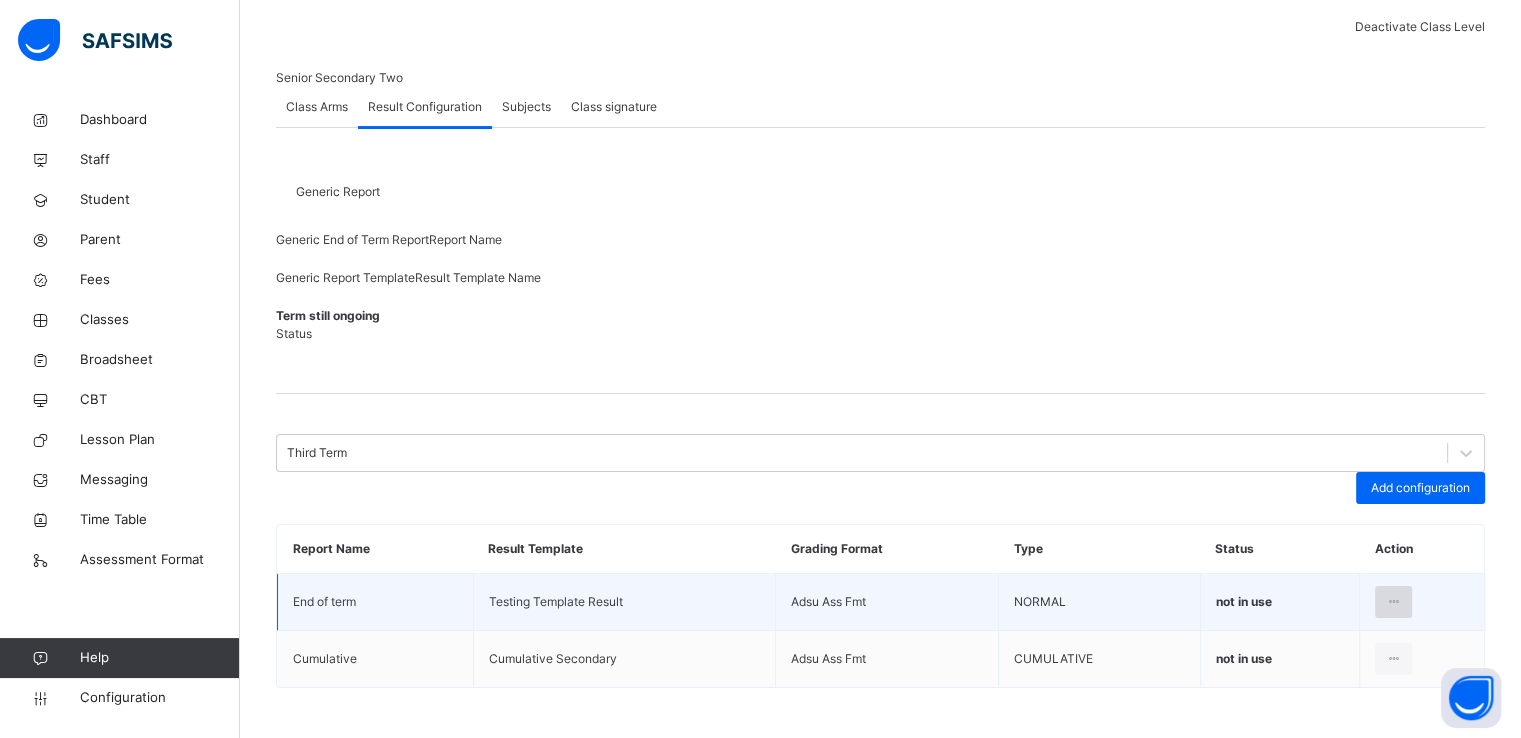 click at bounding box center (1393, 602) 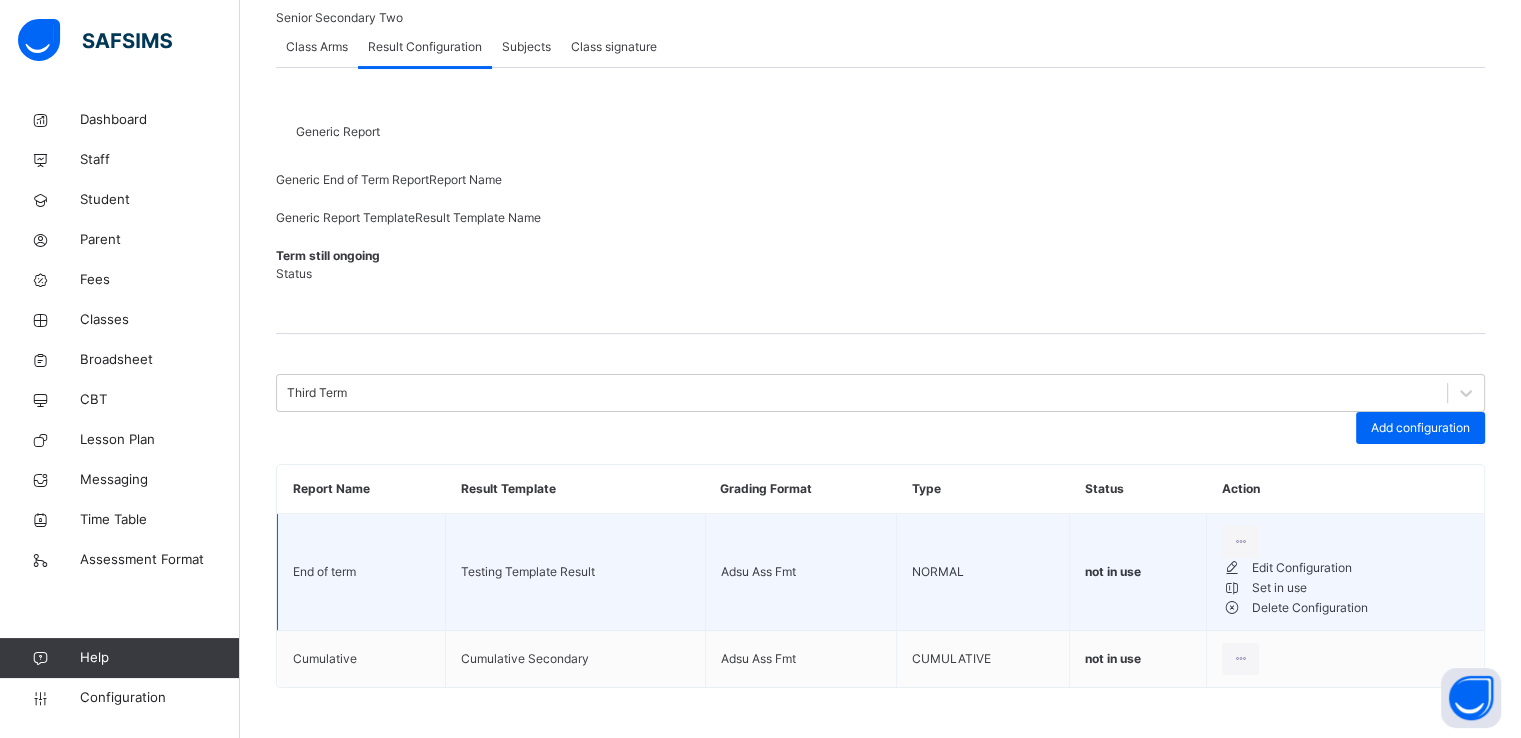 click on "Set in use" at bounding box center (1360, 588) 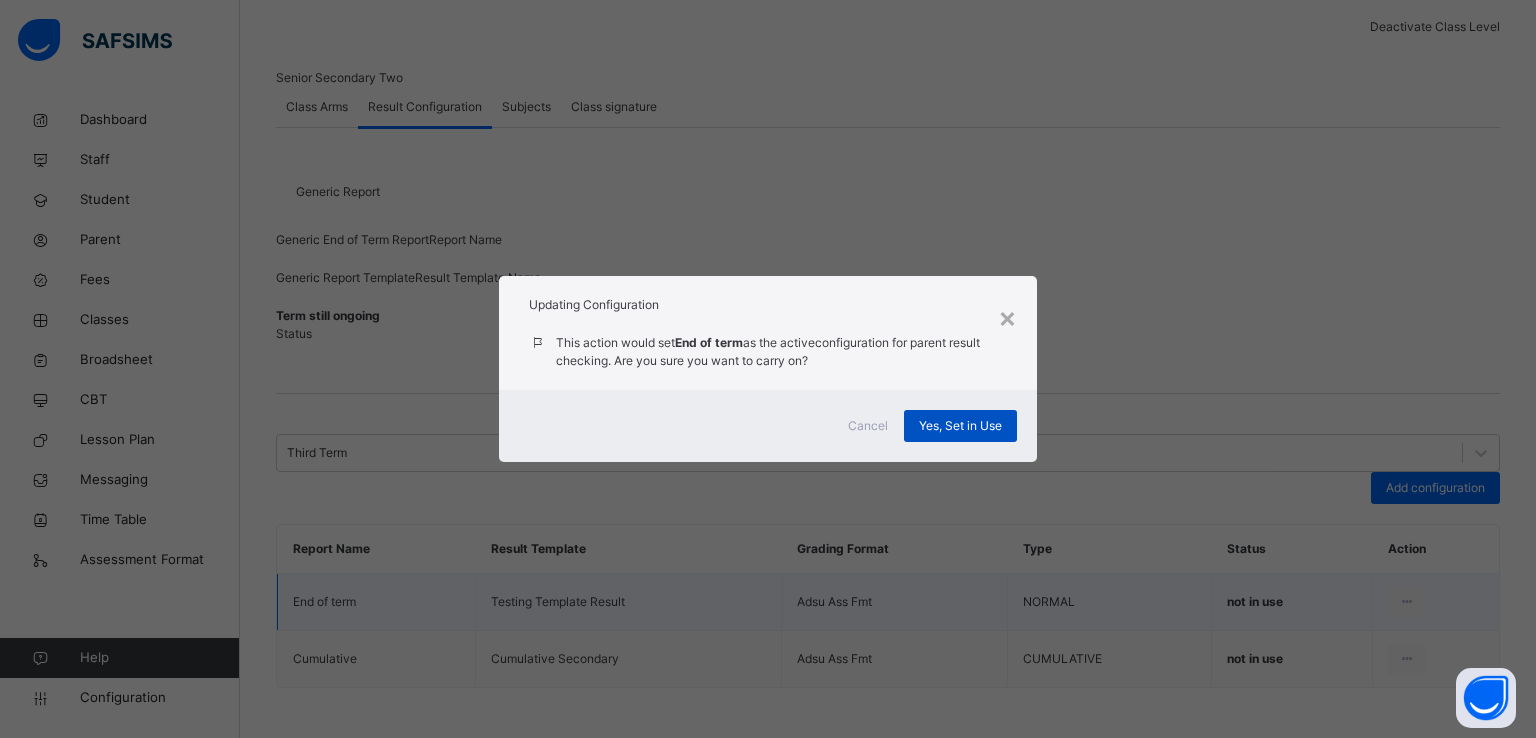 click on "Yes, Set in Use" at bounding box center (960, 426) 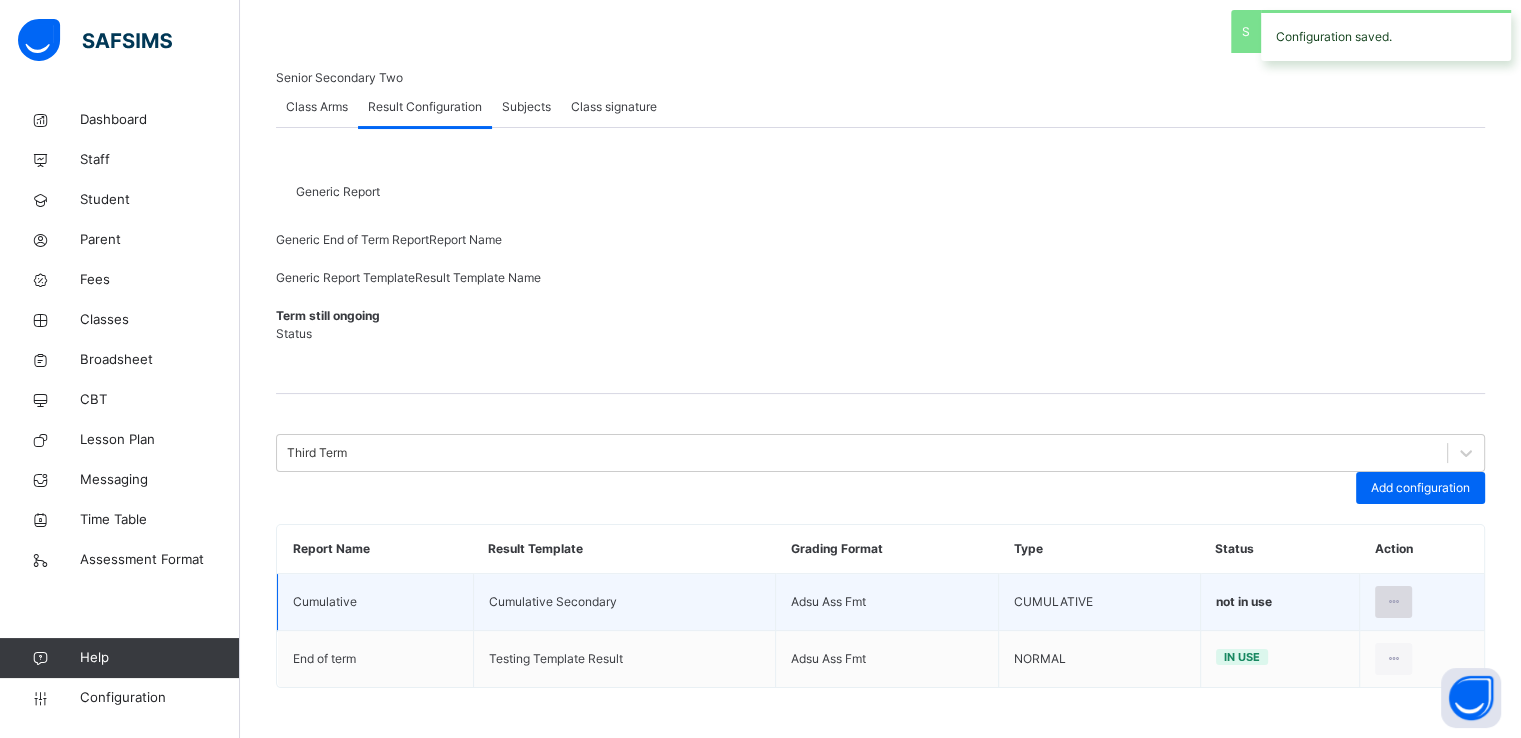 click at bounding box center [1393, 602] 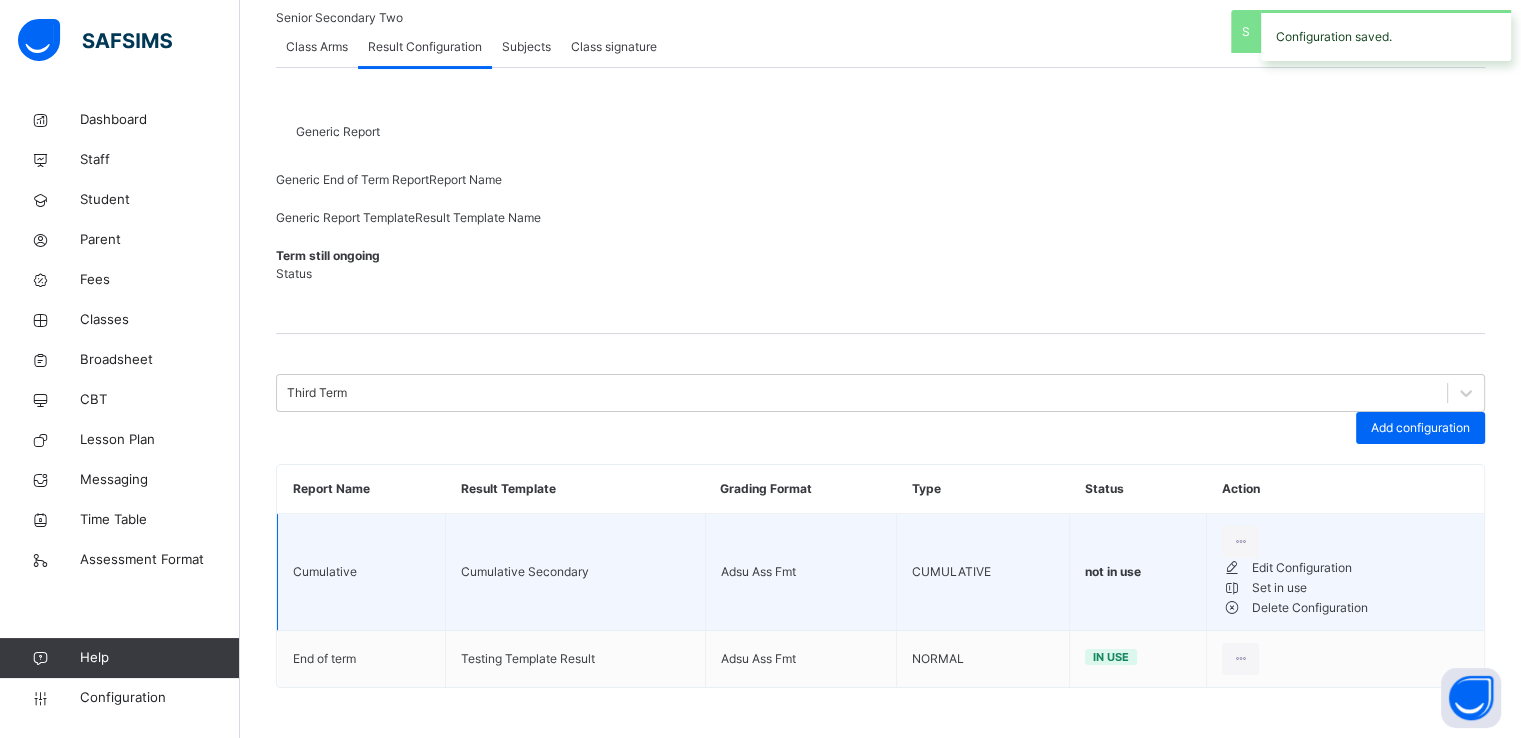 click on "Set in use" at bounding box center [1360, 588] 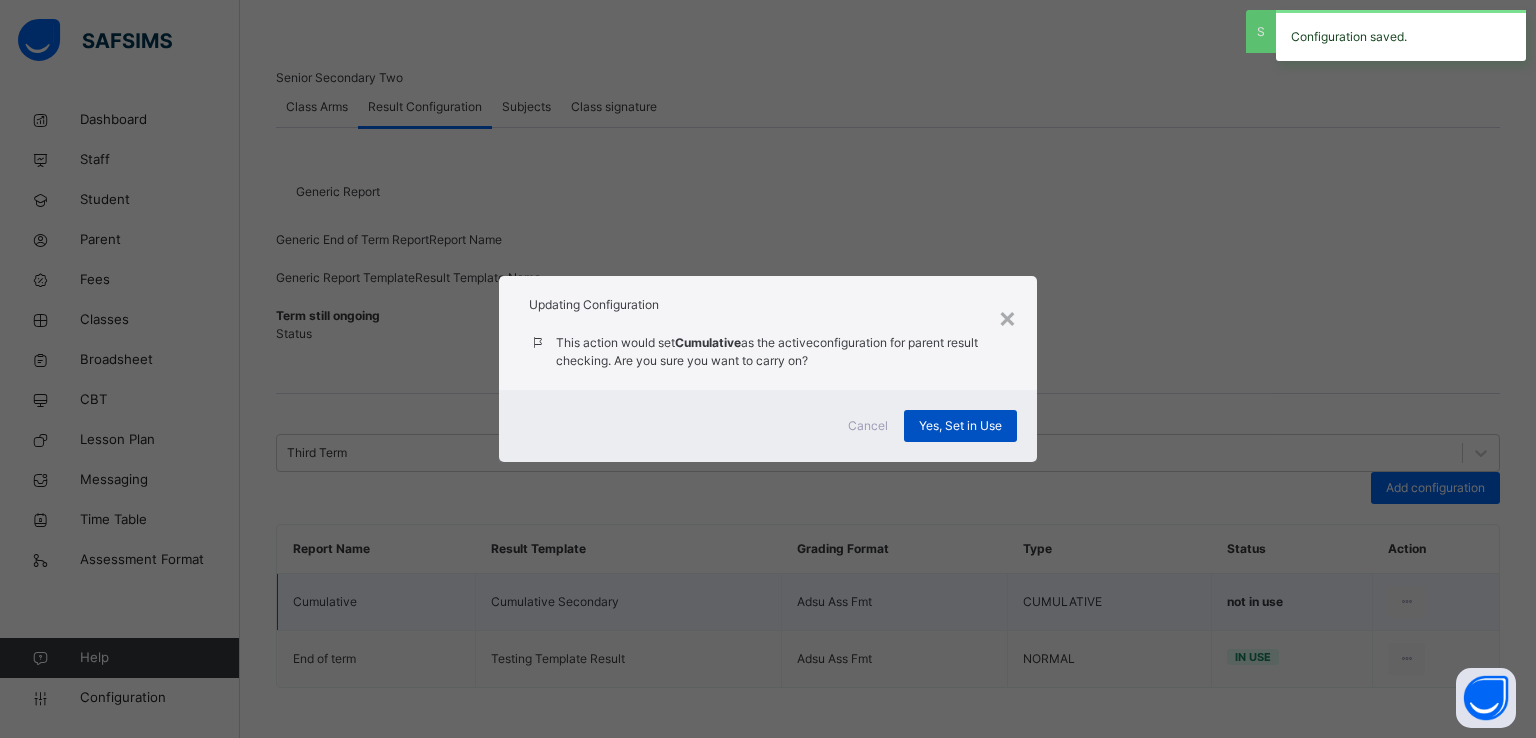 click on "Yes, Set in Use" at bounding box center (960, 426) 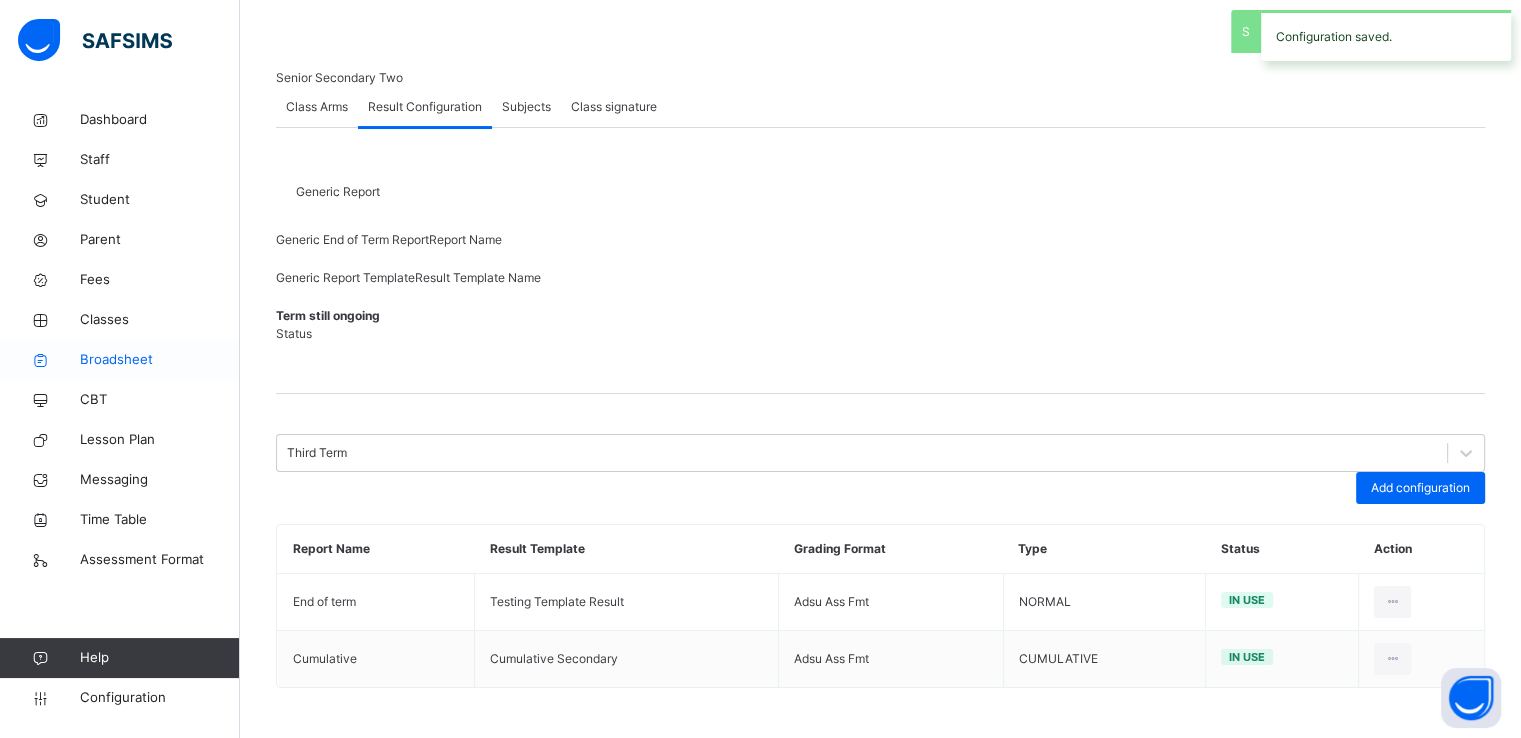 click on "Broadsheet" at bounding box center (160, 360) 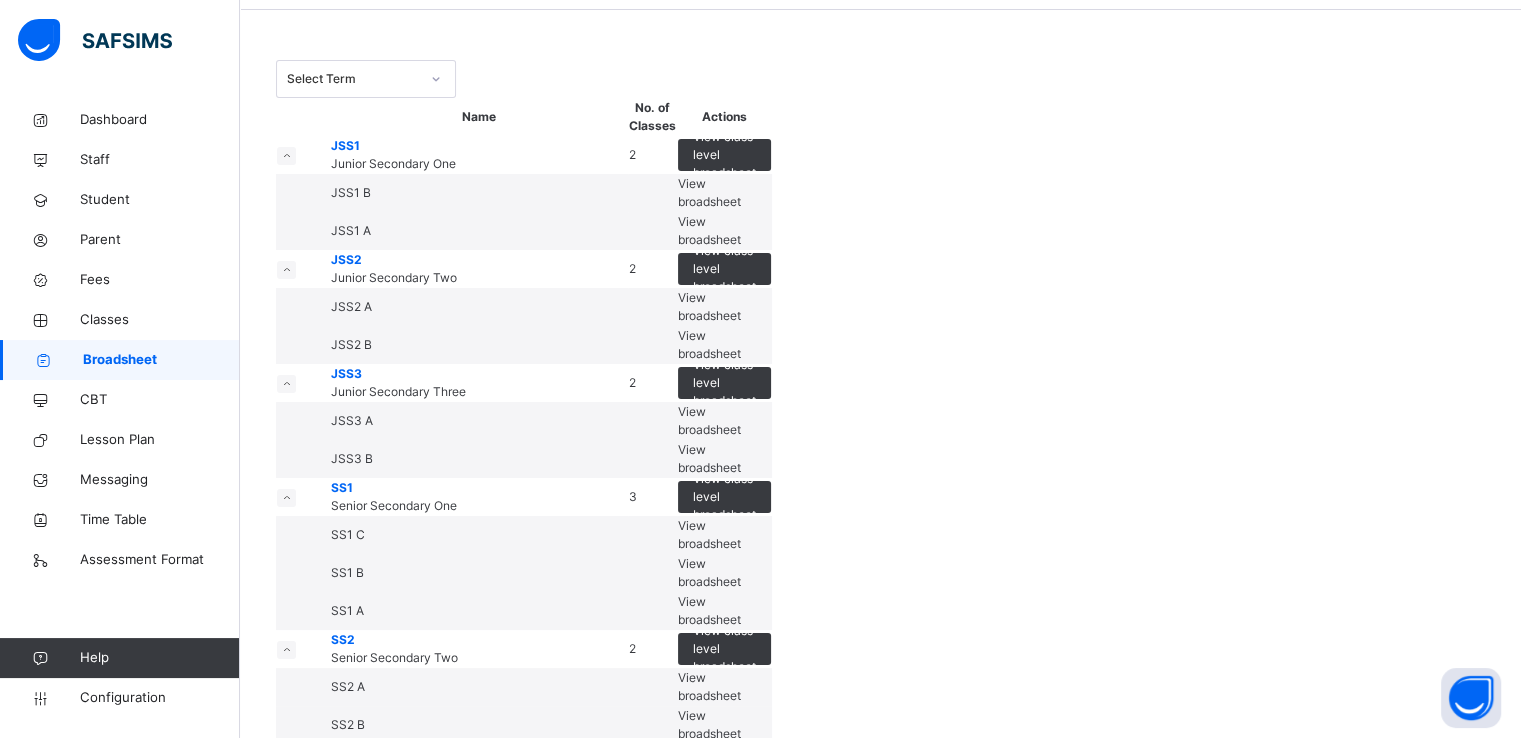 scroll, scrollTop: 76, scrollLeft: 0, axis: vertical 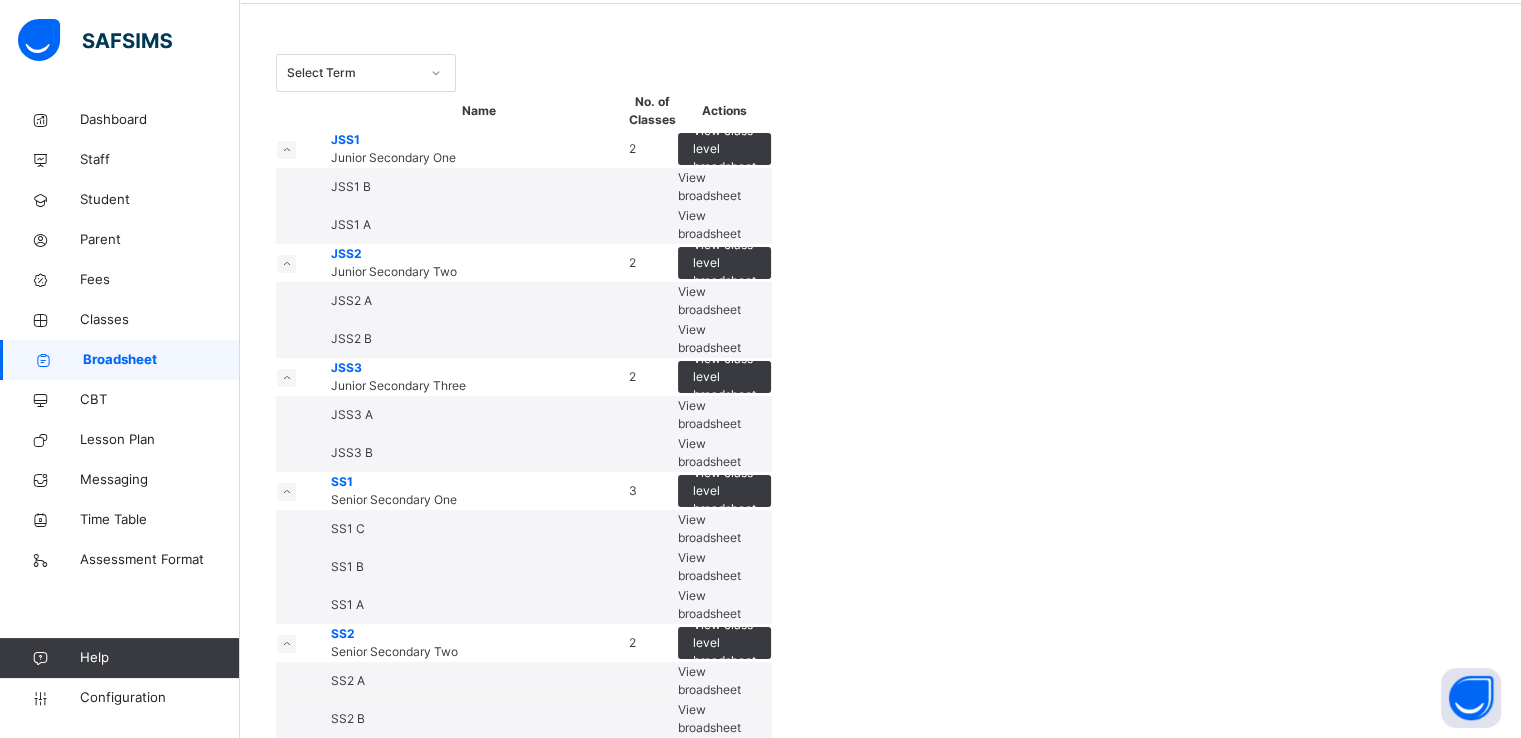 click on "View broadsheet" at bounding box center (709, 186) 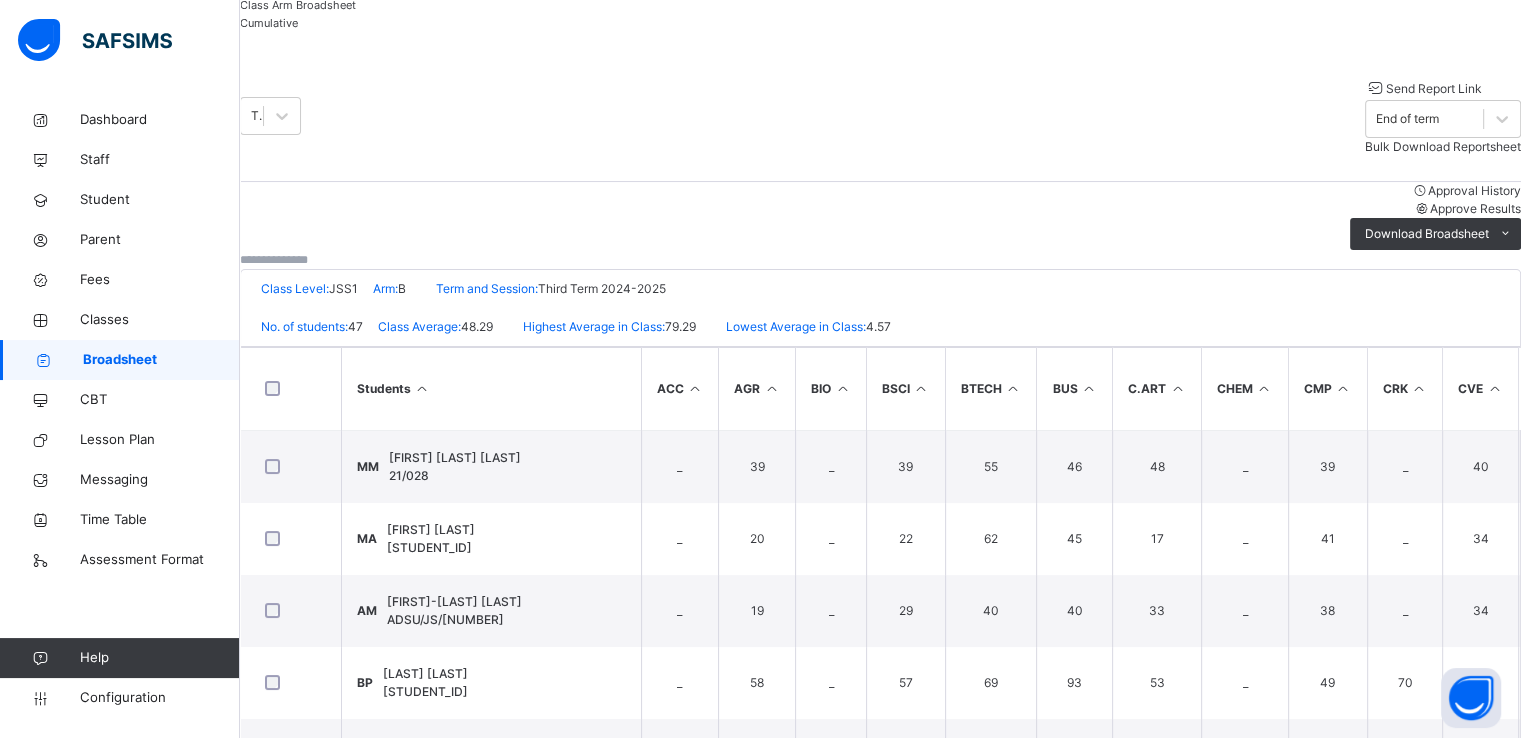 scroll, scrollTop: 174, scrollLeft: 0, axis: vertical 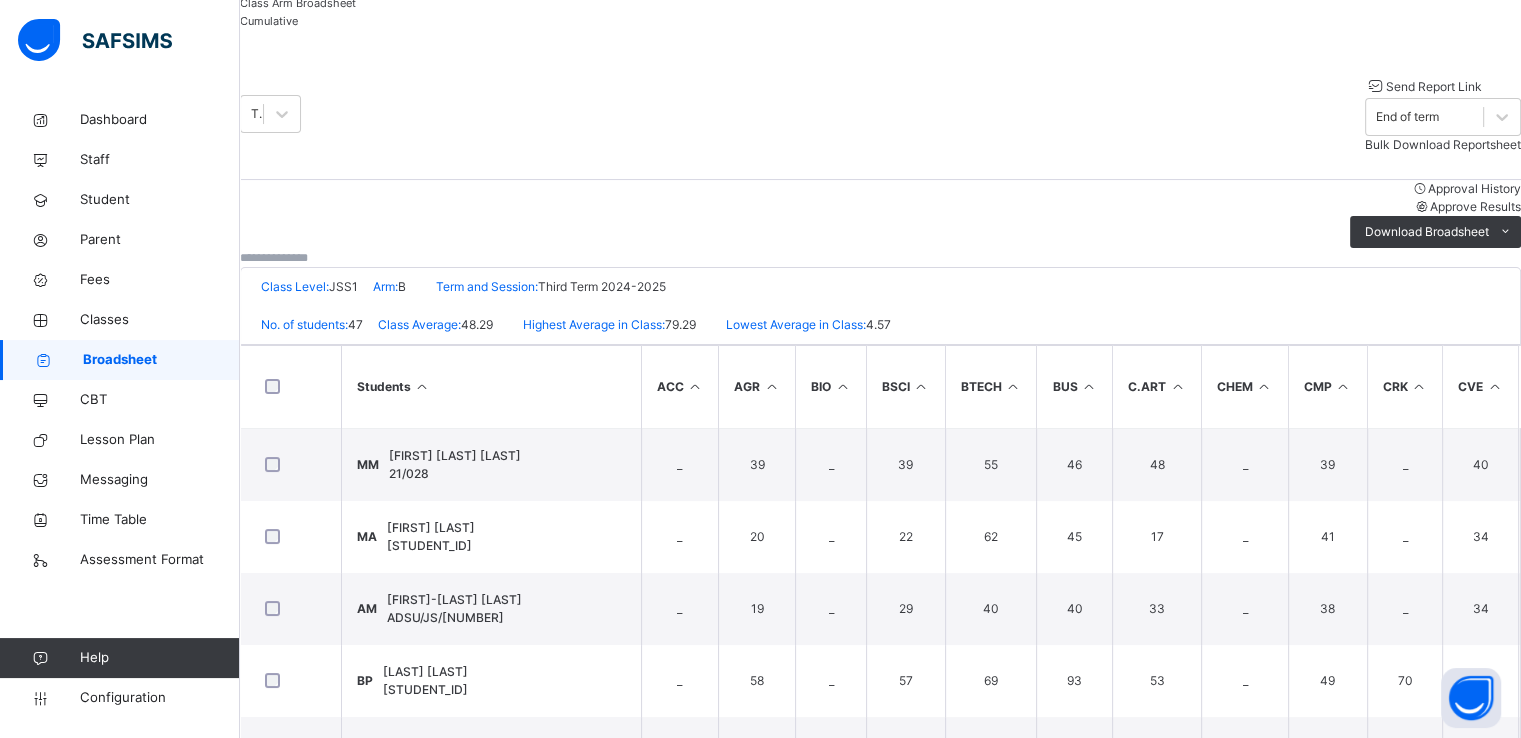 click on "Approve Results" at bounding box center [1475, 206] 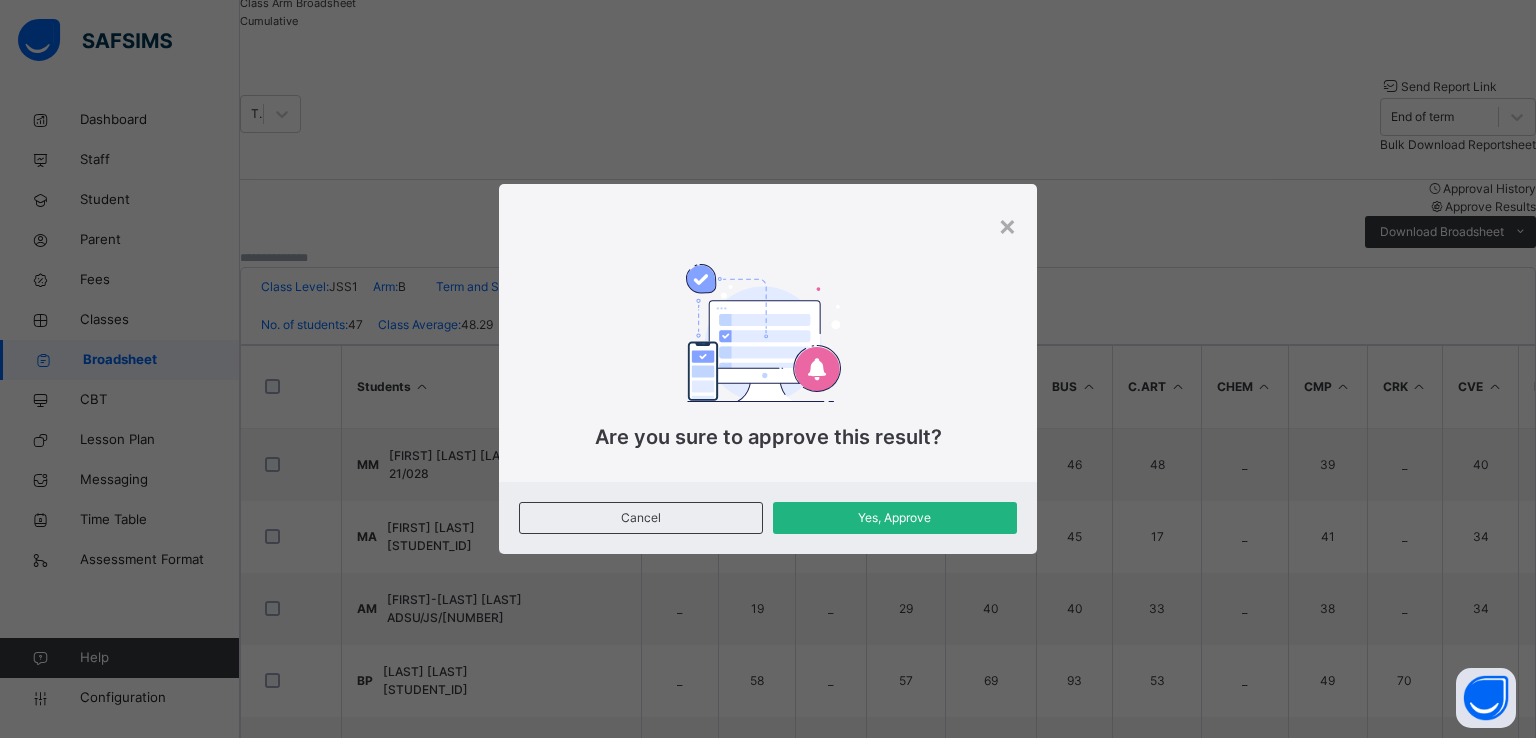 click on "Yes, Approve" at bounding box center [895, 518] 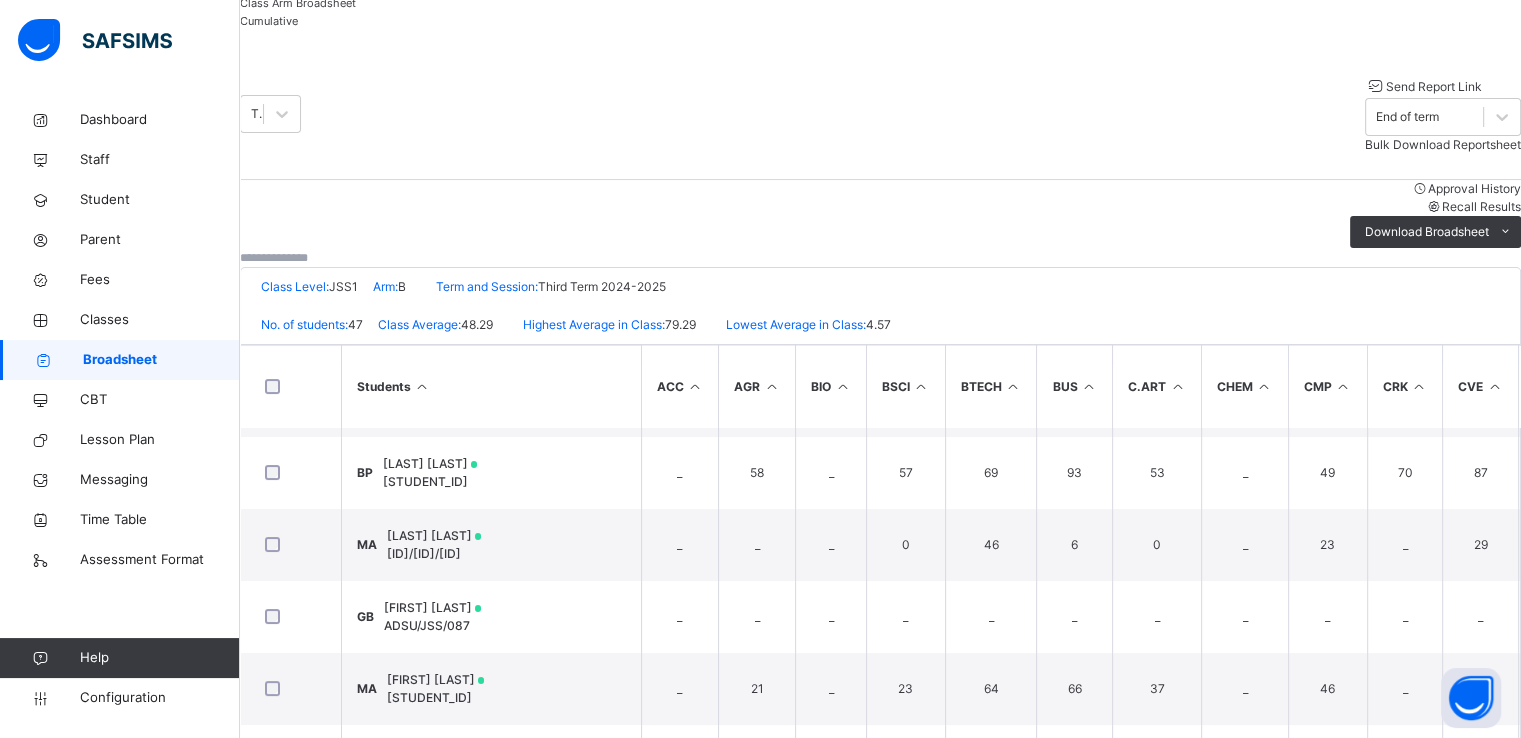 scroll, scrollTop: 112, scrollLeft: 0, axis: vertical 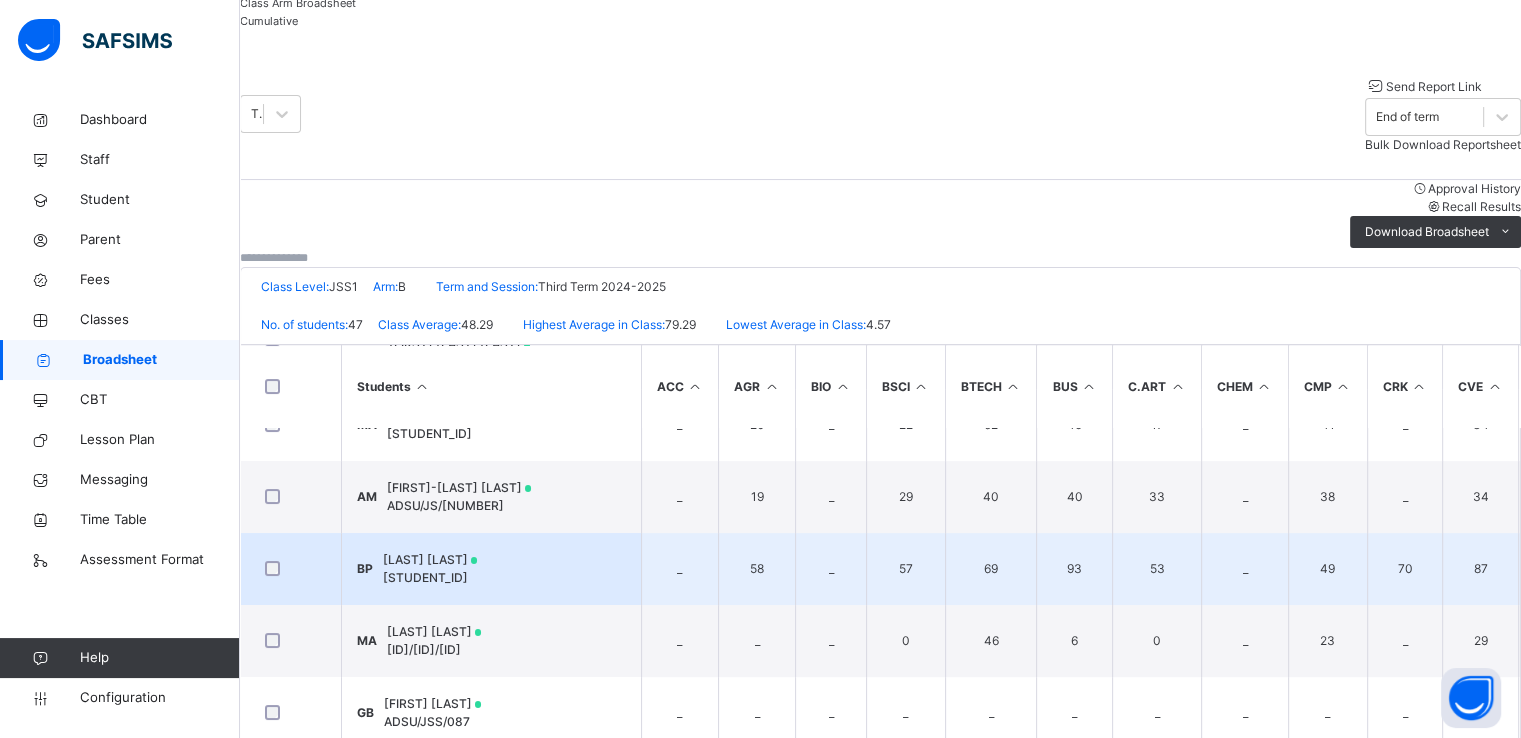 click on "[LAST]  [LAST]" at bounding box center (430, 560) 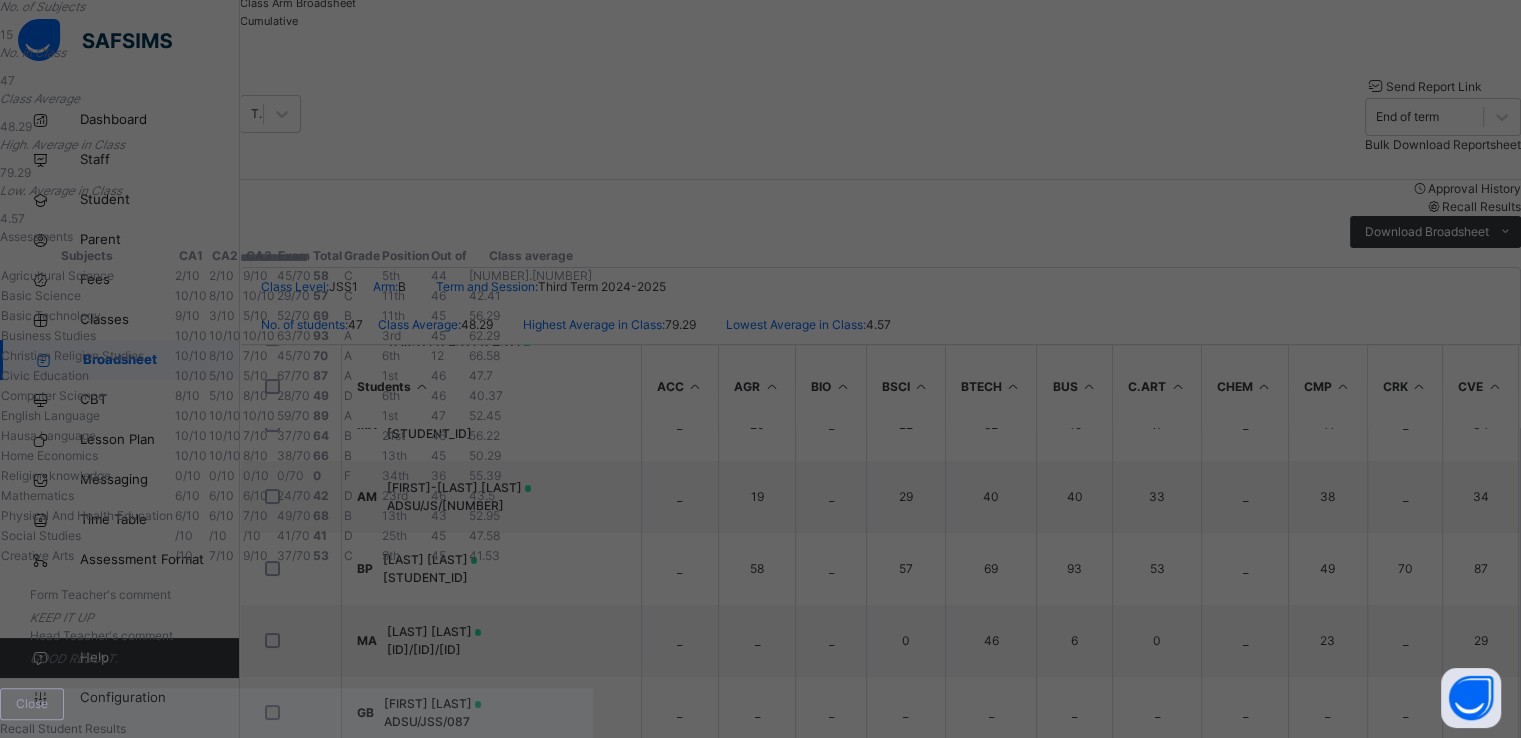 scroll, scrollTop: 711, scrollLeft: 0, axis: vertical 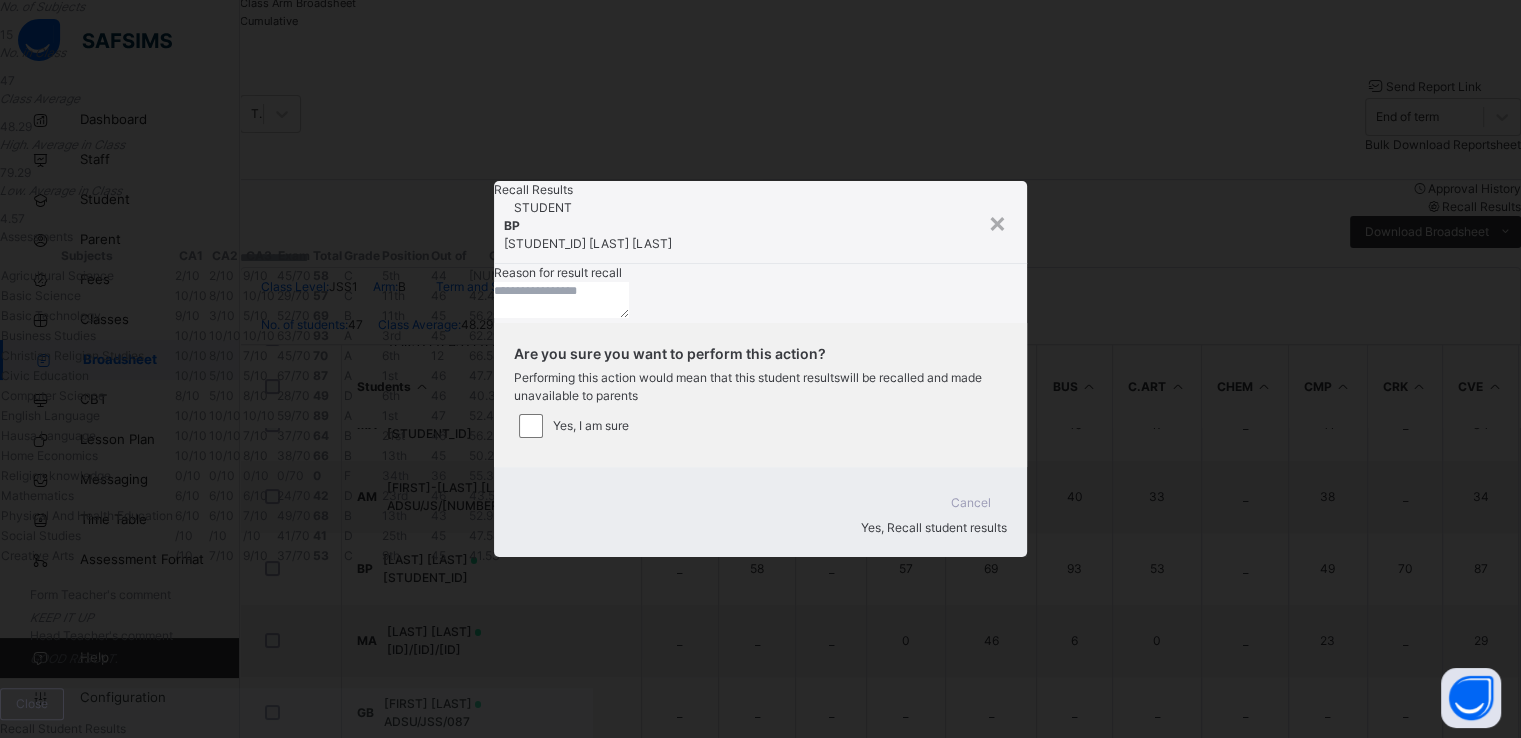 click at bounding box center (561, 300) 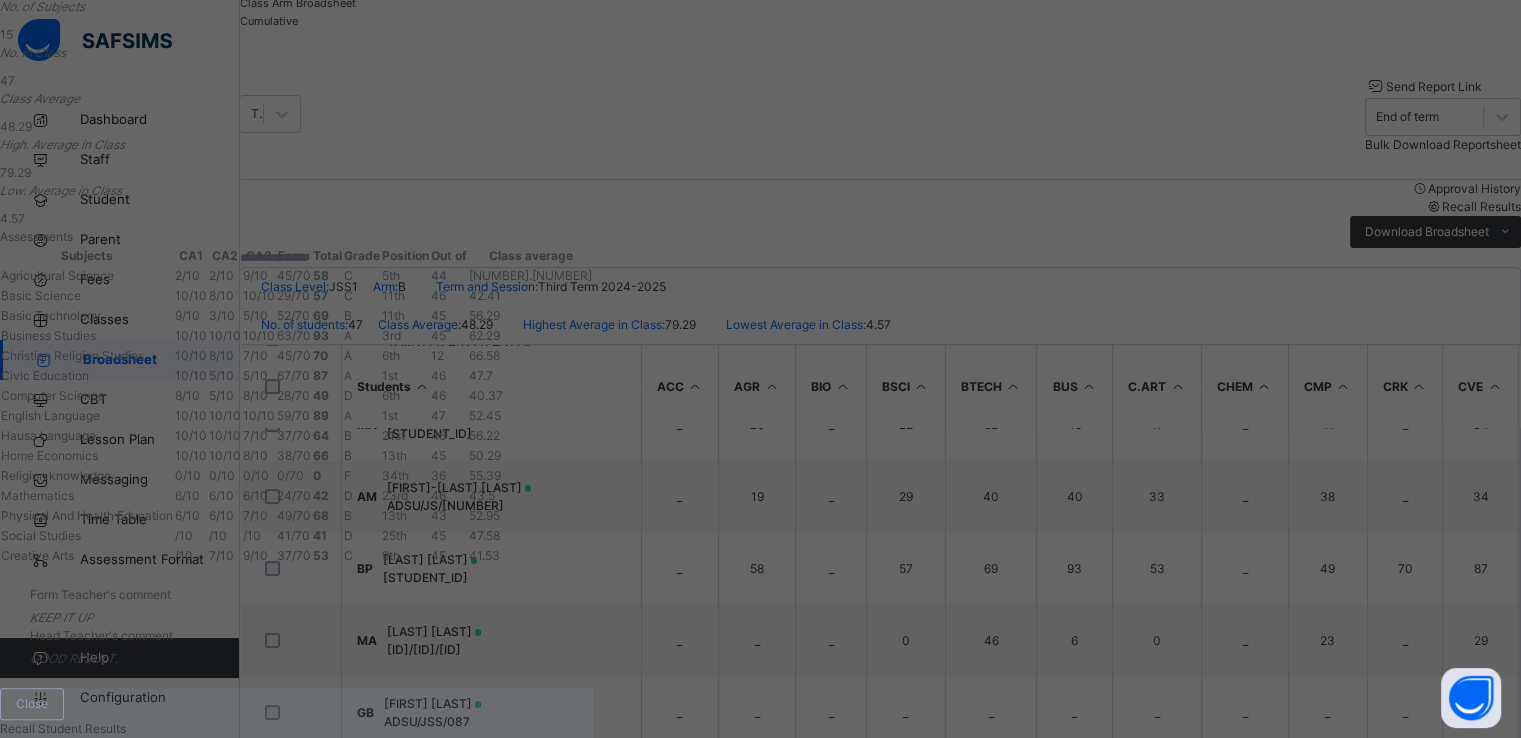 scroll, scrollTop: 711, scrollLeft: 0, axis: vertical 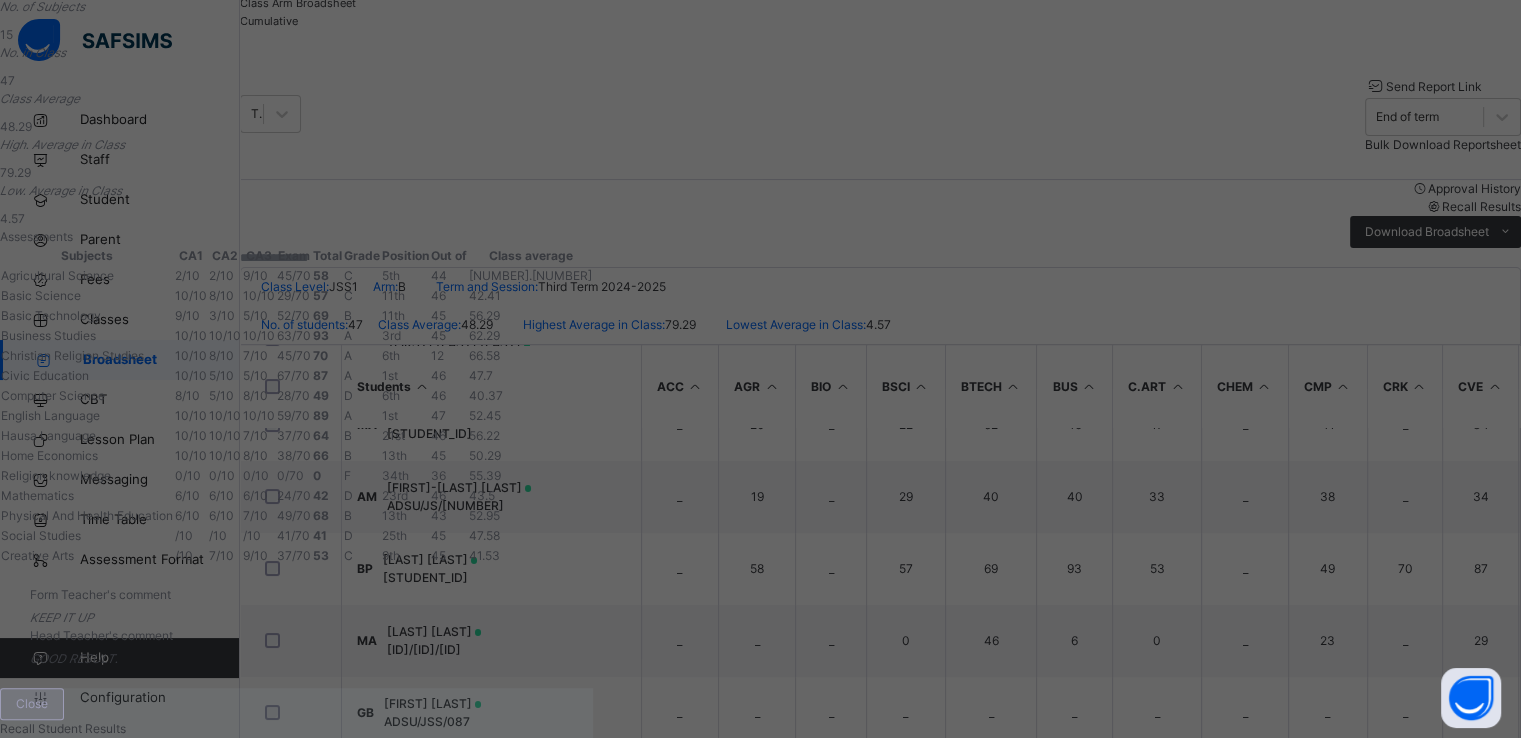 click on "Close" at bounding box center [32, 704] 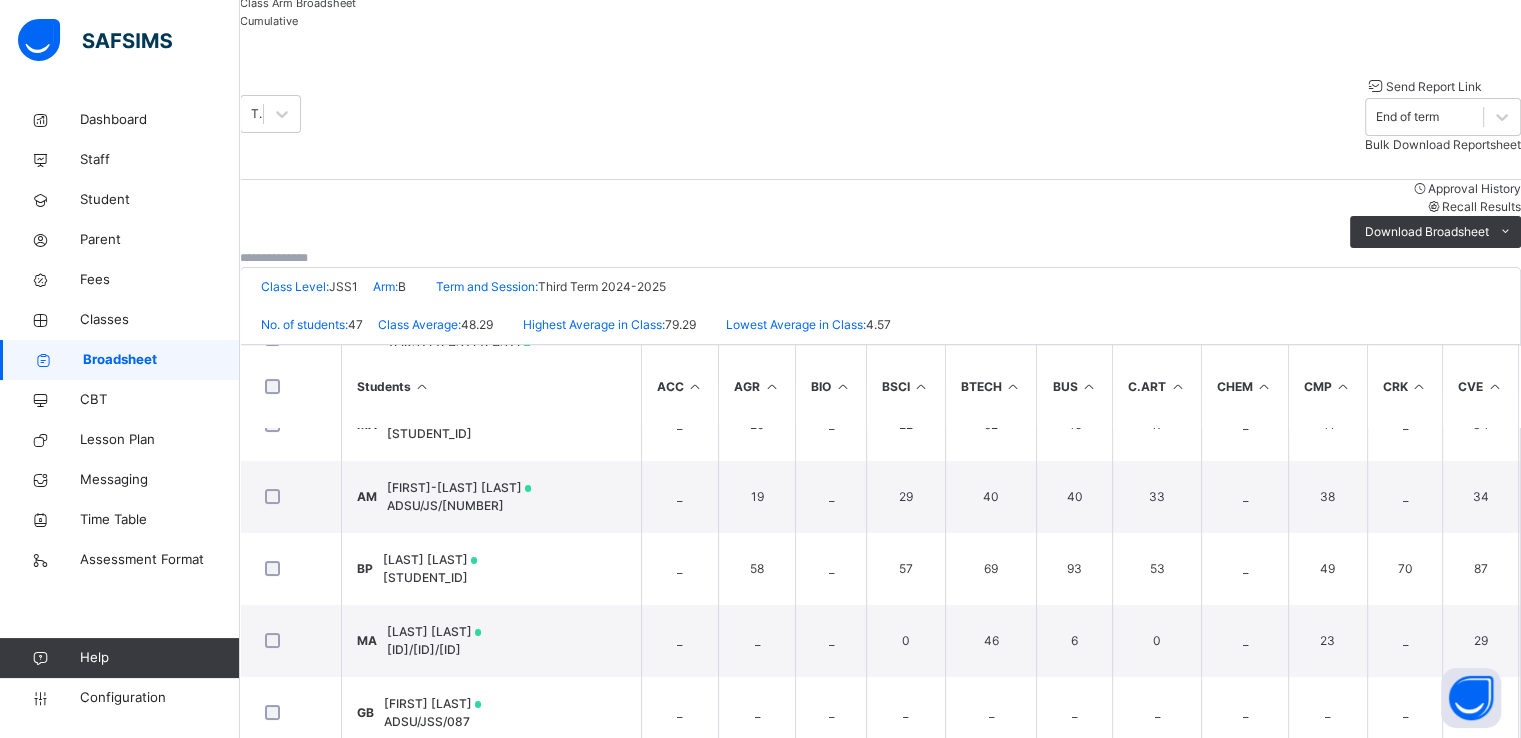 scroll, scrollTop: 0, scrollLeft: 0, axis: both 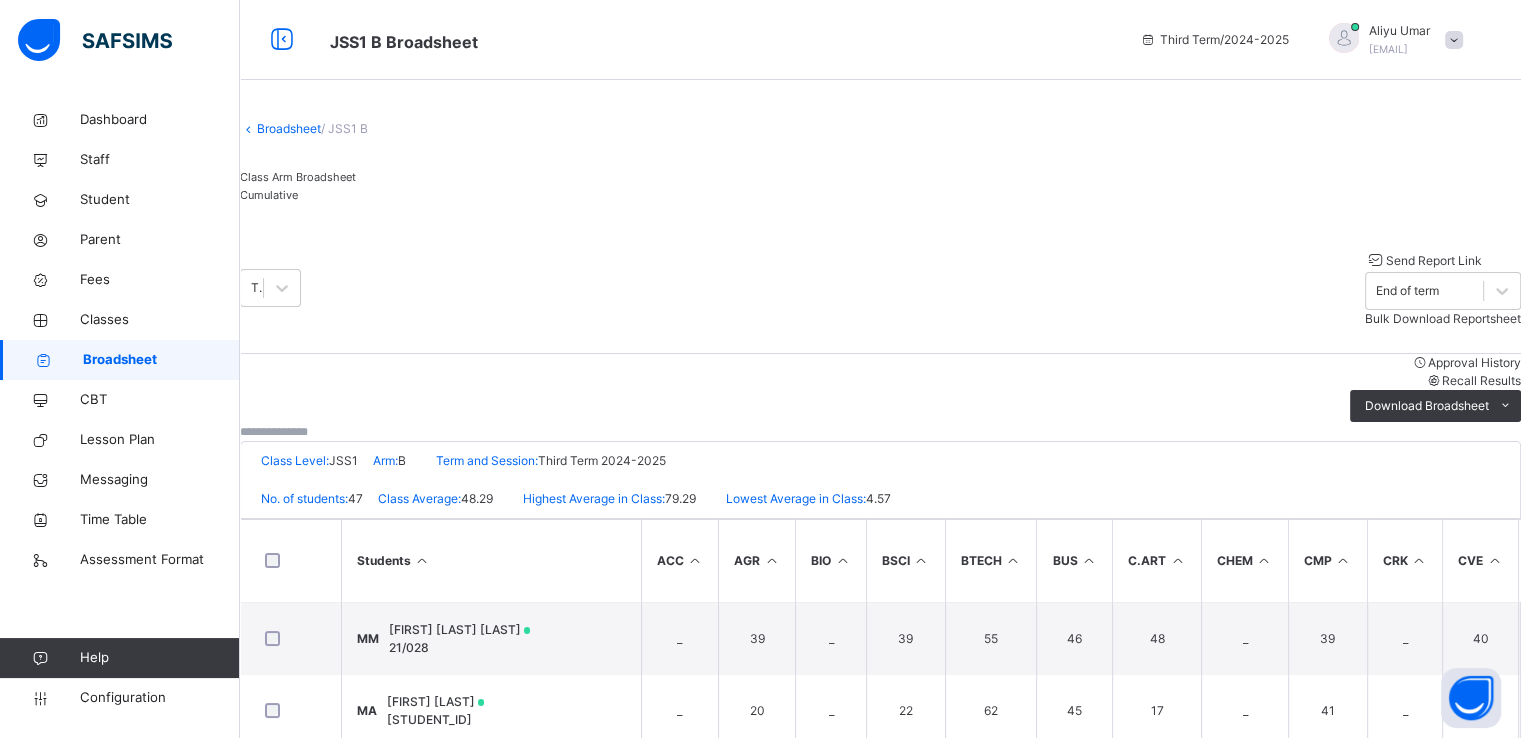 click on "Broadsheet" at bounding box center [289, 128] 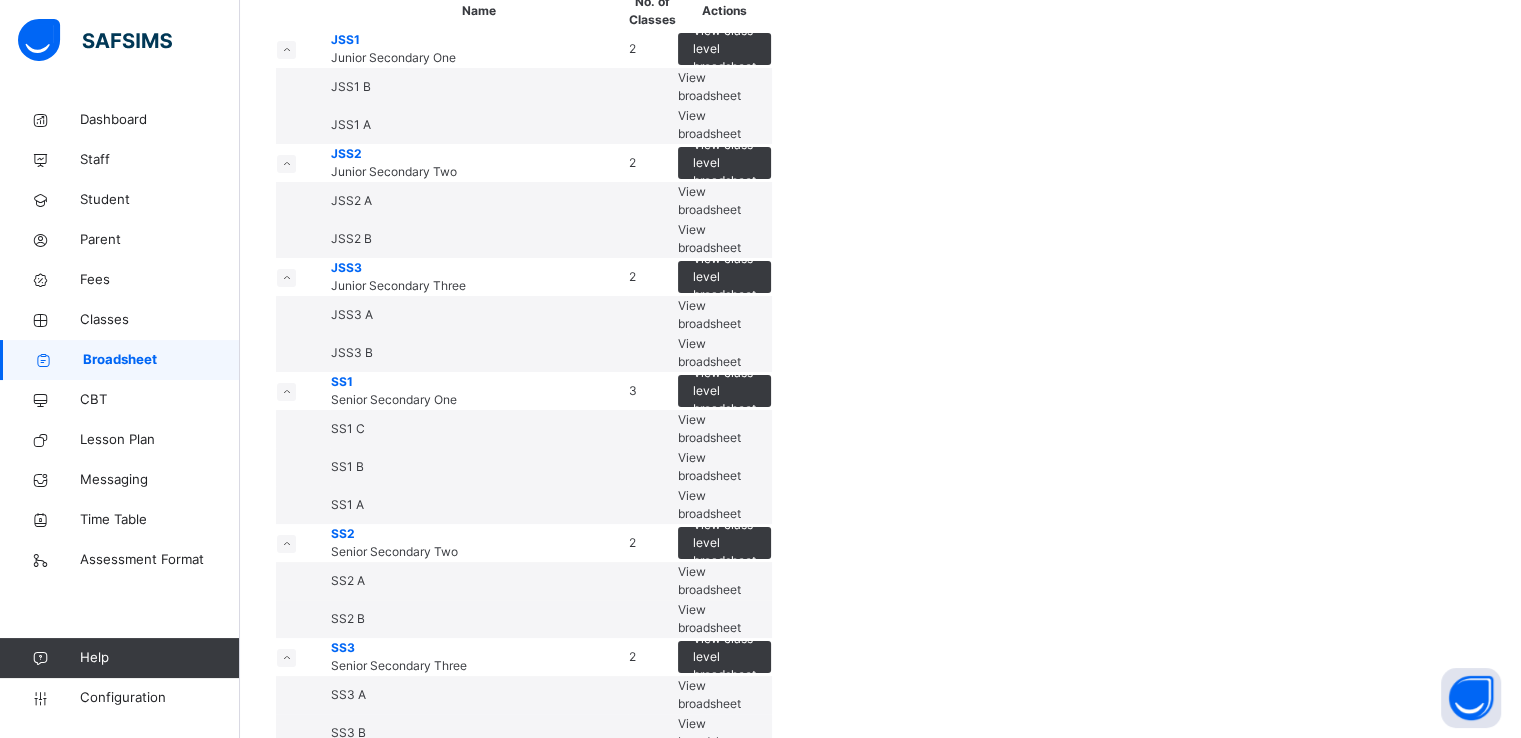 scroll, scrollTop: 195, scrollLeft: 0, axis: vertical 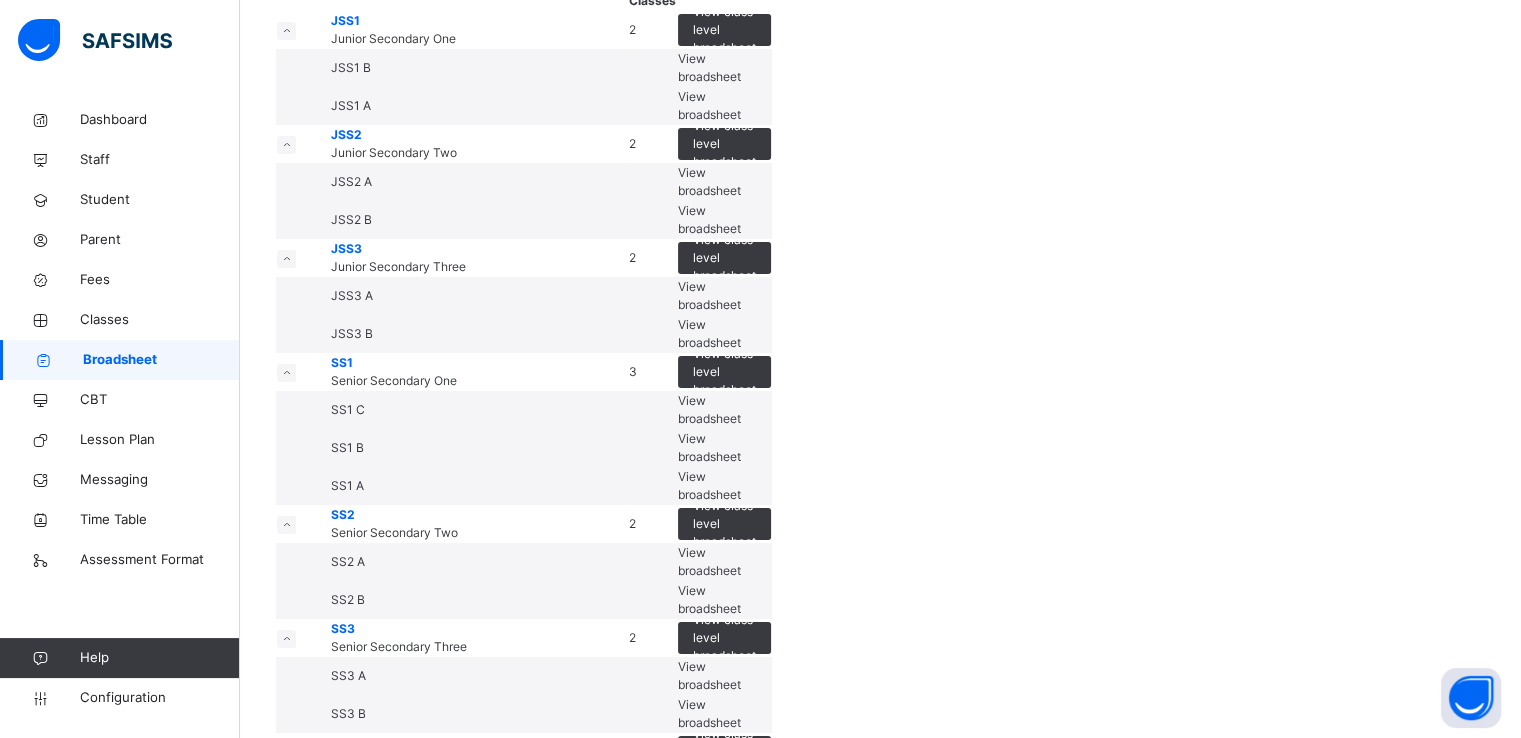 click on "View broadsheet" at bounding box center (709, 181) 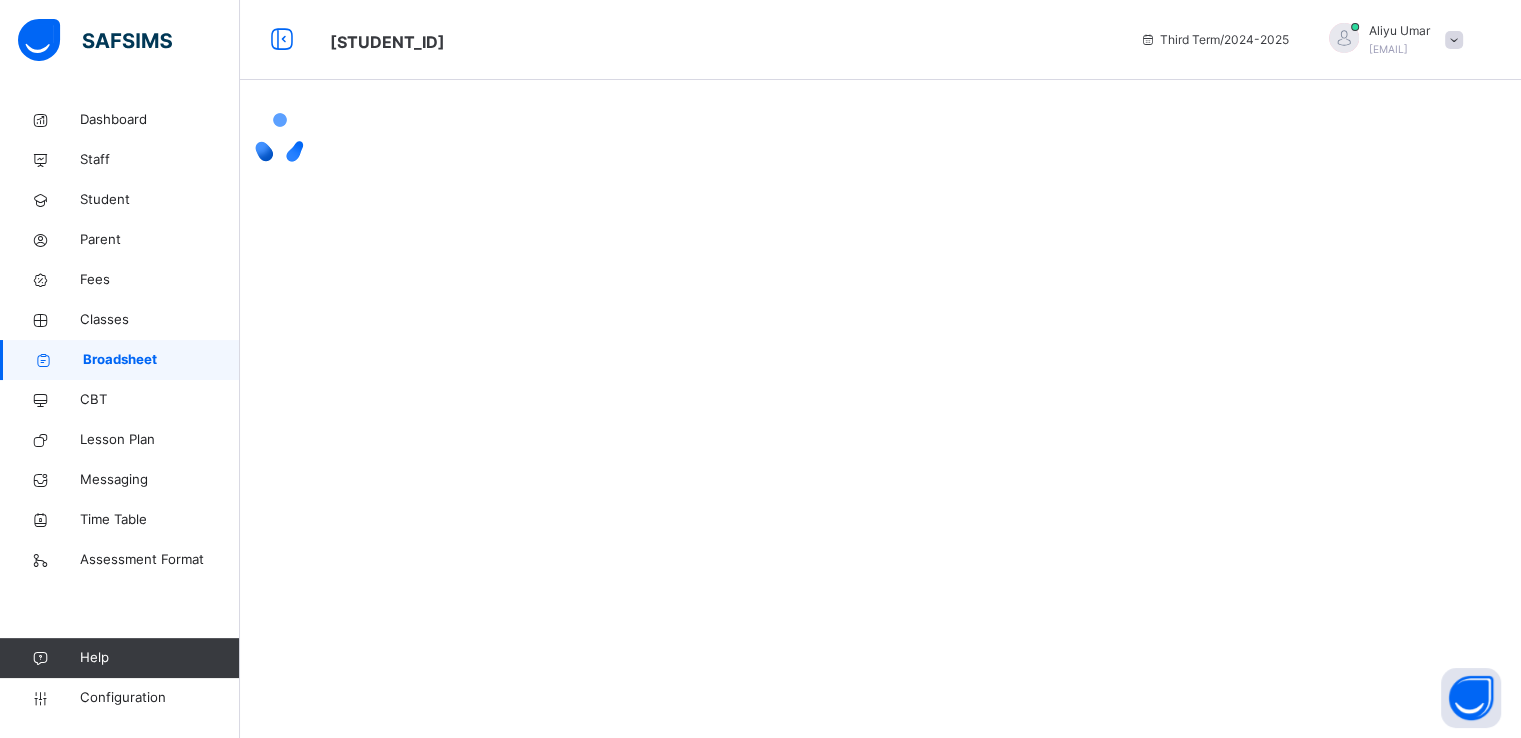 scroll, scrollTop: 0, scrollLeft: 0, axis: both 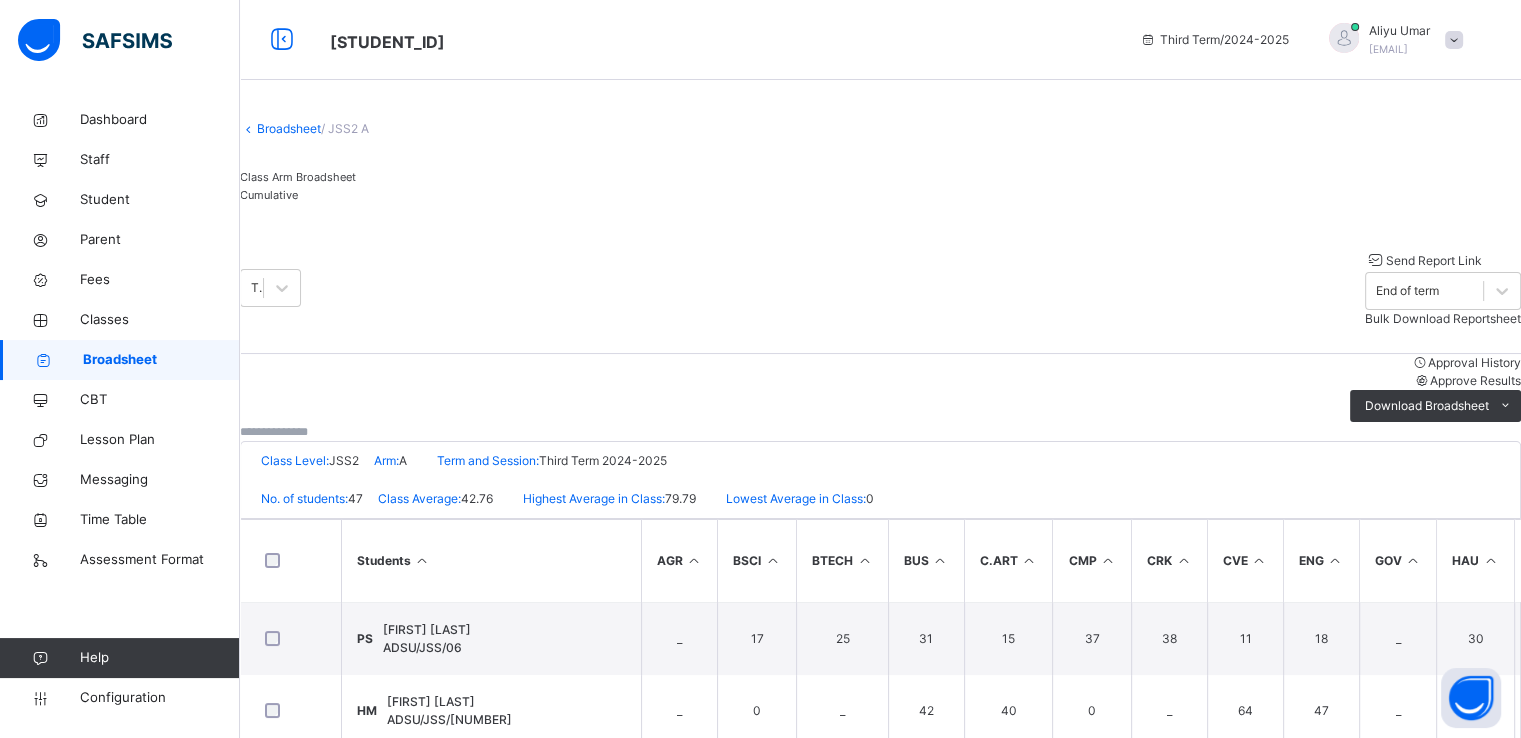 click on "Approve Results" at bounding box center [1435, 381] 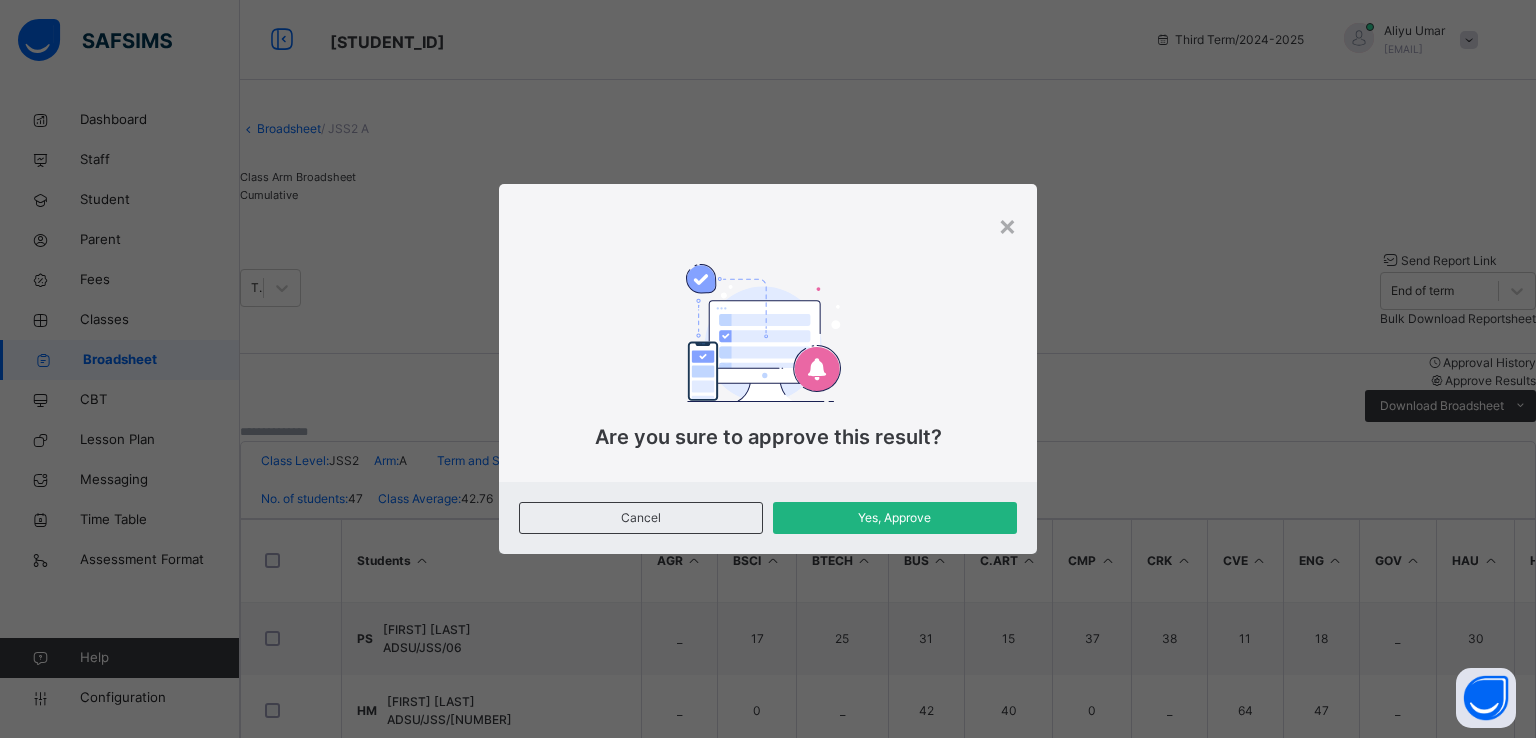 click on "Yes, Approve" at bounding box center [895, 518] 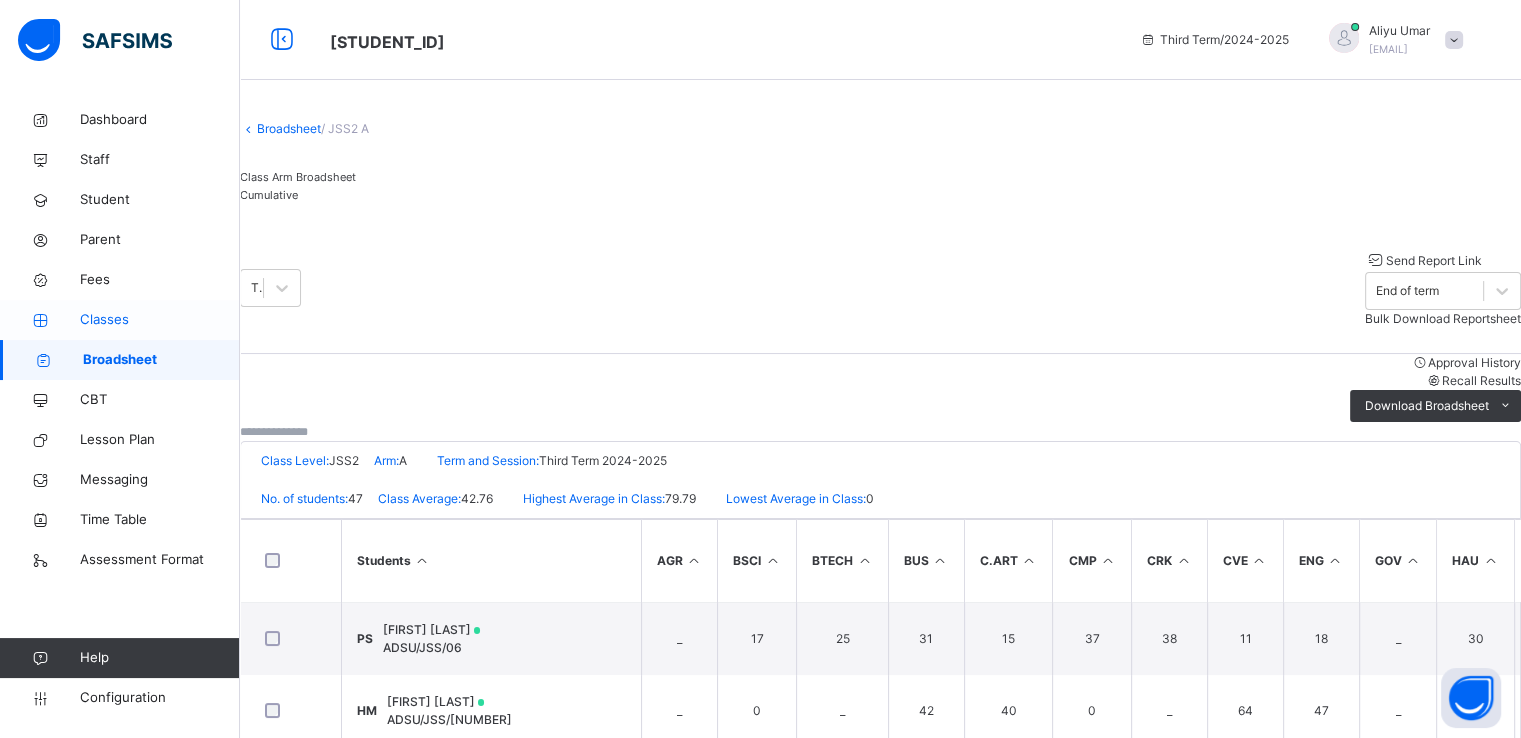 click on "Classes" at bounding box center (160, 320) 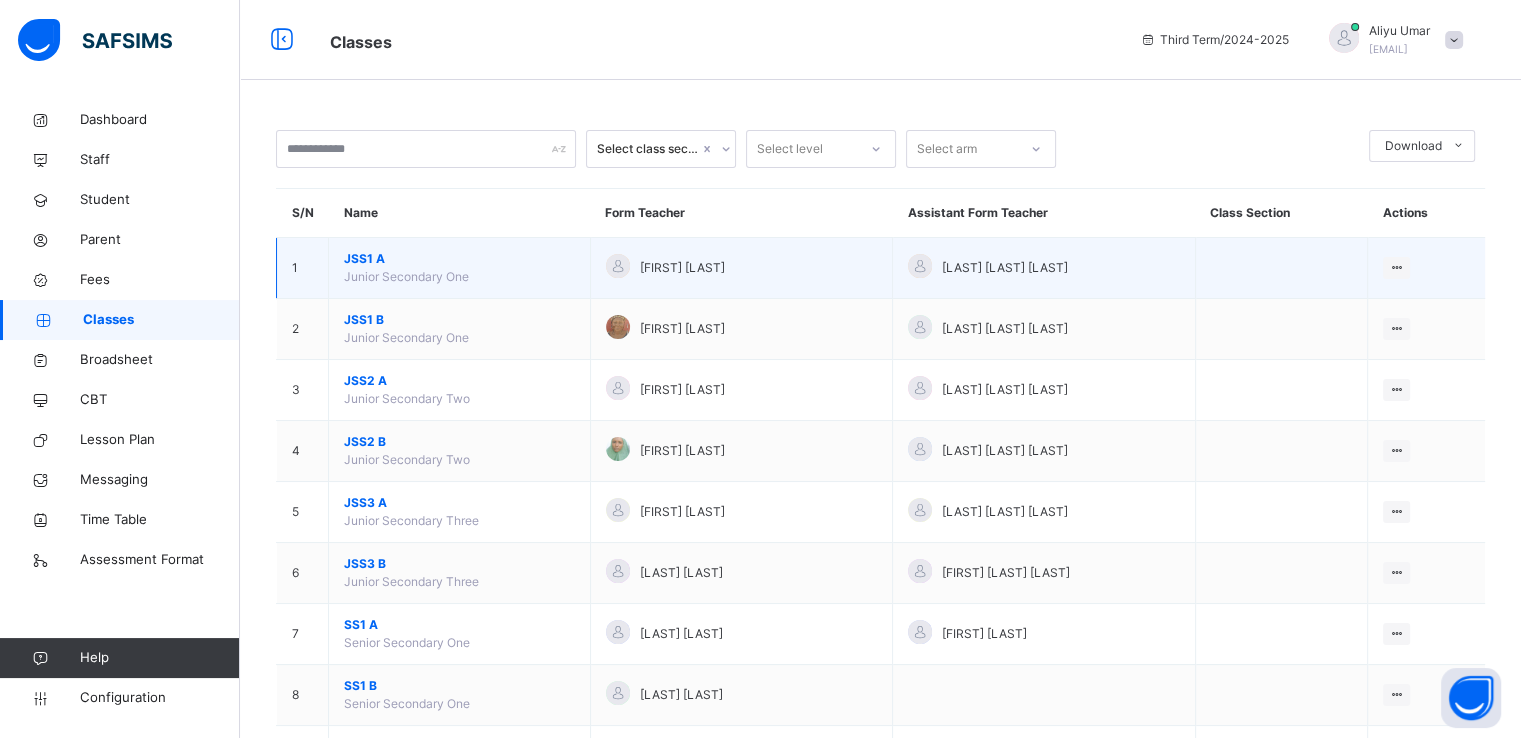 click on "[STUDENT_ID]" at bounding box center (459, 259) 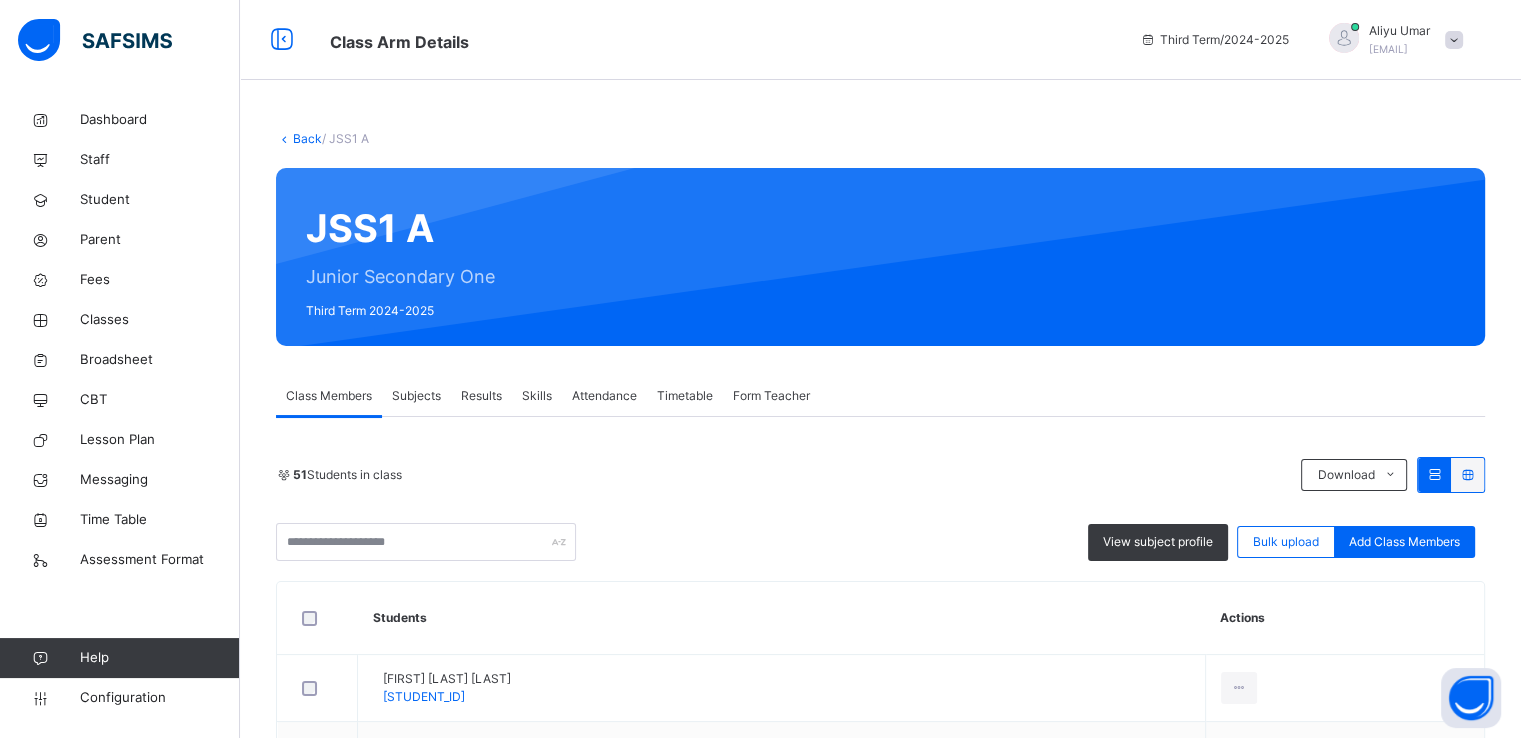 click on "Skills" at bounding box center (537, 396) 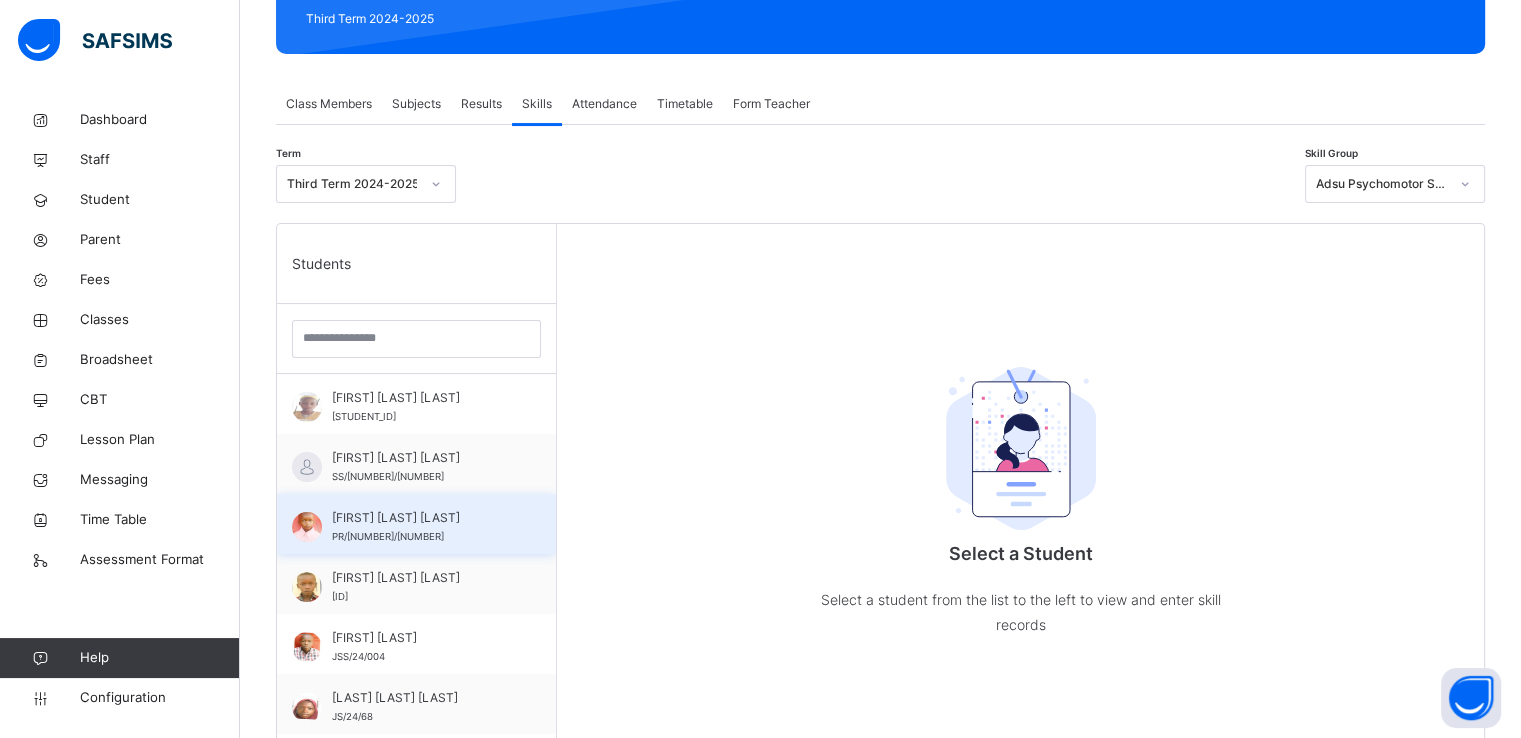scroll, scrollTop: 308, scrollLeft: 0, axis: vertical 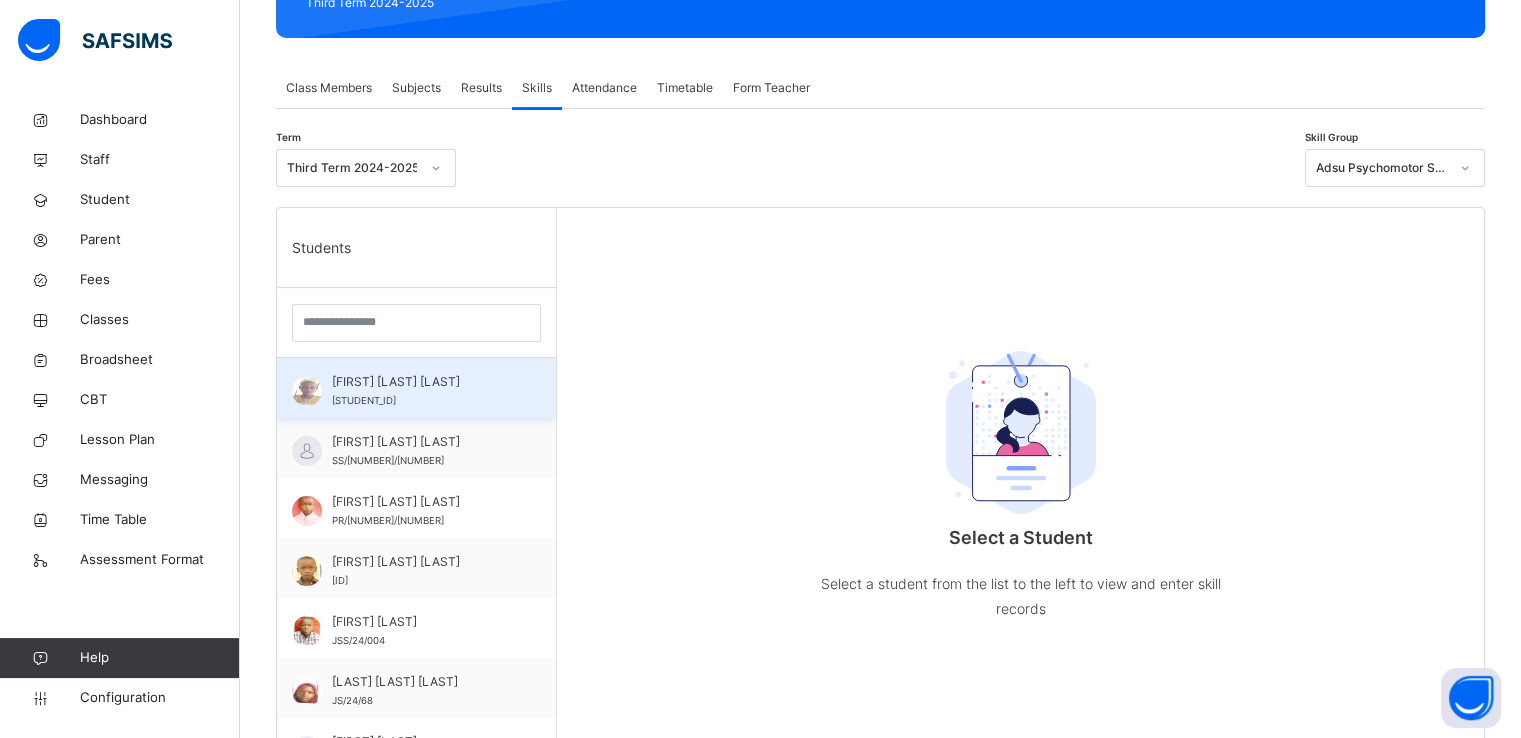 click on "[FIRST] [LAST] [LAST]" at bounding box center (421, 382) 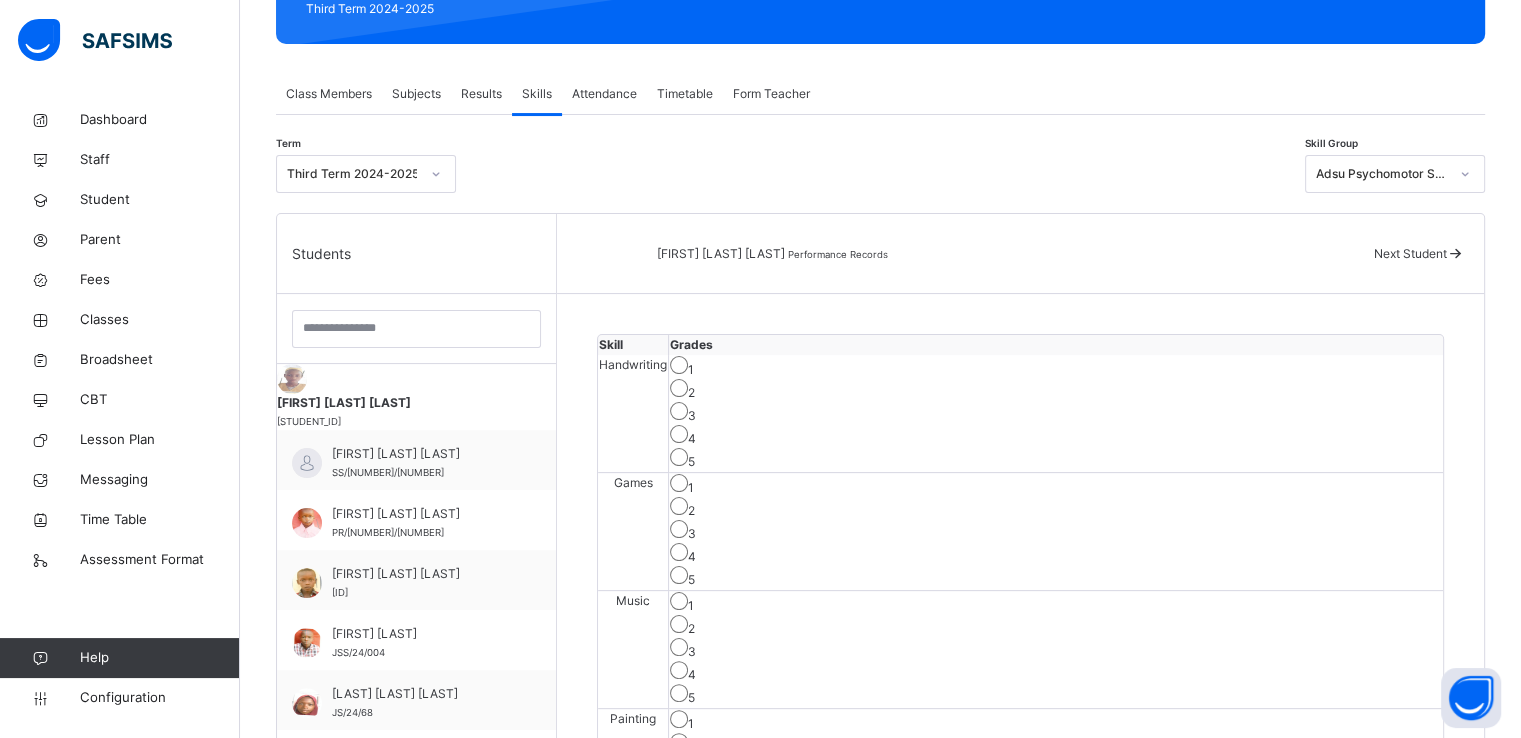 scroll, scrollTop: 316, scrollLeft: 0, axis: vertical 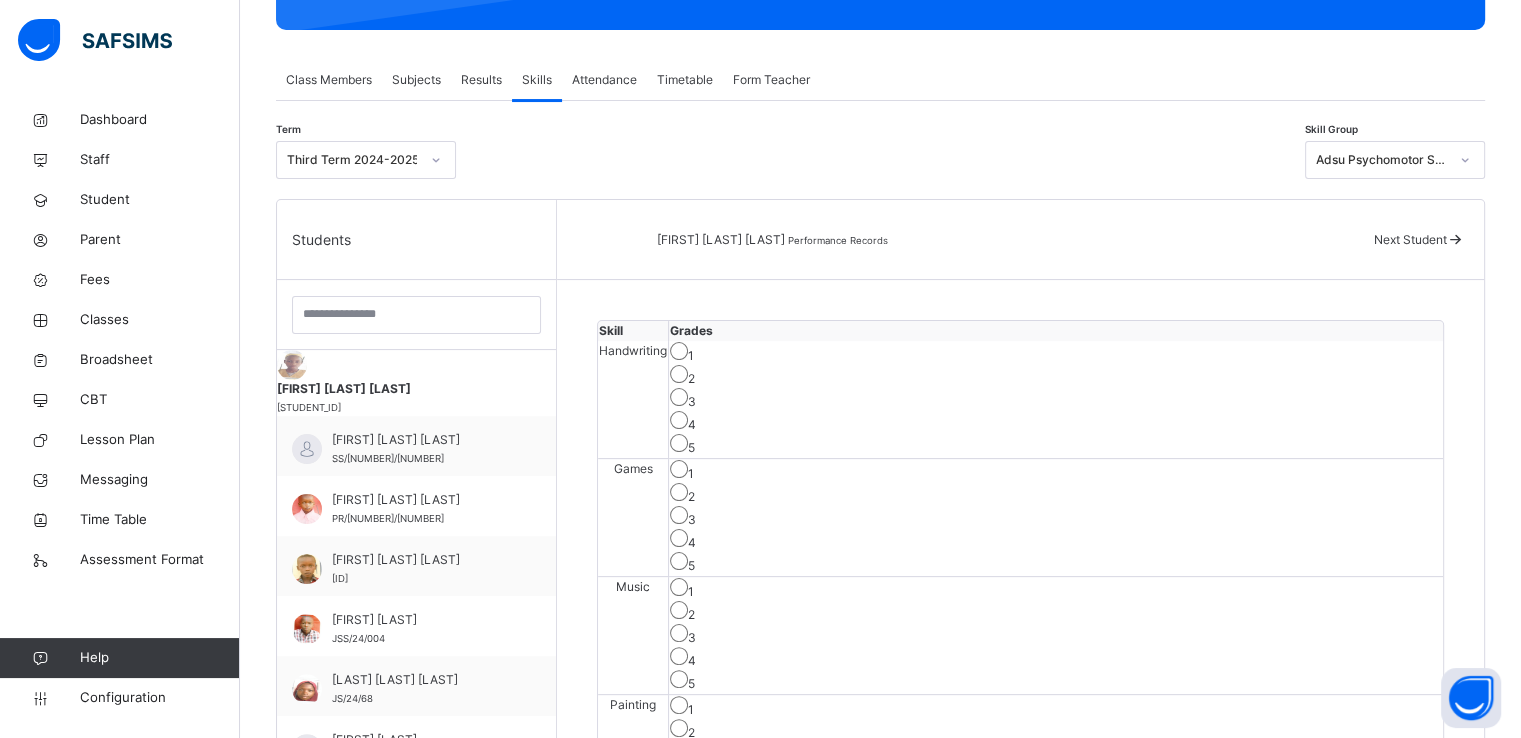 click on "Adsu Psychomotor Skills" at bounding box center (1382, 160) 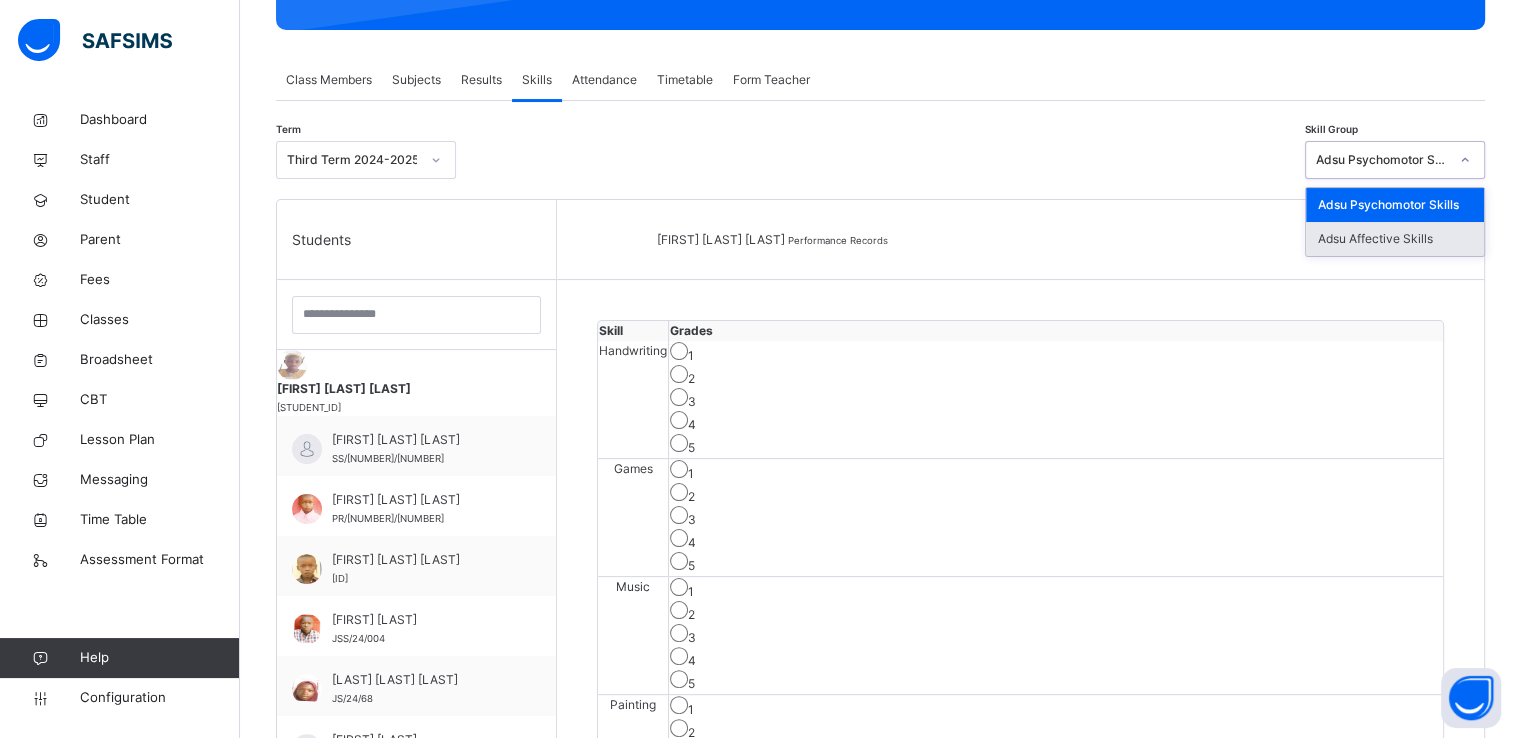 click on "Adsu Affective Skills" at bounding box center [1395, 239] 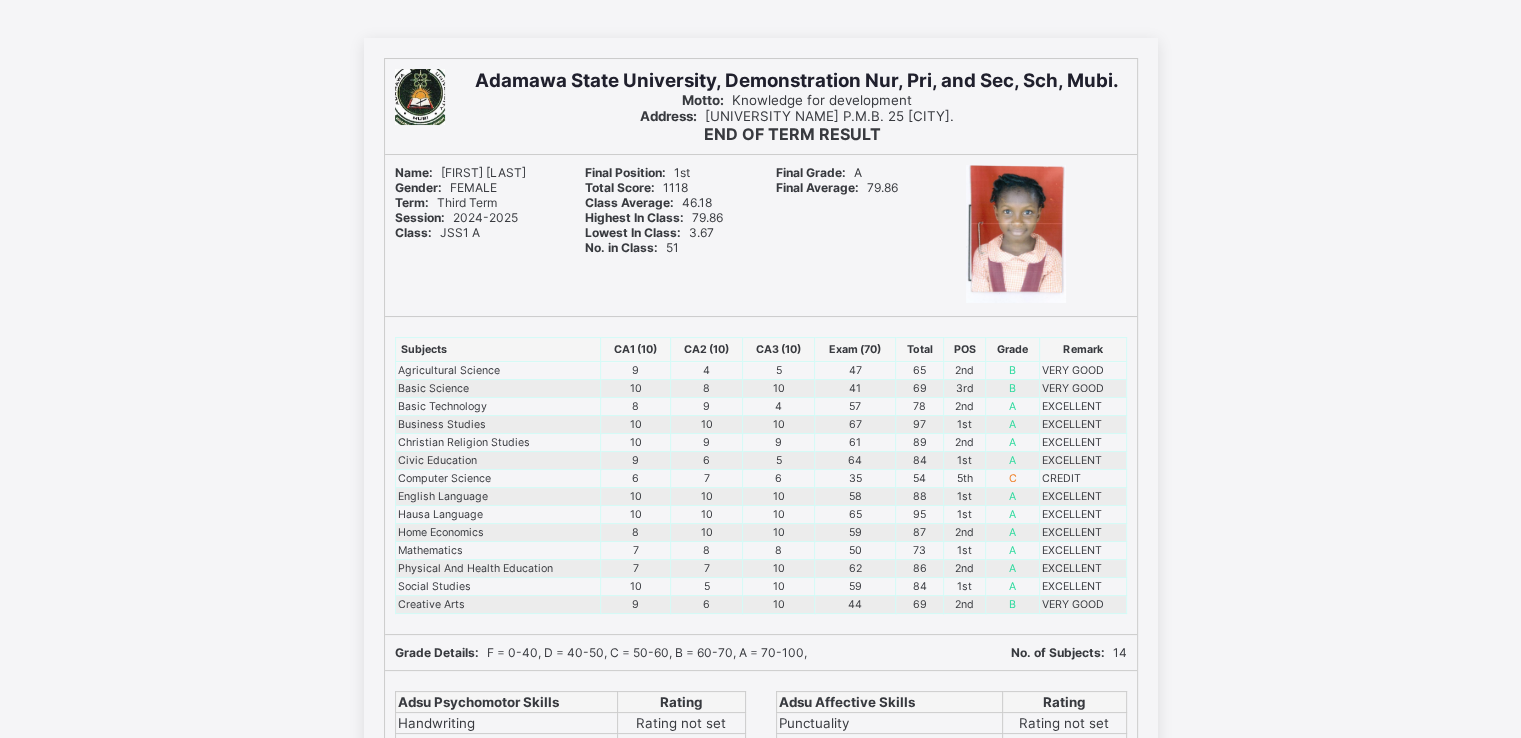 scroll, scrollTop: 86, scrollLeft: 0, axis: vertical 